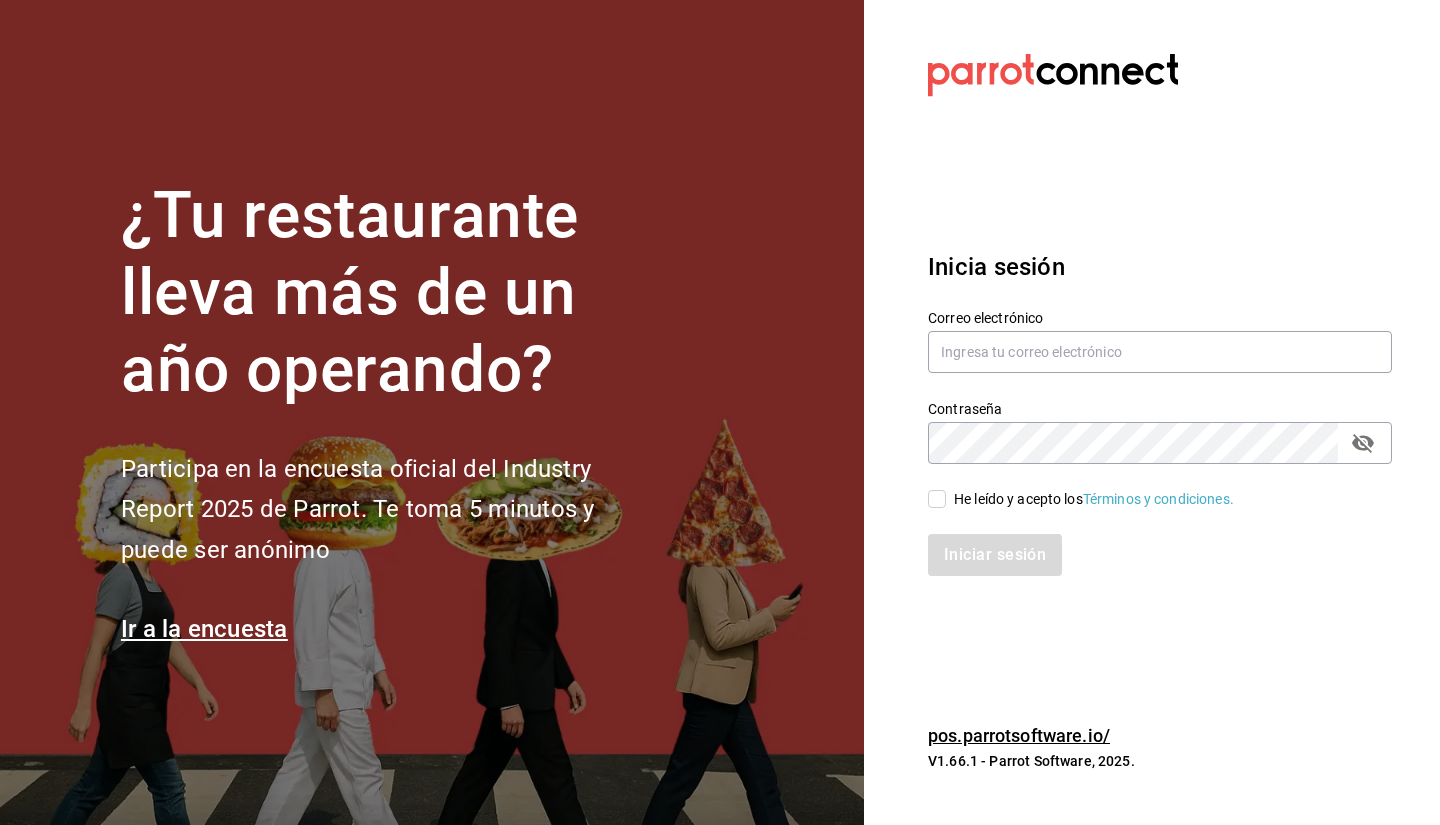 scroll, scrollTop: 0, scrollLeft: 0, axis: both 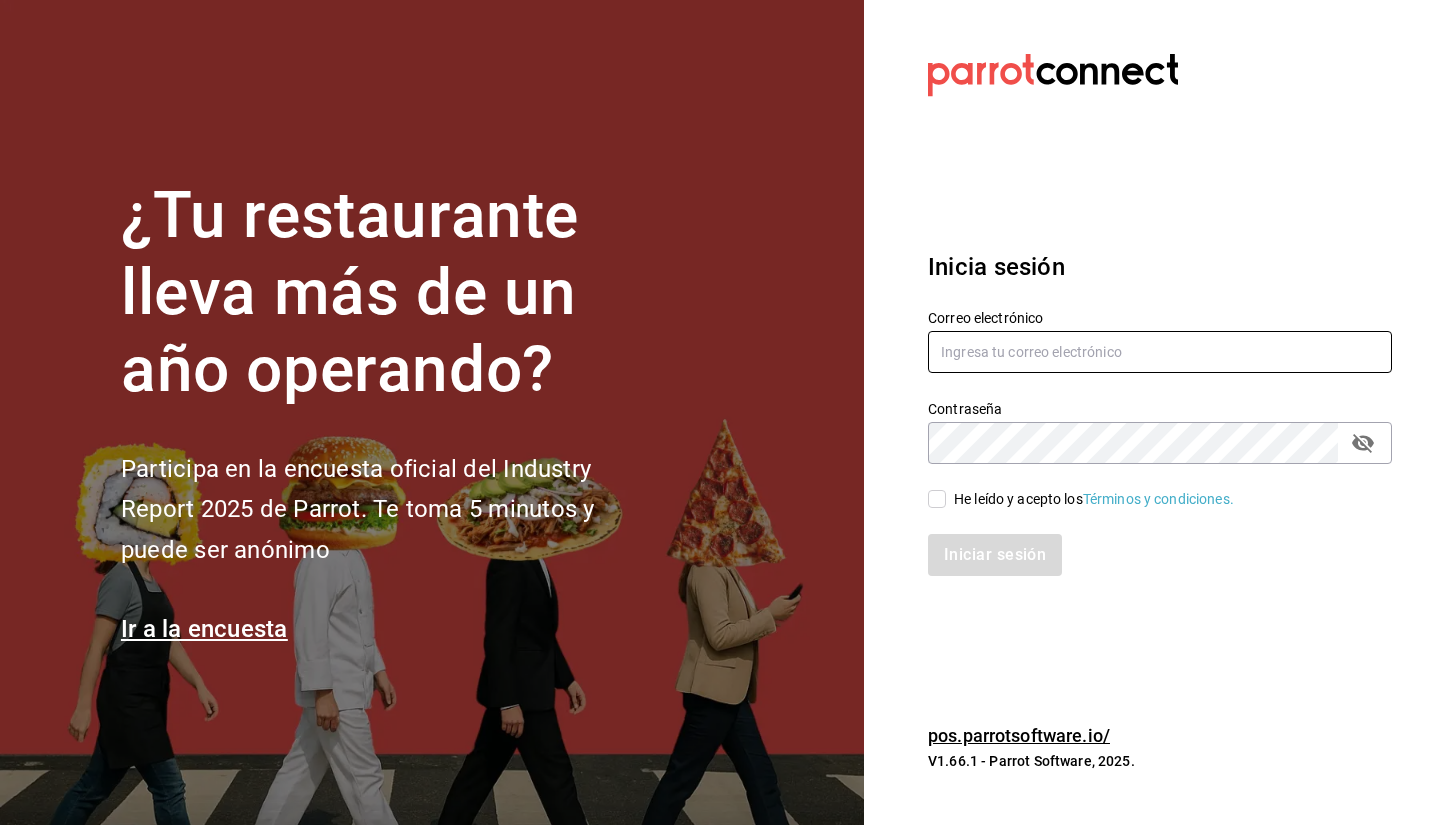 click at bounding box center (1160, 352) 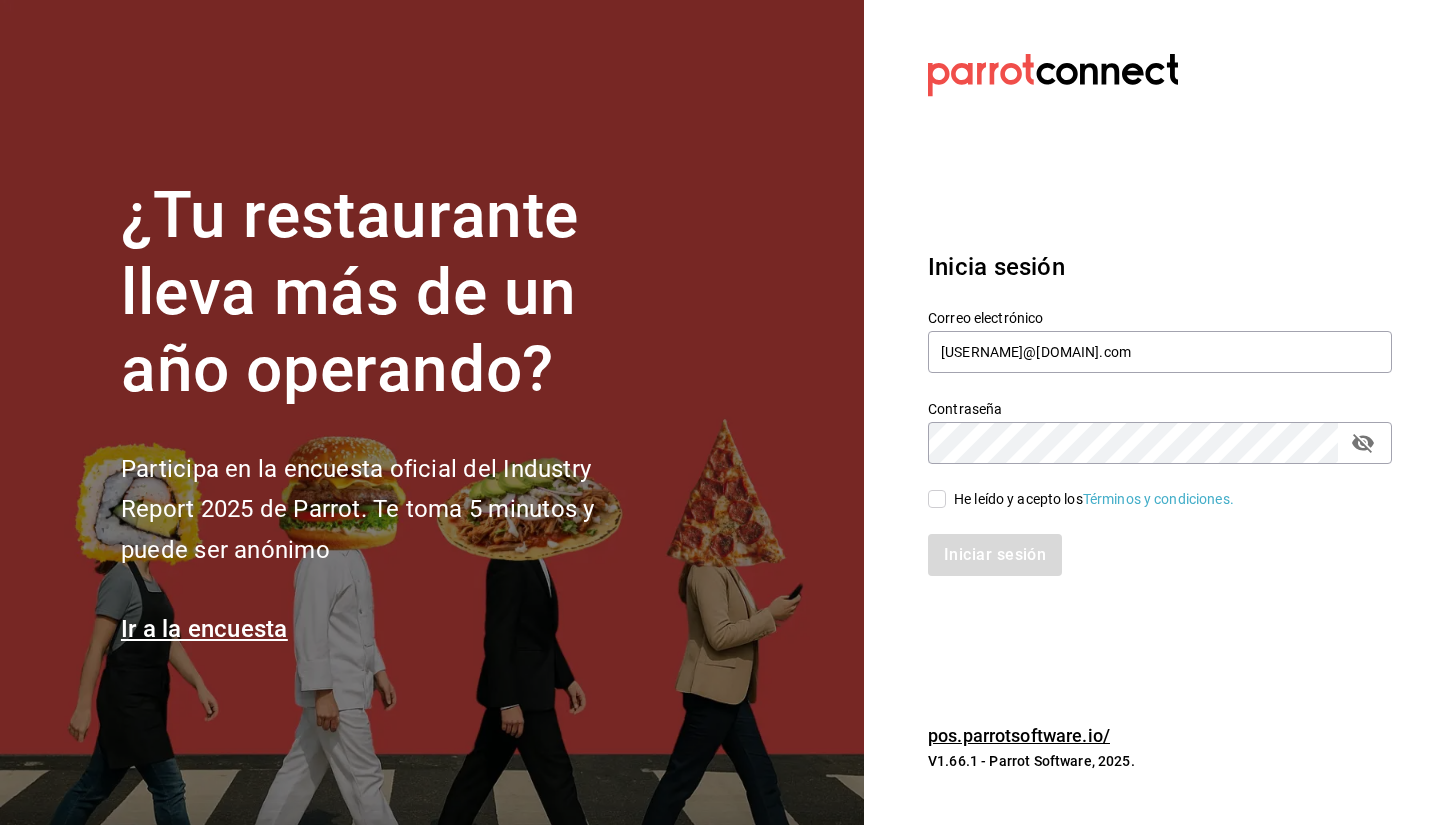 click on "He leído y acepto los  Términos y condiciones." at bounding box center [937, 499] 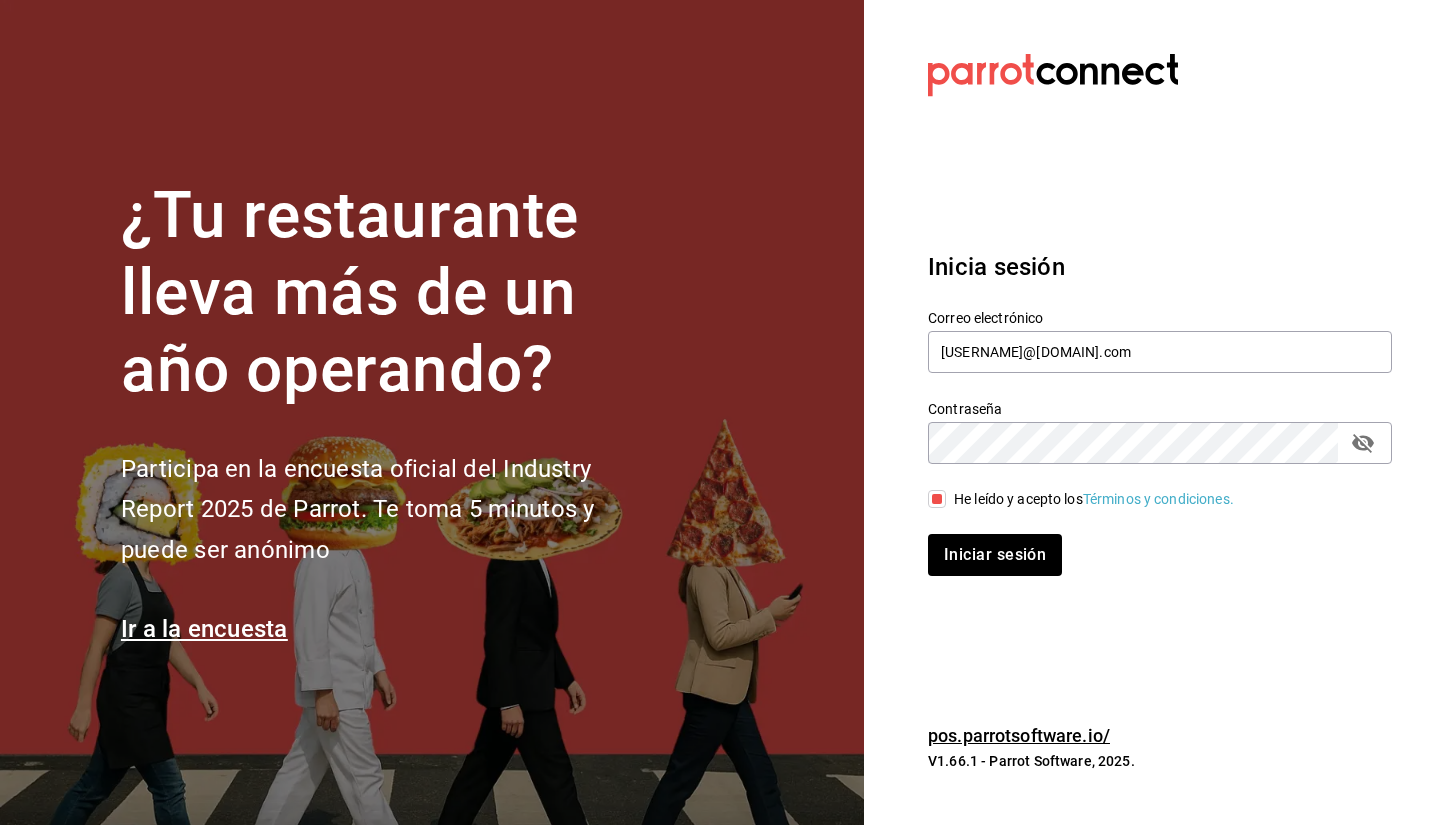 click on "Iniciar sesión" at bounding box center (1148, 543) 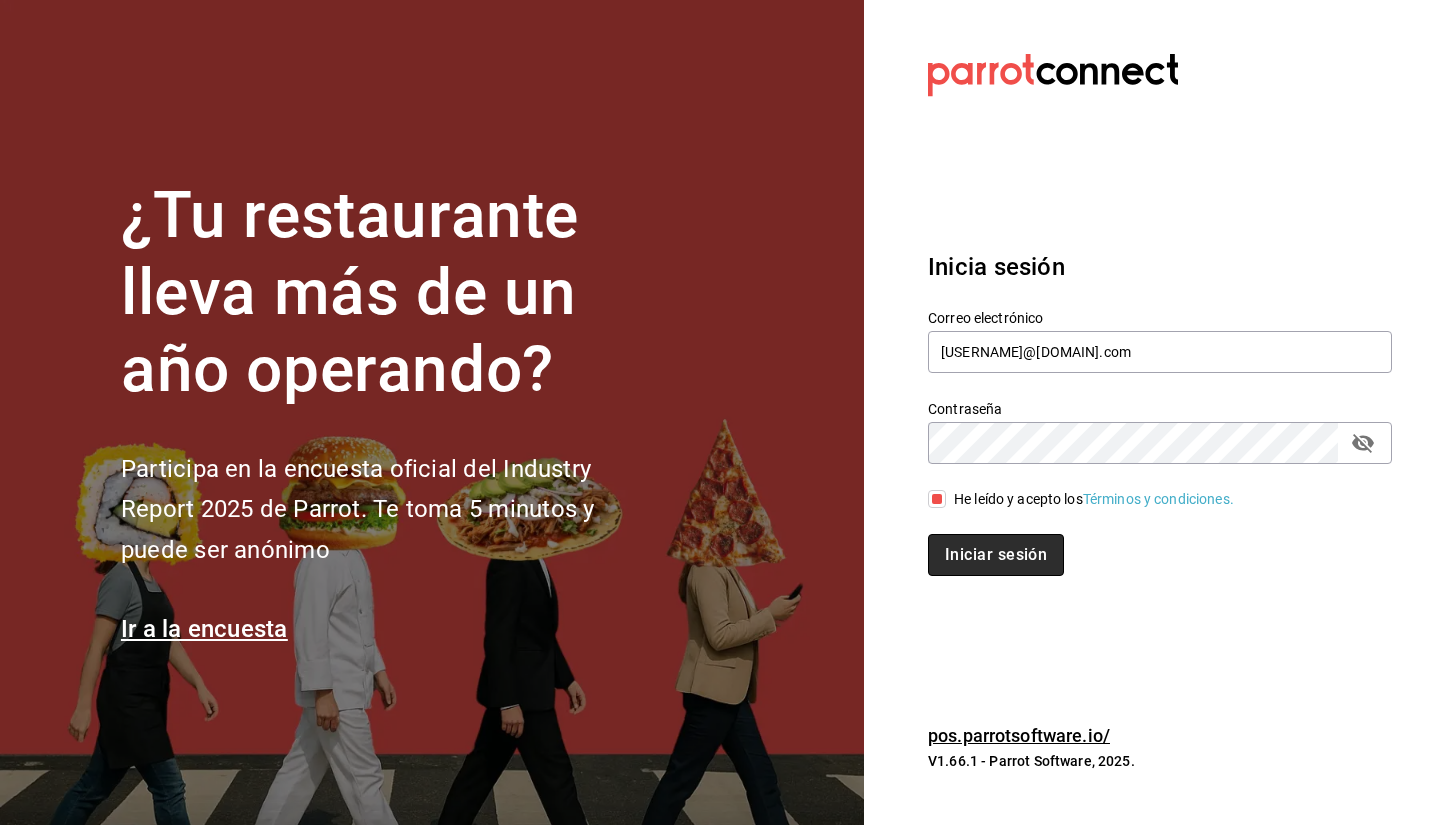 click on "Iniciar sesión" at bounding box center [996, 555] 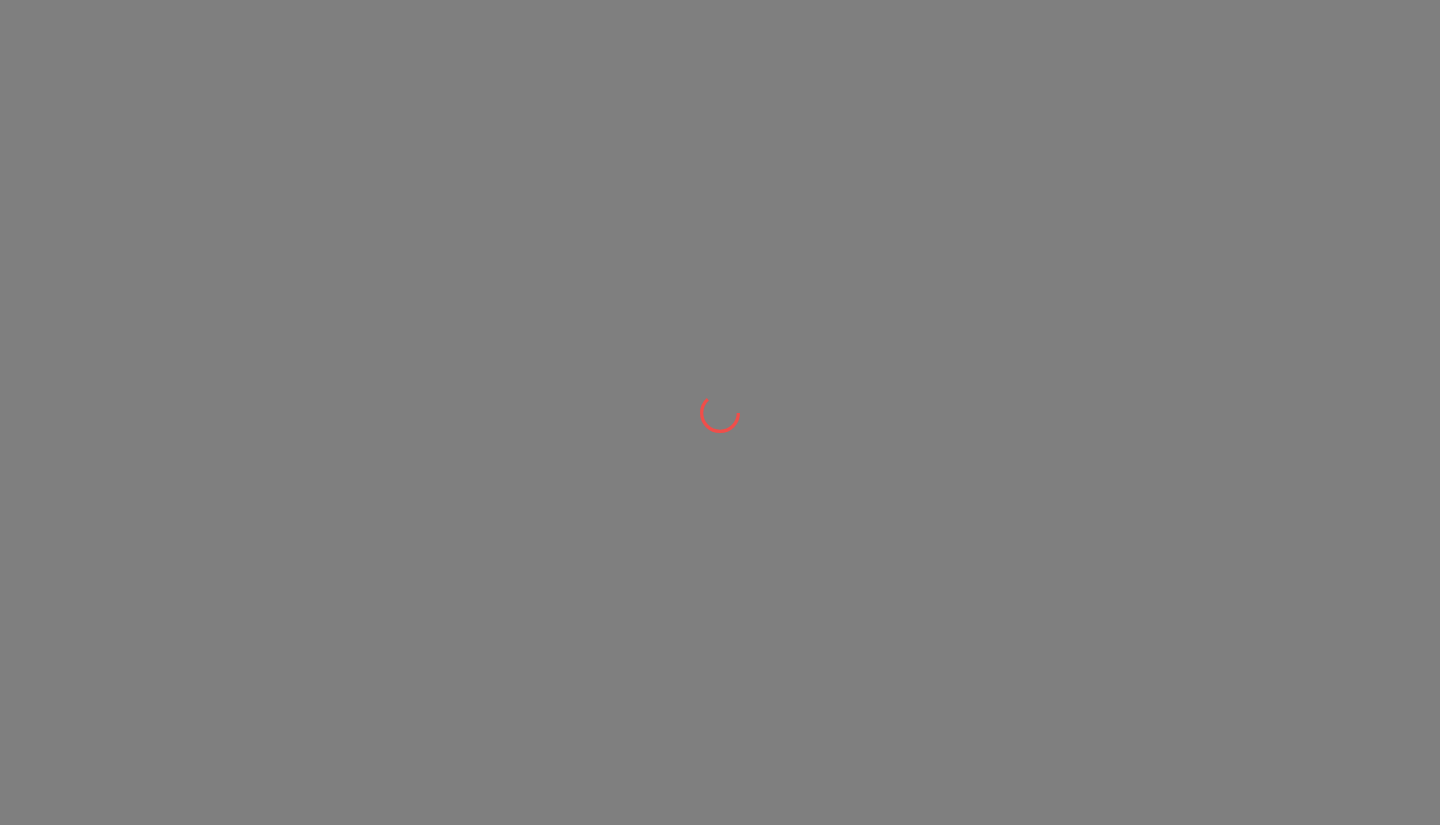 scroll, scrollTop: 0, scrollLeft: 0, axis: both 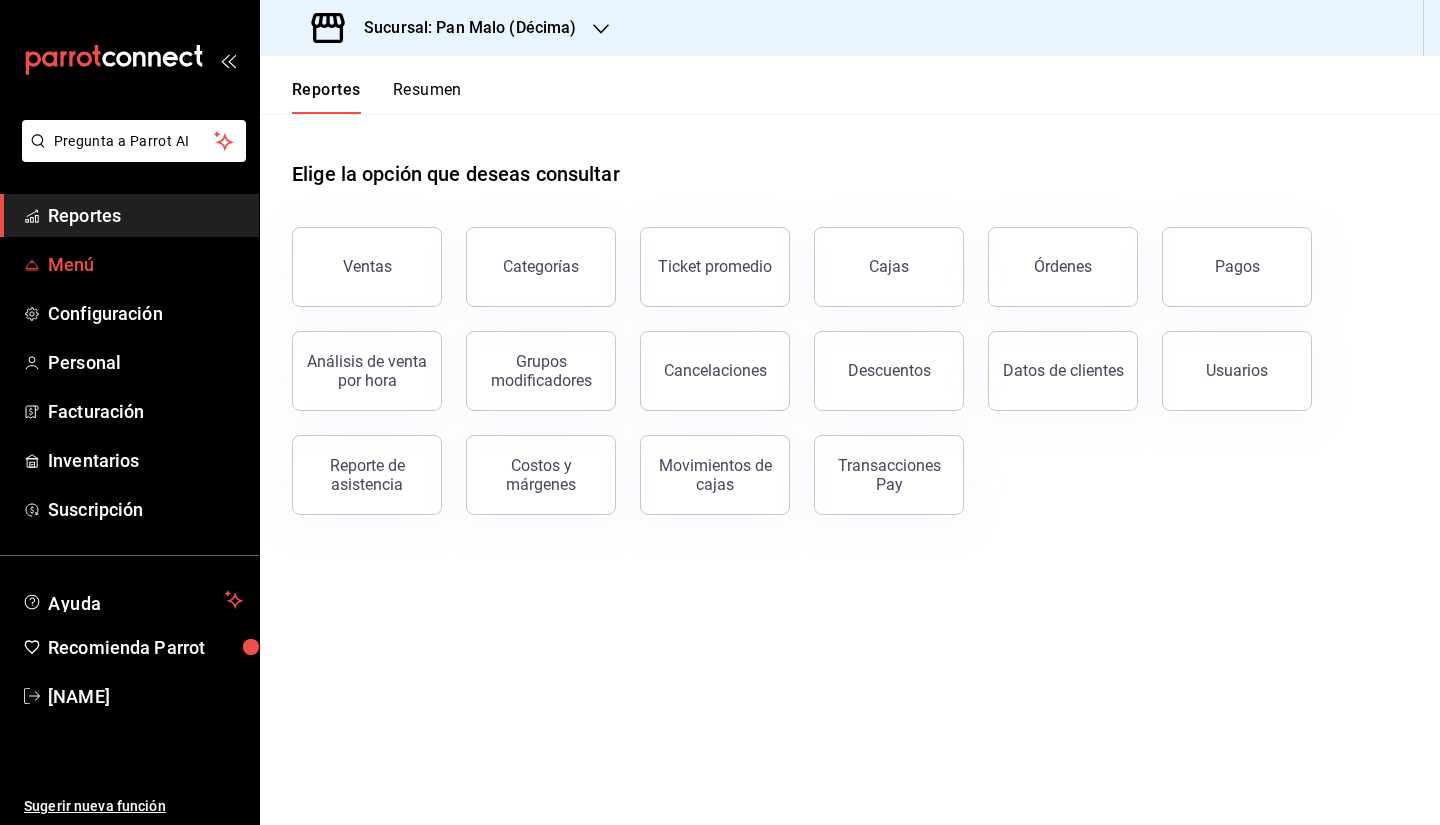 click on "Menú" at bounding box center [145, 264] 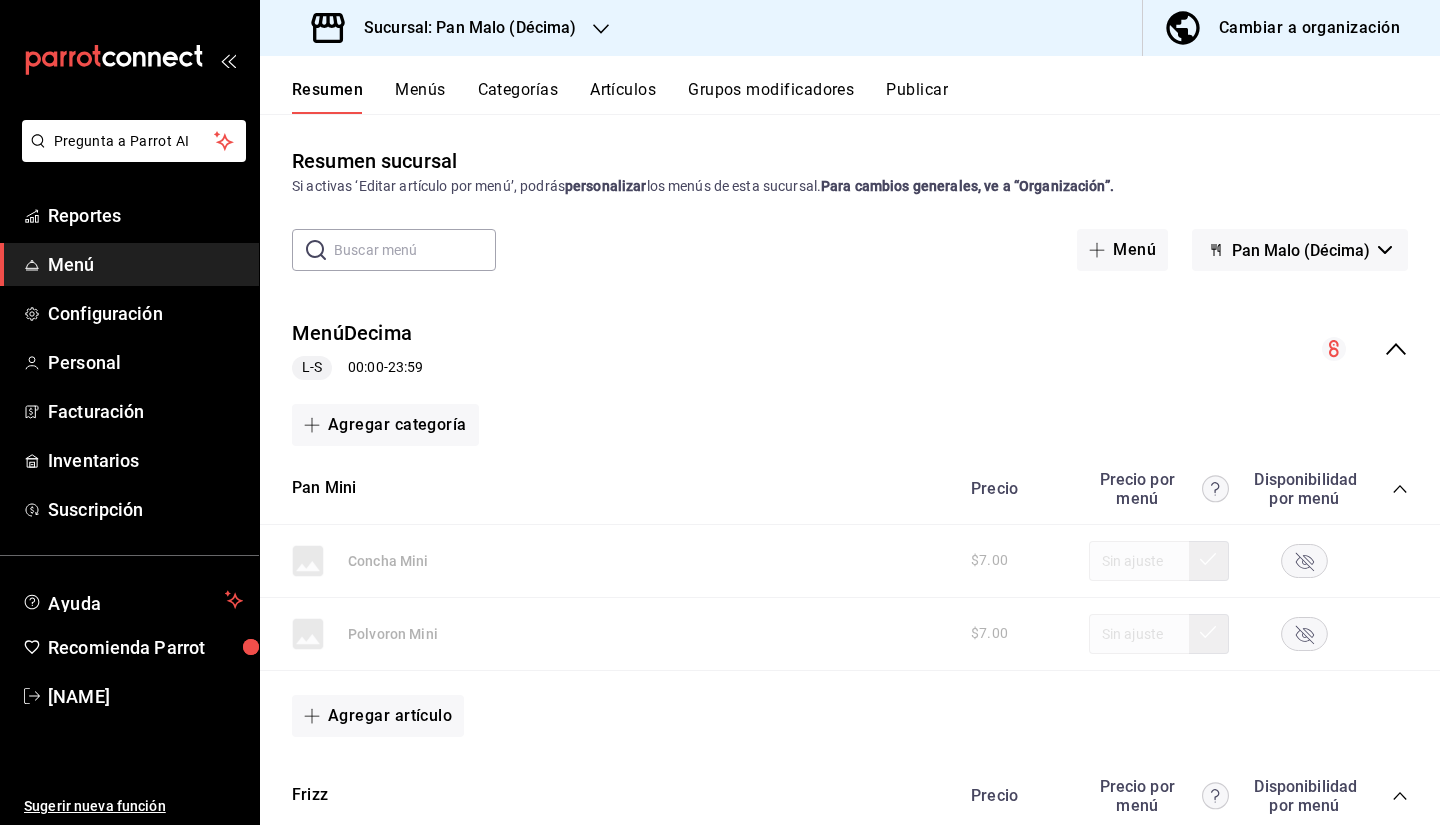 click on "Cambiar a organización" at bounding box center (1309, 28) 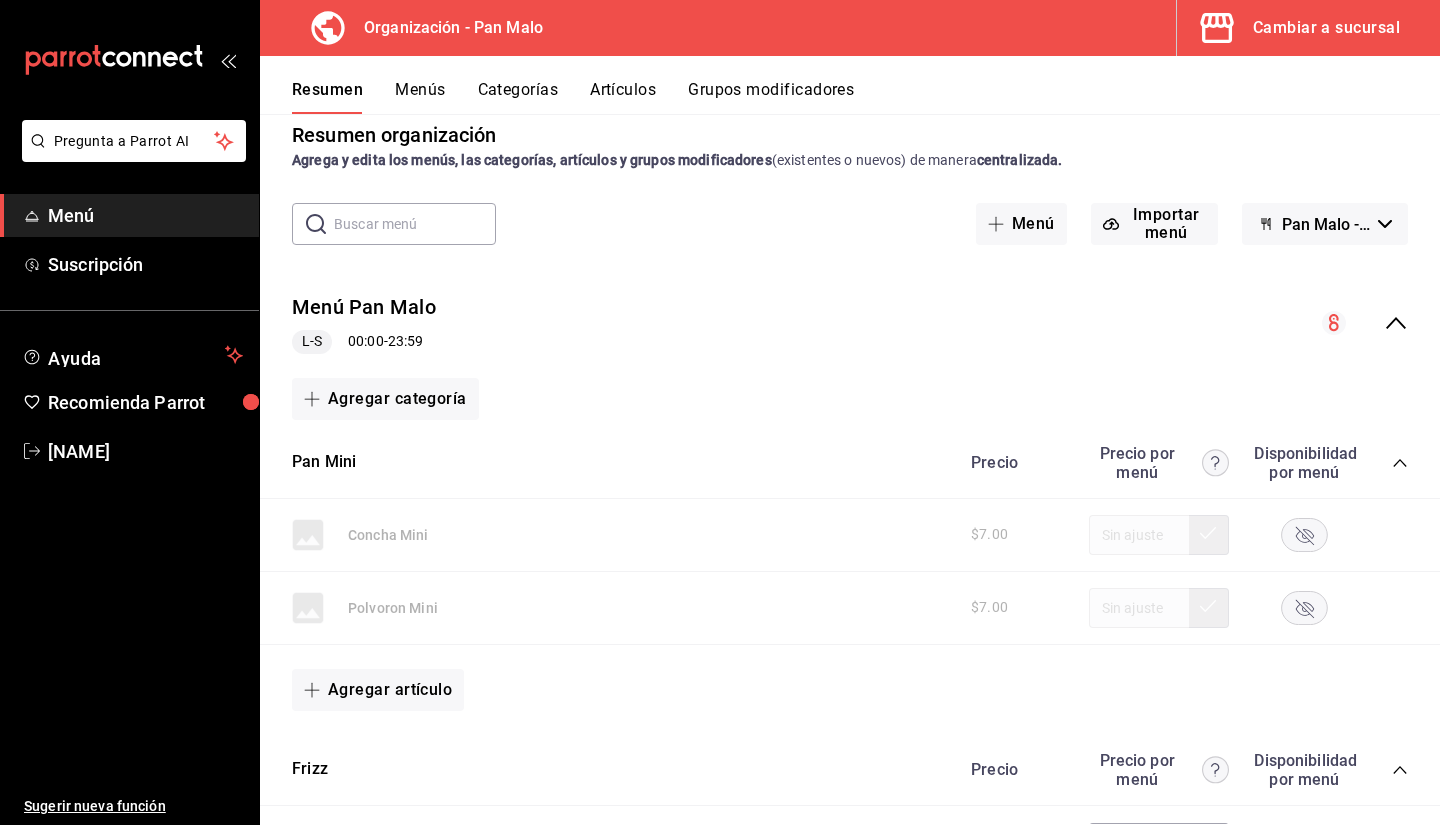 scroll, scrollTop: 0, scrollLeft: 0, axis: both 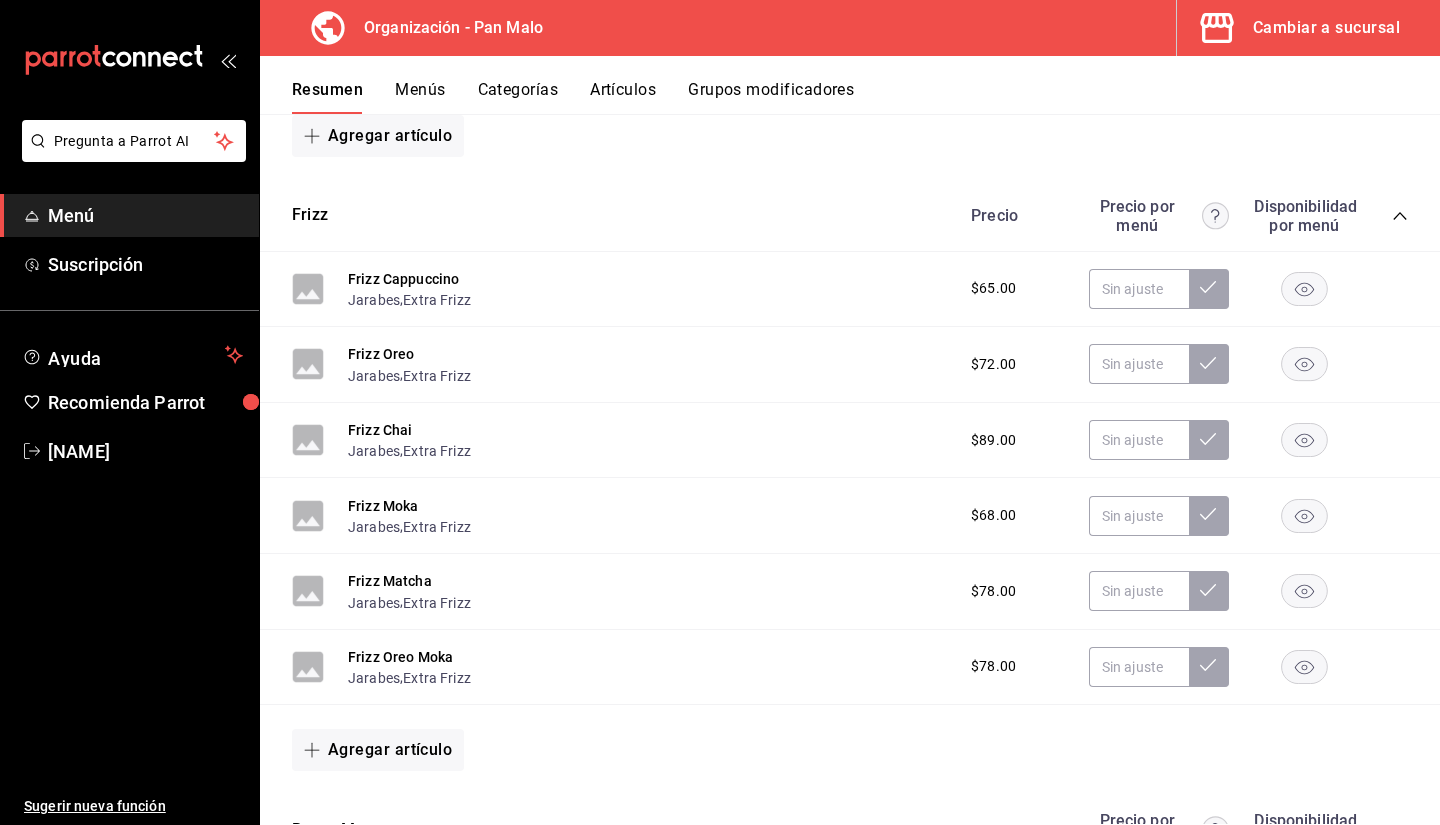 click on "Resumen Menús Categorías Artículos Grupos modificadores" at bounding box center (850, 85) 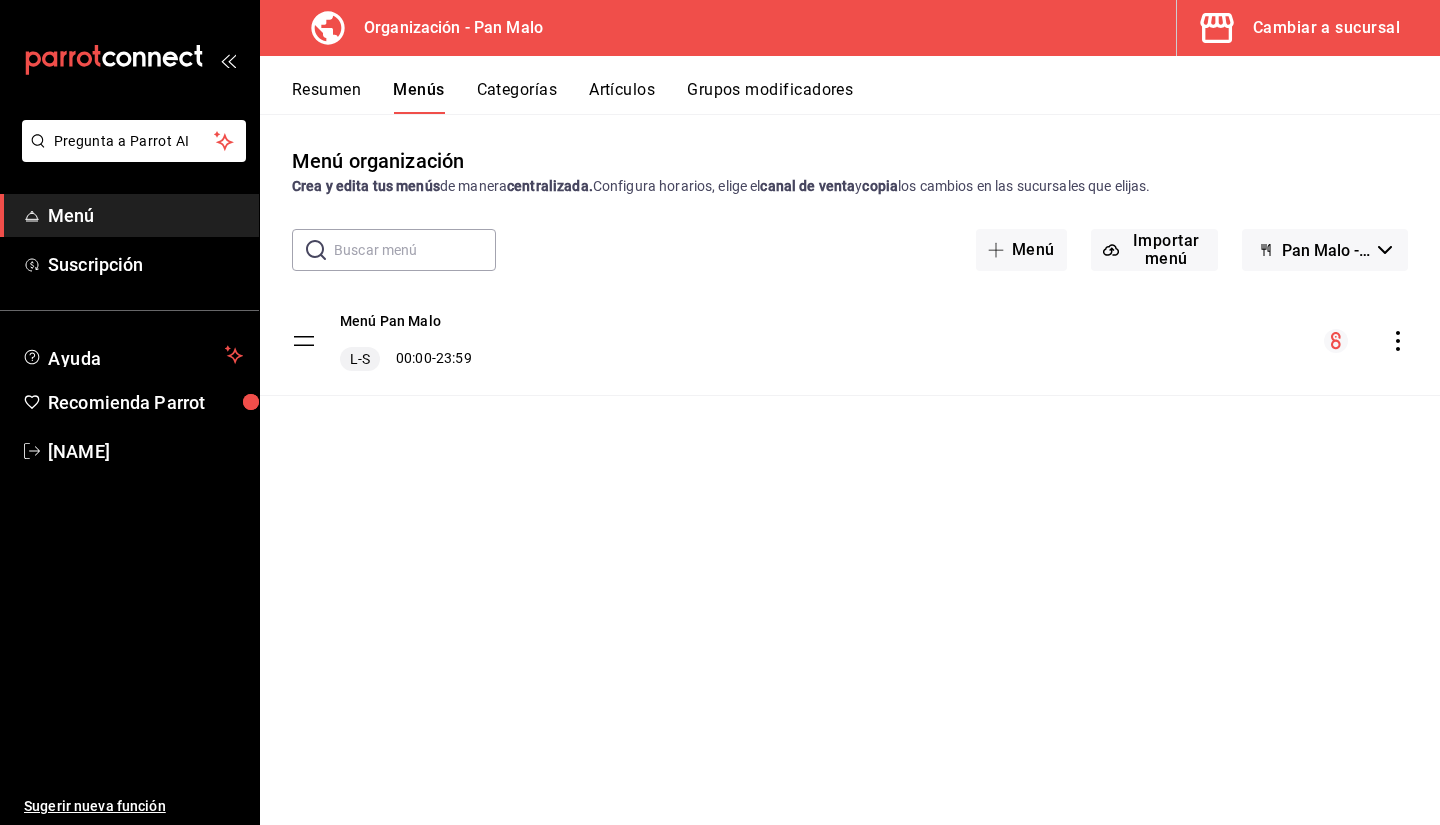 click on "Categorías" at bounding box center (517, 97) 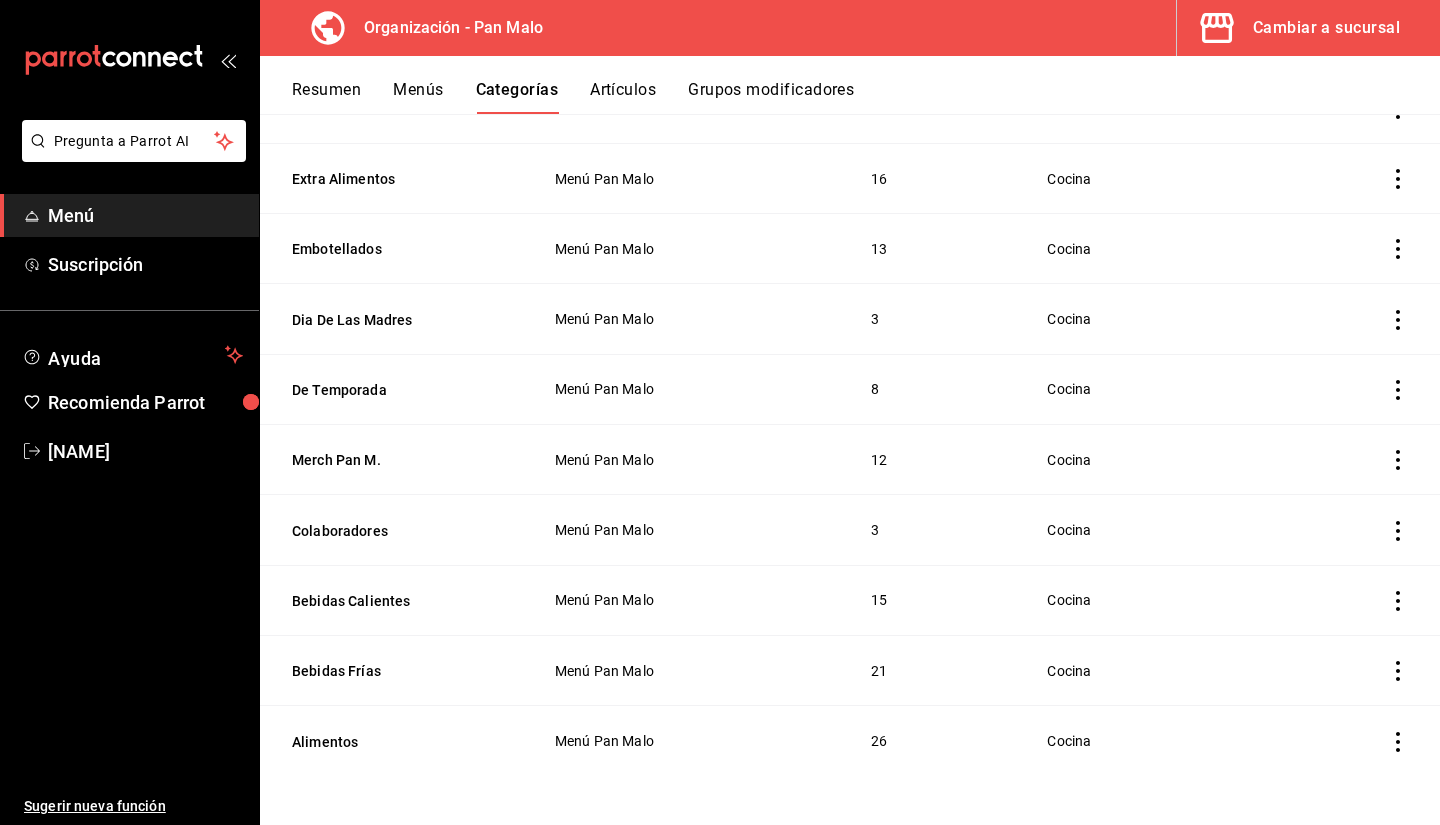 scroll, scrollTop: 1086, scrollLeft: 0, axis: vertical 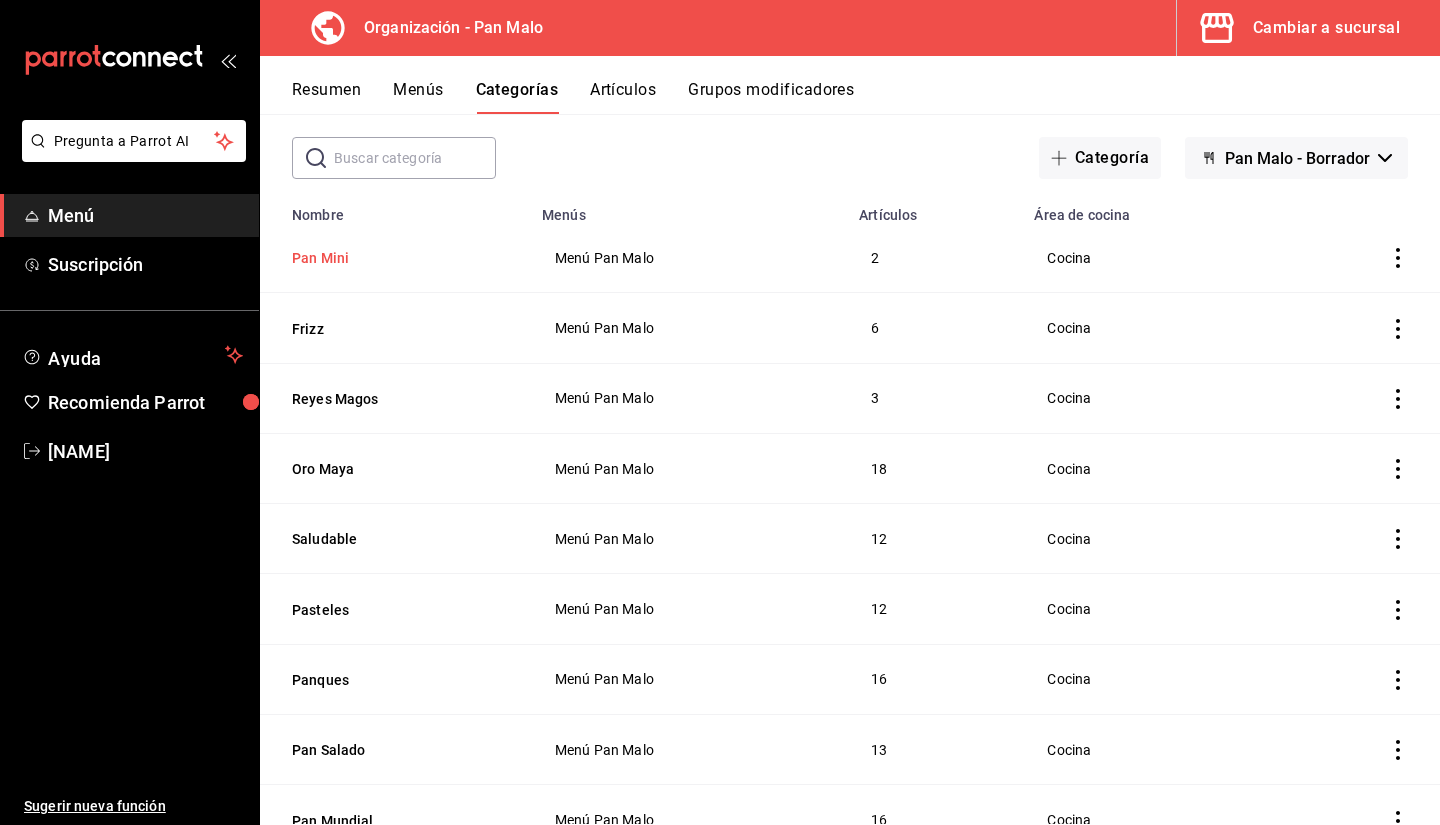 click on "Pan Mini" at bounding box center (392, 258) 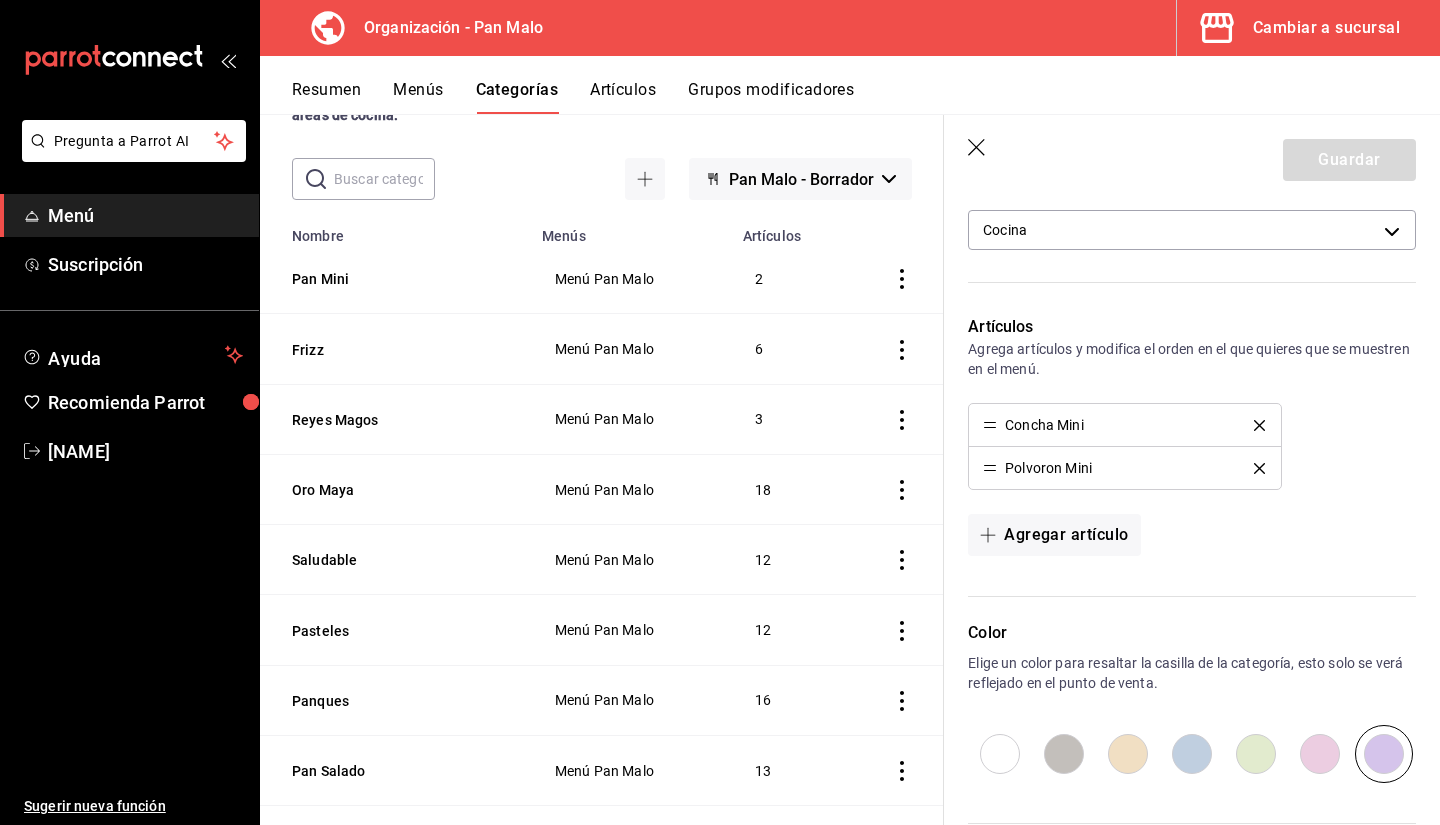 scroll, scrollTop: 390, scrollLeft: 0, axis: vertical 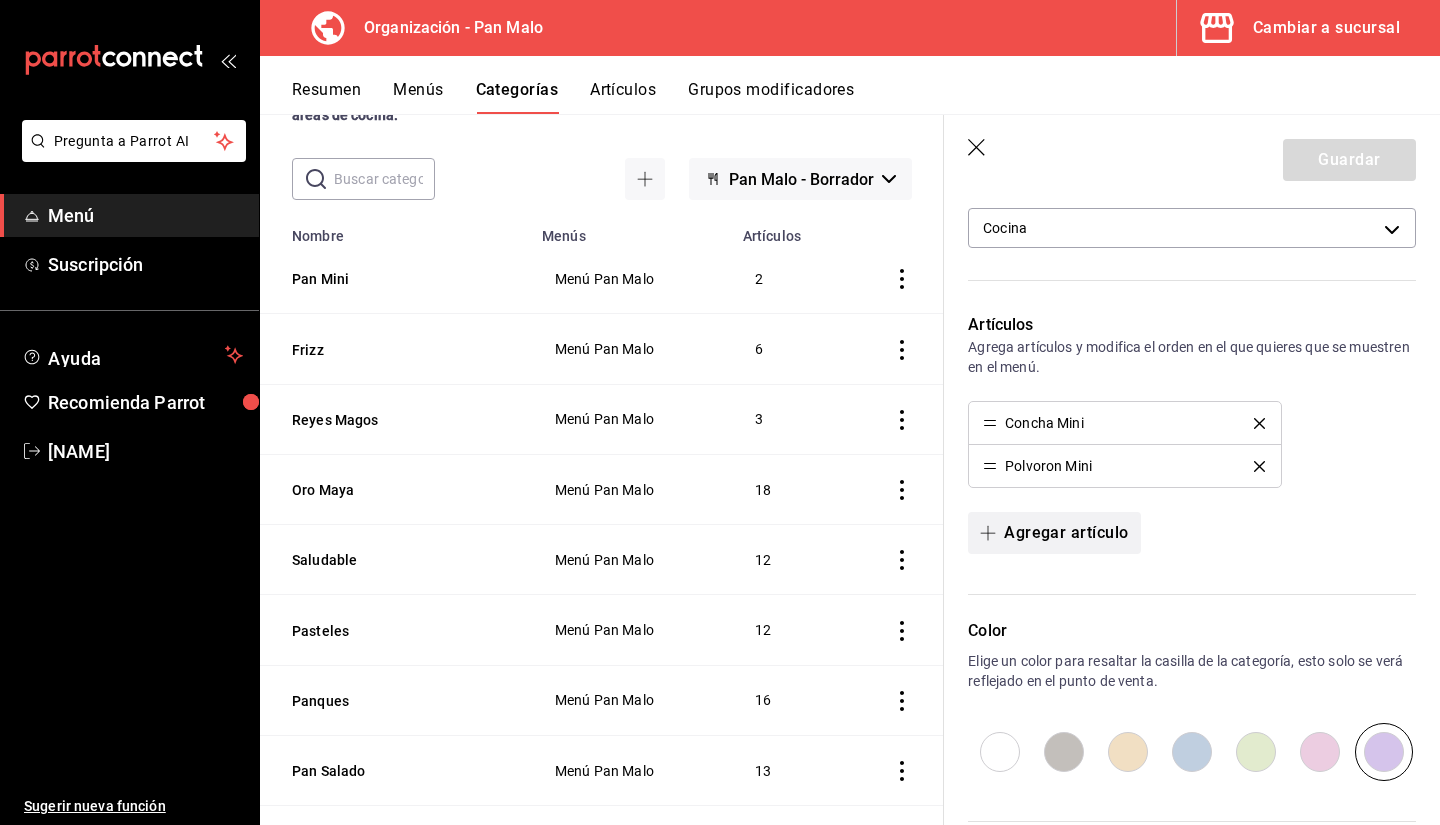 click on "Agregar artículo" at bounding box center [1054, 533] 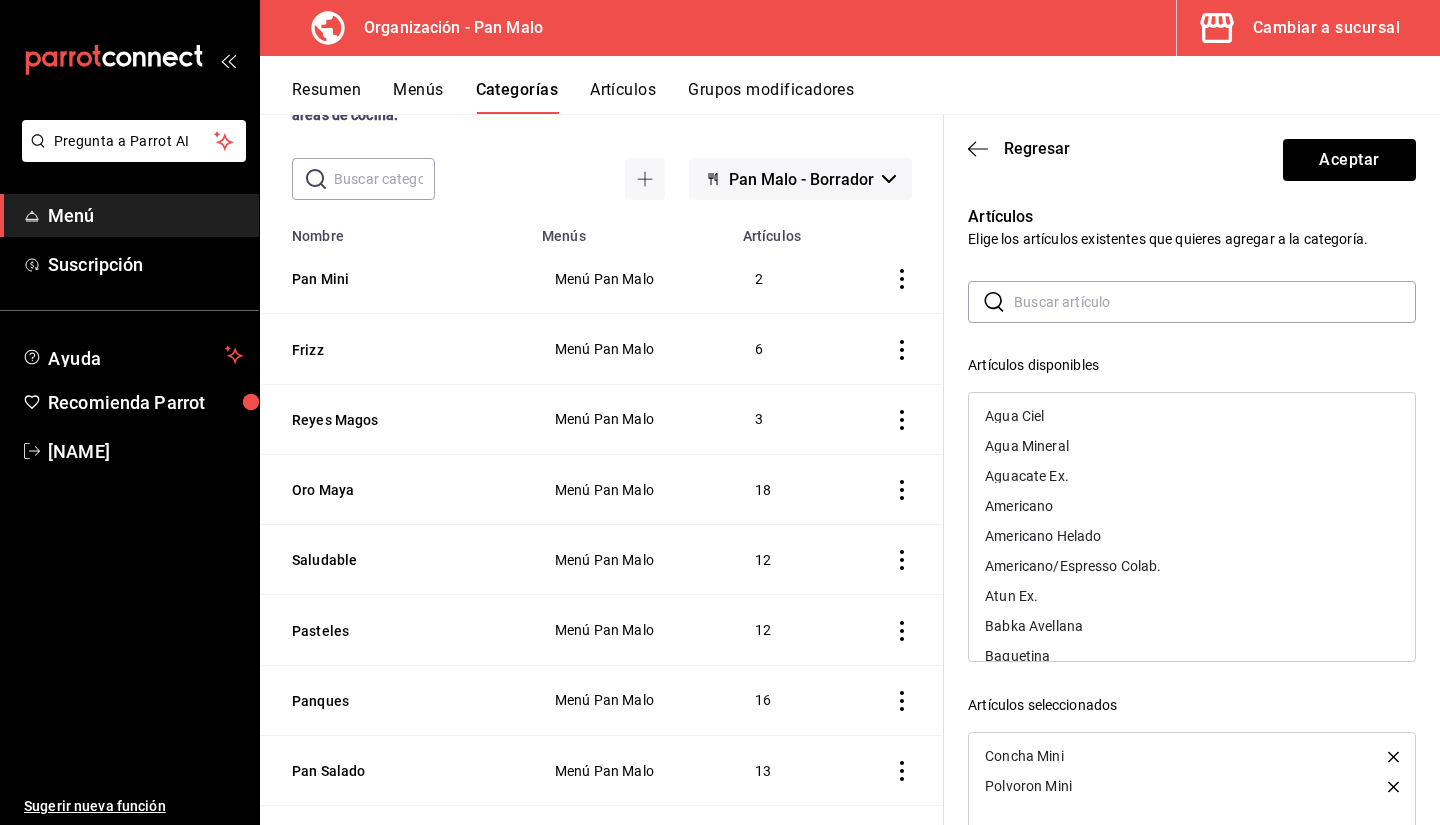 click at bounding box center (1215, 302) 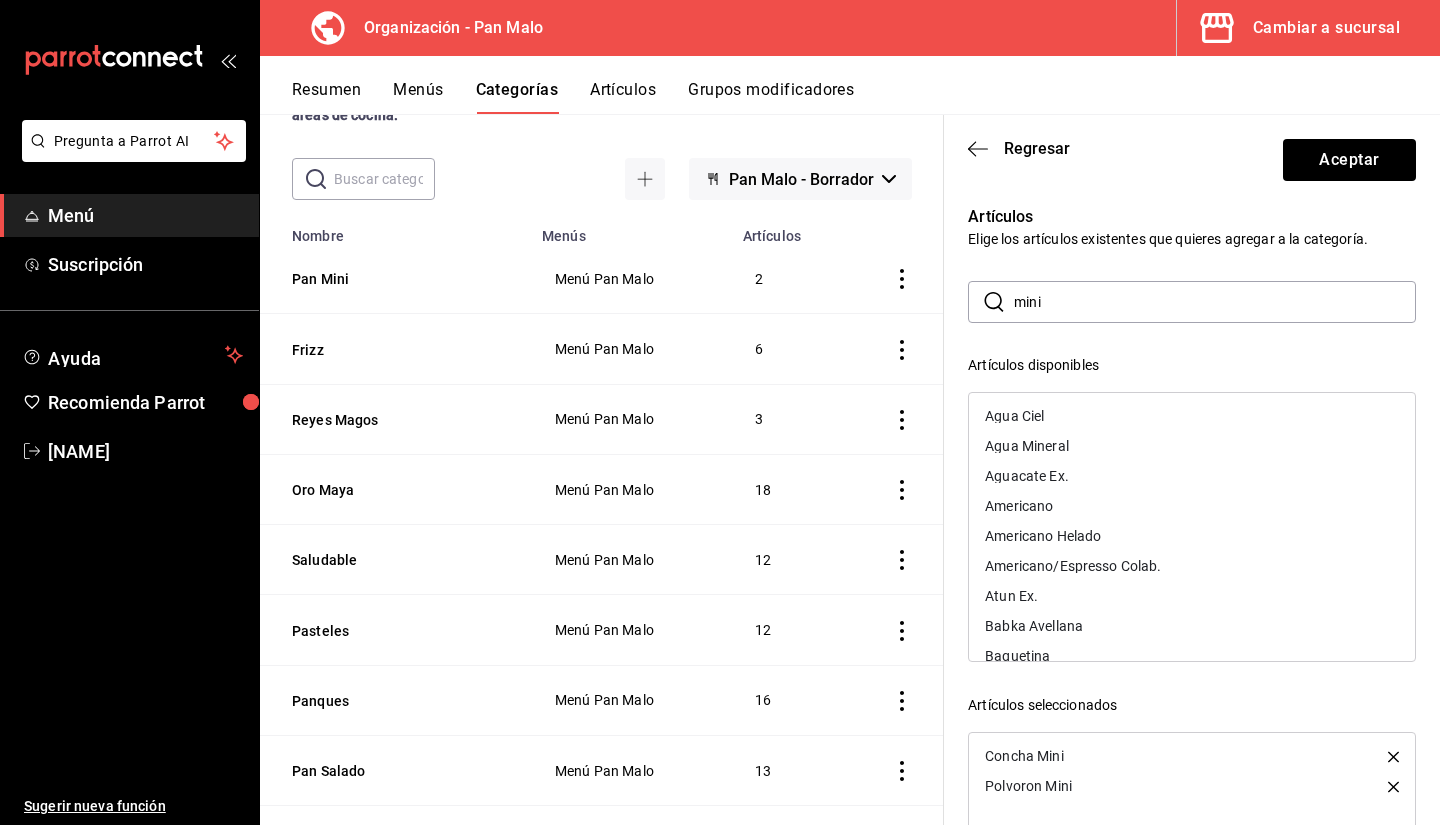 type on "mini" 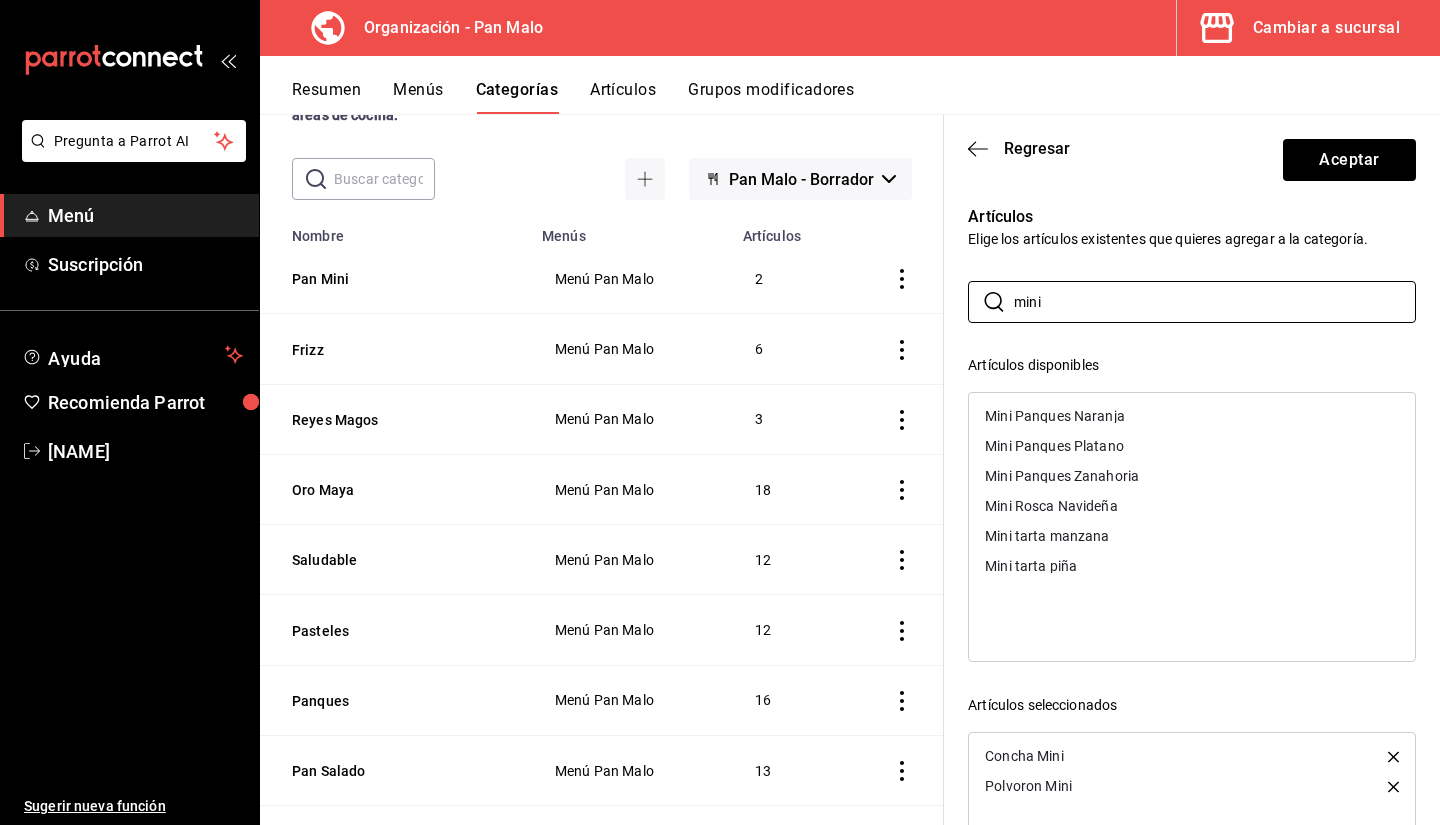 click on "Mini tarta manzana" at bounding box center (1192, 536) 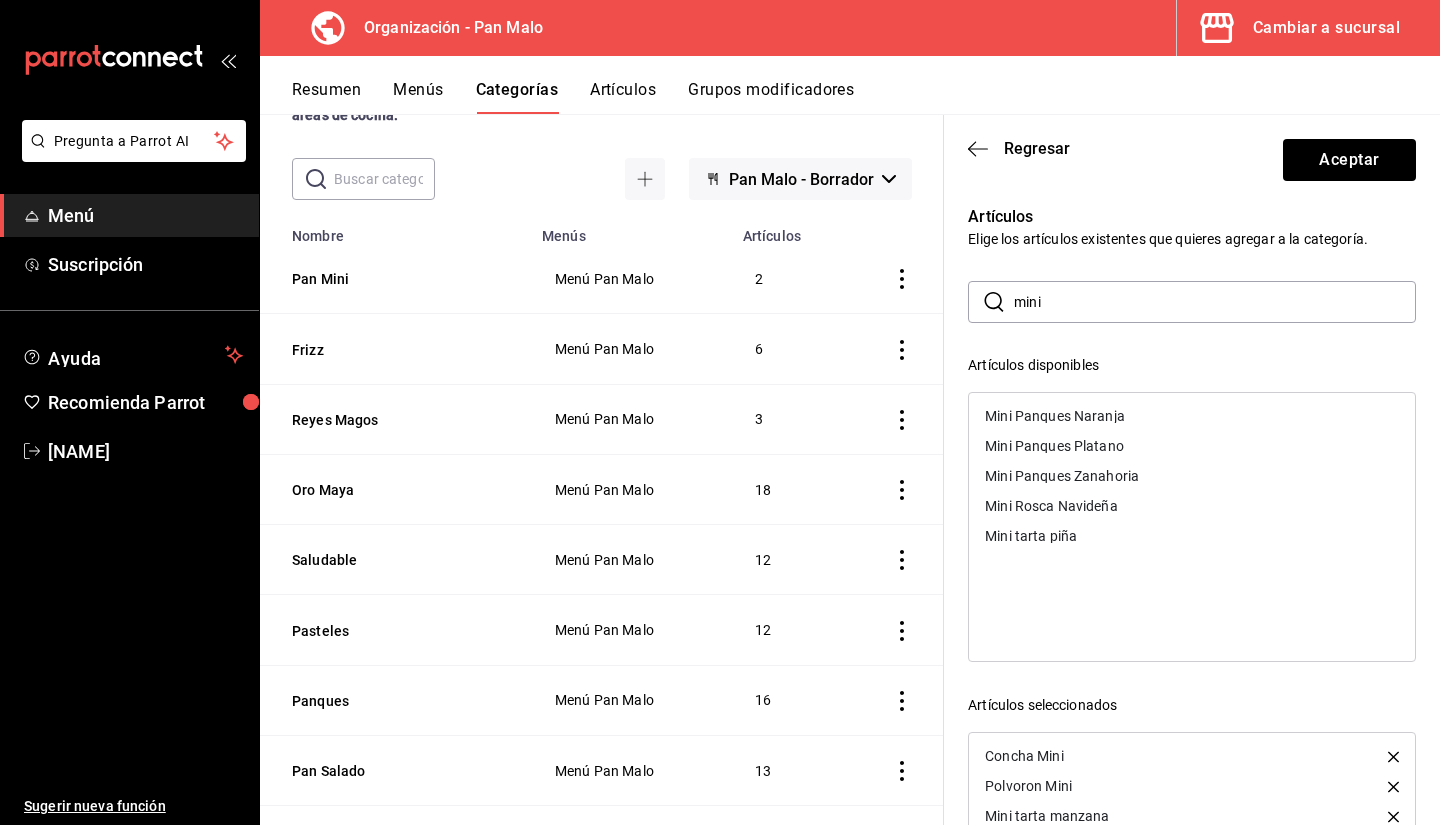 click on "Mini tarta piña" at bounding box center (1192, 536) 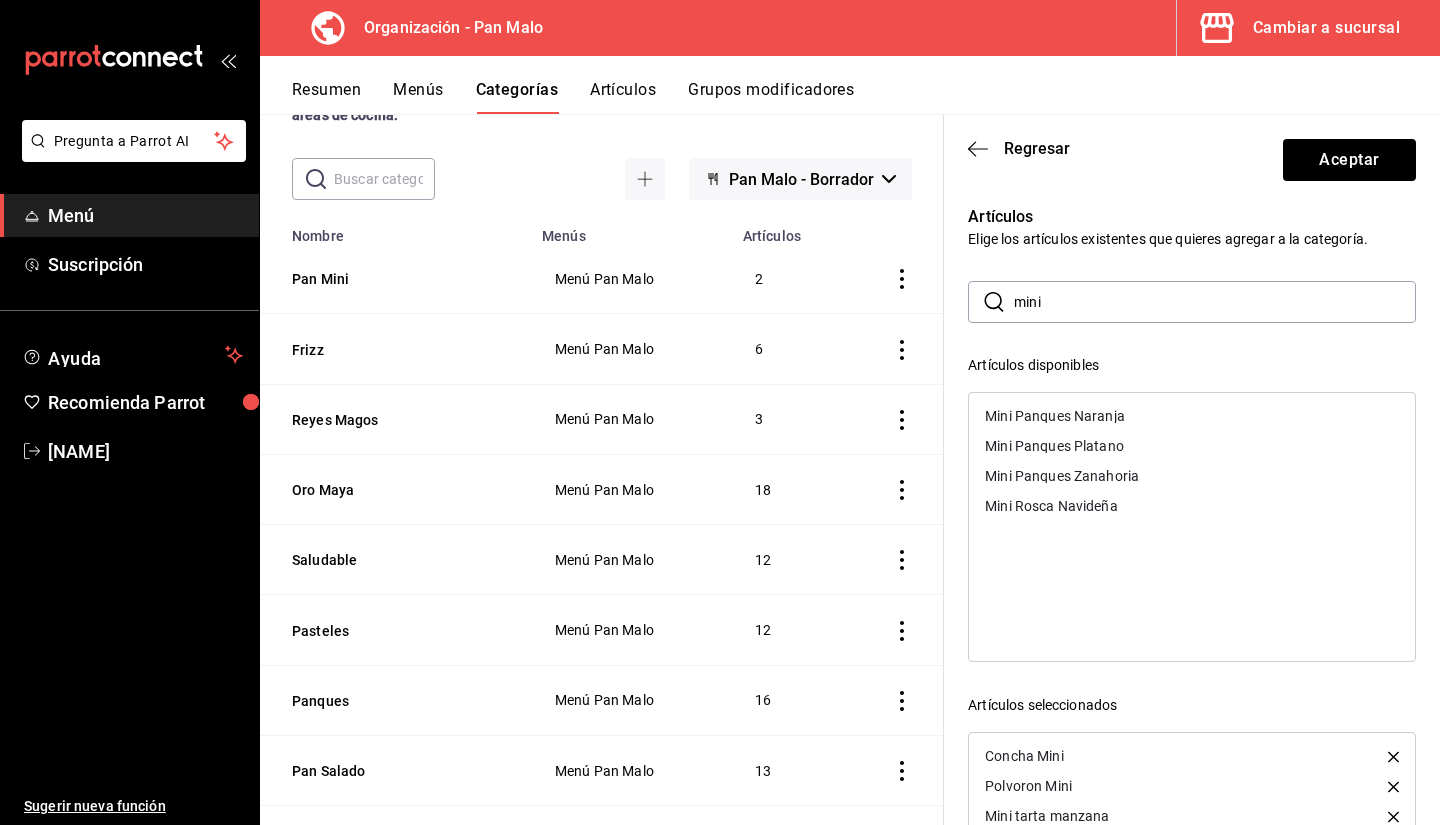 scroll, scrollTop: 28, scrollLeft: 0, axis: vertical 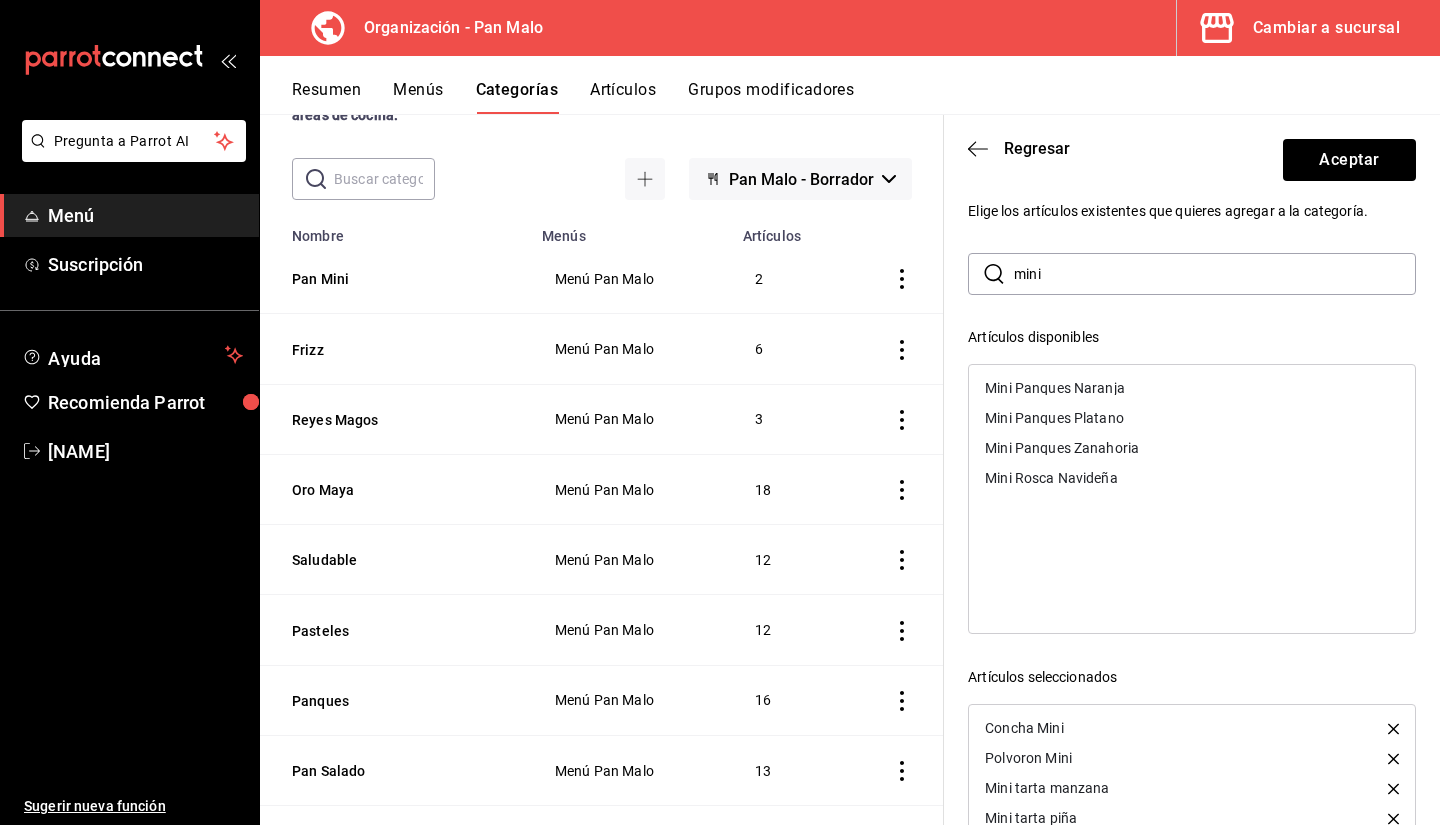 click on "Mini Panques Naranja" at bounding box center [1192, 388] 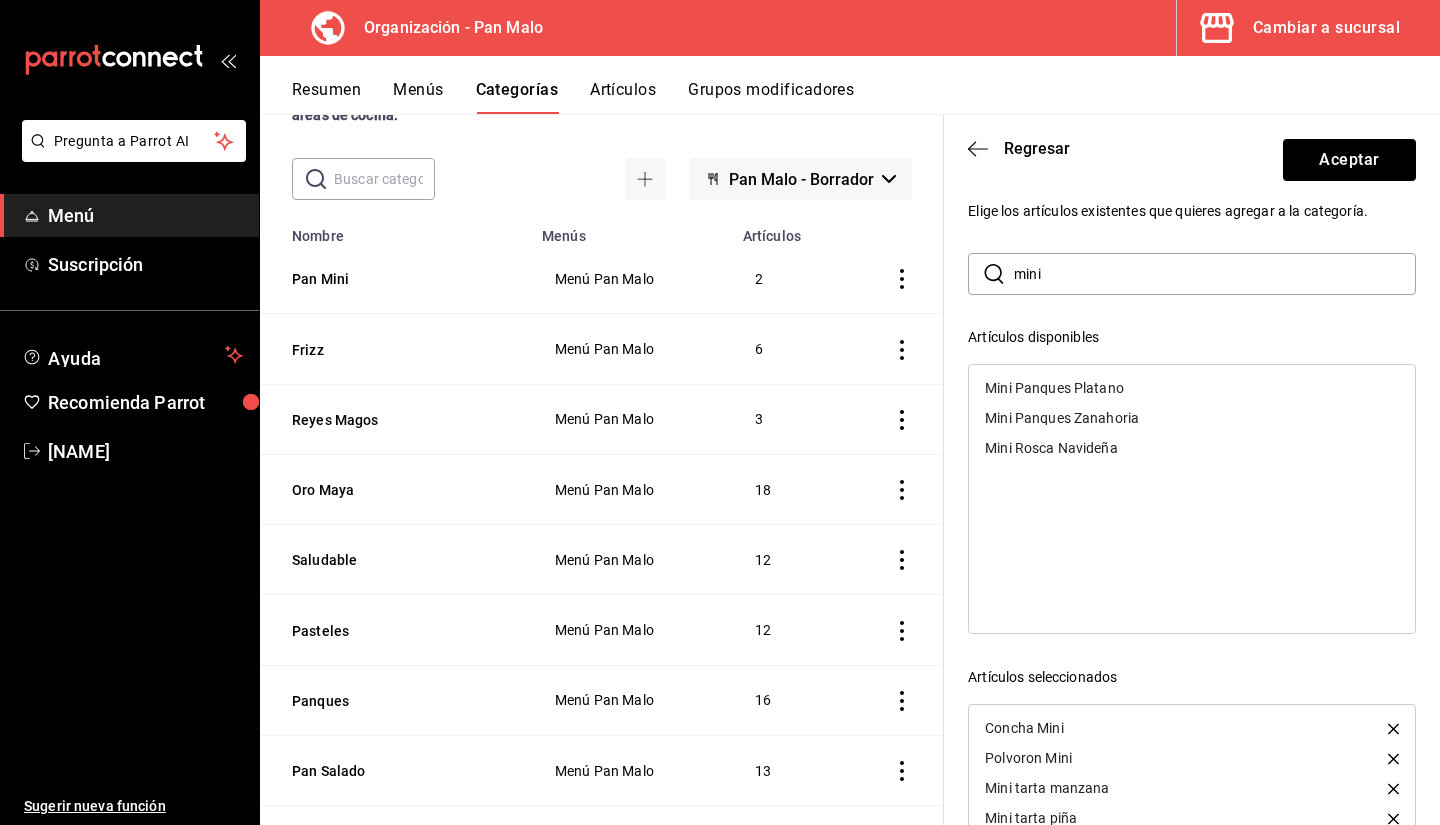click on "Mini Panques Zanahoria" at bounding box center (1192, 418) 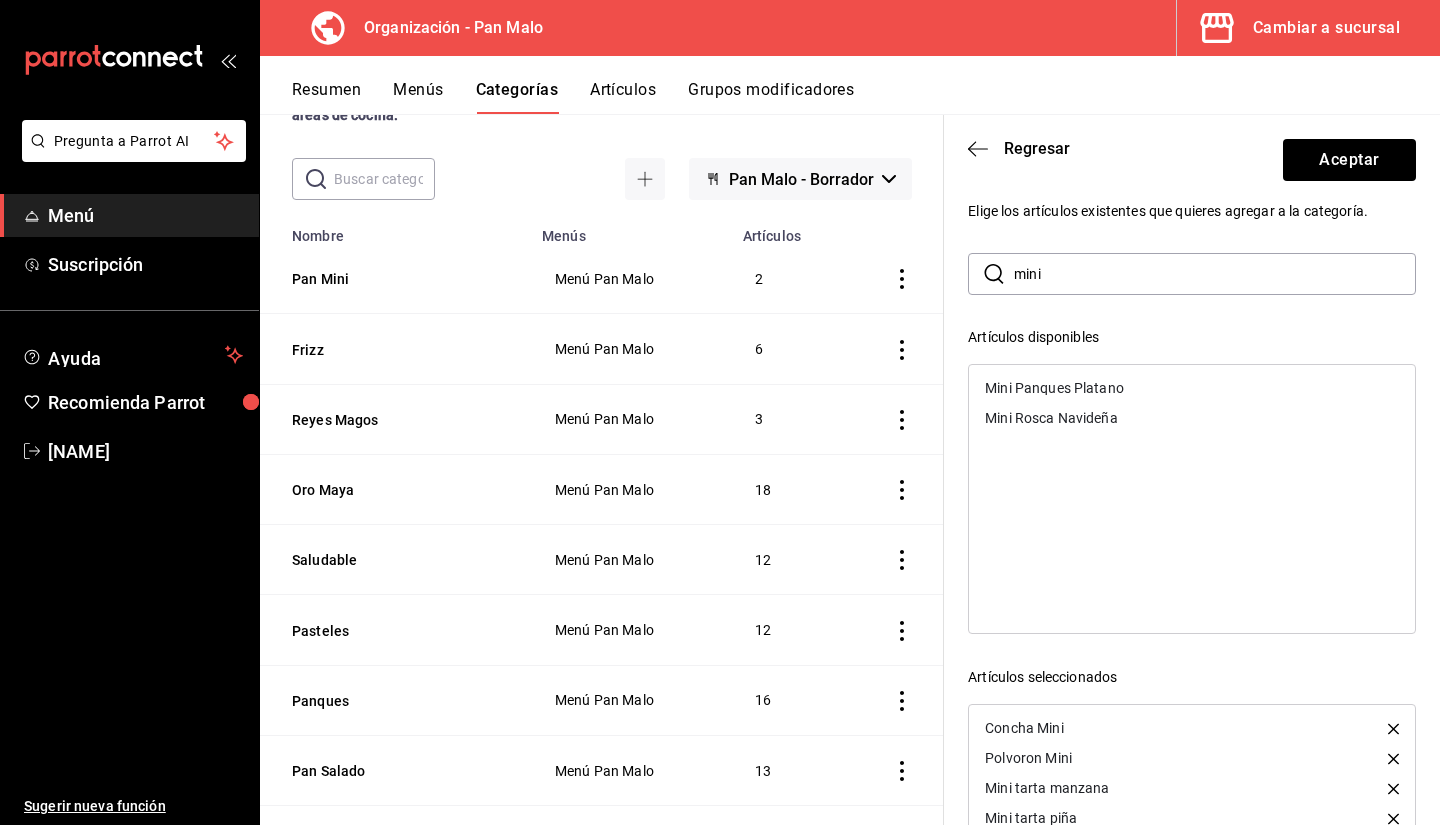 click on "Mini Panques Platano" at bounding box center [1054, 388] 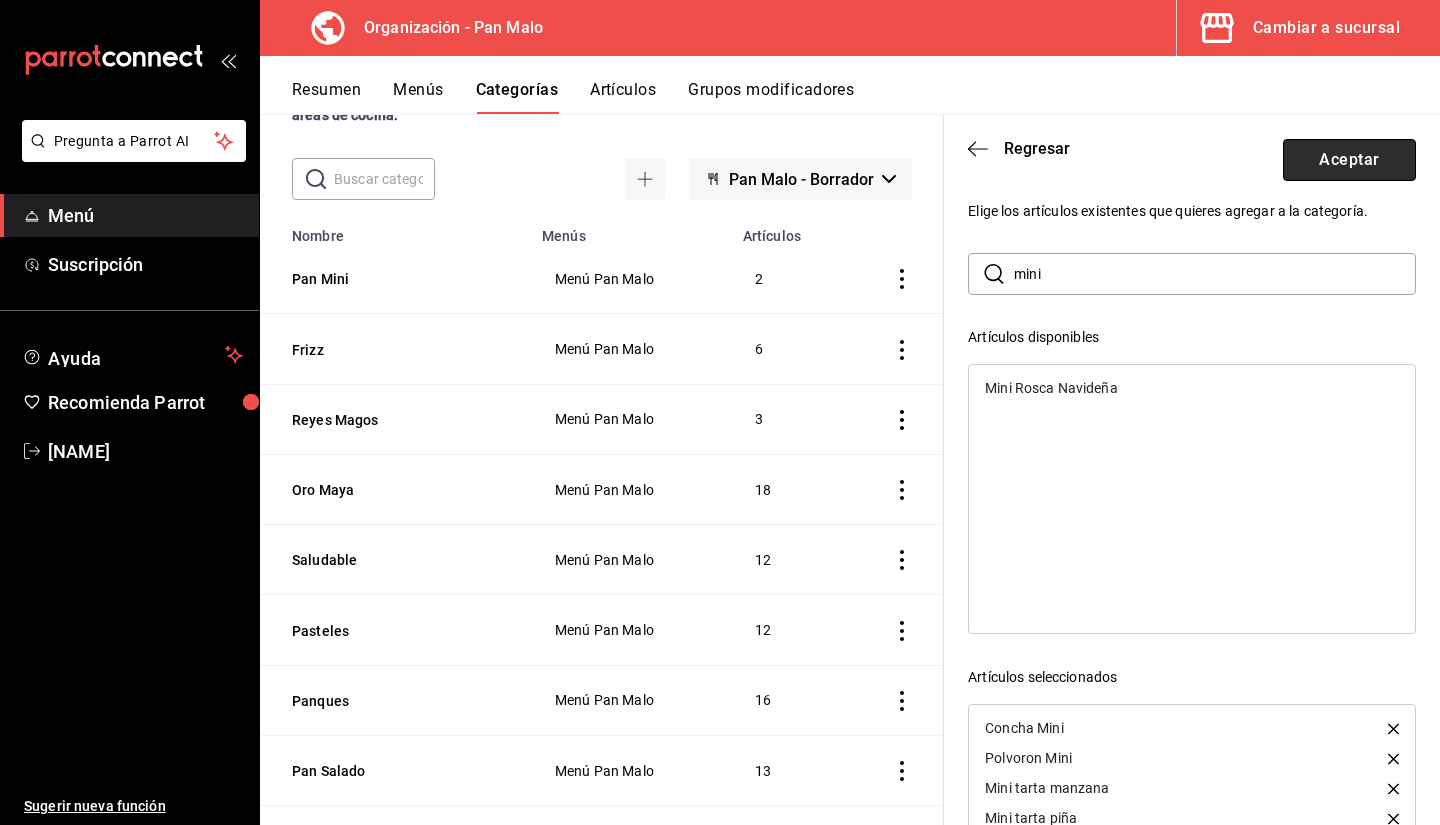 click on "Aceptar" at bounding box center (1349, 160) 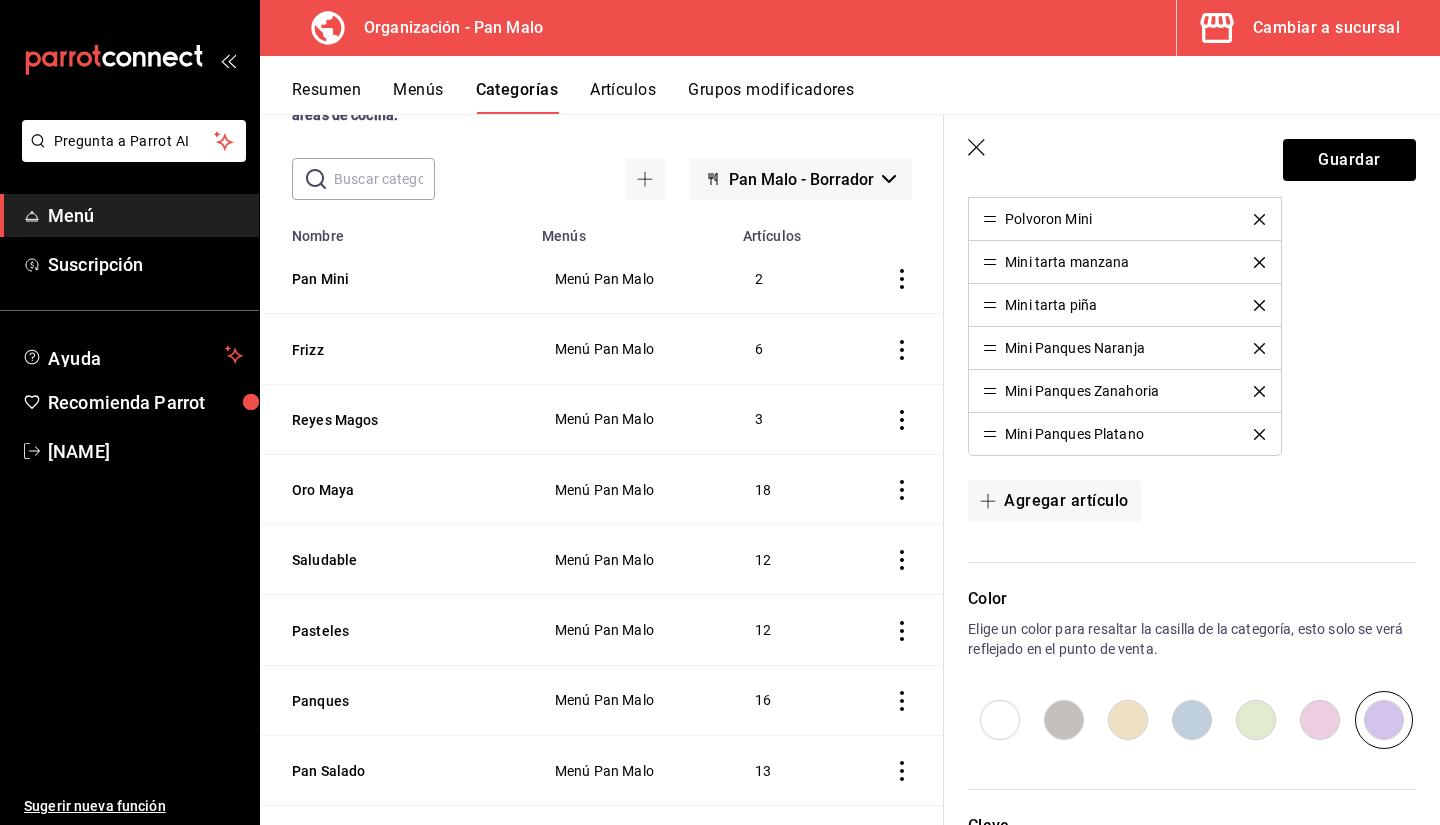 scroll, scrollTop: 575, scrollLeft: 0, axis: vertical 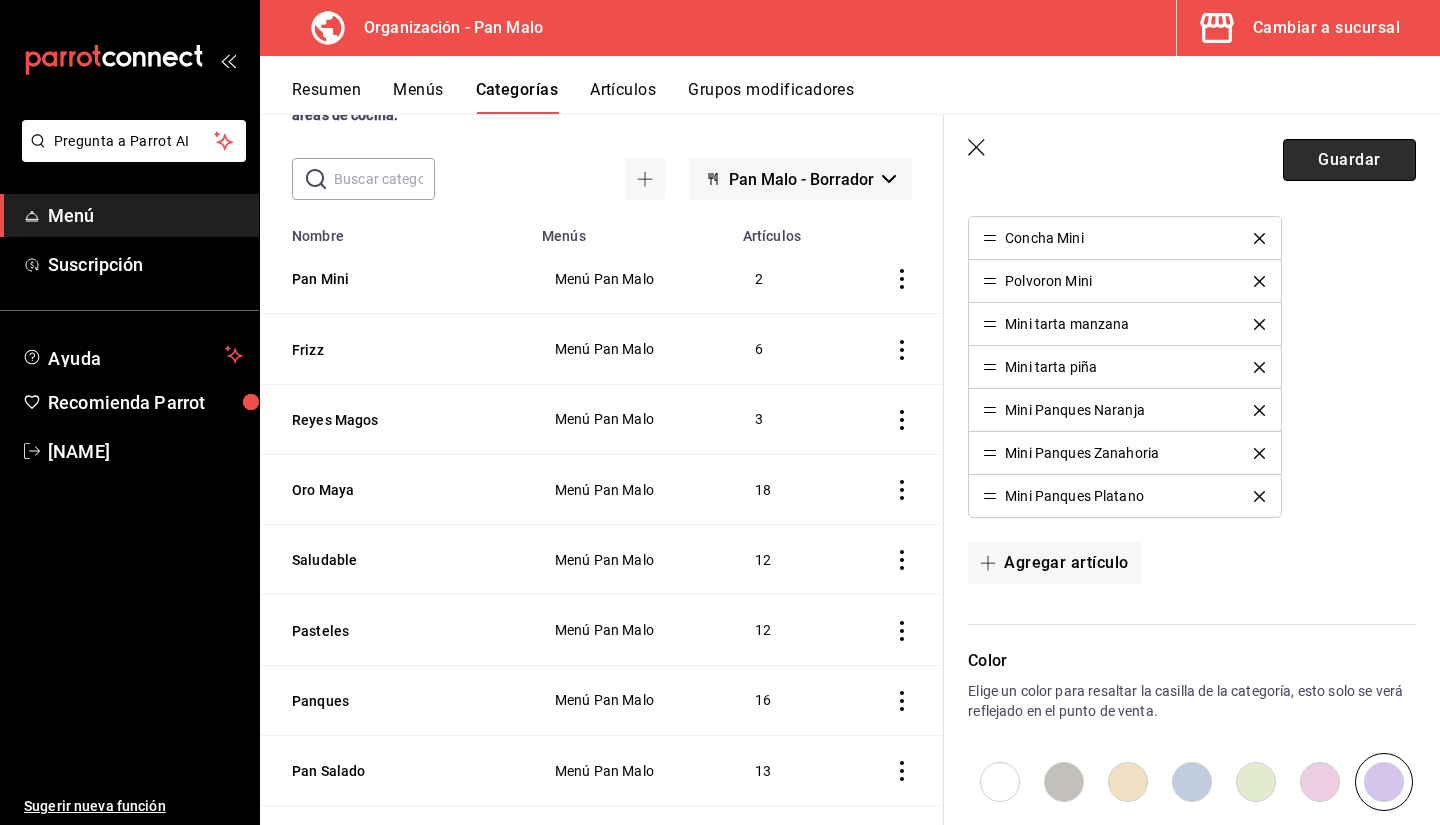 click on "Guardar" at bounding box center (1349, 160) 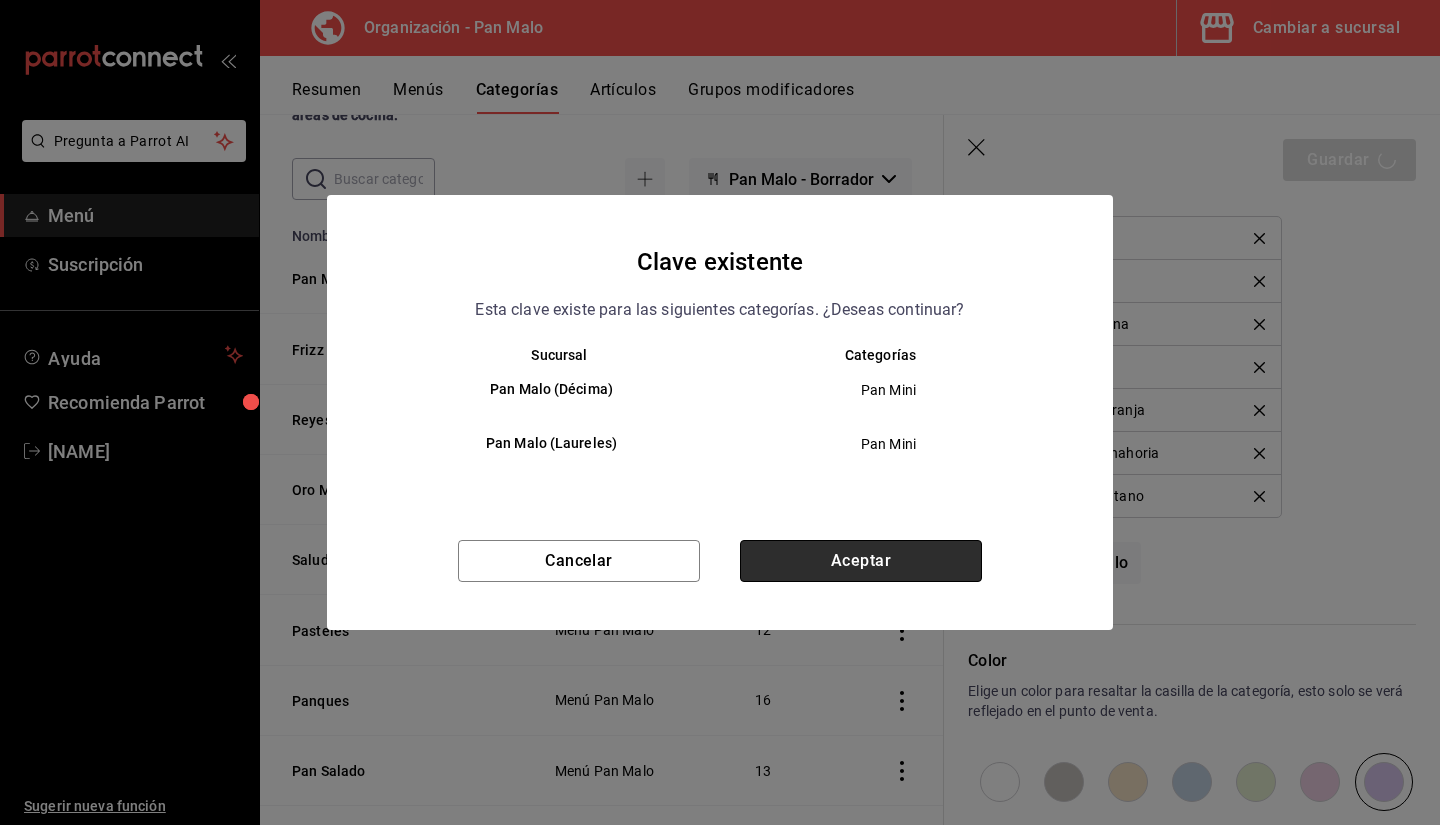 click on "Aceptar" at bounding box center (861, 561) 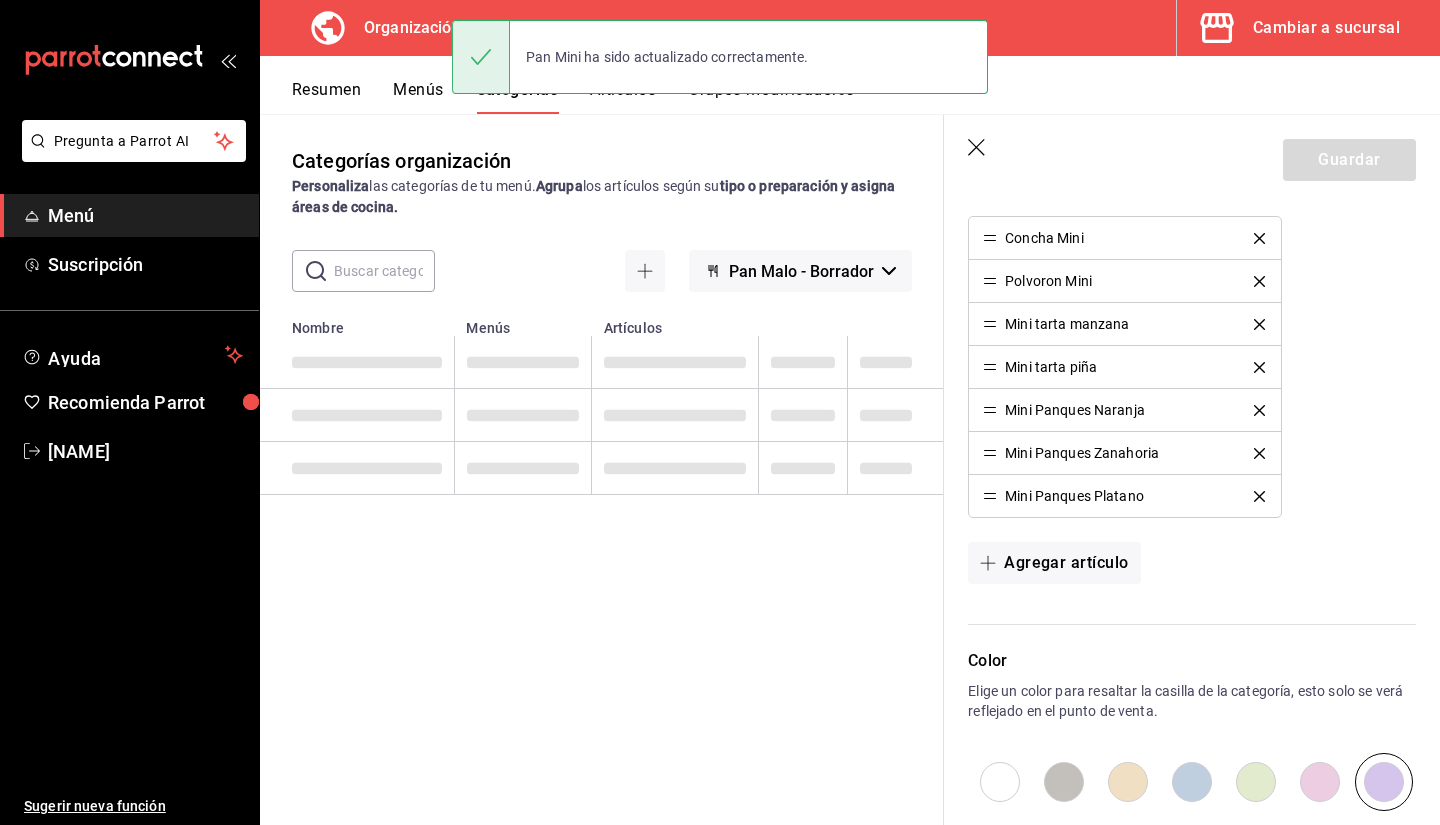 scroll, scrollTop: 0, scrollLeft: 0, axis: both 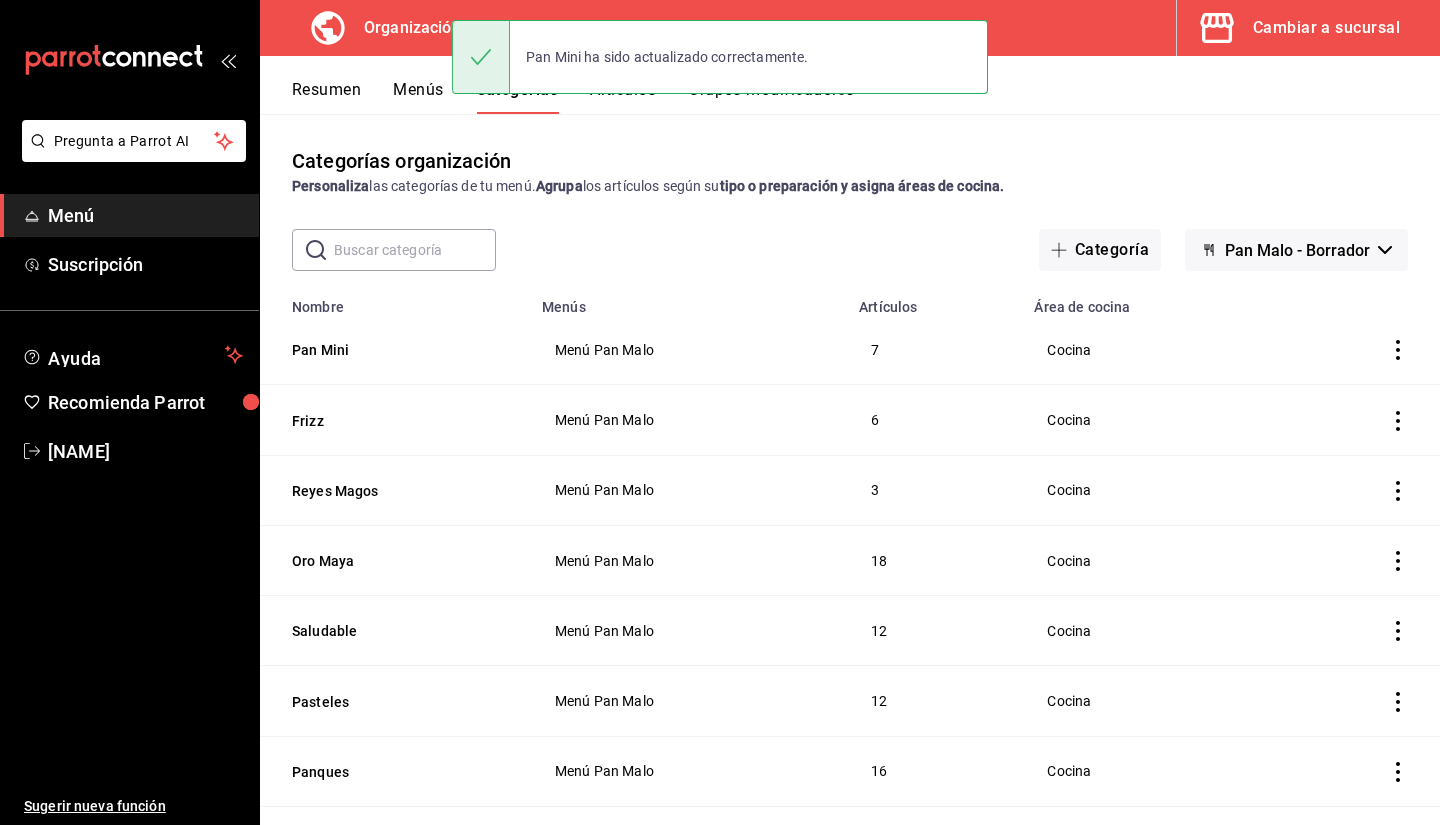 click on "Artículos" at bounding box center [623, 97] 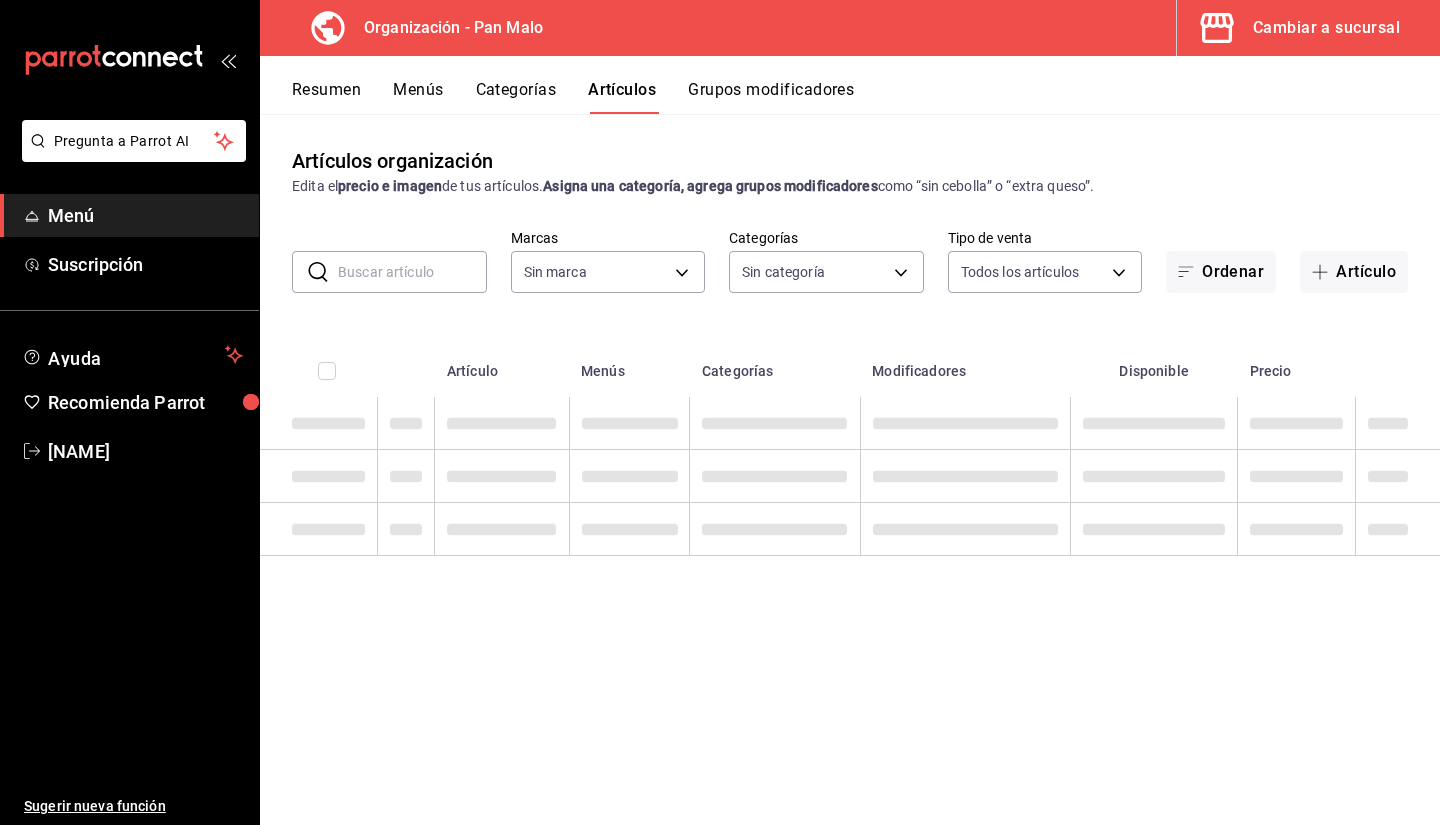 type on "[UUID]" 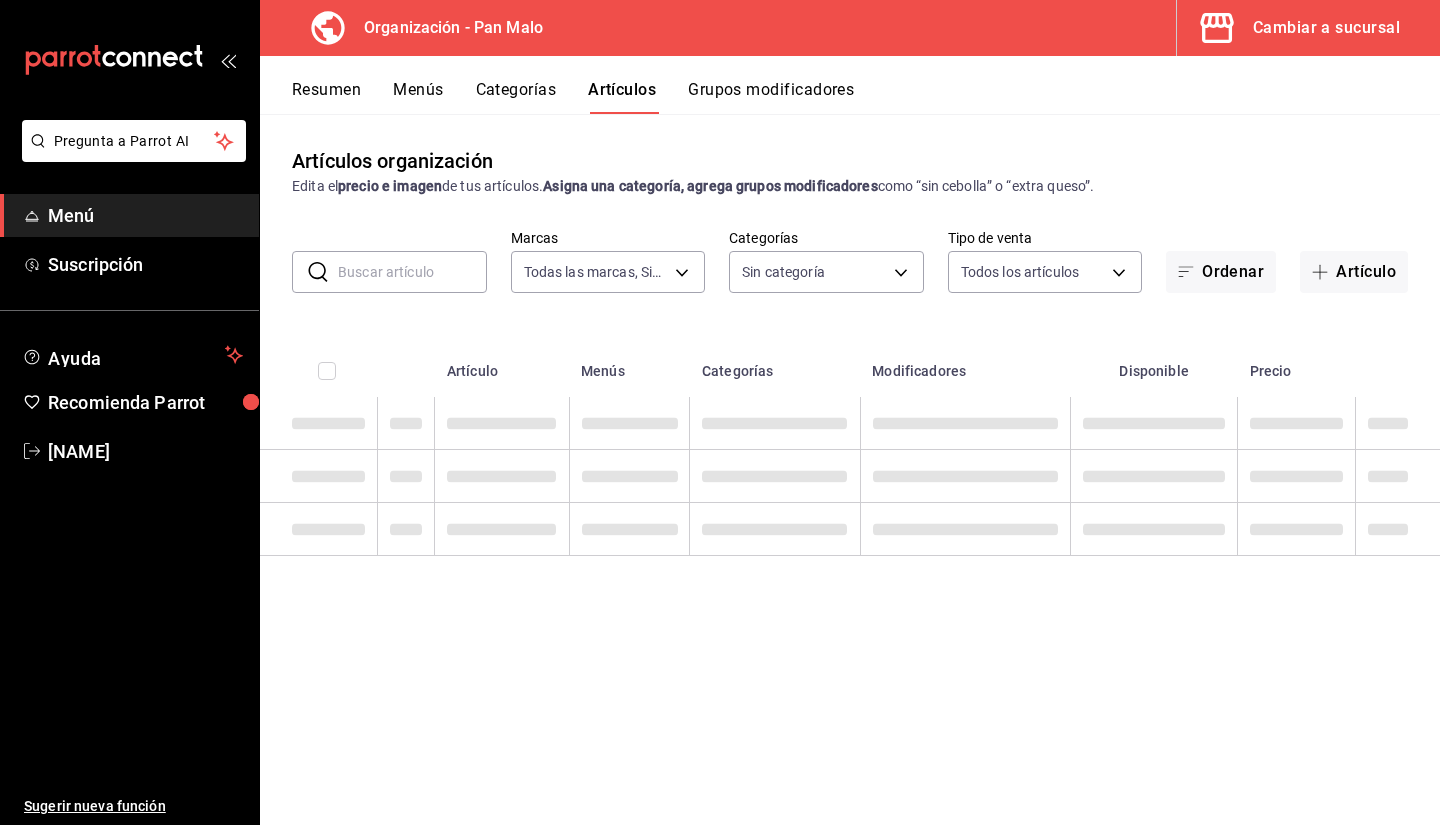 type on "[UUID],[UUID],[UUID],[UUID],[UUID],[UUID],[UUID],[UUID],[UUID],[UUID],[UUID],[UUID],[UUID],[UUID],[UUID],[UUID],[UUID],[UUID],[UUID],[UUID],[UUID],[UUID]" 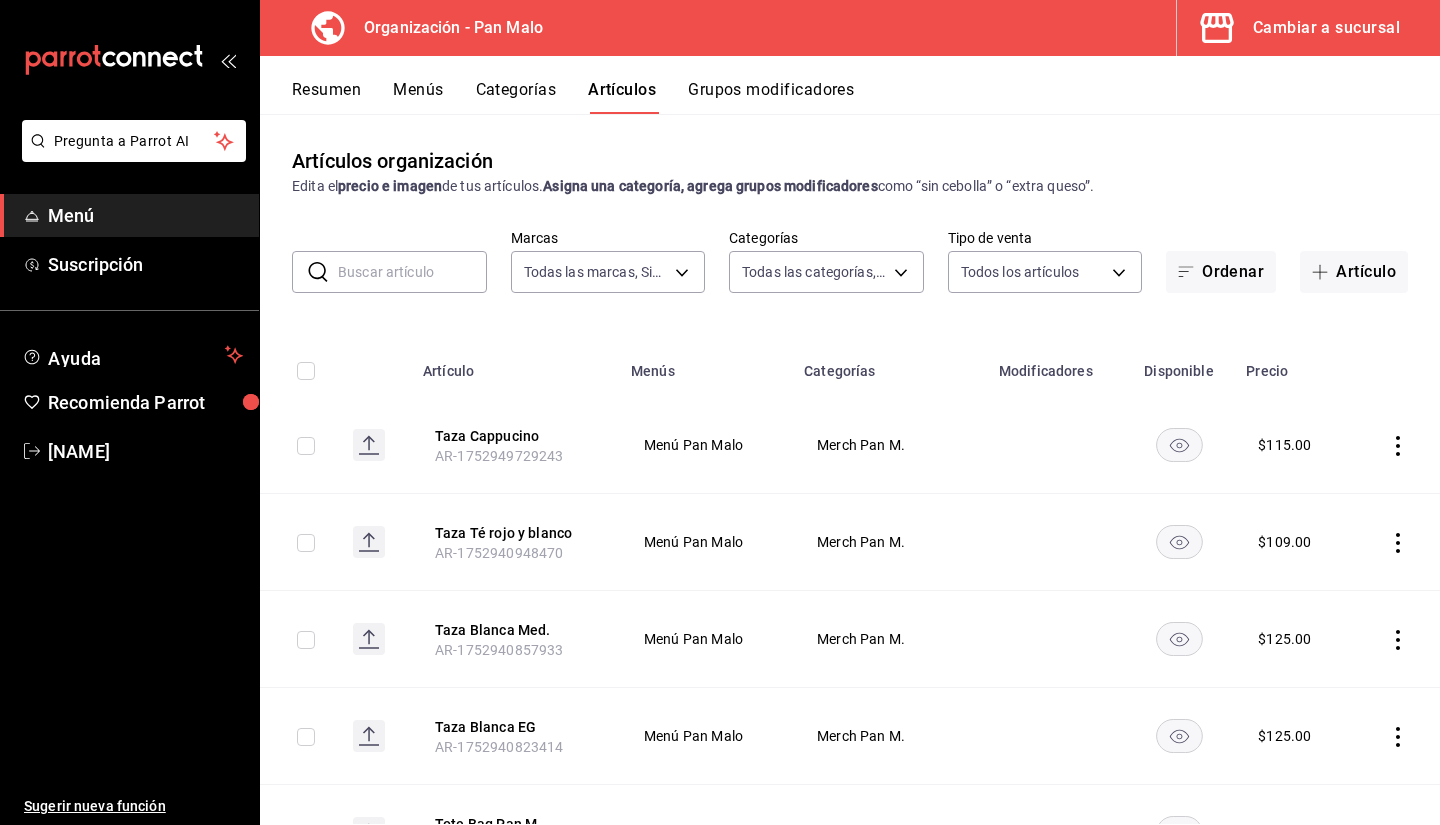 click on "Artículos organización Edita el  precio e imagen  de tus artículos.  Asigna una categoría, agrega grupos modificadores  como “sin cebolla” o “extra queso”. ​ ​ Marcas Todas las marcas, Sin marca  Categorías Todas las categorías, Sin categoría  ALL Ordenar Artículo Artículo Menús Categorías Modificadores Disponible Precio Taza Cappucino  Menú Pan Malo Merch Pan M. $ 115.00 Taza Té rojo y blanco  Menú Pan Malo Merch Pan M. $ 109.00 Taza Blanca Med.  Menú Pan Malo Merch Pan M. $ 125.00 Taza Blanca EG  Menú Pan Malo Merch Pan M. $ 125.00 Tote Bag Pan M  Menú Pan Malo Merch Pan M. $ 98.00 Termo Smeg  Menú Pan Malo Merch Pan M. $ 359.00 Termo PM (negro)  Menú Pan Malo Merch Pan M. $ 239.00 Termo PM (blanco)  Menú Pan Malo Merch Pan M. $ 239.00 Desayuno Gral.  Menú Pan Malo" at bounding box center (850, 469) 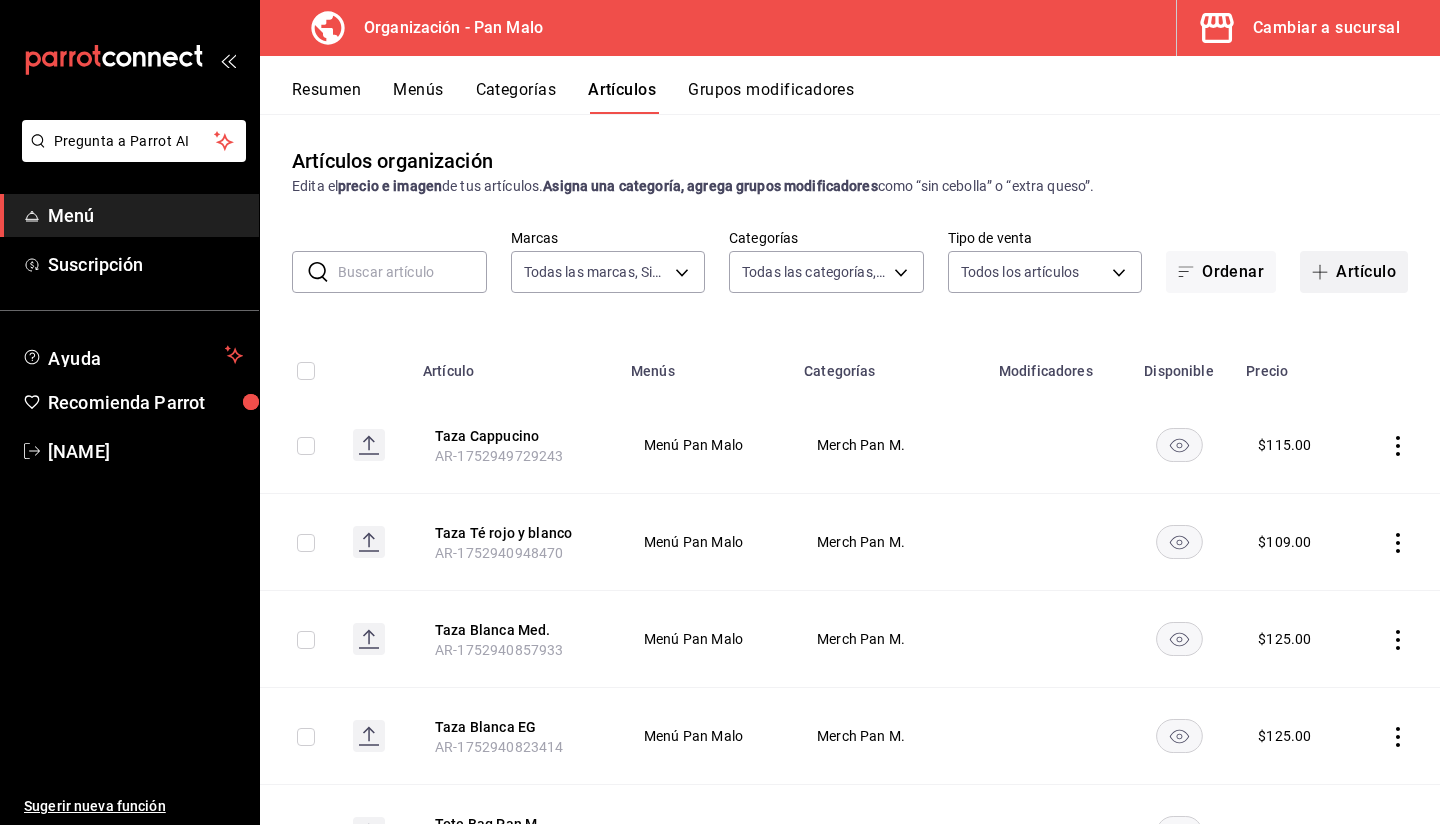 click on "Artículo" at bounding box center (1354, 272) 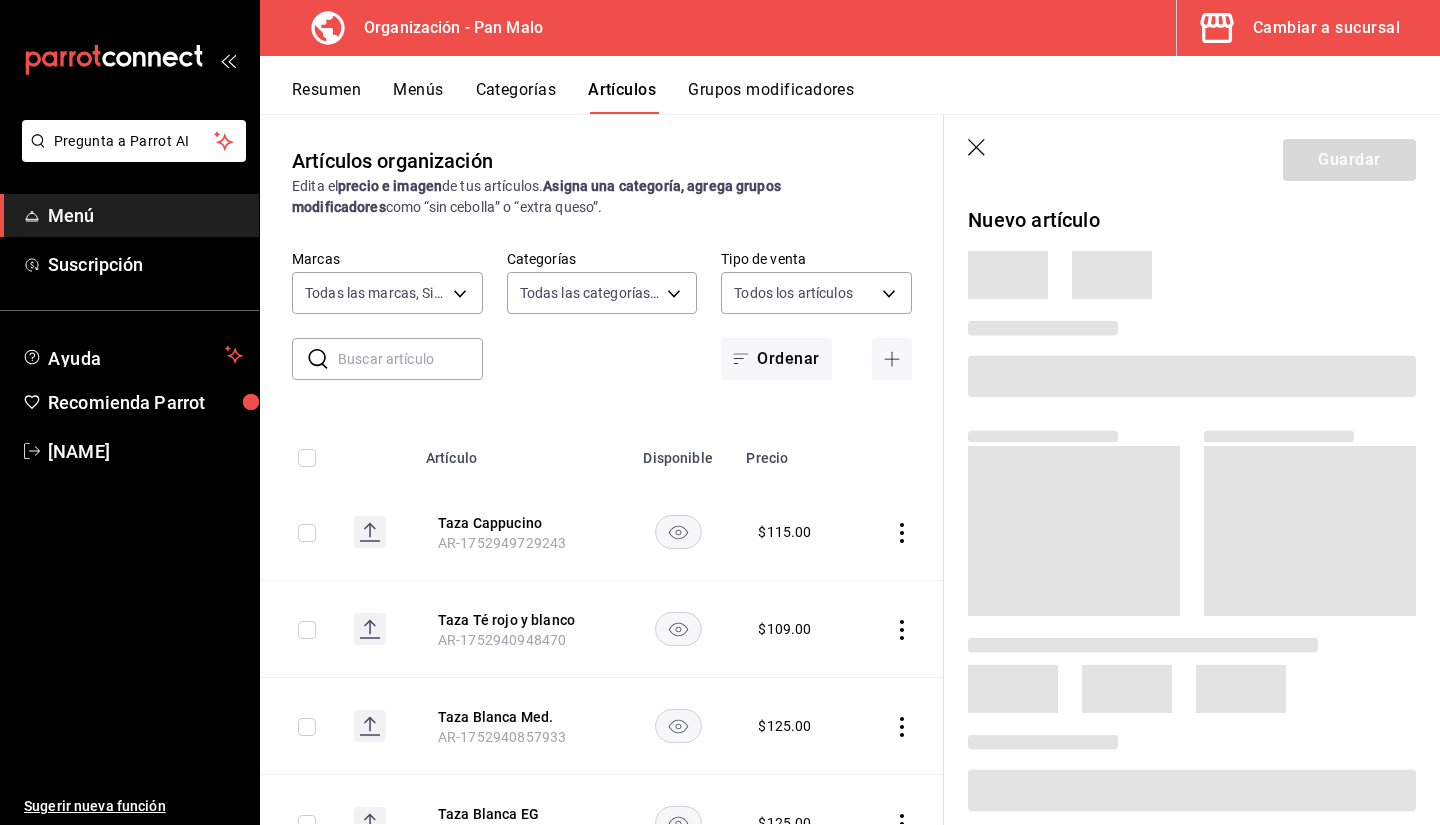 type 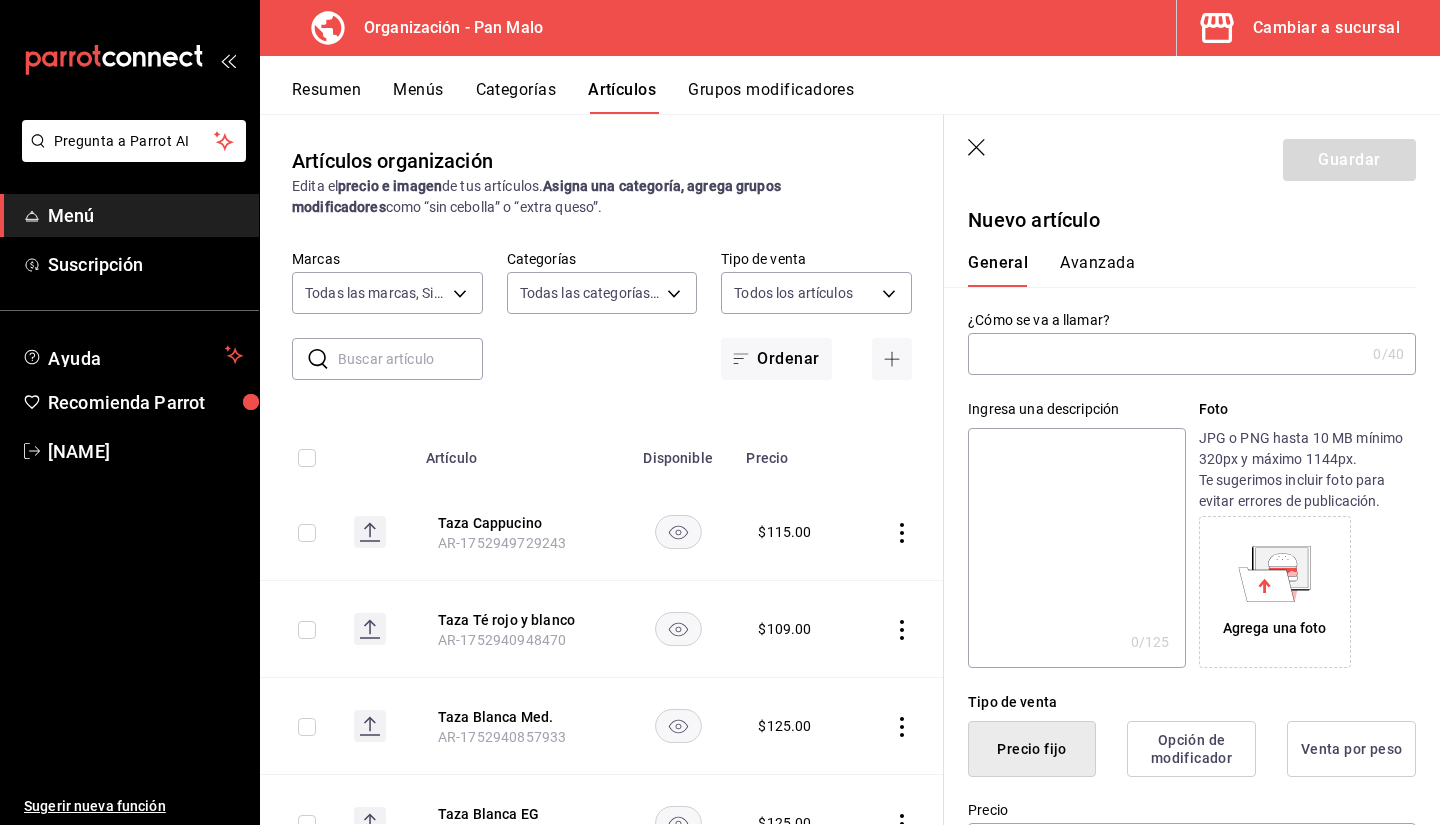 click on "0 /40 ¿Cómo se va a llamar?" at bounding box center (1192, 354) 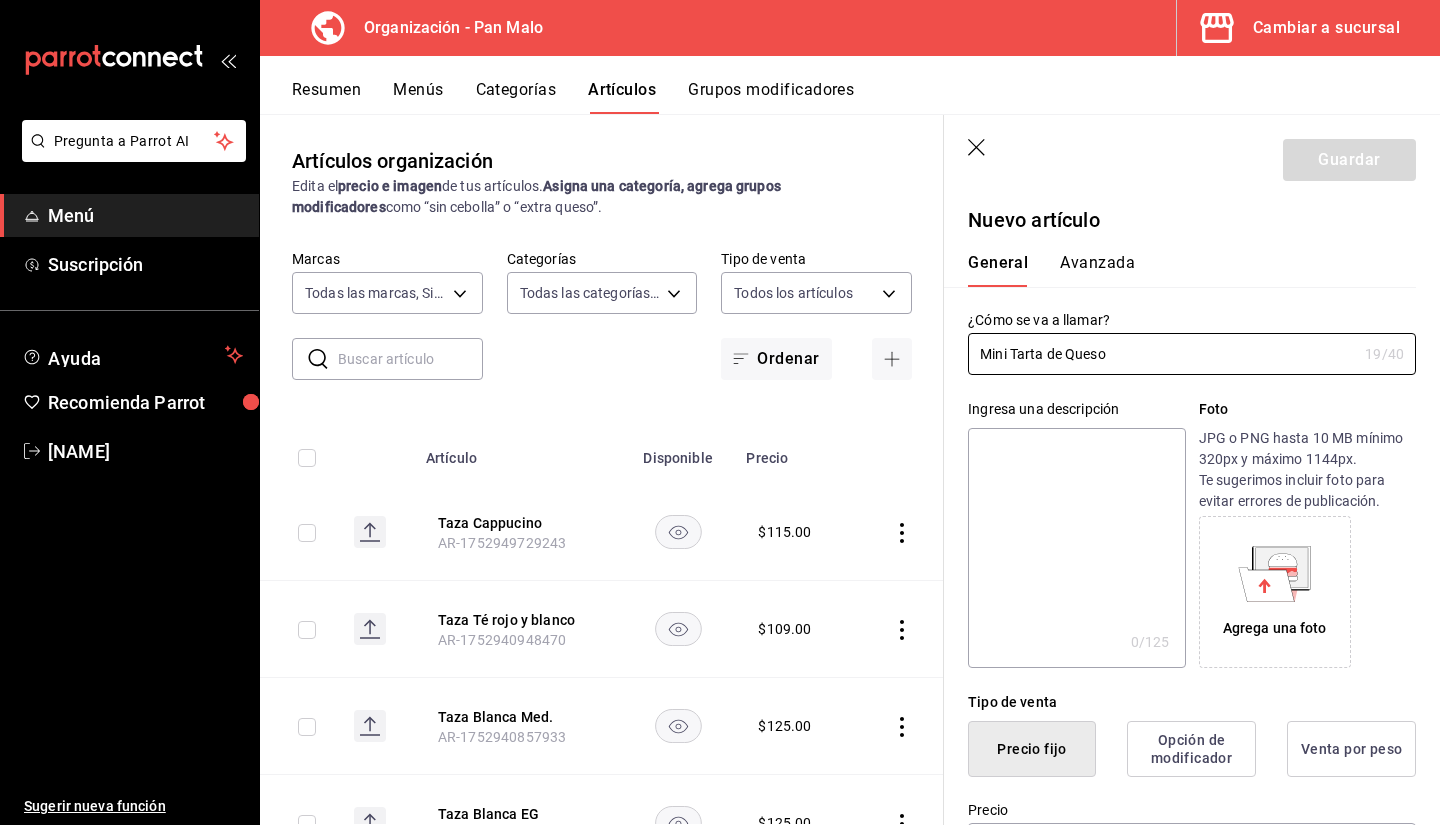 type on "Mini Tarta de Queso" 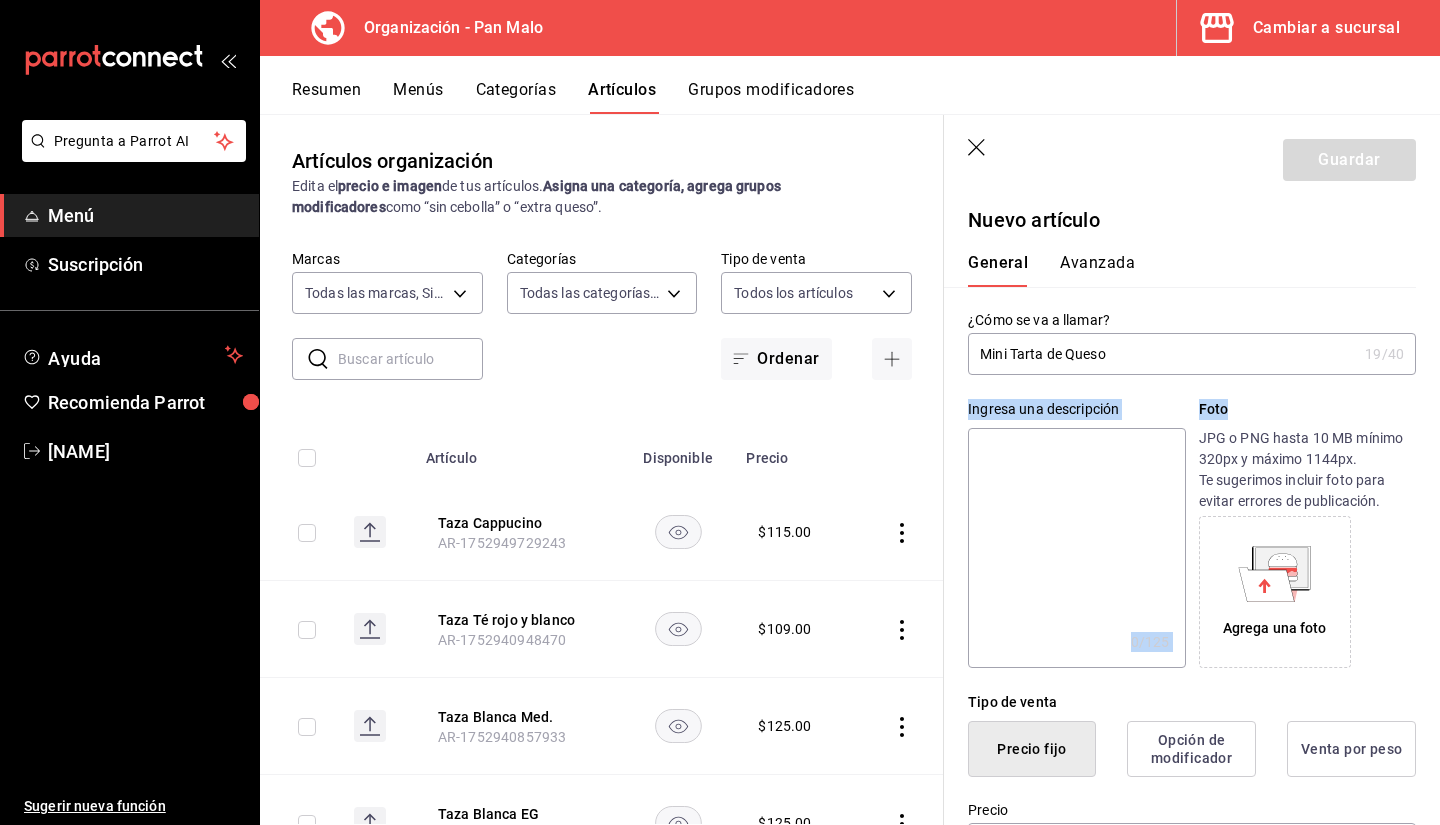 drag, startPoint x: 1421, startPoint y: 300, endPoint x: 1428, endPoint y: 377, distance: 77.31753 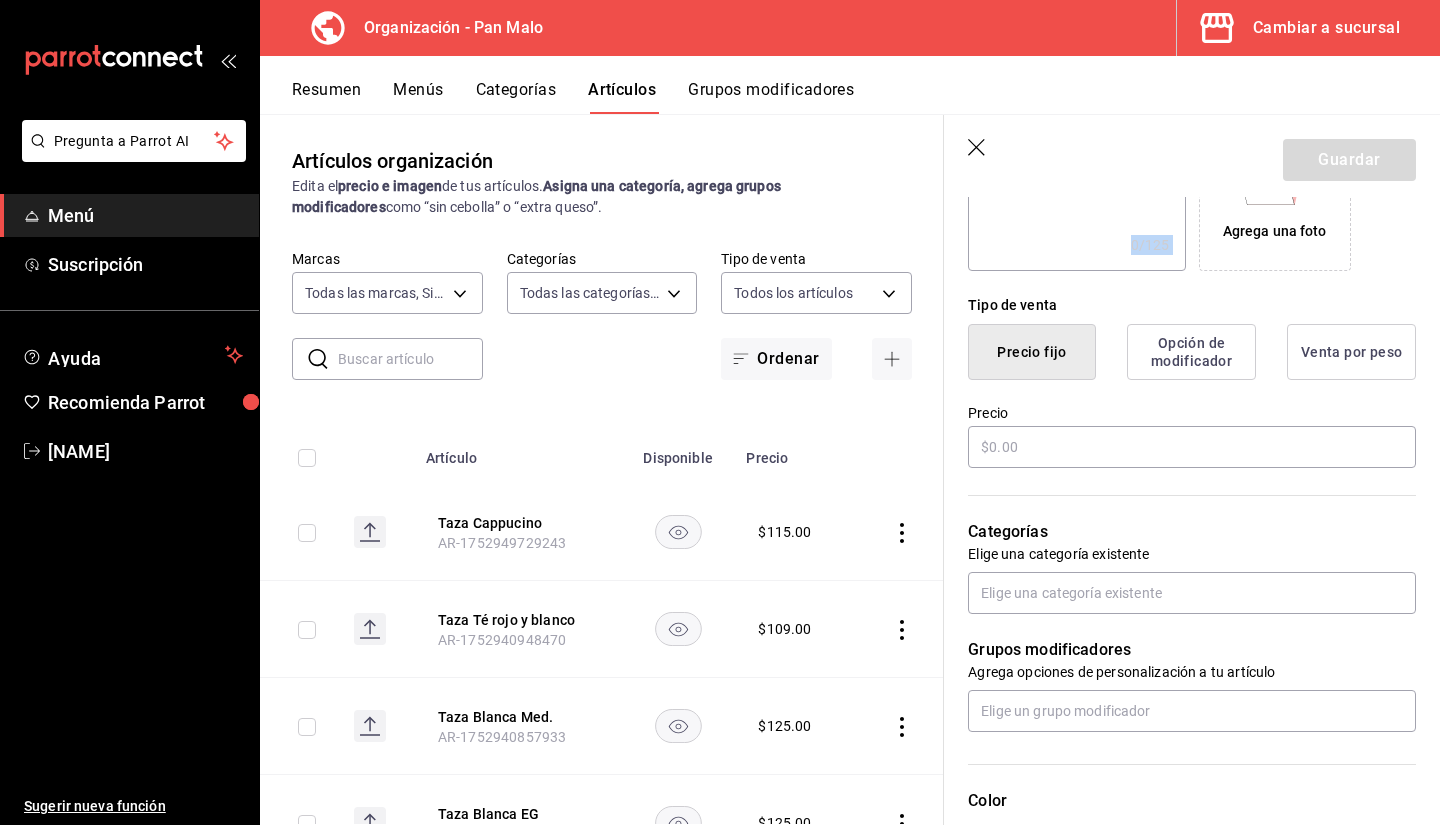 scroll, scrollTop: 506, scrollLeft: 0, axis: vertical 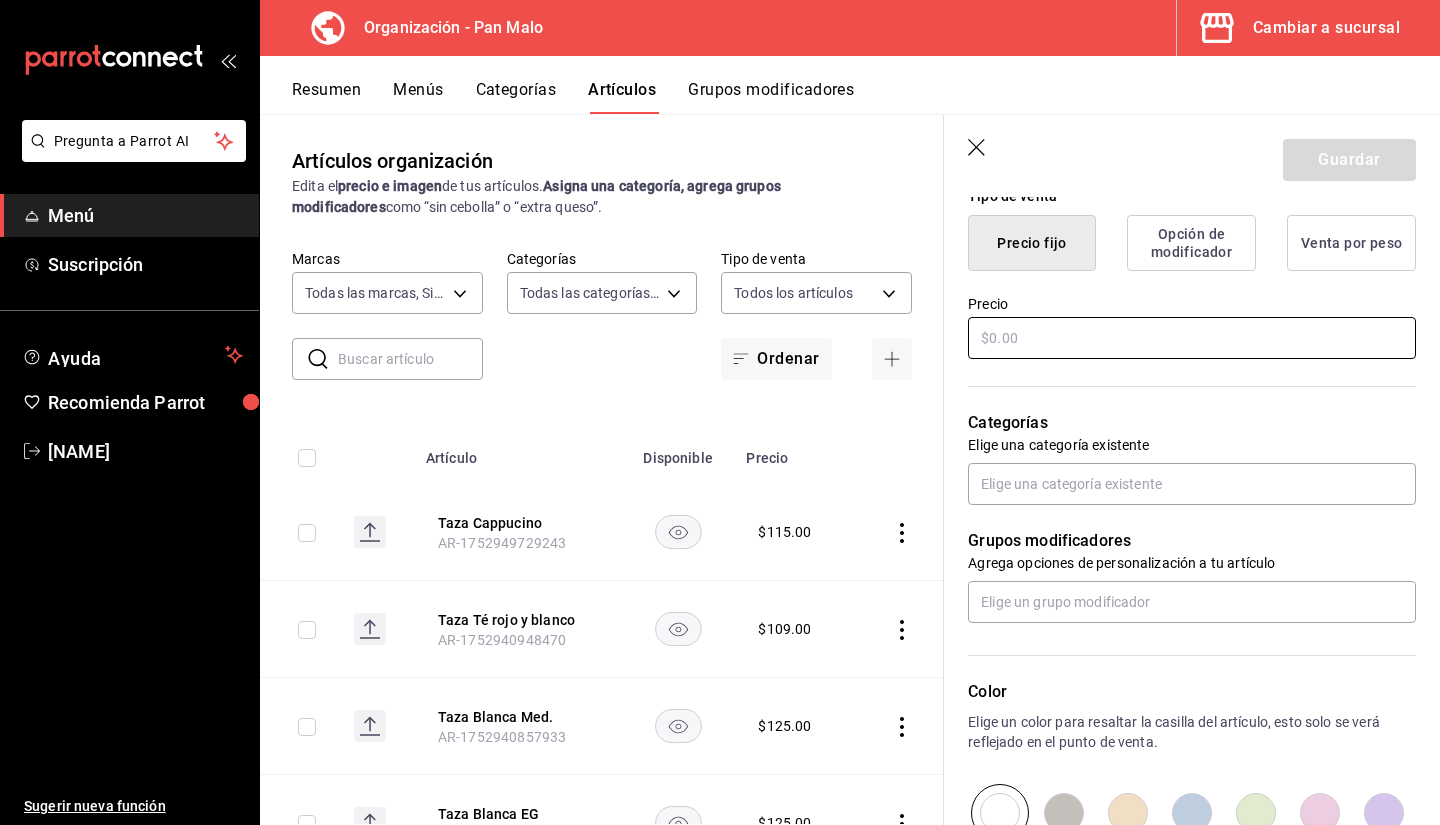 click at bounding box center [1192, 338] 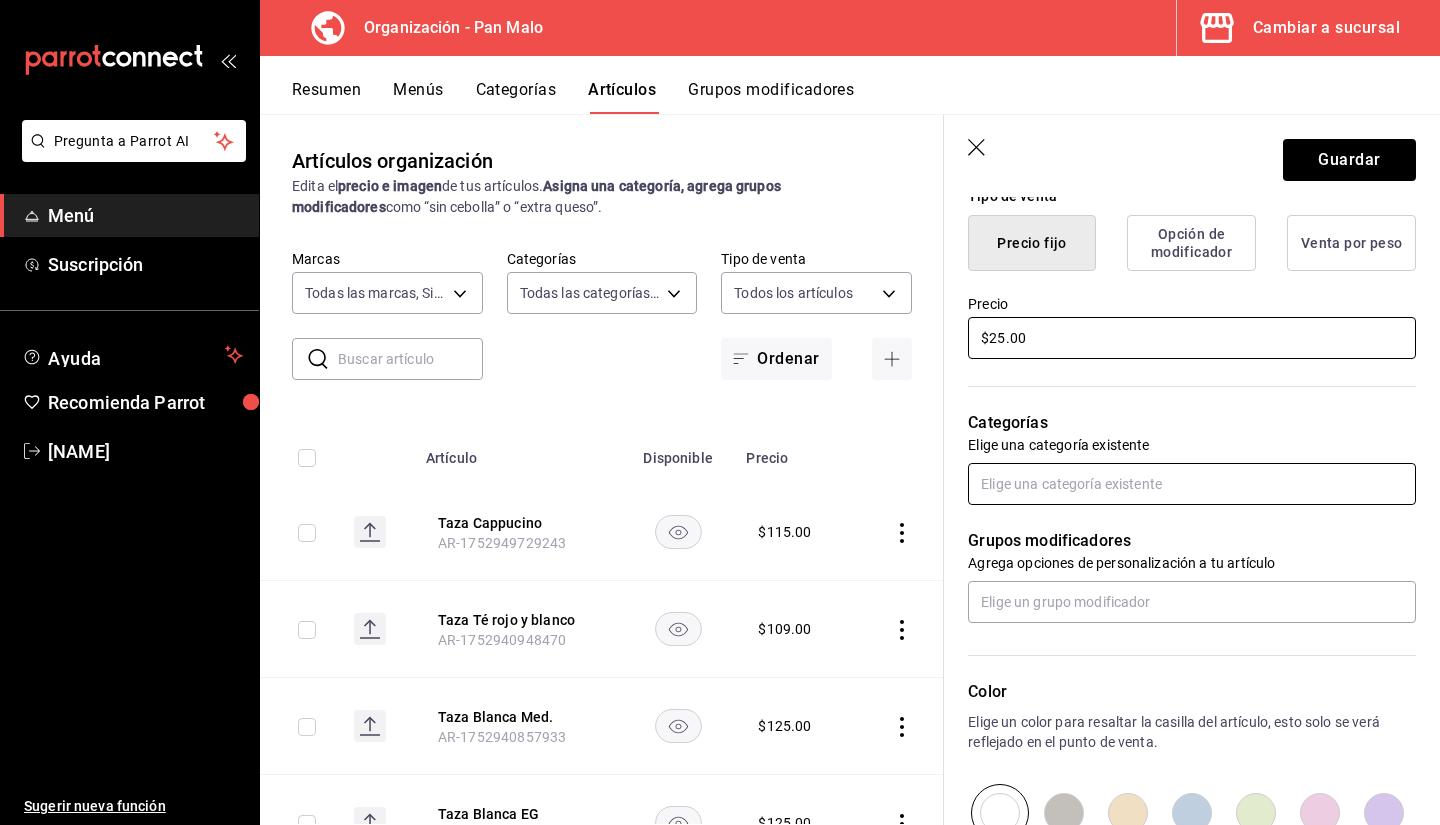 type on "$25.00" 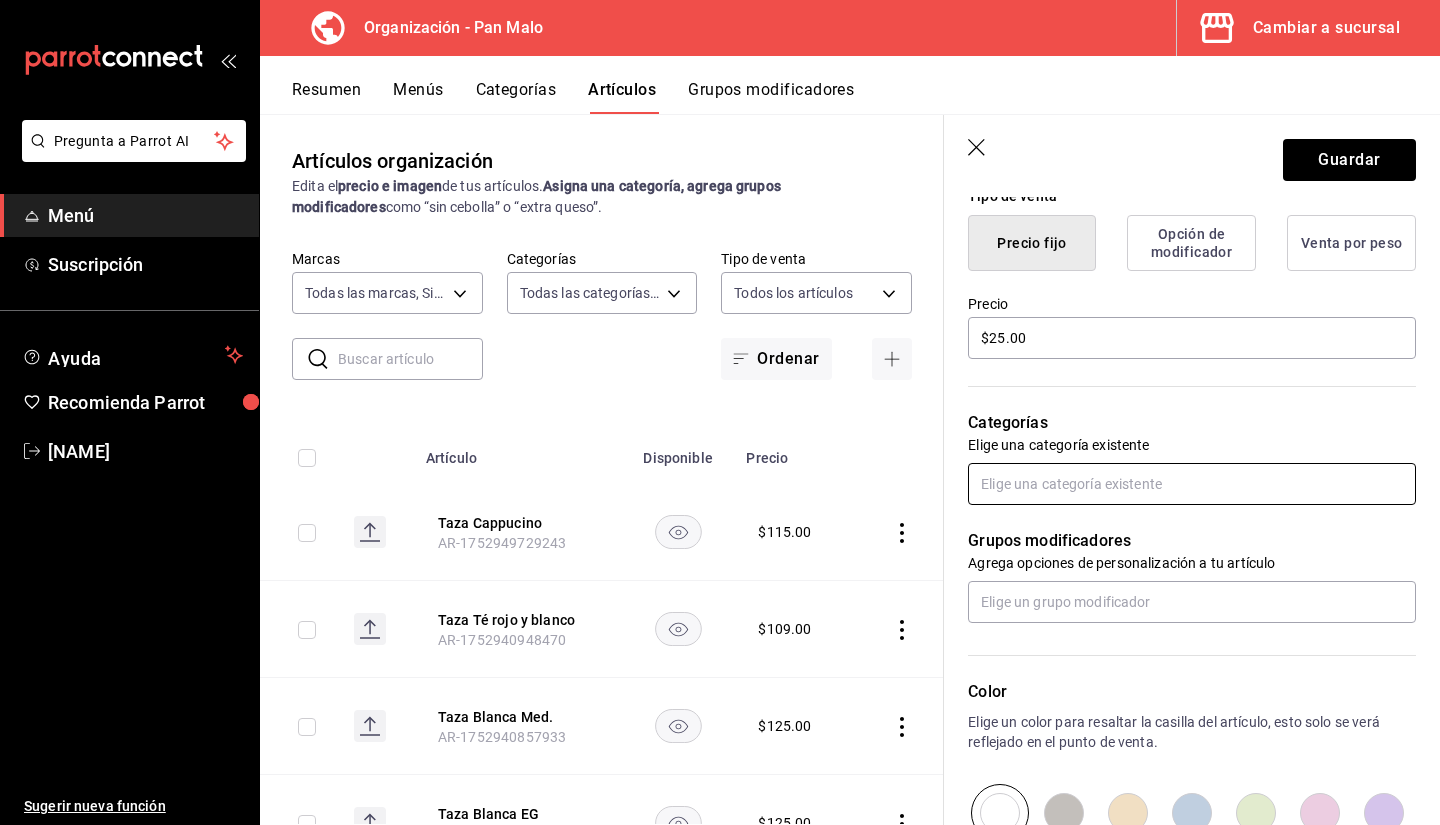 click at bounding box center [1192, 484] 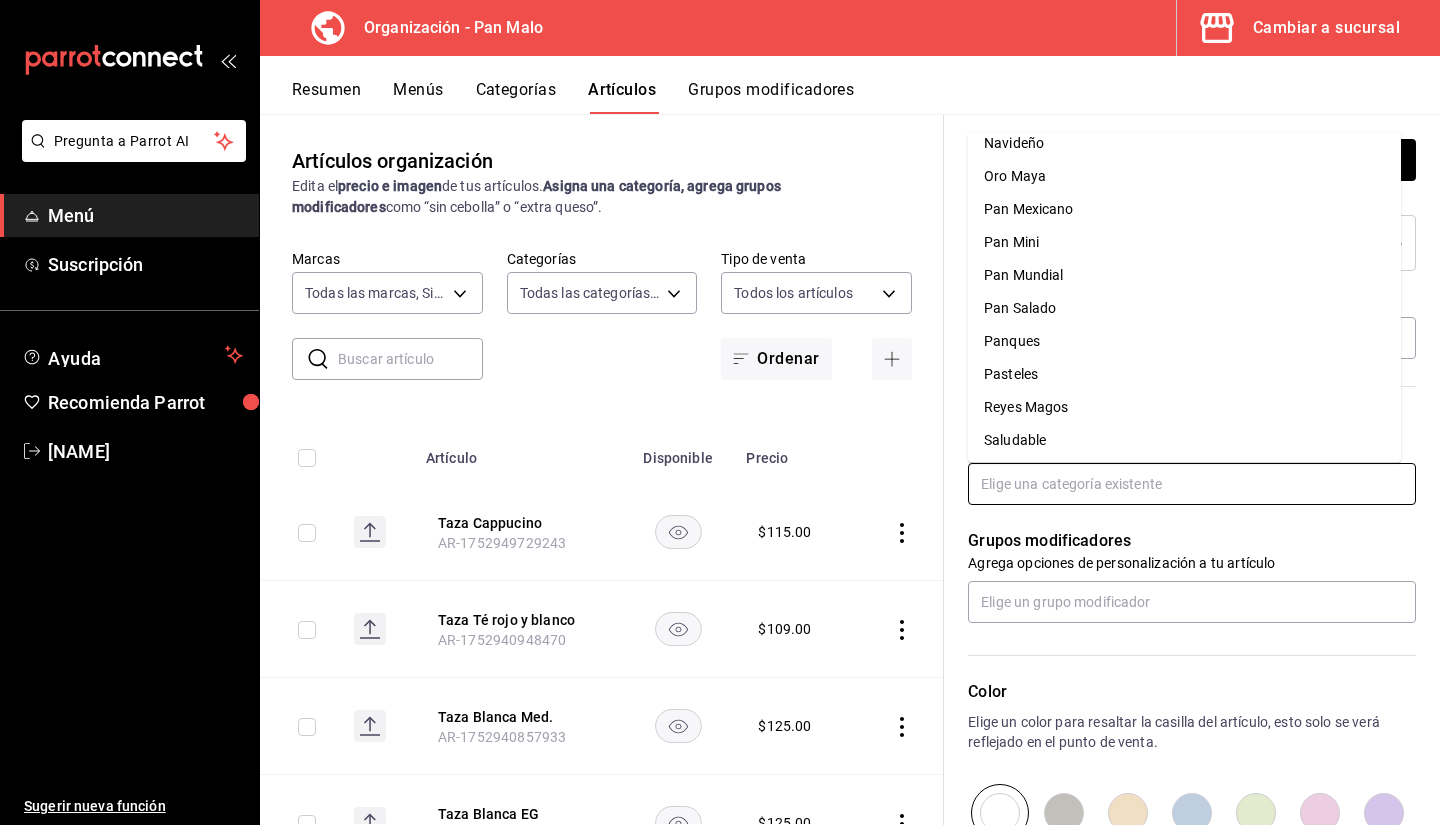 scroll, scrollTop: 412, scrollLeft: 0, axis: vertical 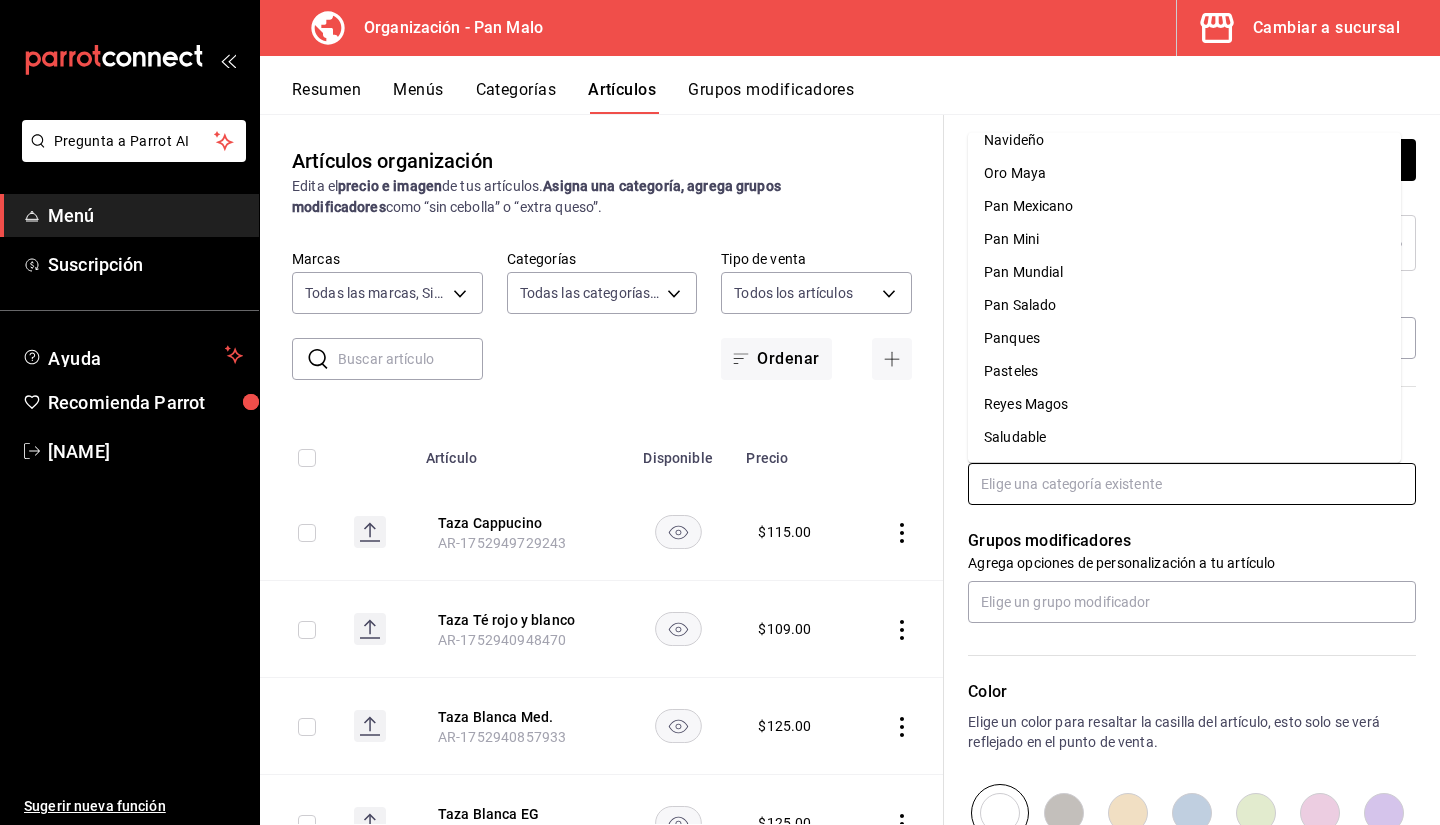 click on "Pan Mini" at bounding box center [1184, 240] 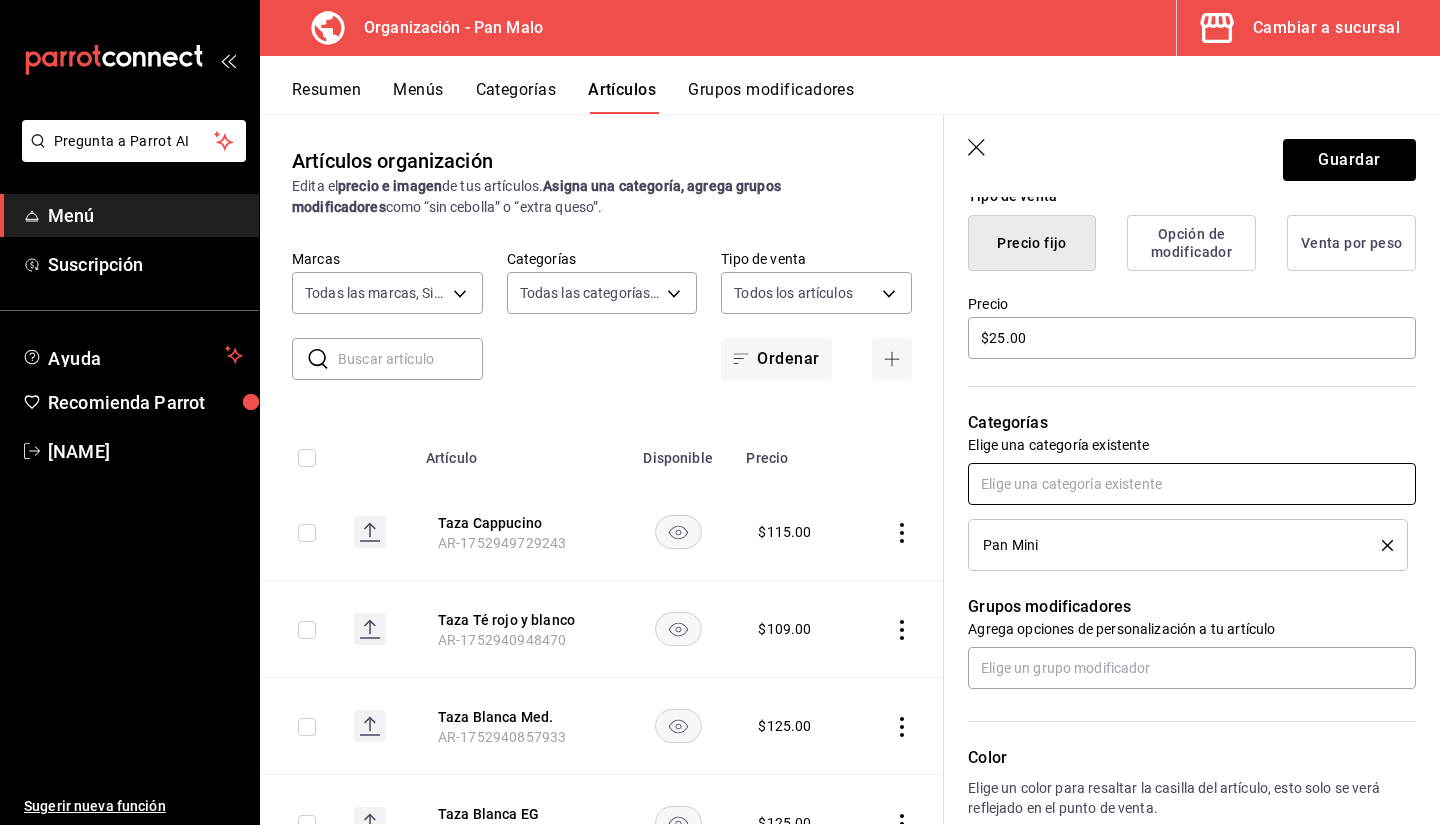 scroll, scrollTop: 581, scrollLeft: 0, axis: vertical 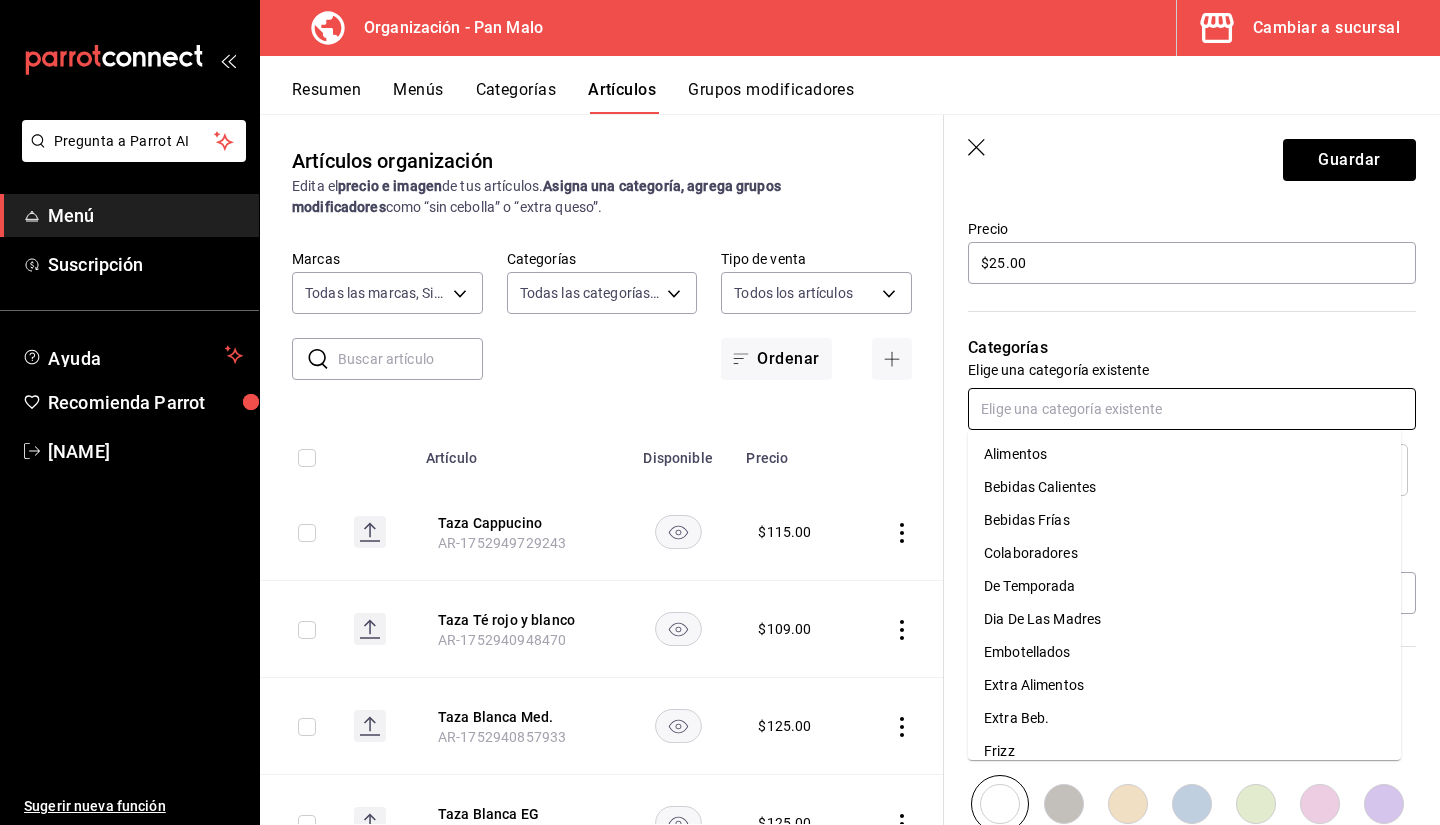 drag, startPoint x: 1132, startPoint y: 403, endPoint x: 1134, endPoint y: 413, distance: 10.198039 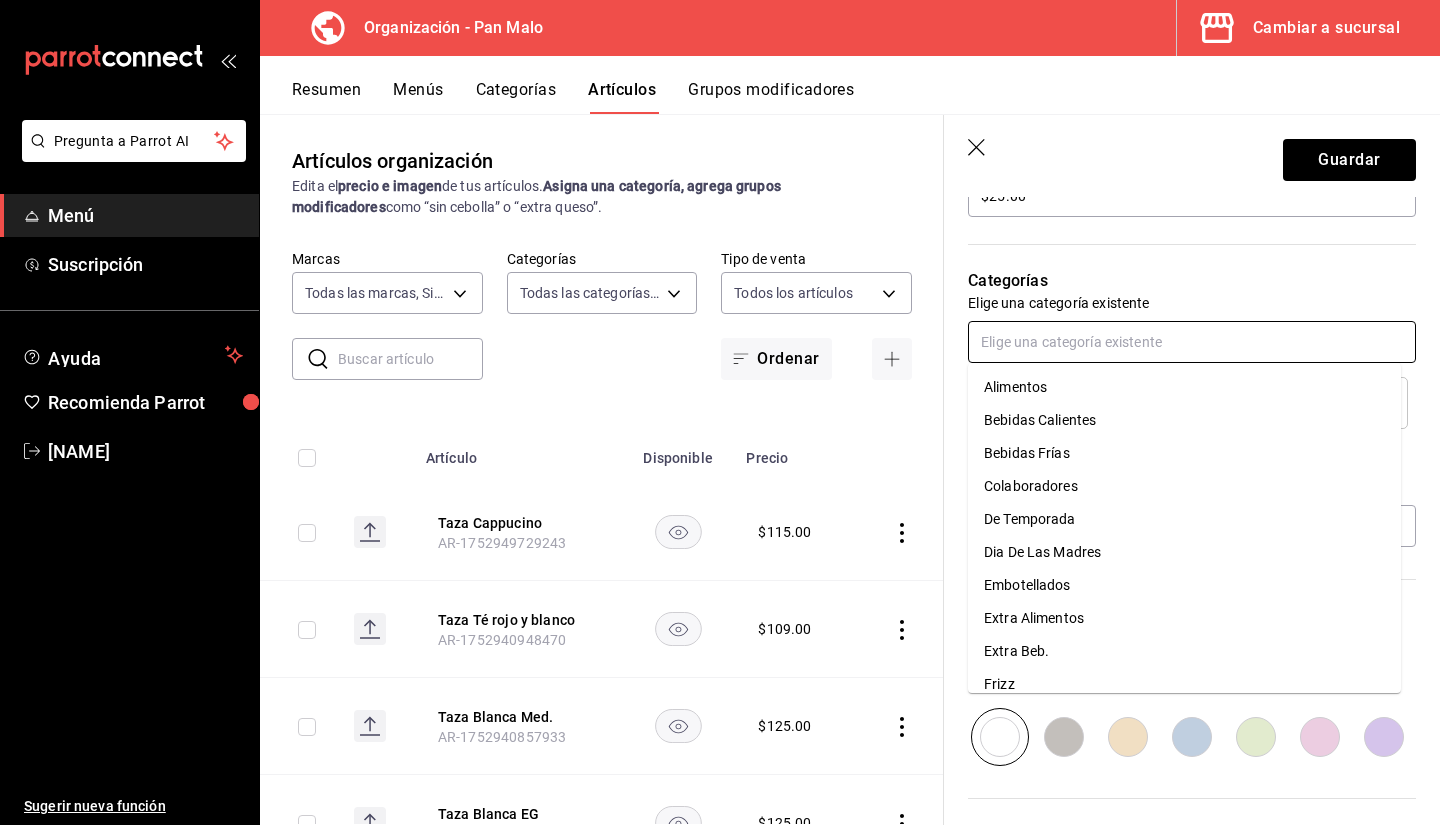 scroll, scrollTop: 654, scrollLeft: 0, axis: vertical 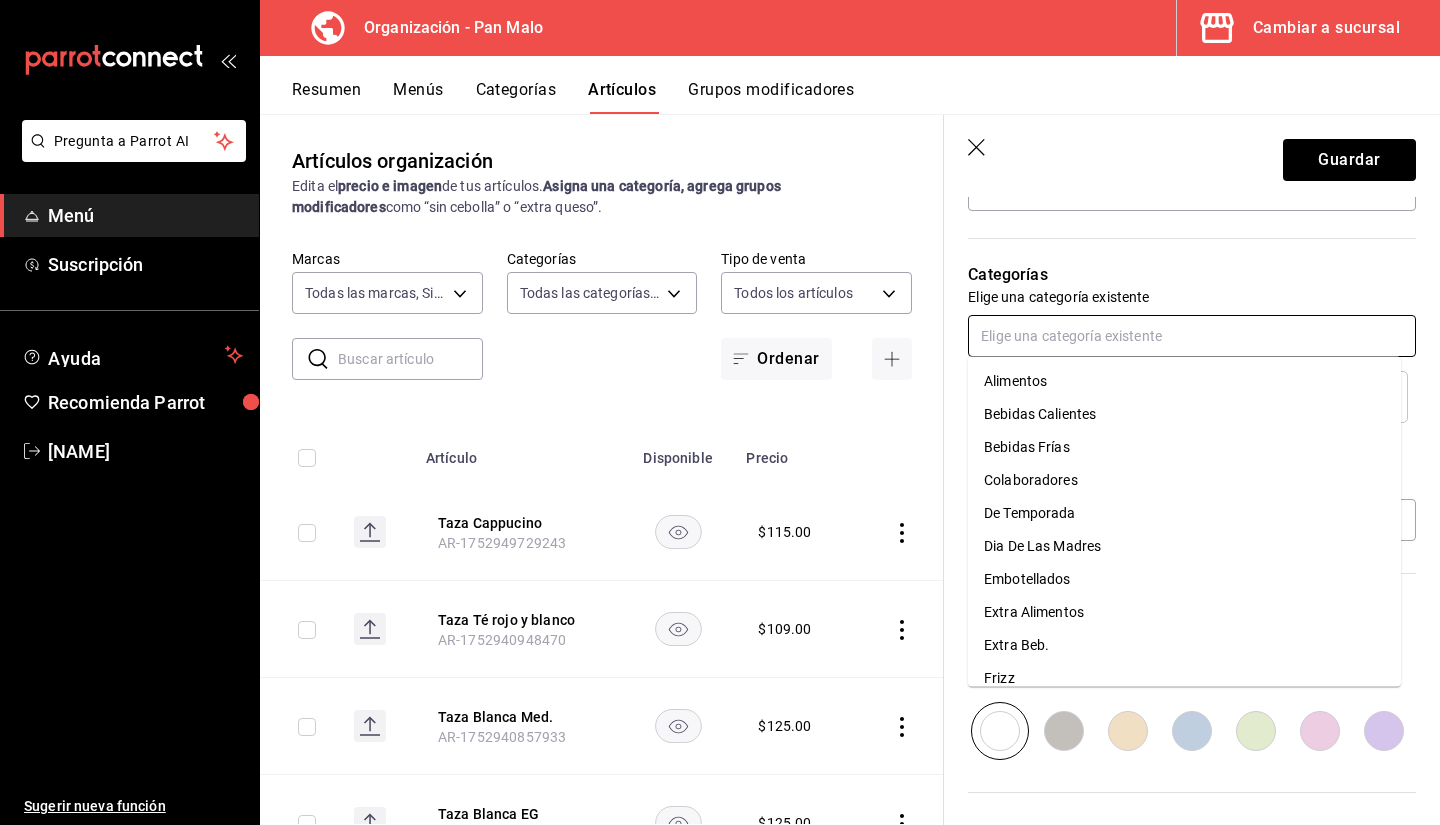 click at bounding box center (1192, 336) 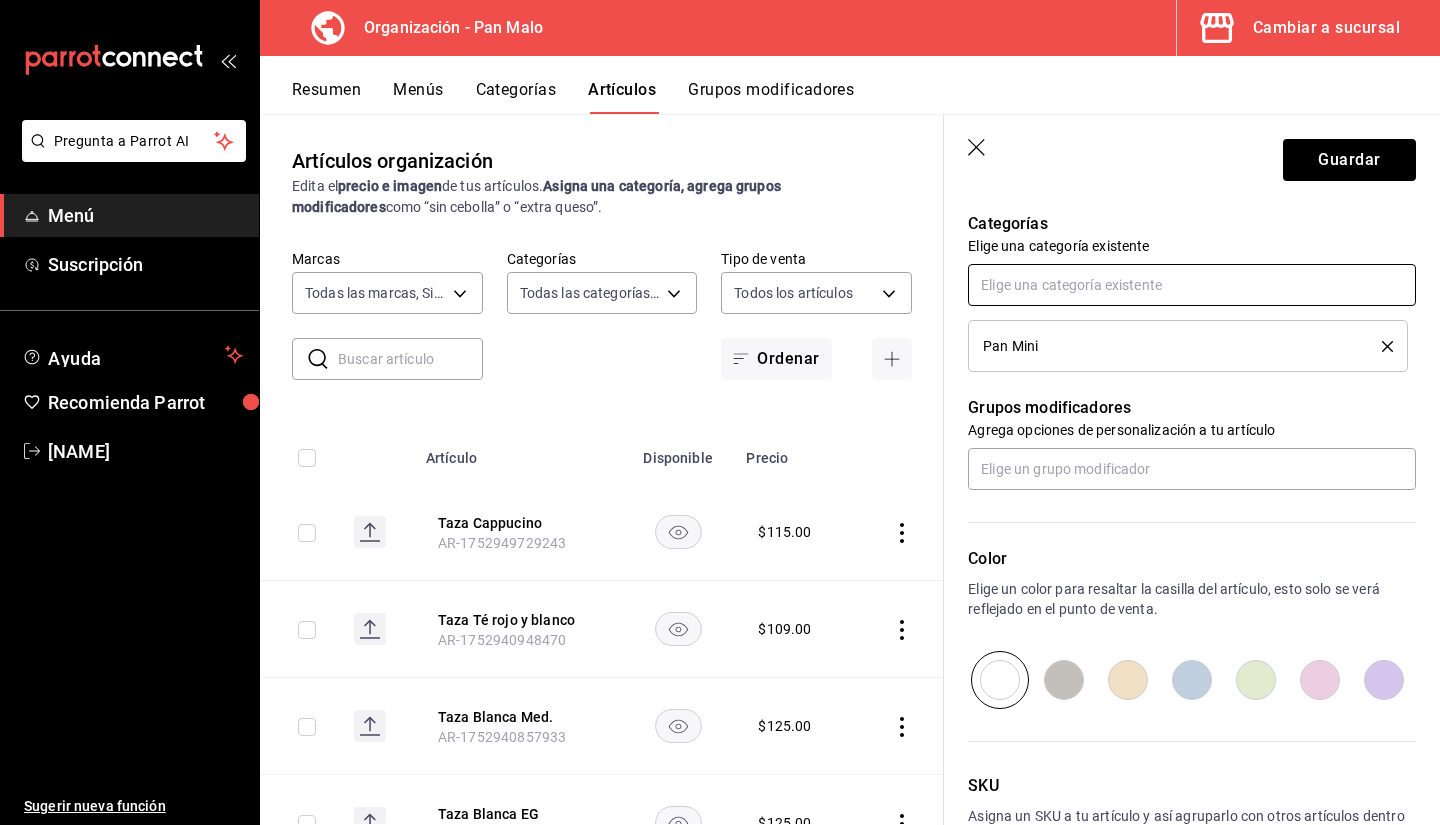 scroll, scrollTop: 840, scrollLeft: 0, axis: vertical 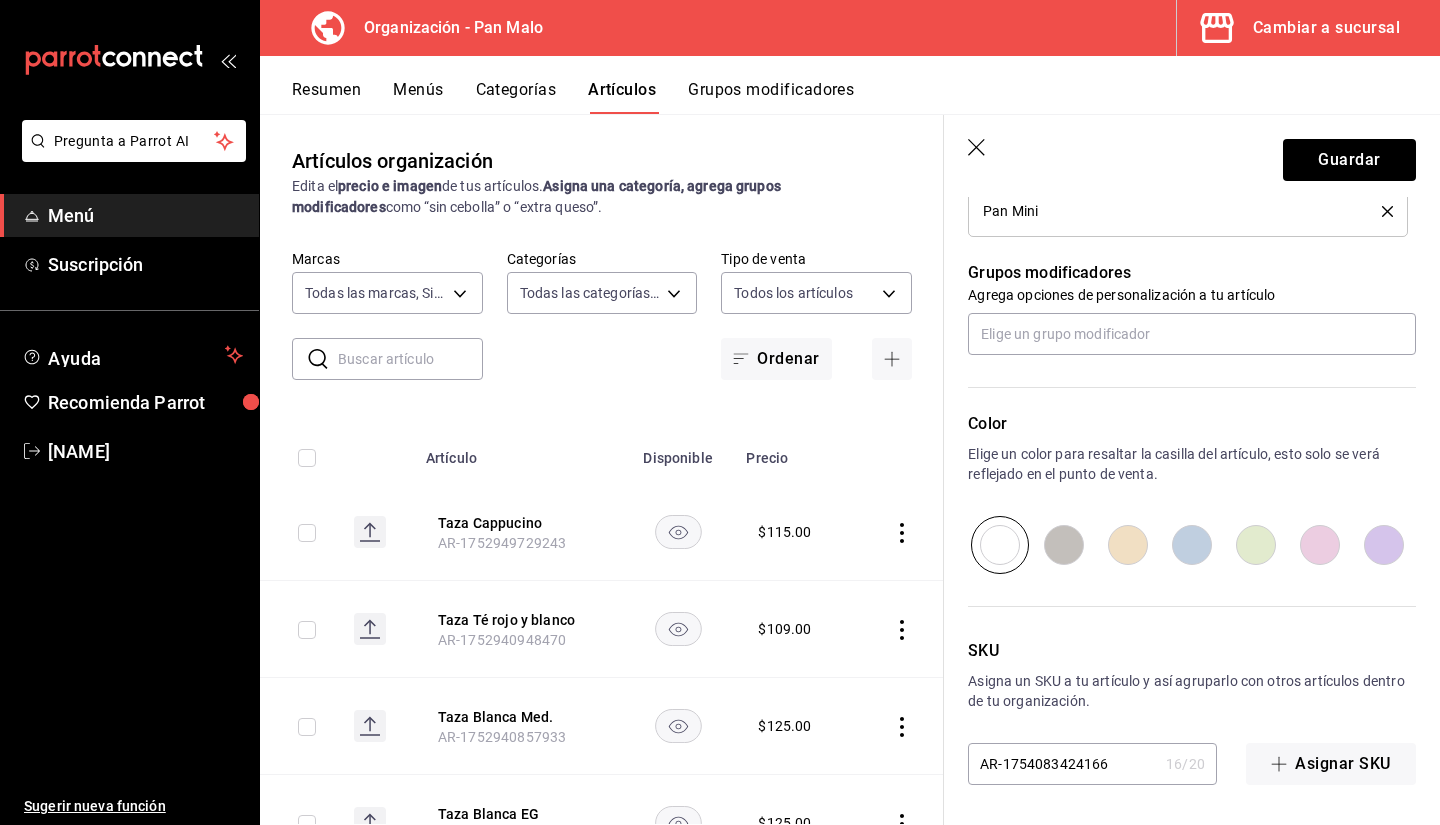 click at bounding box center [1063, 764] 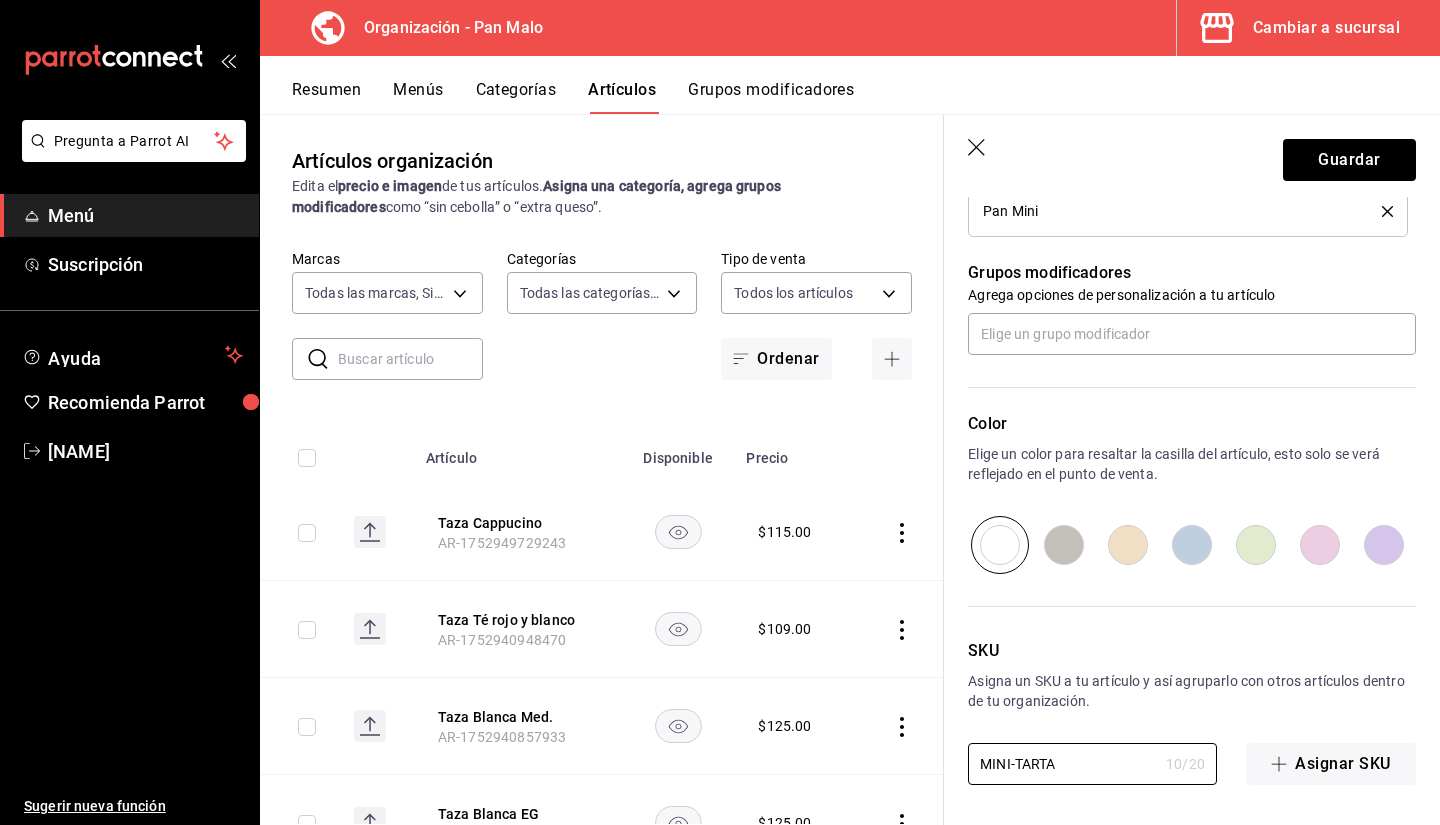 type on "MINI-TARTA" 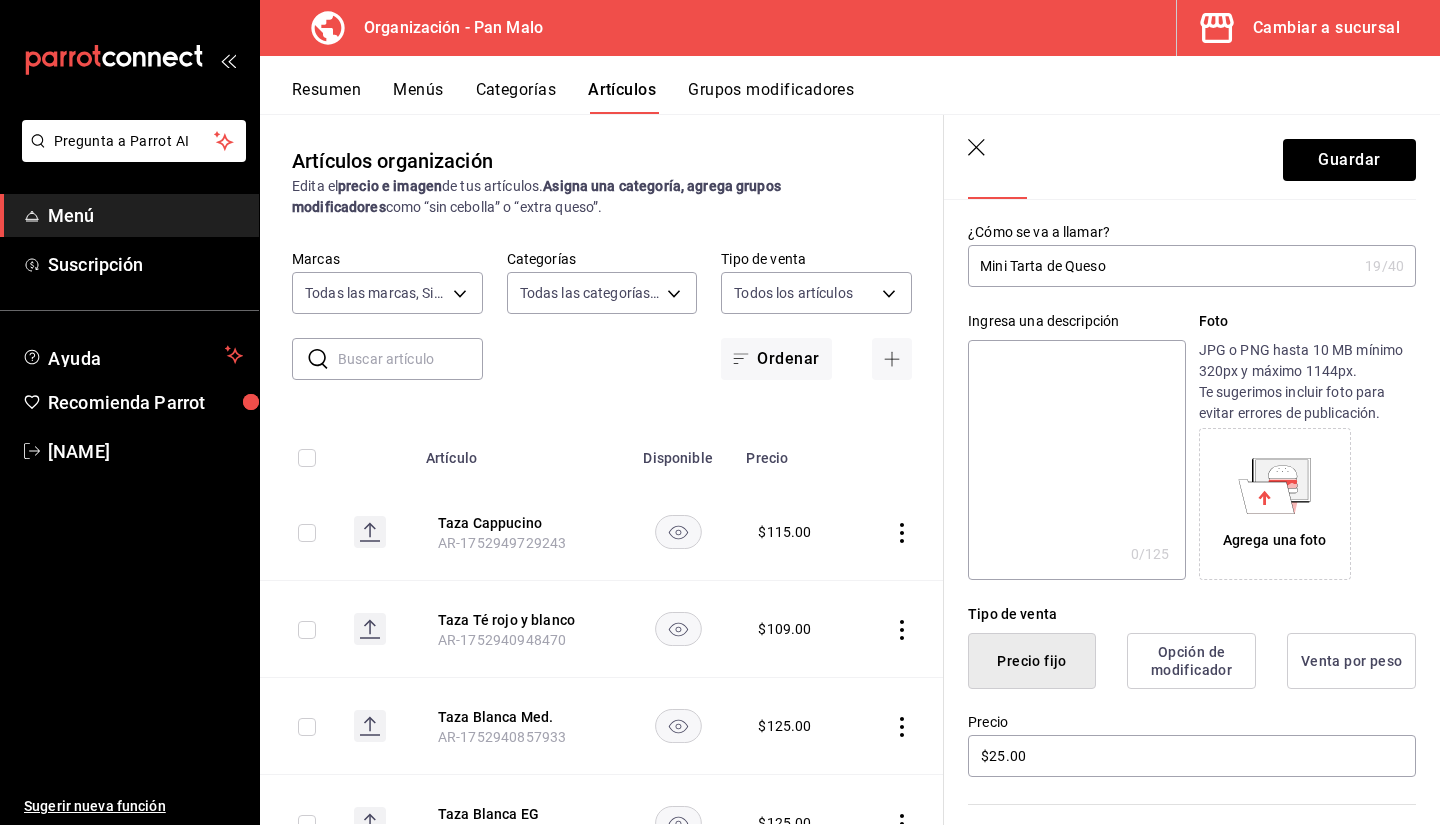 scroll, scrollTop: 0, scrollLeft: 0, axis: both 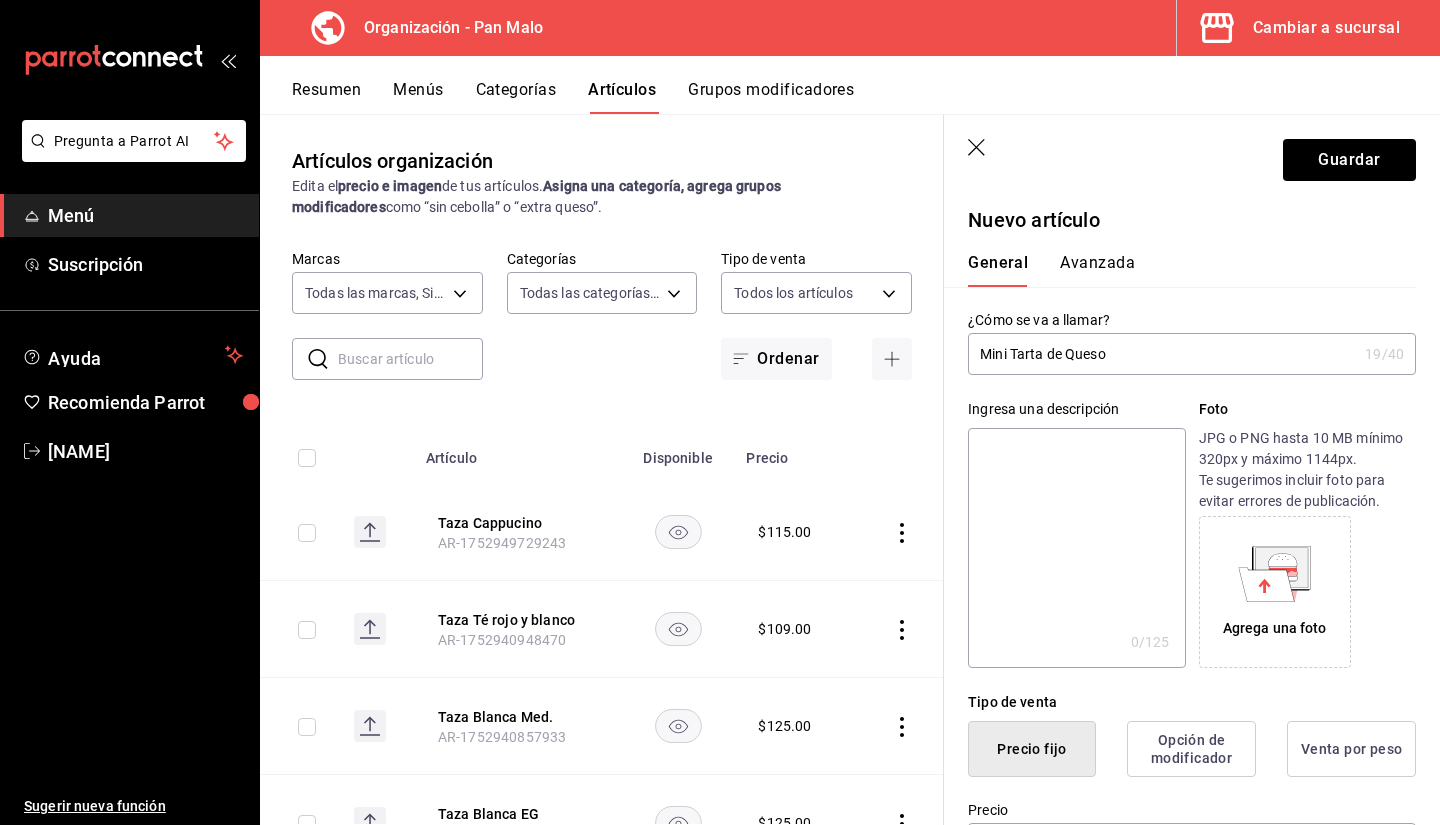 click on "General Avanzada" at bounding box center (1180, 261) 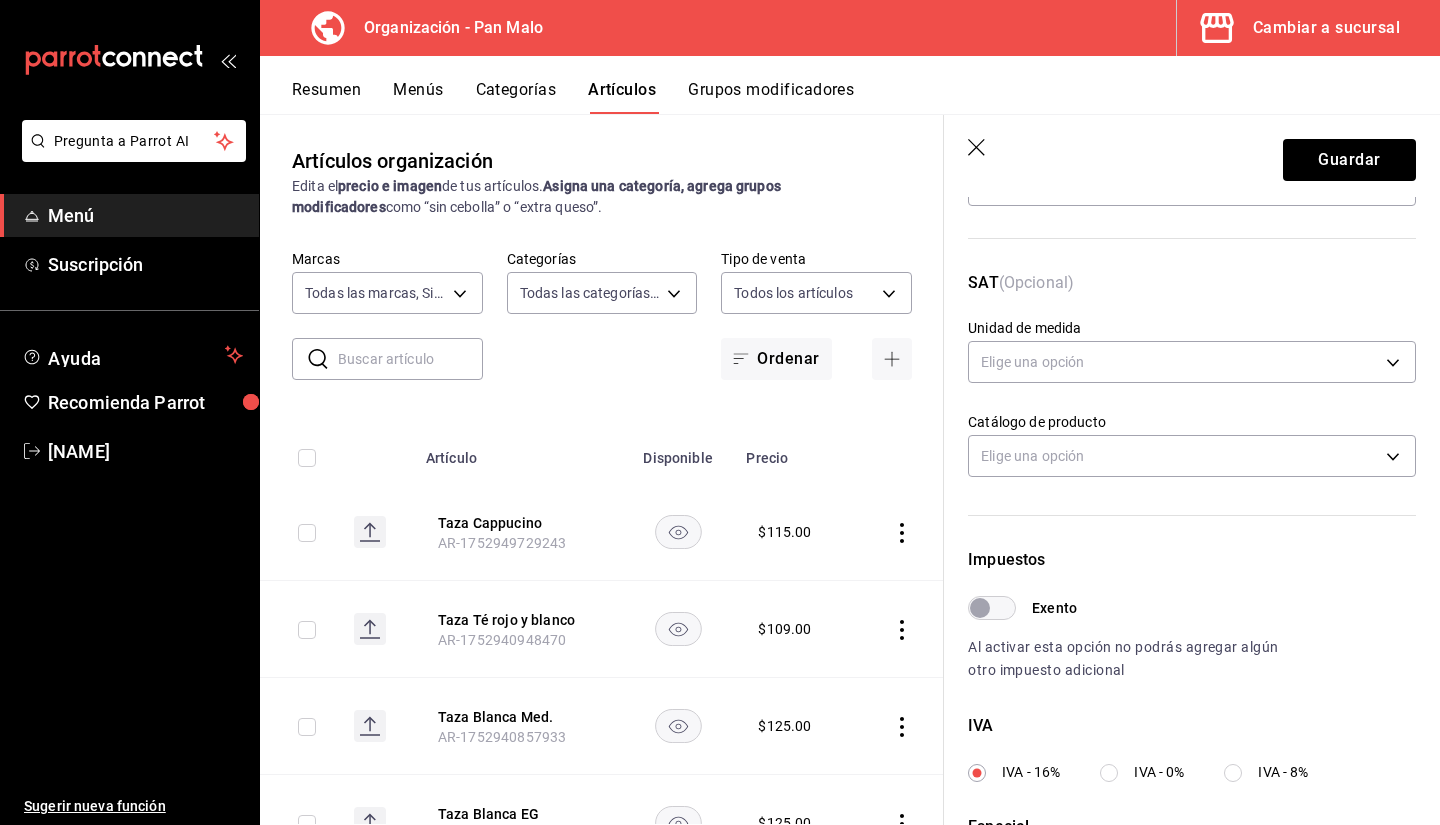 scroll, scrollTop: 273, scrollLeft: 0, axis: vertical 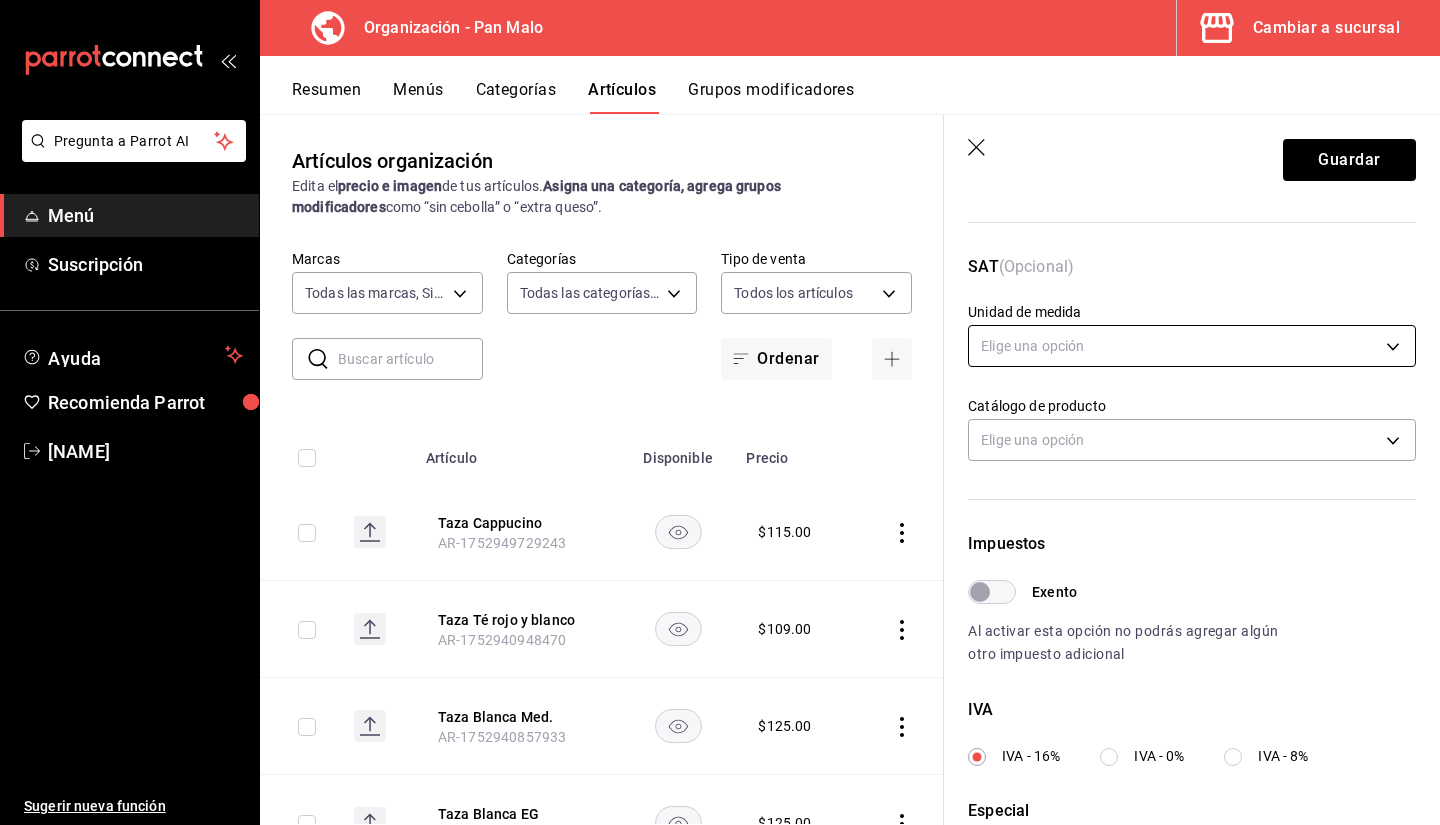 click on "Taza Cappucino AR-1752949729243 $ 115.00 Taza Té rojo y blanco AR-1752940948470 $ 109.00 Taza Blanca Med. AR-1752940857933 $ 125.00 Taza Blanca EG AR-1752940823414 $ 125.00 Tote Bag Pan M AR-1752940779162 $ 98.00 Termo Smeg AR-1752940751781 $ 359.00 Termo PM (negro) AR-1752940690534 $ 239.00 Termo PM (blanco) AR-1752940644273 $ 239.00 Desayuno Gral. AR-1750172133721 $ 185.00 Tarta de Mango AR-1746220061016 $ 370.00 $ 390.00 $ $" at bounding box center [720, 412] 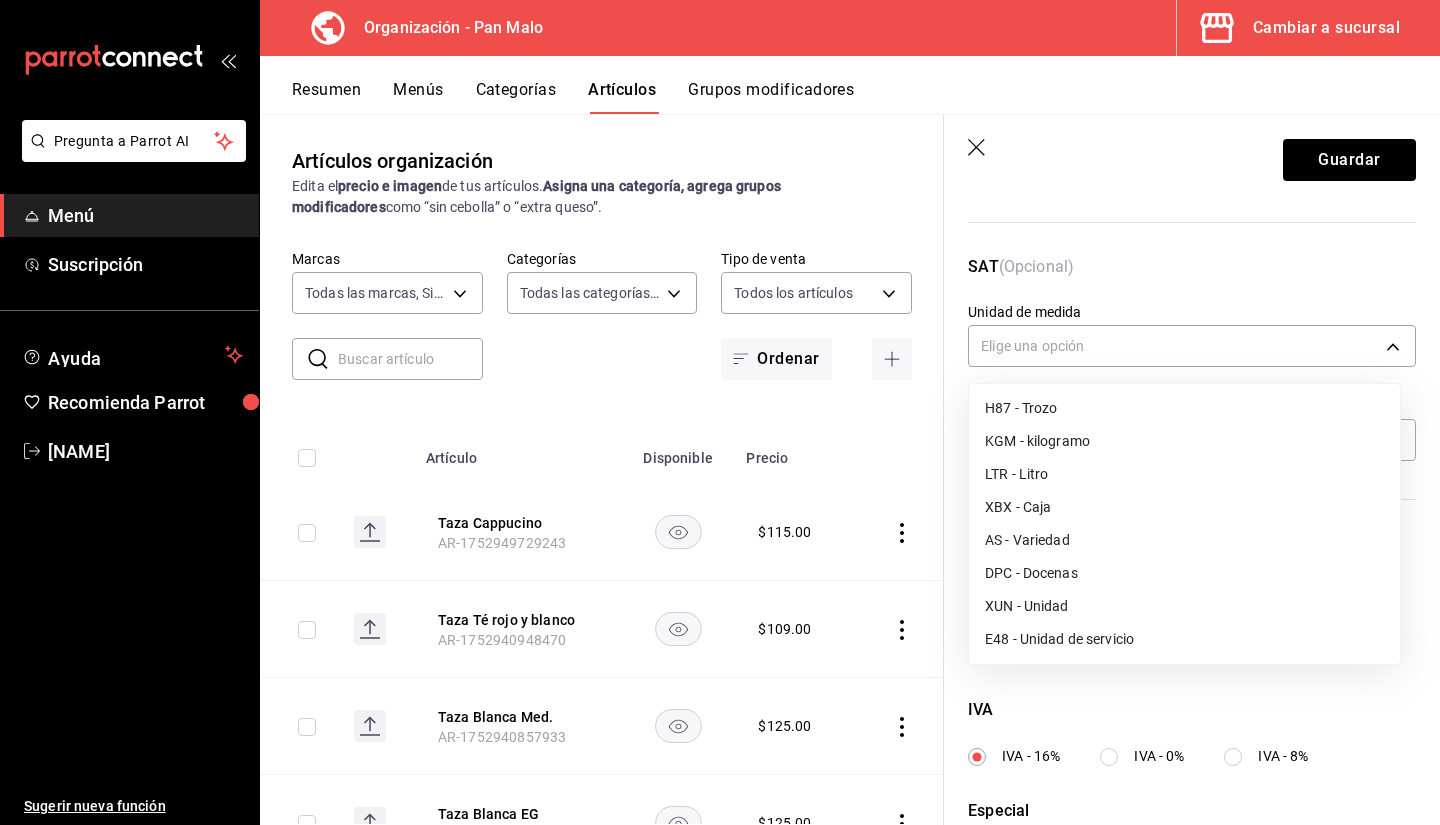 click at bounding box center [720, 412] 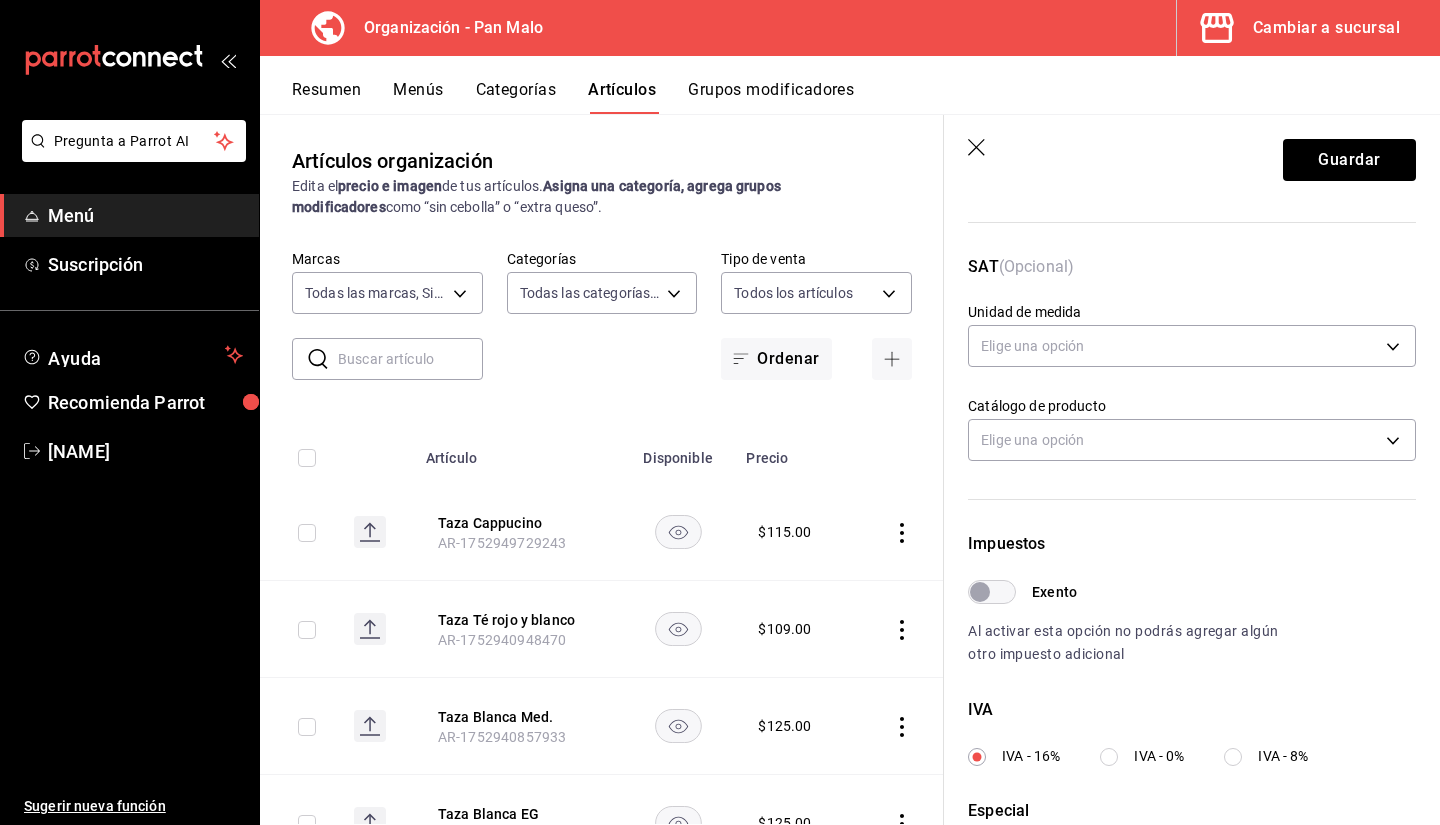 click on "IVA IVA - 16% IVA - 0% IVA - 8%" at bounding box center [1192, 732] 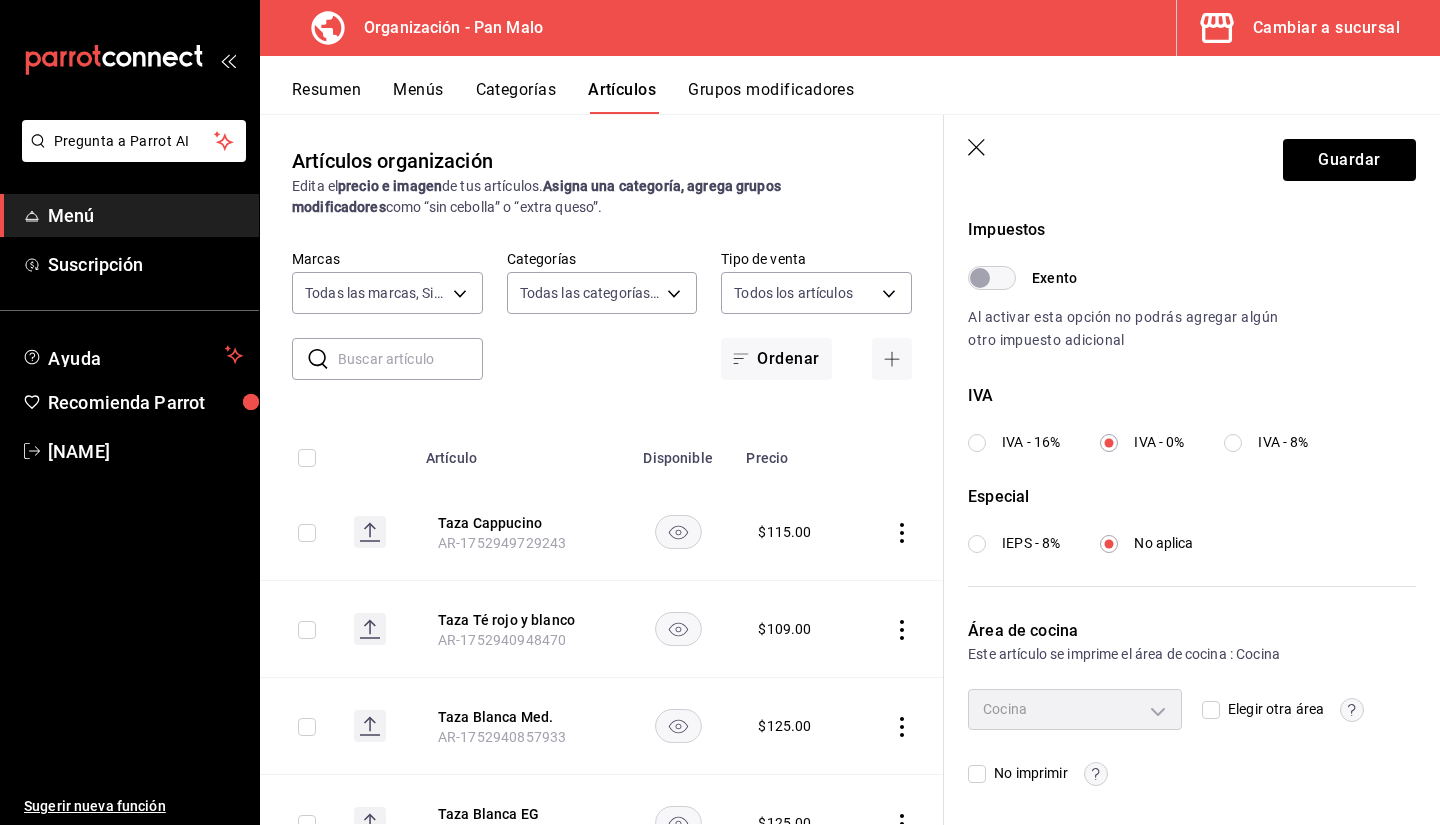 scroll, scrollTop: 0, scrollLeft: 0, axis: both 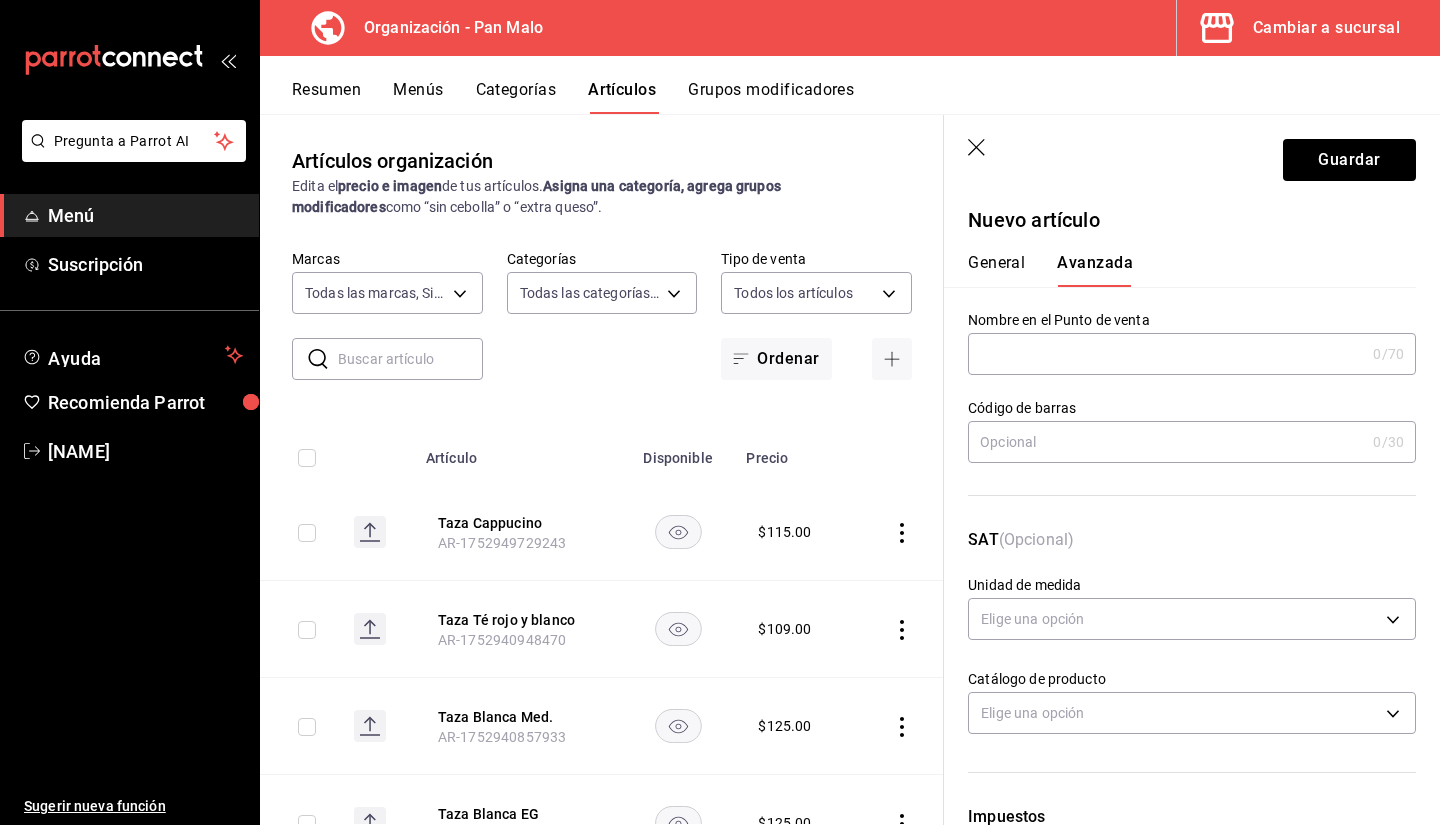 click on "General" at bounding box center (996, 270) 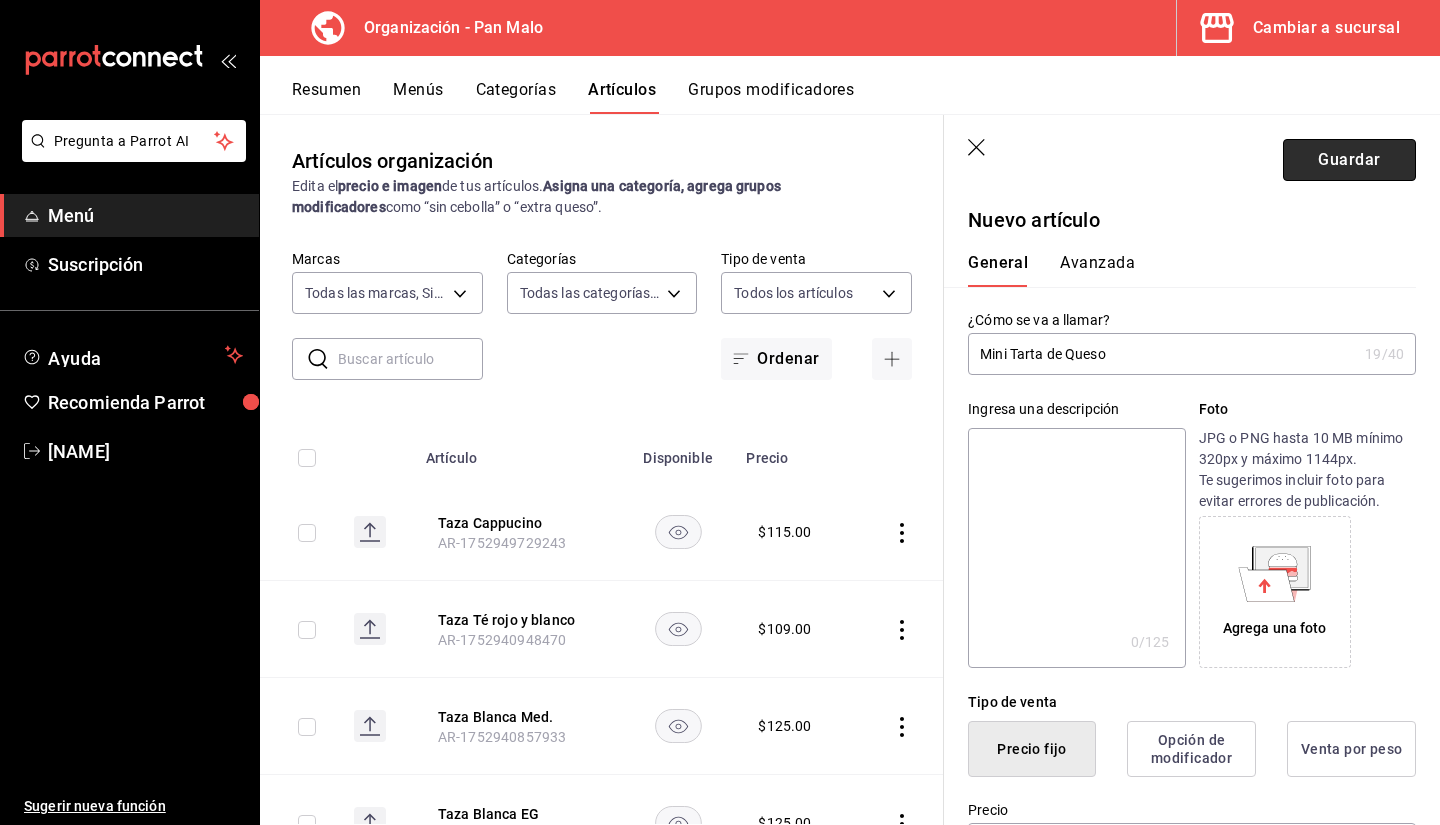 click on "Guardar" at bounding box center [1349, 160] 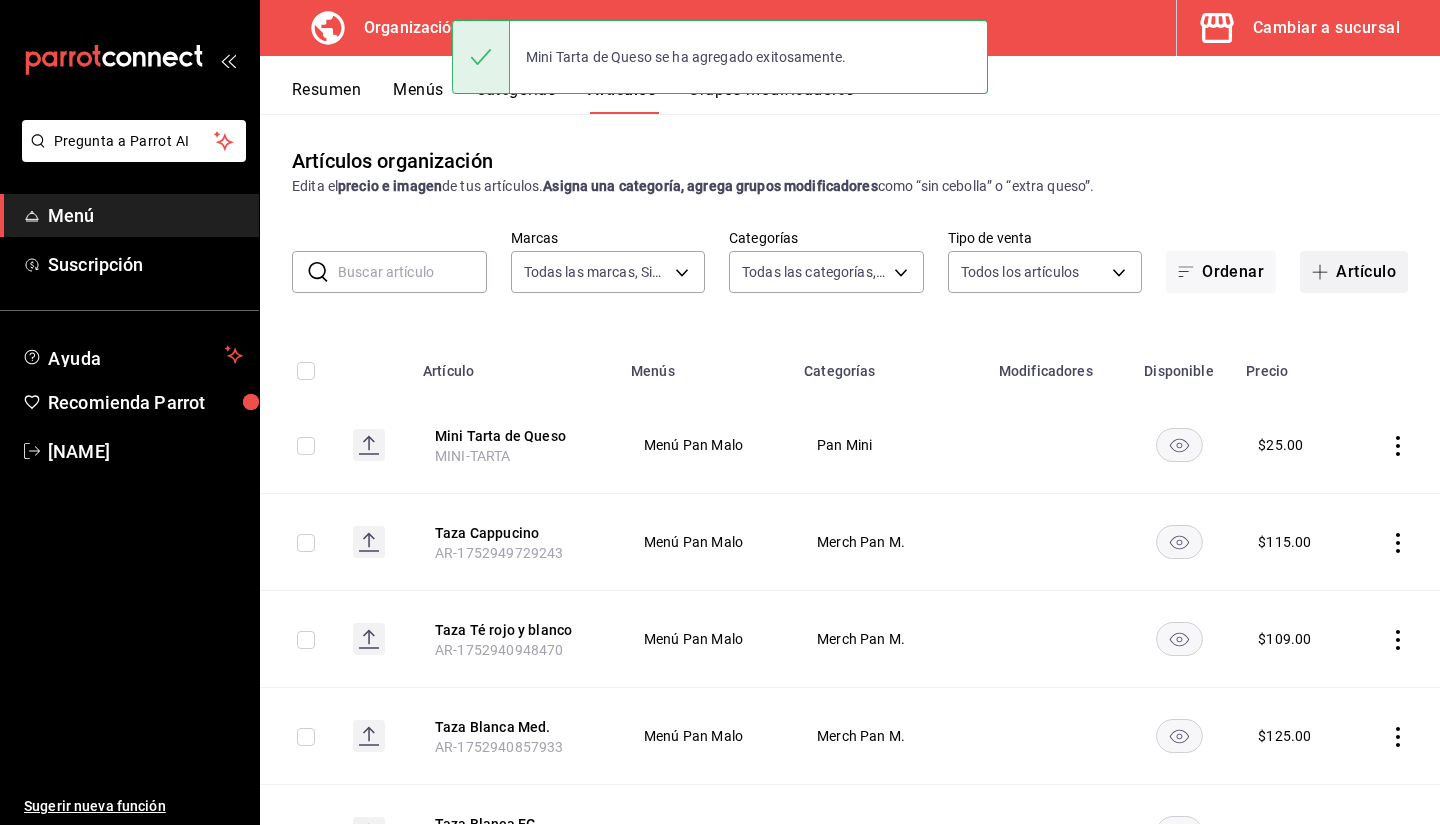 click on "Artículo" at bounding box center [1354, 272] 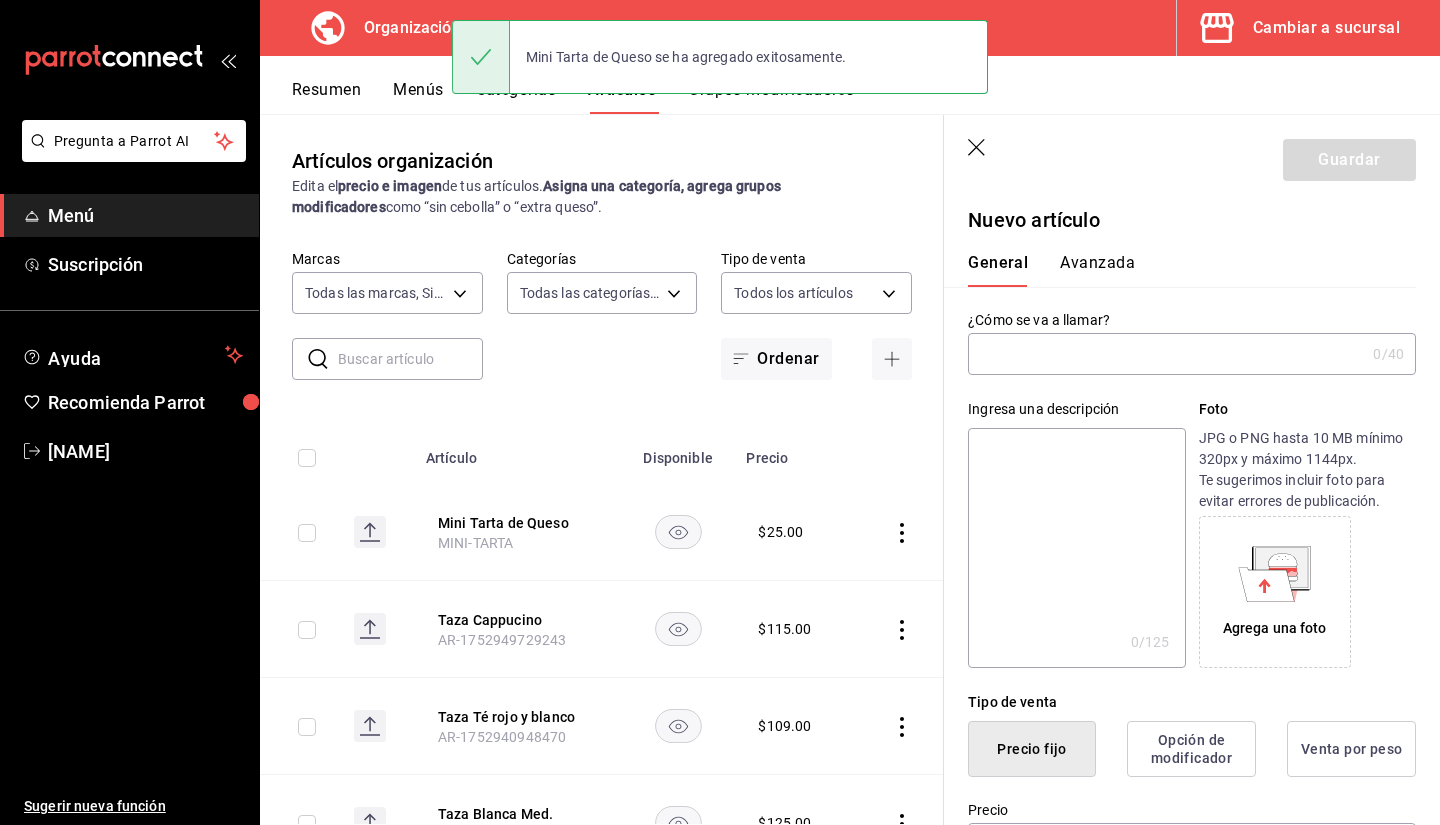 click at bounding box center (1166, 354) 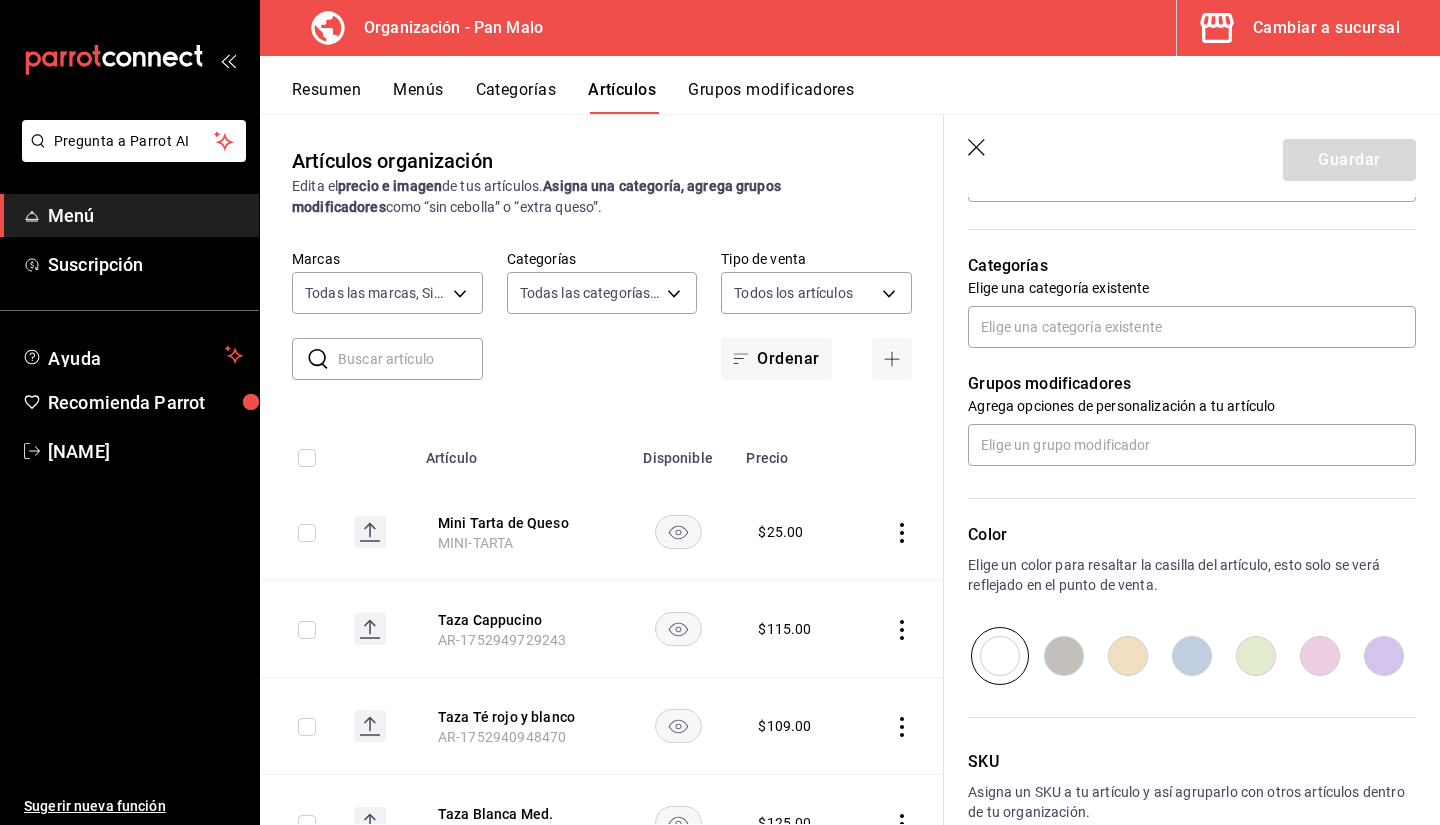 scroll, scrollTop: 664, scrollLeft: 0, axis: vertical 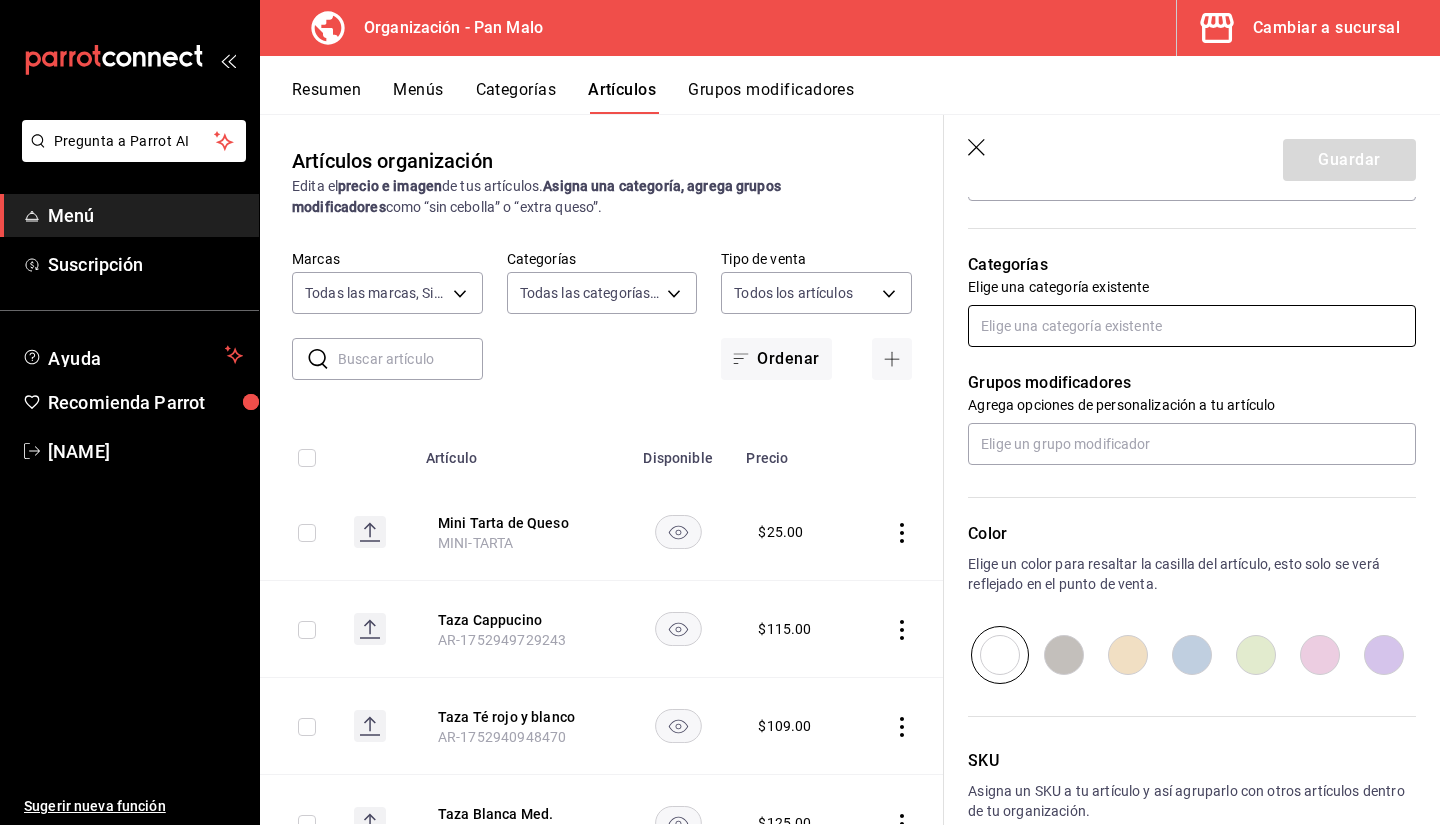 type on "Mini Croissant de Almendra" 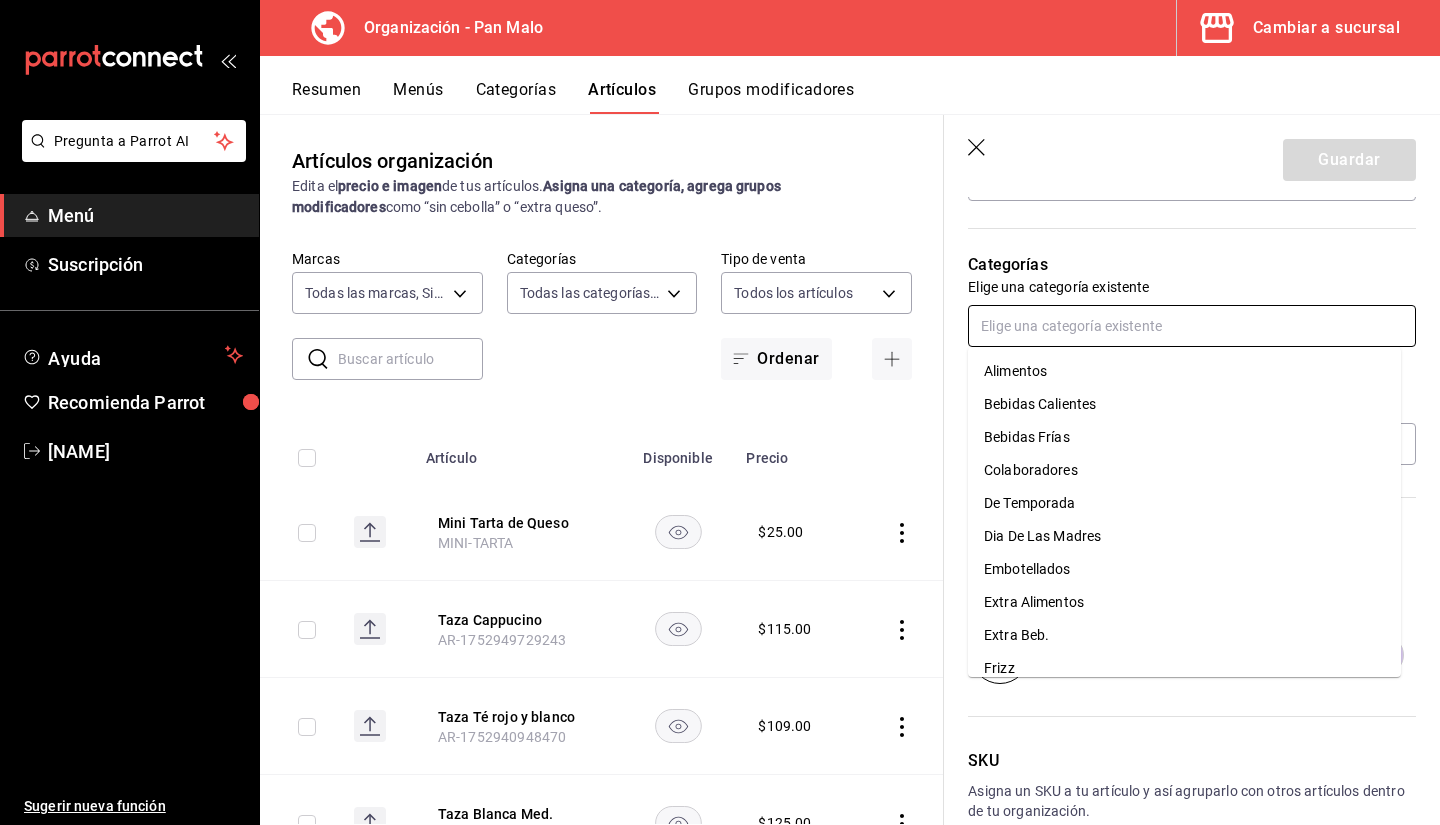 click at bounding box center (1192, 326) 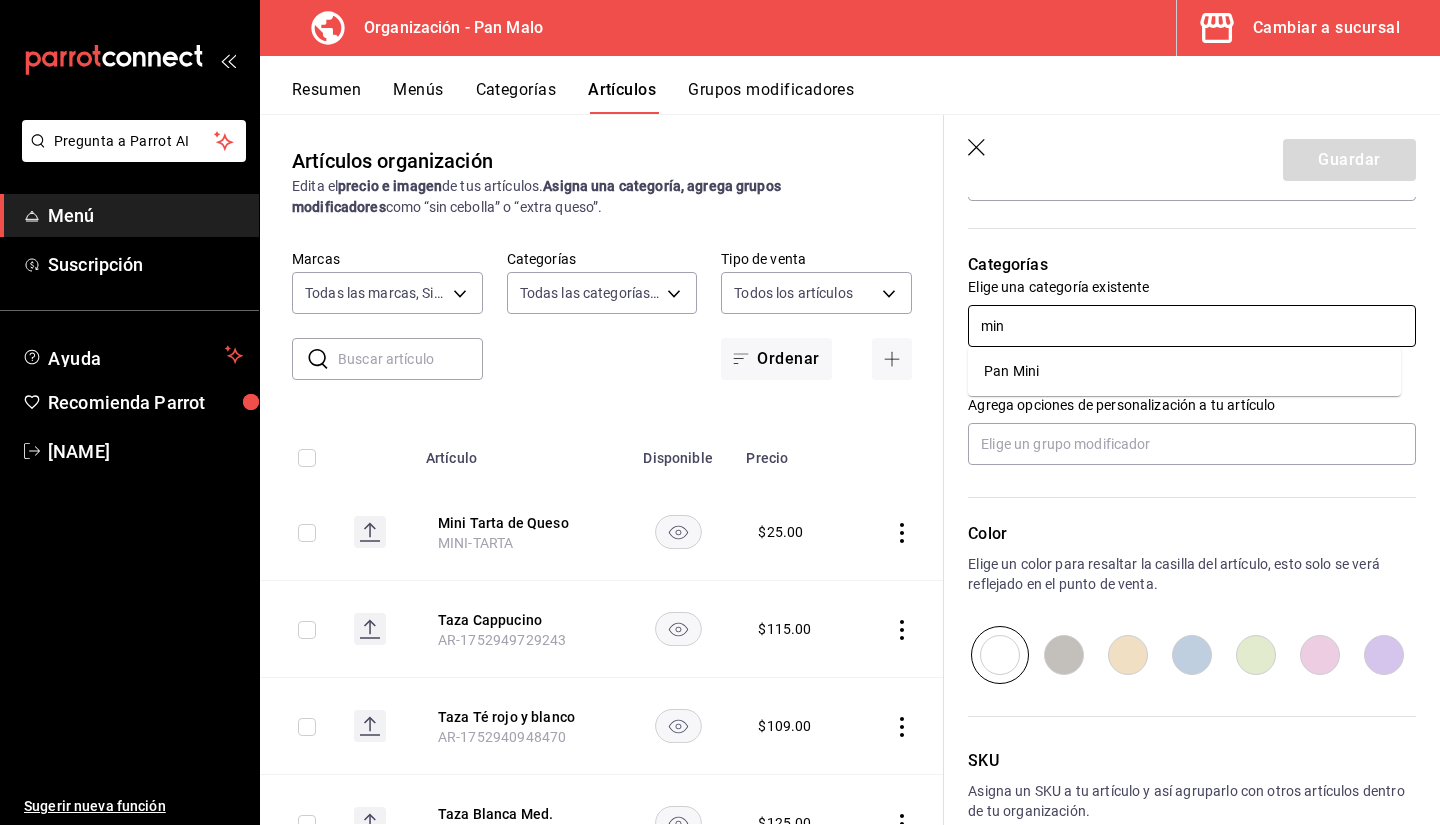 type on "mini" 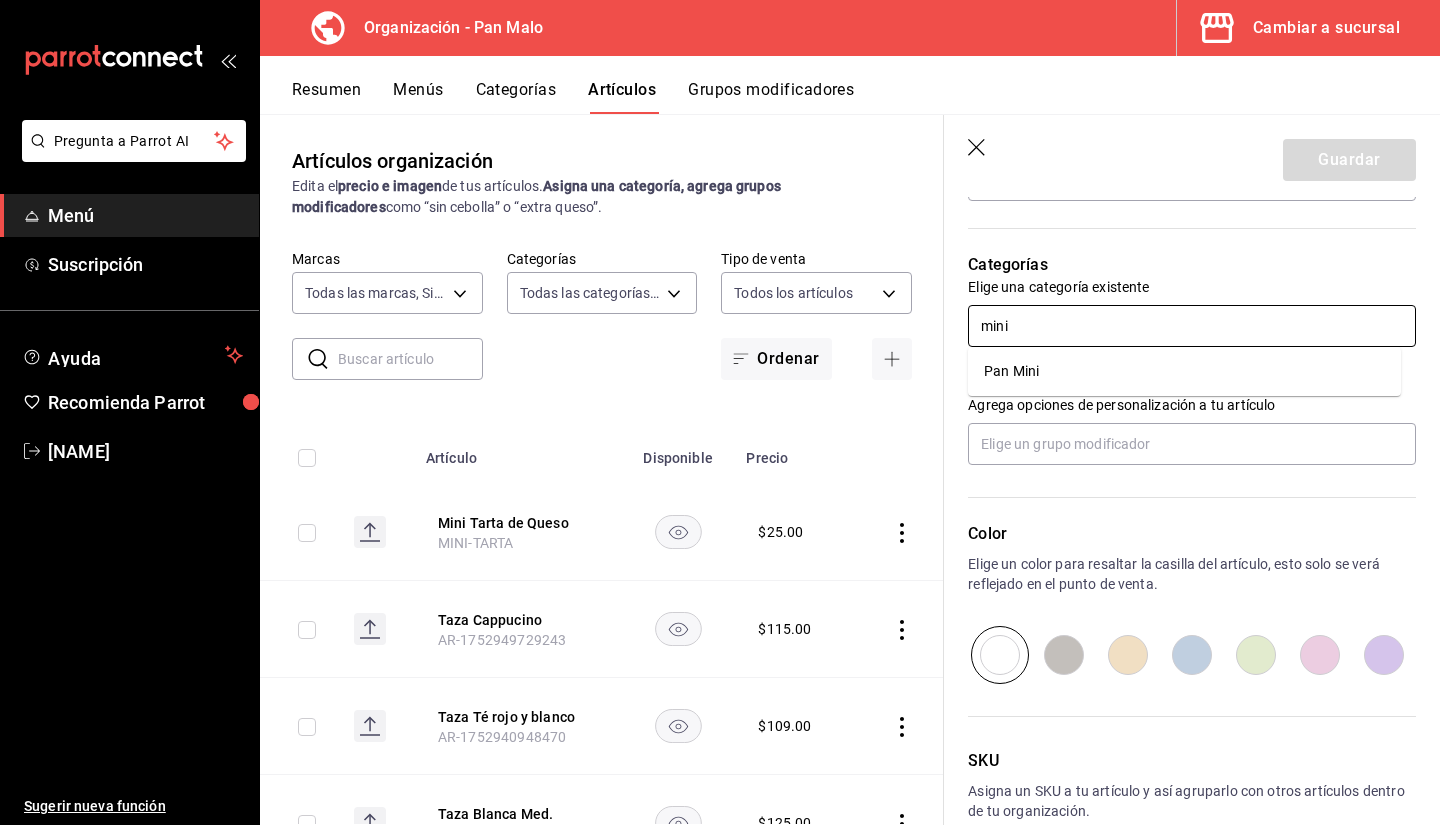 click on "Pan Mini" at bounding box center [1184, 371] 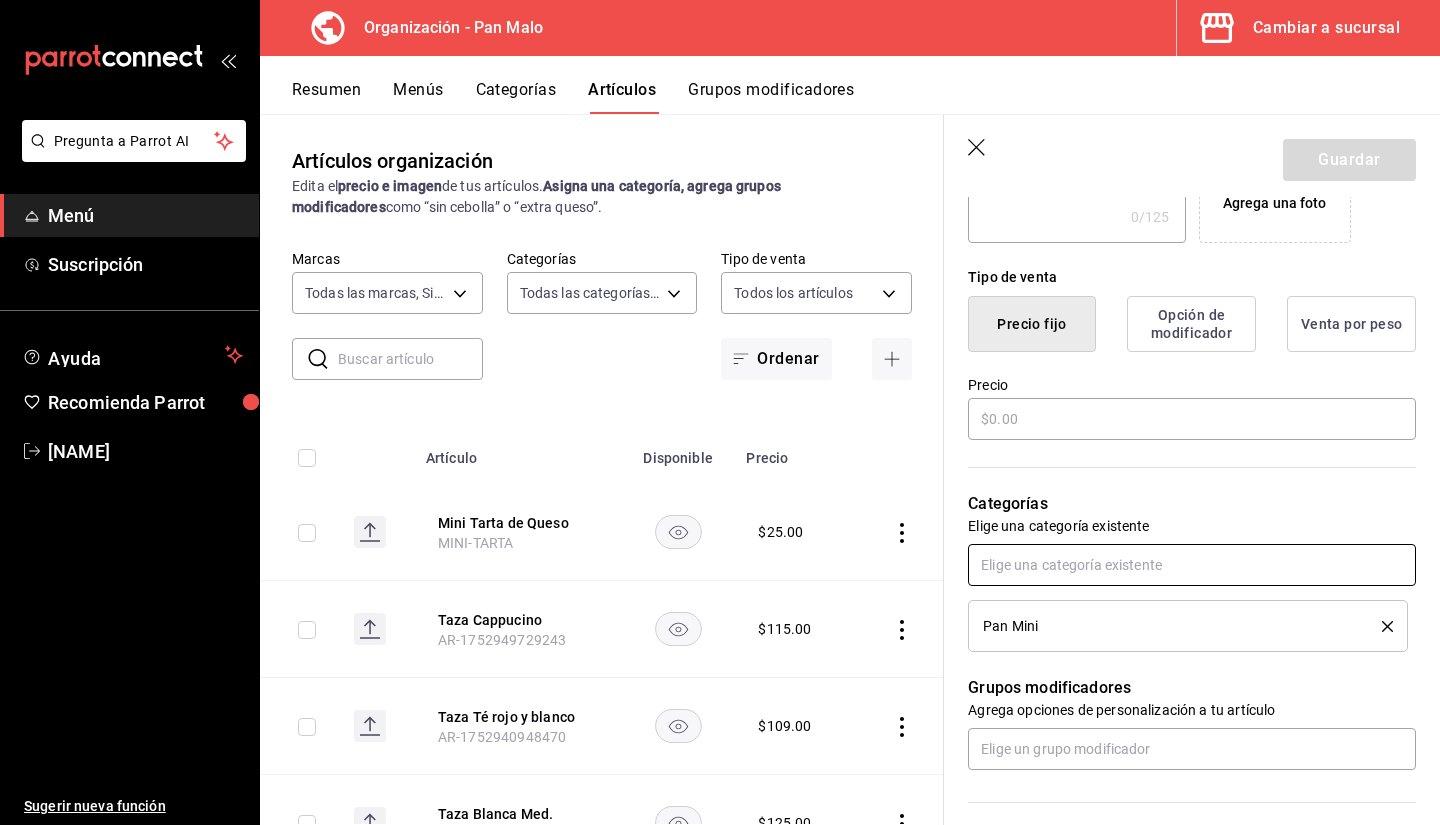 scroll, scrollTop: 434, scrollLeft: 0, axis: vertical 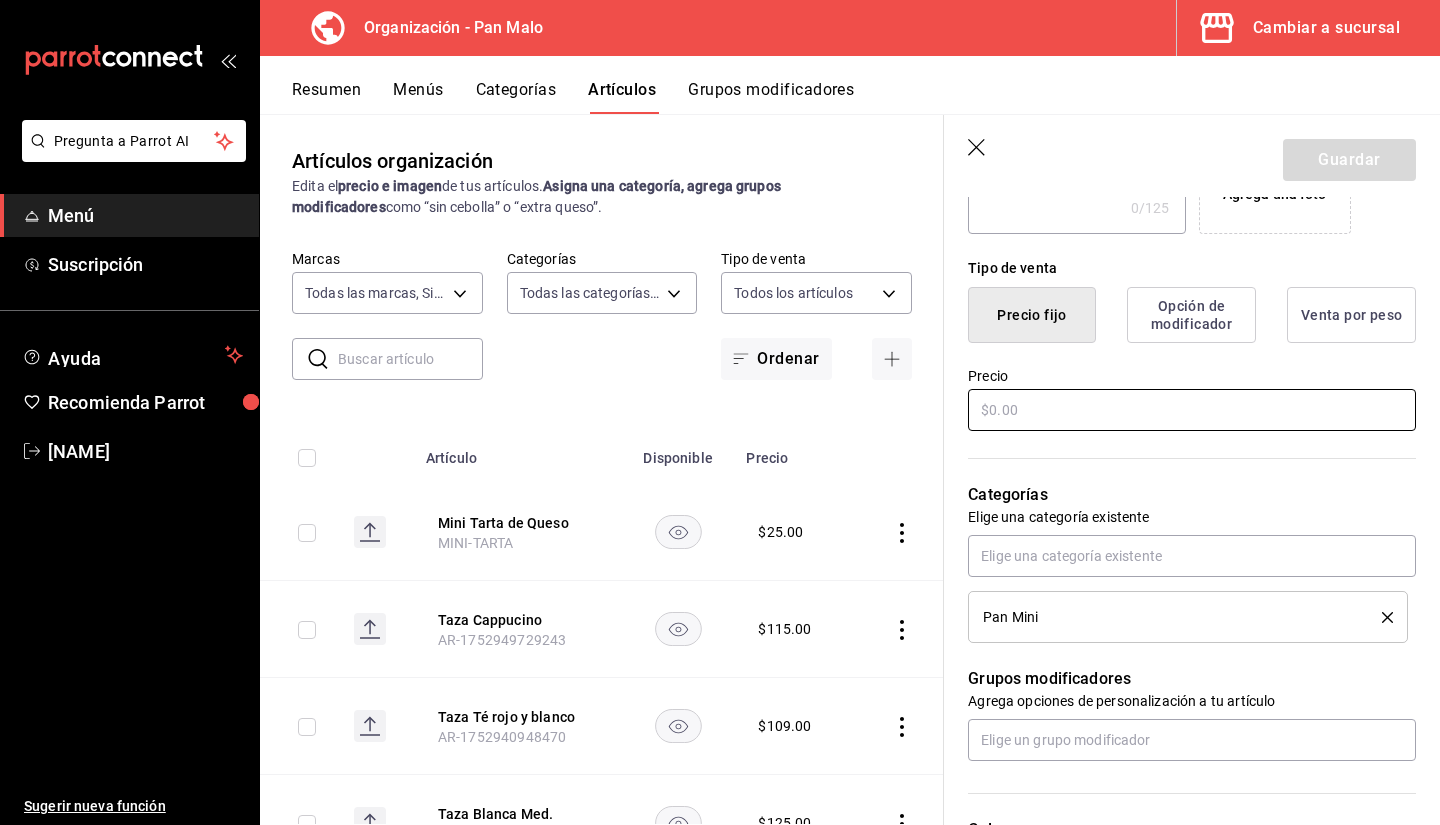 click at bounding box center (1192, 410) 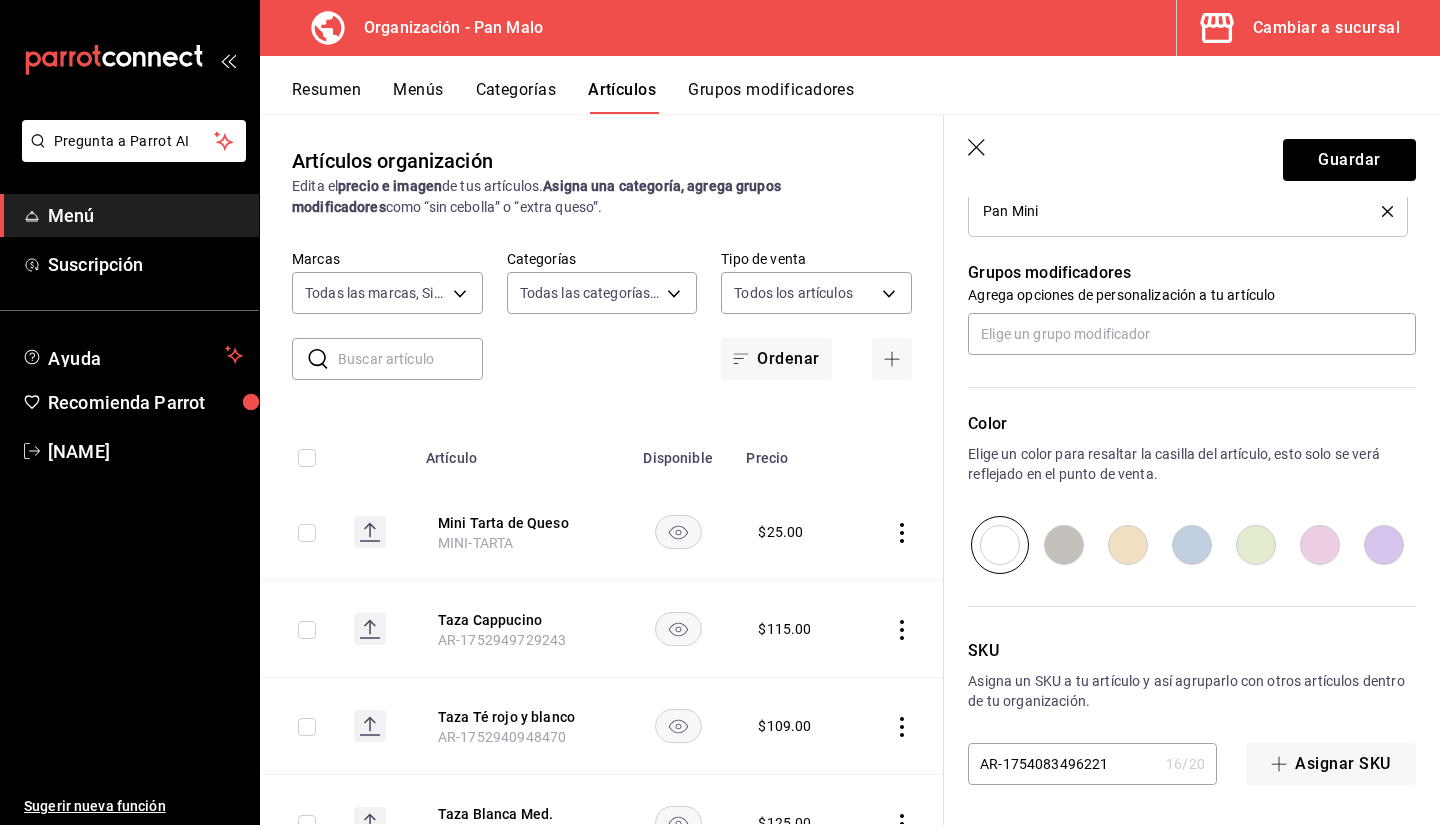 scroll, scrollTop: 840, scrollLeft: 0, axis: vertical 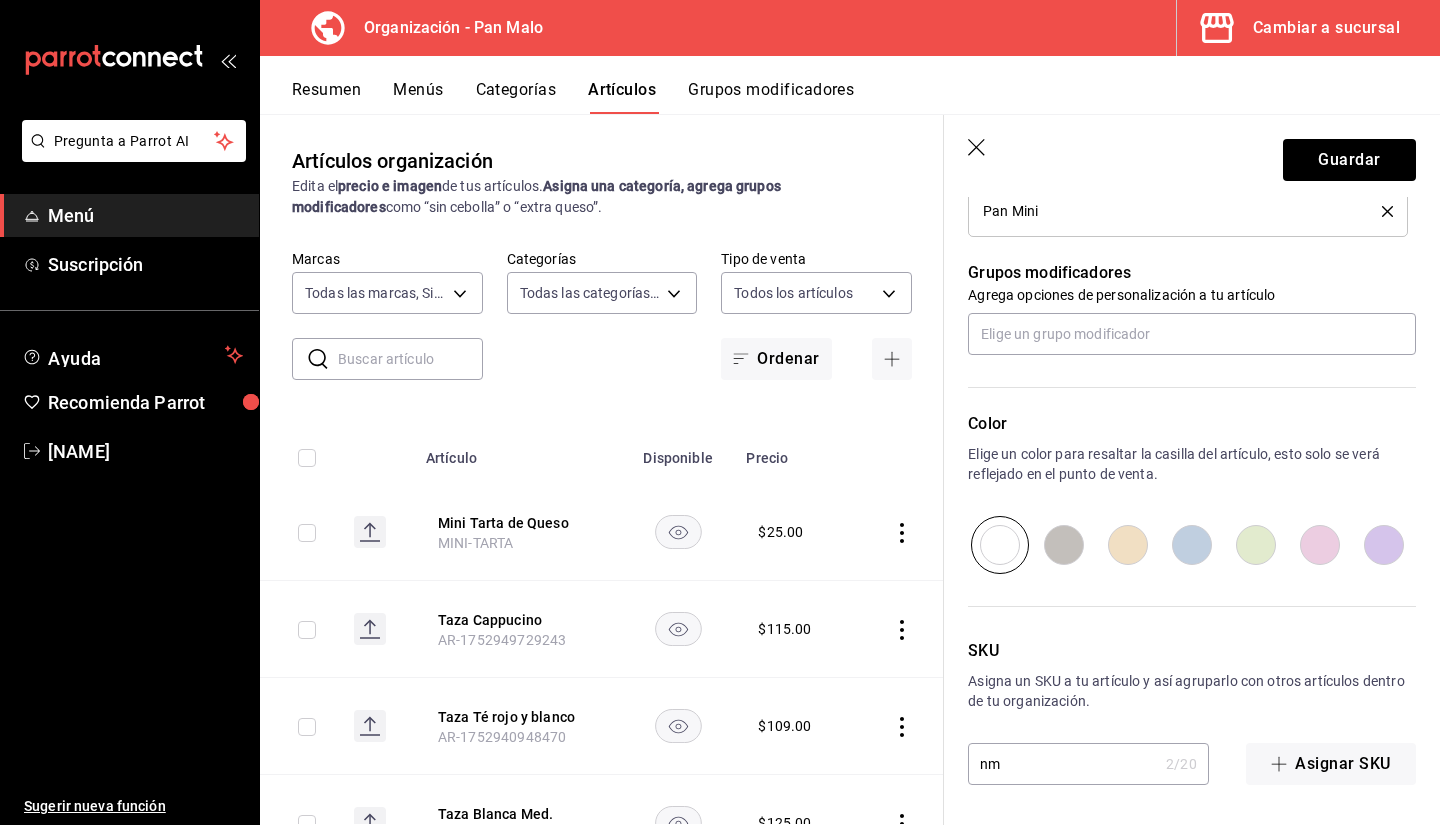 type on "n" 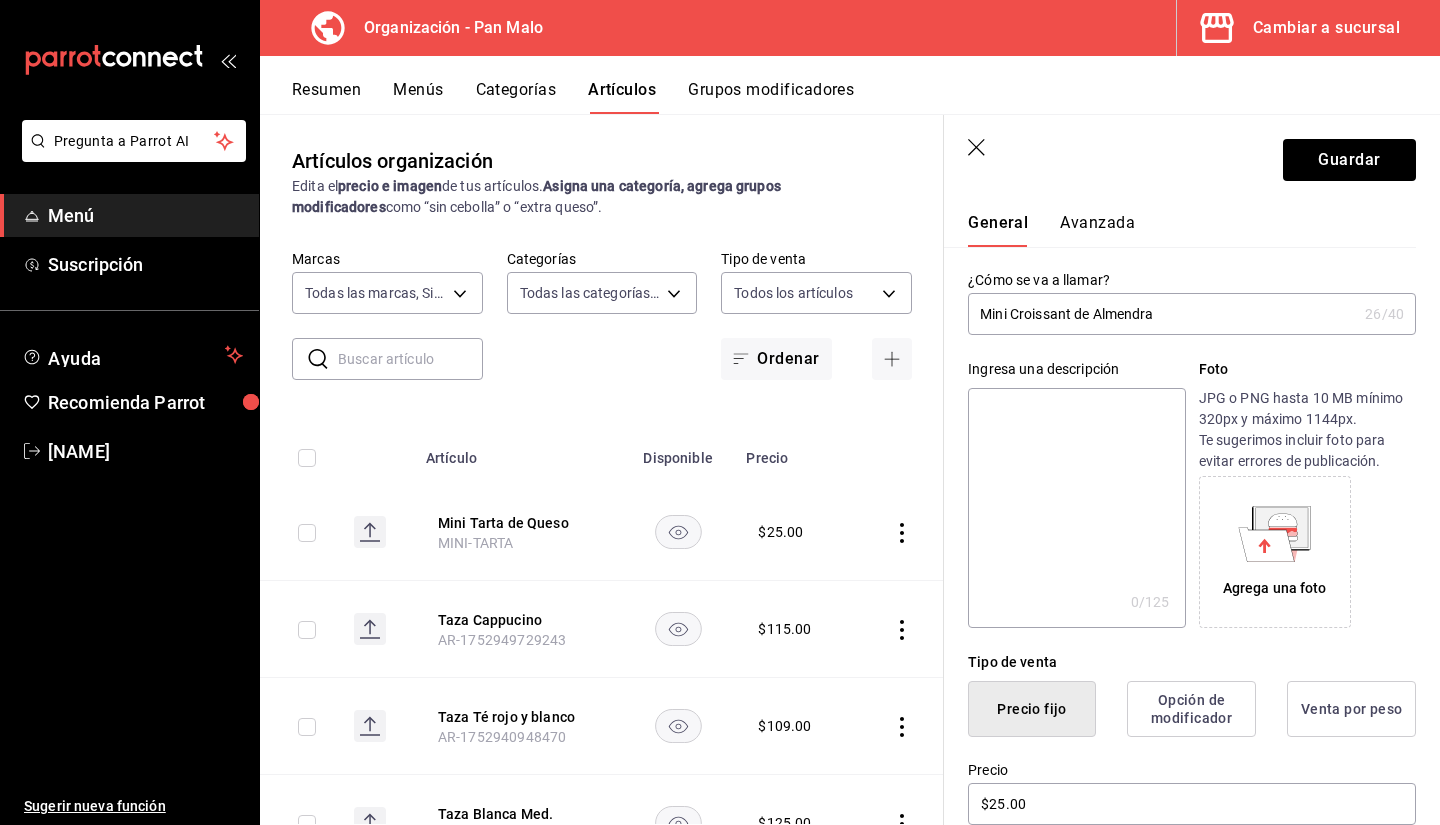scroll, scrollTop: 0, scrollLeft: 0, axis: both 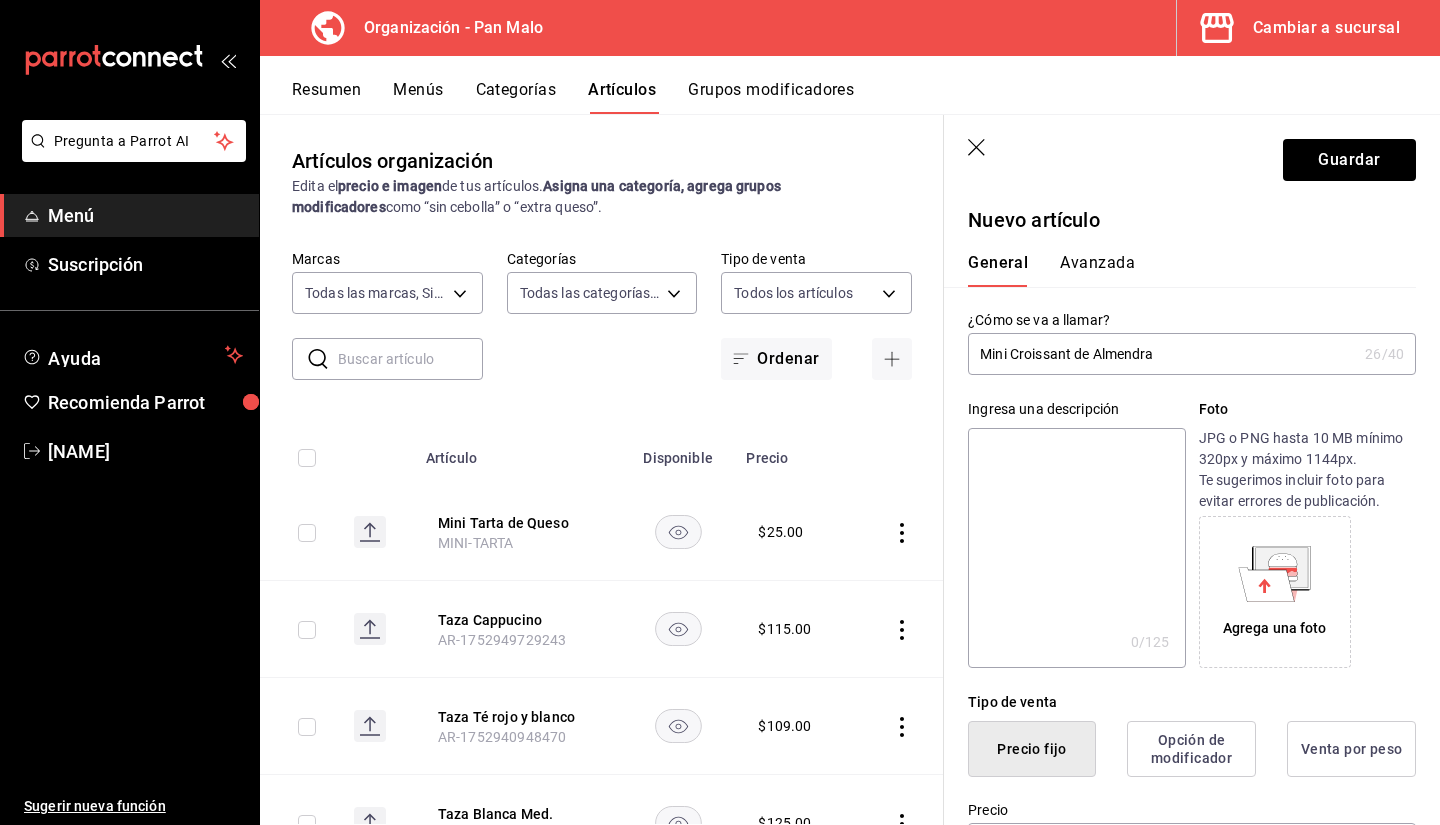 type on "MINI-HOJALDRE" 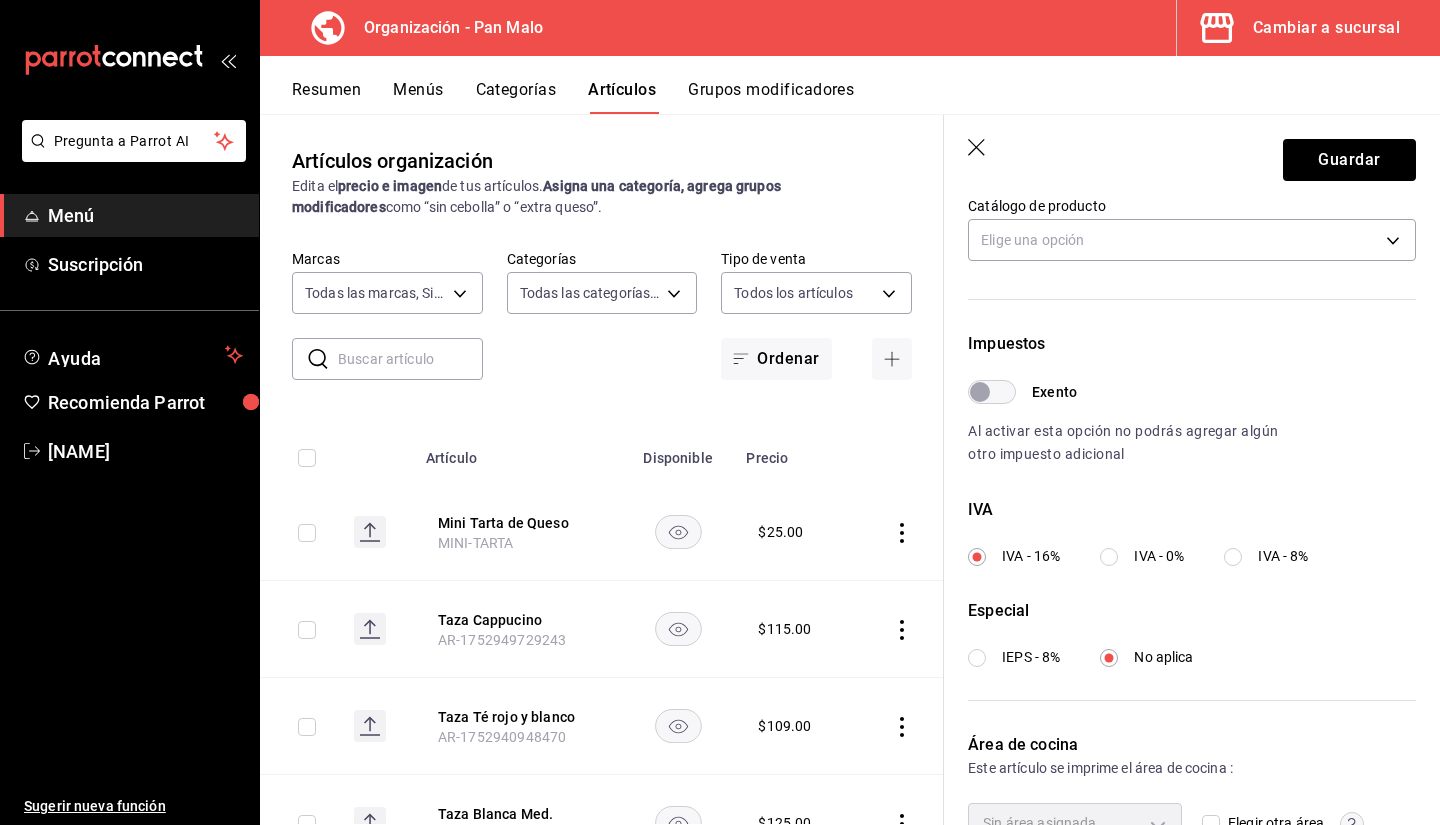 scroll, scrollTop: 587, scrollLeft: 0, axis: vertical 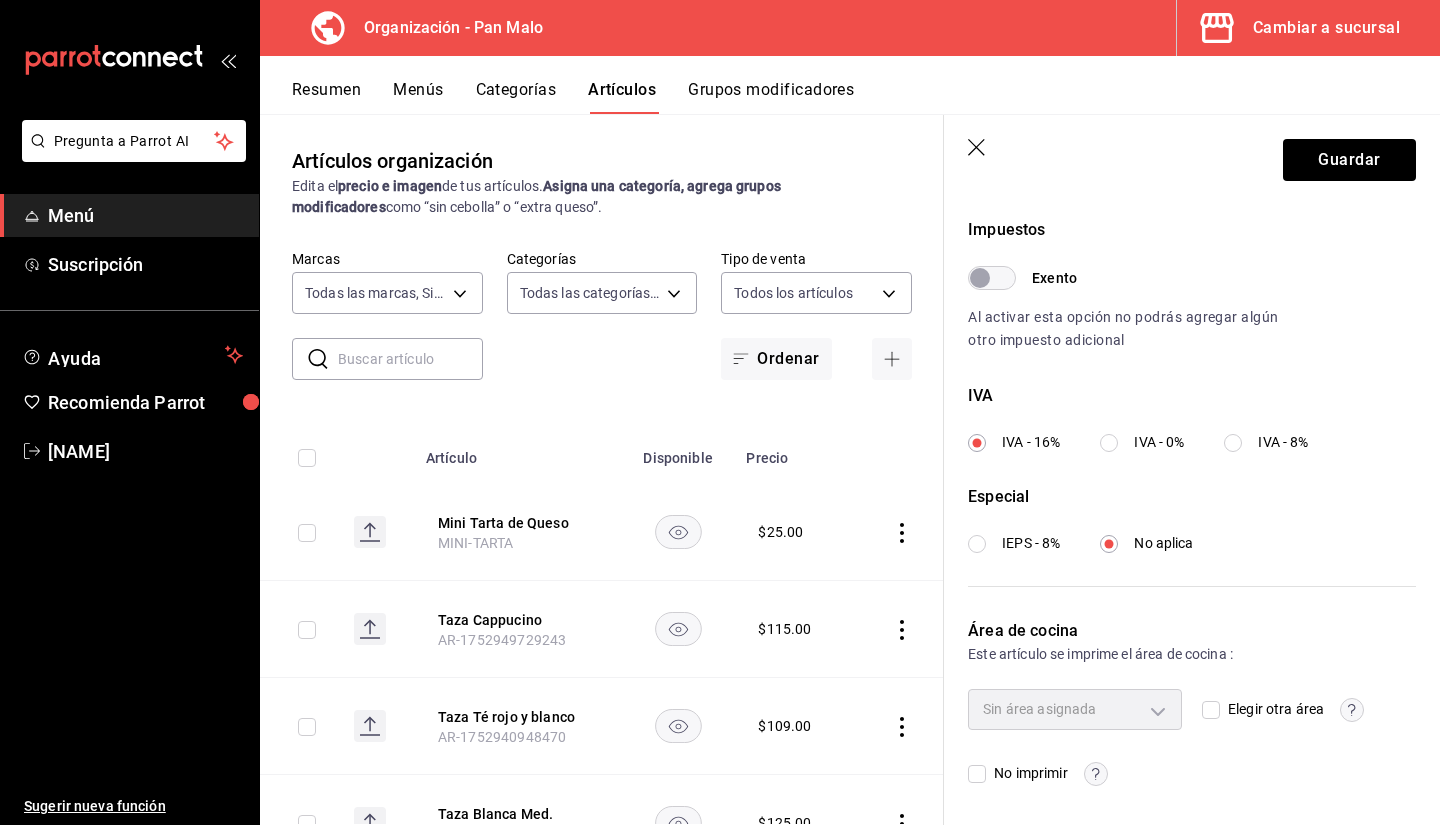 click on "IVA - 0%" at bounding box center [1159, 442] 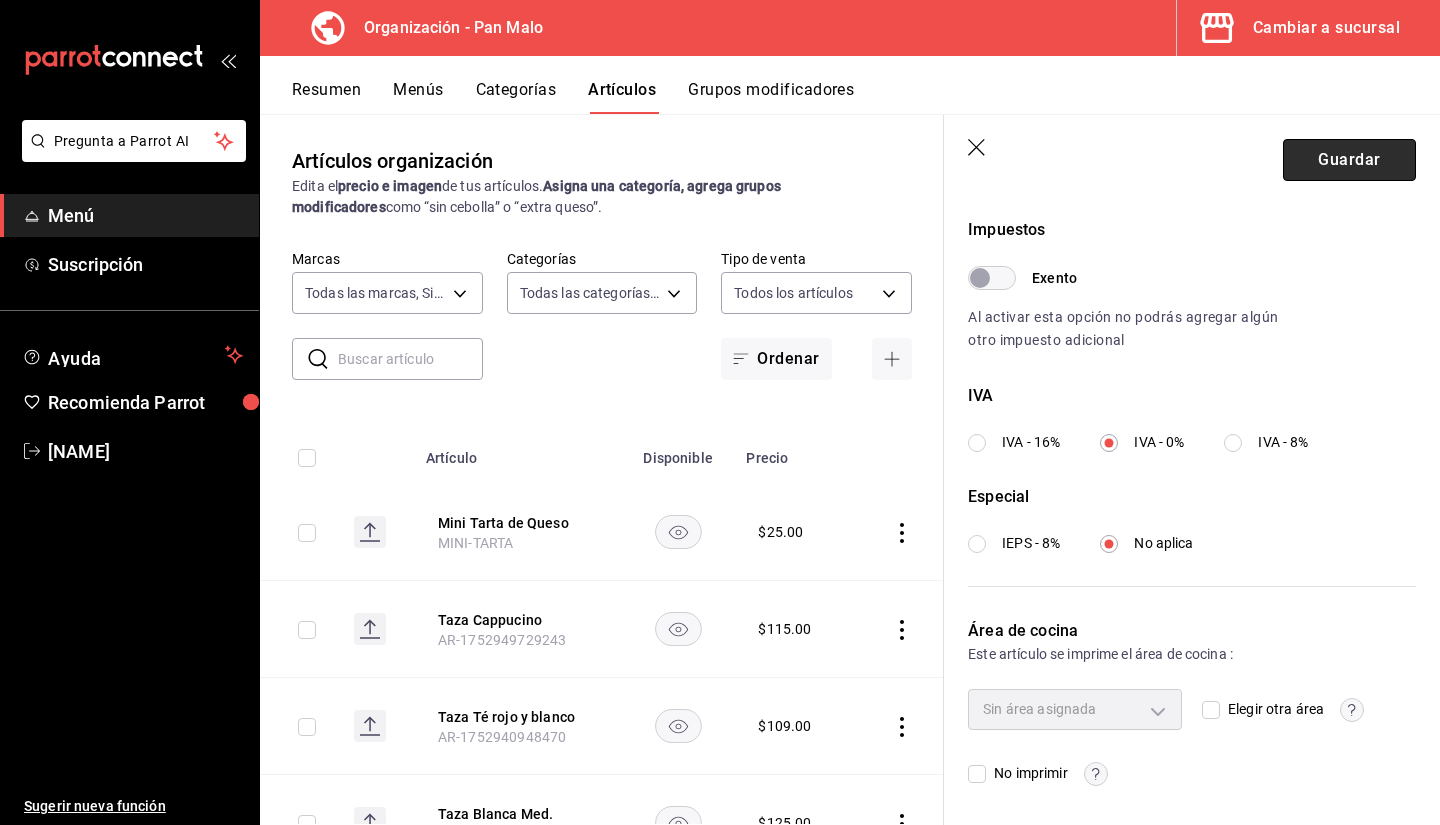 click on "Guardar" at bounding box center [1349, 160] 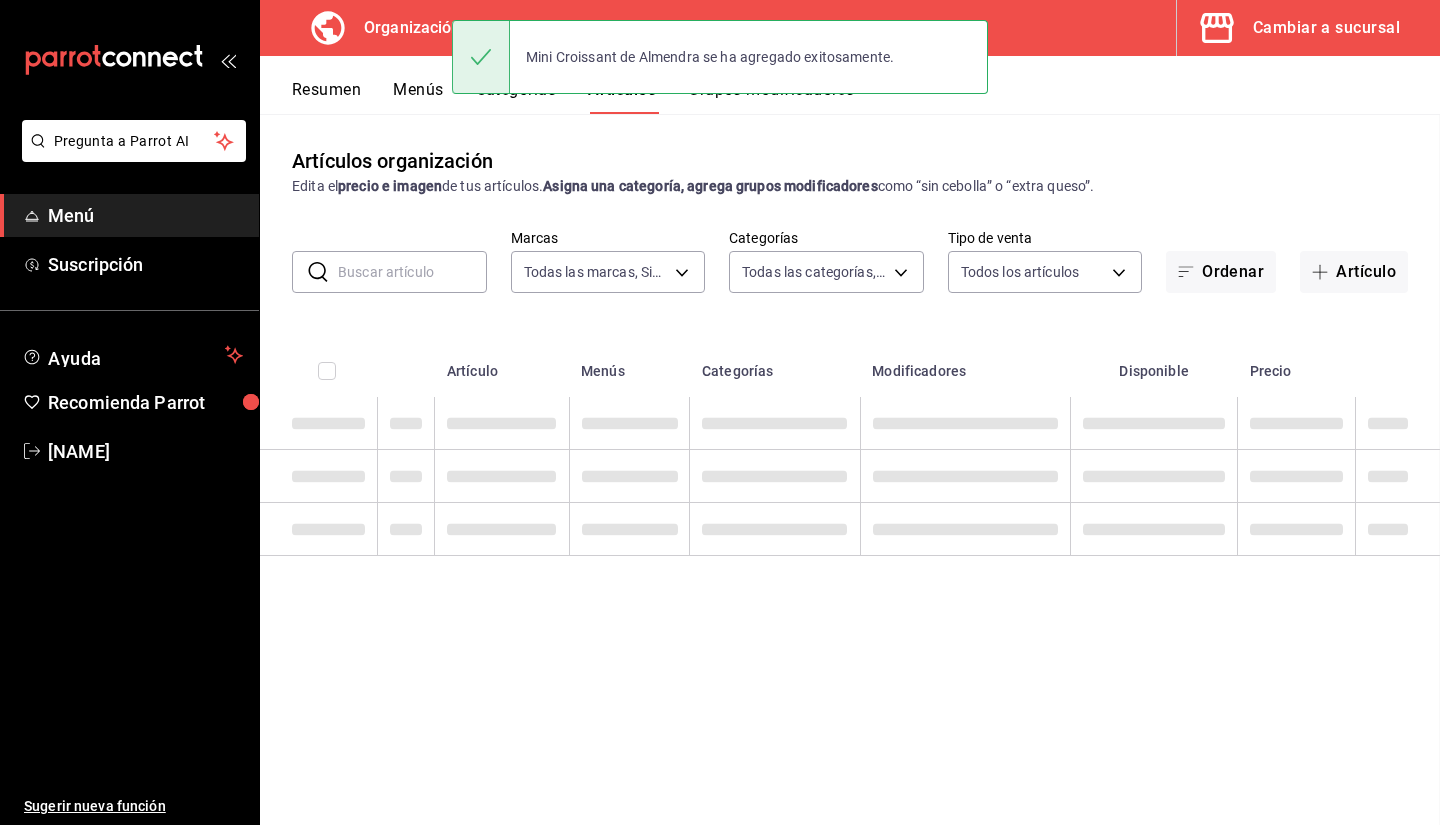 scroll, scrollTop: 0, scrollLeft: 0, axis: both 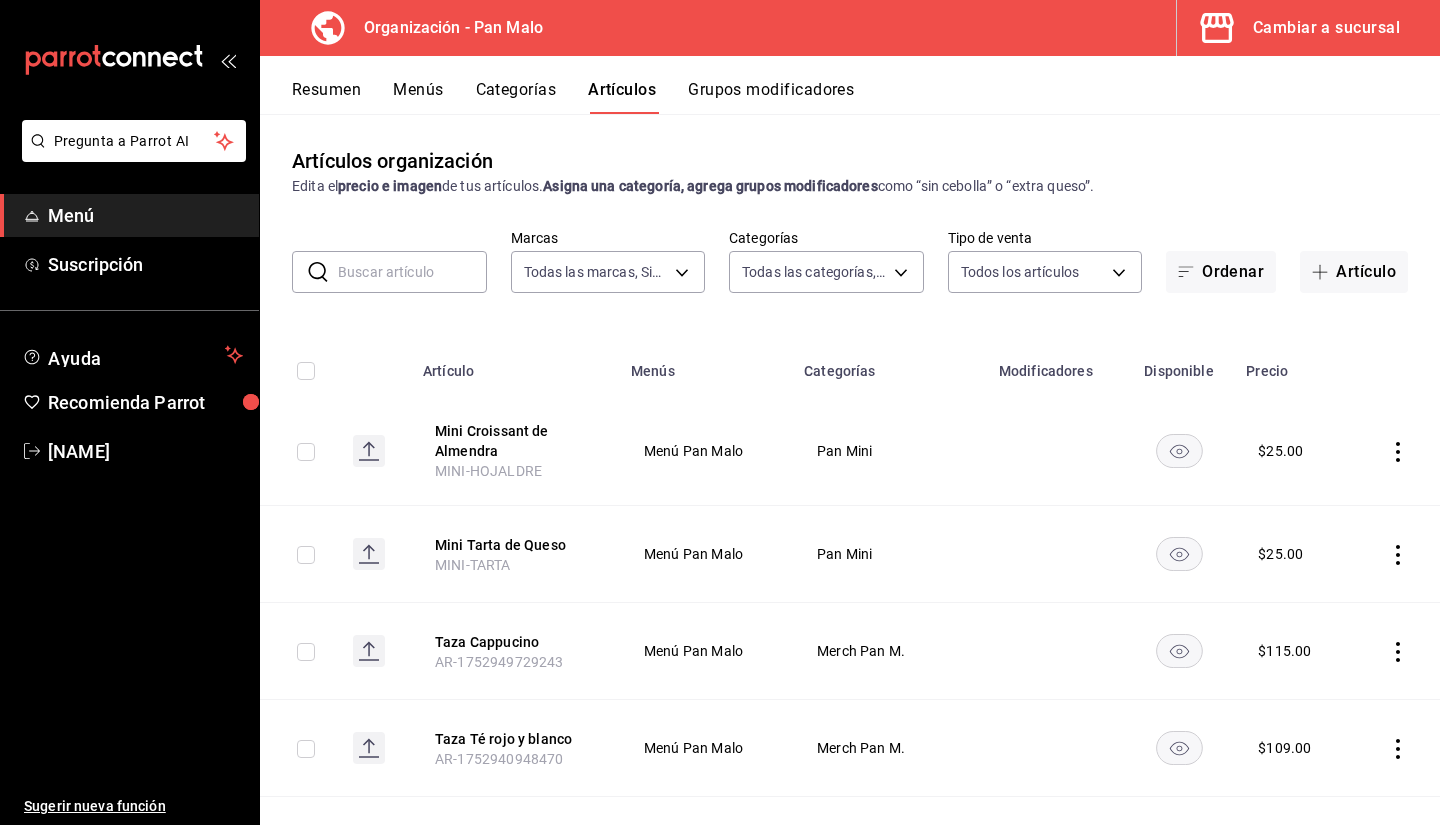 click on "Menús" at bounding box center [418, 97] 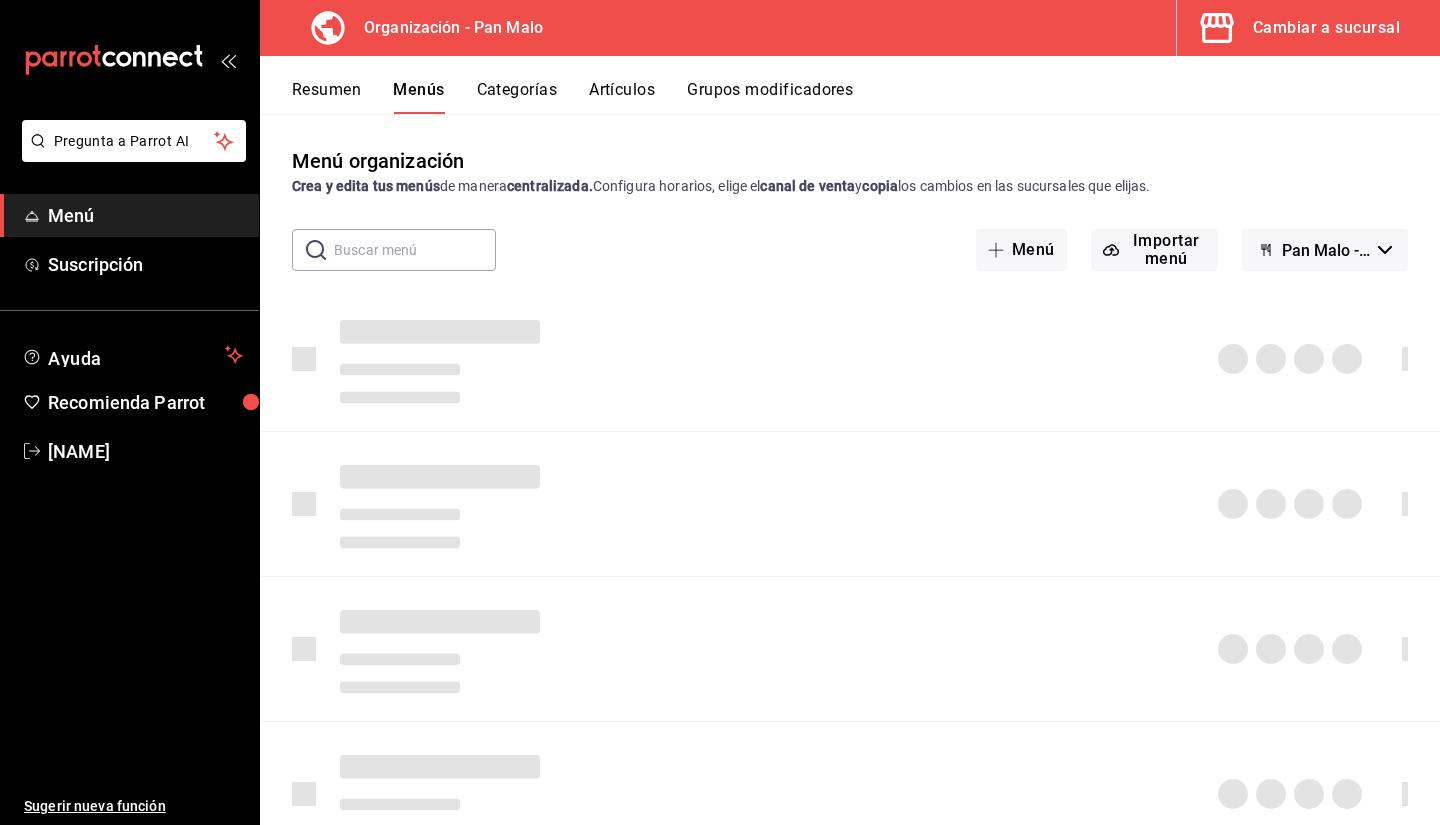 click on "Artículos" at bounding box center [622, 97] 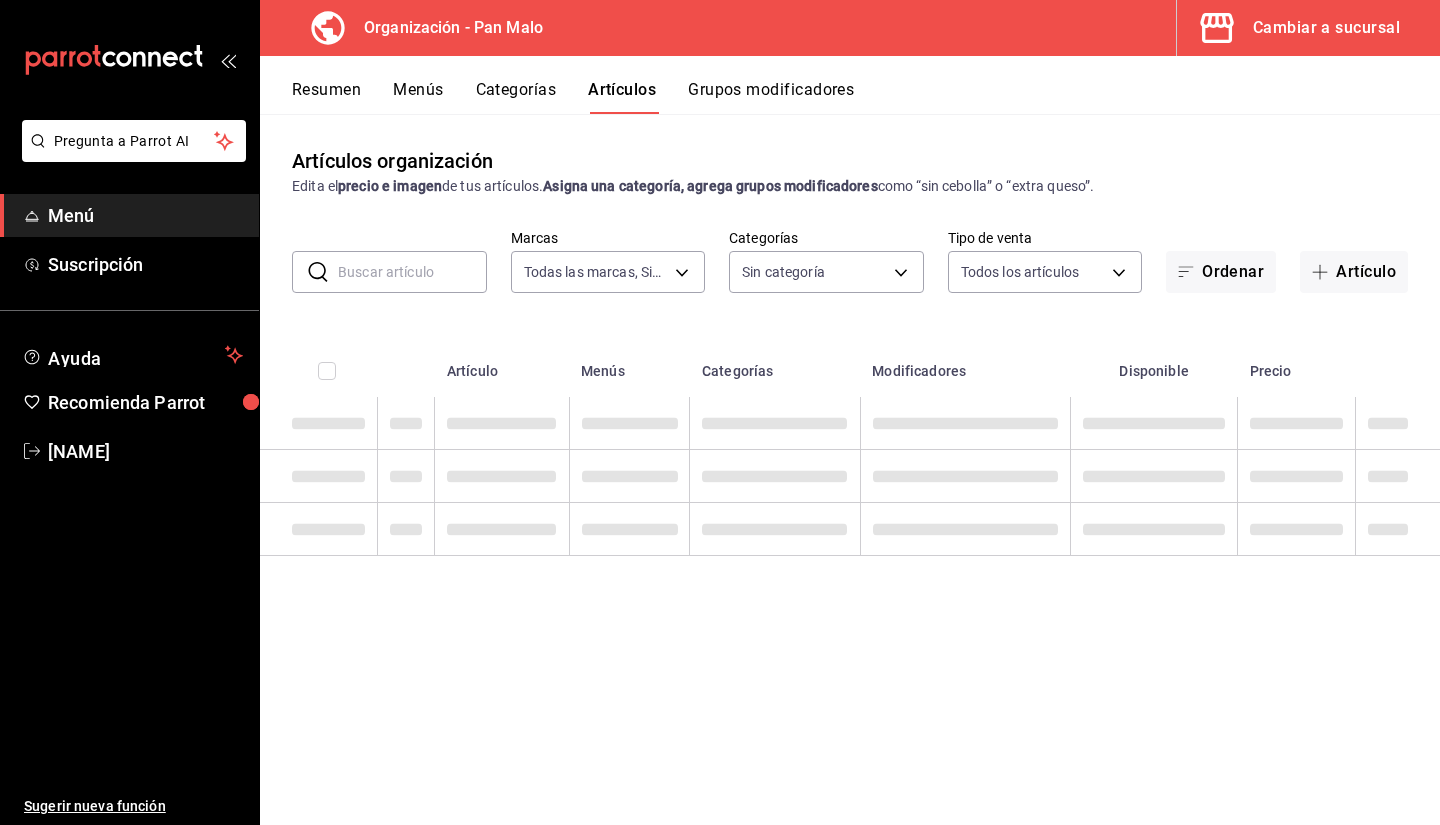 type on "[UUID]" 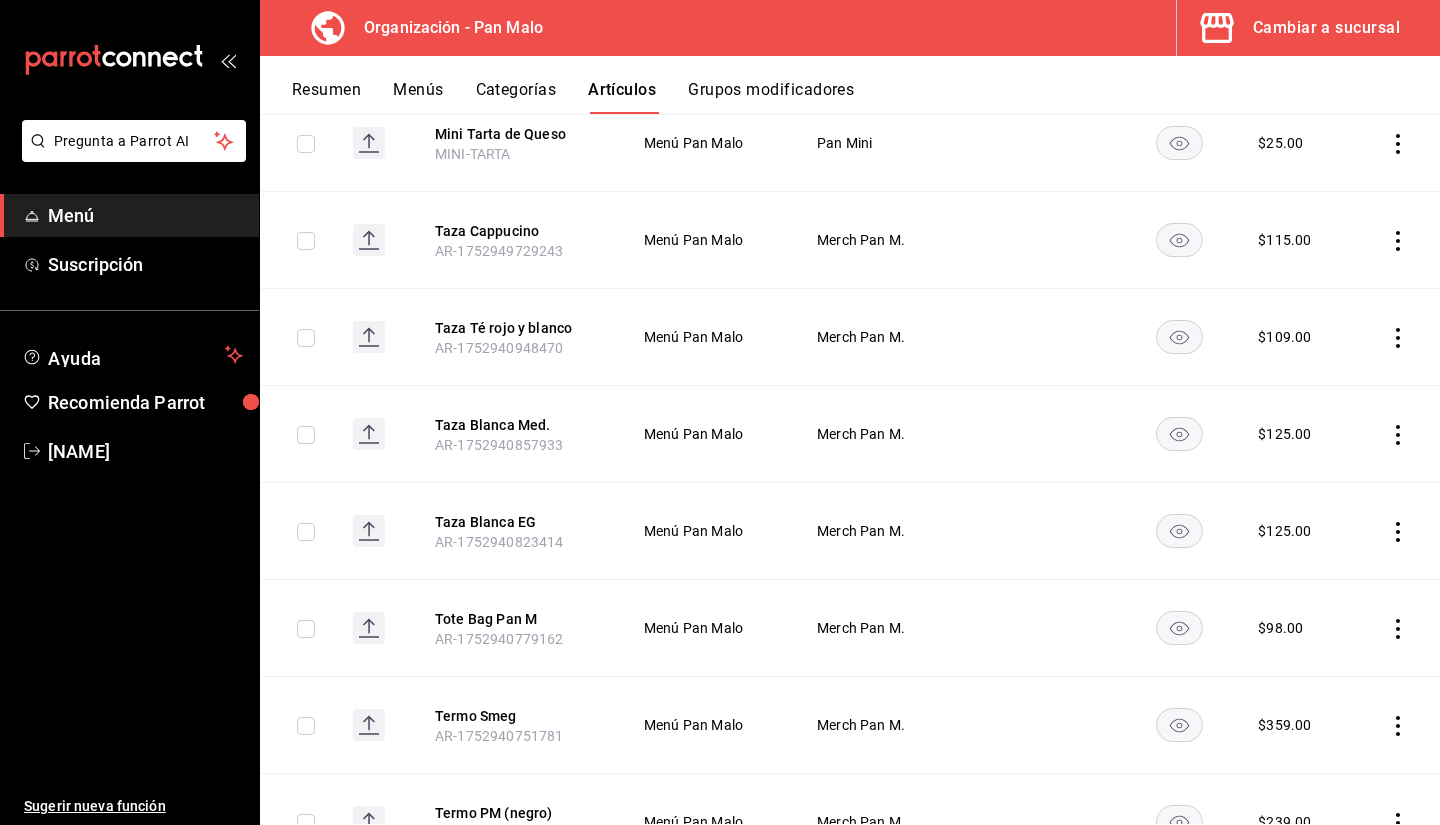 scroll, scrollTop: 0, scrollLeft: 0, axis: both 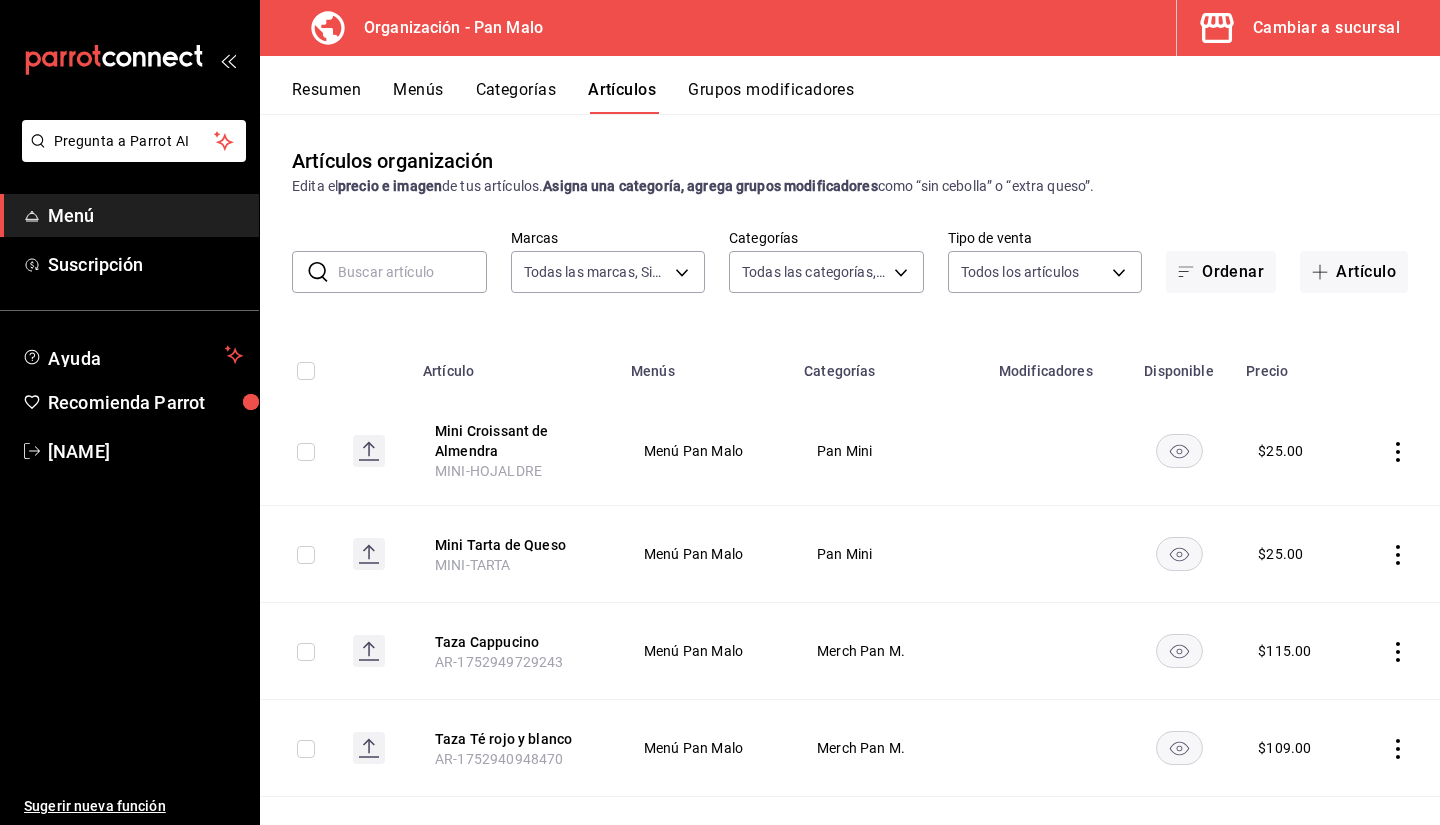 click on "Resumen" at bounding box center (326, 97) 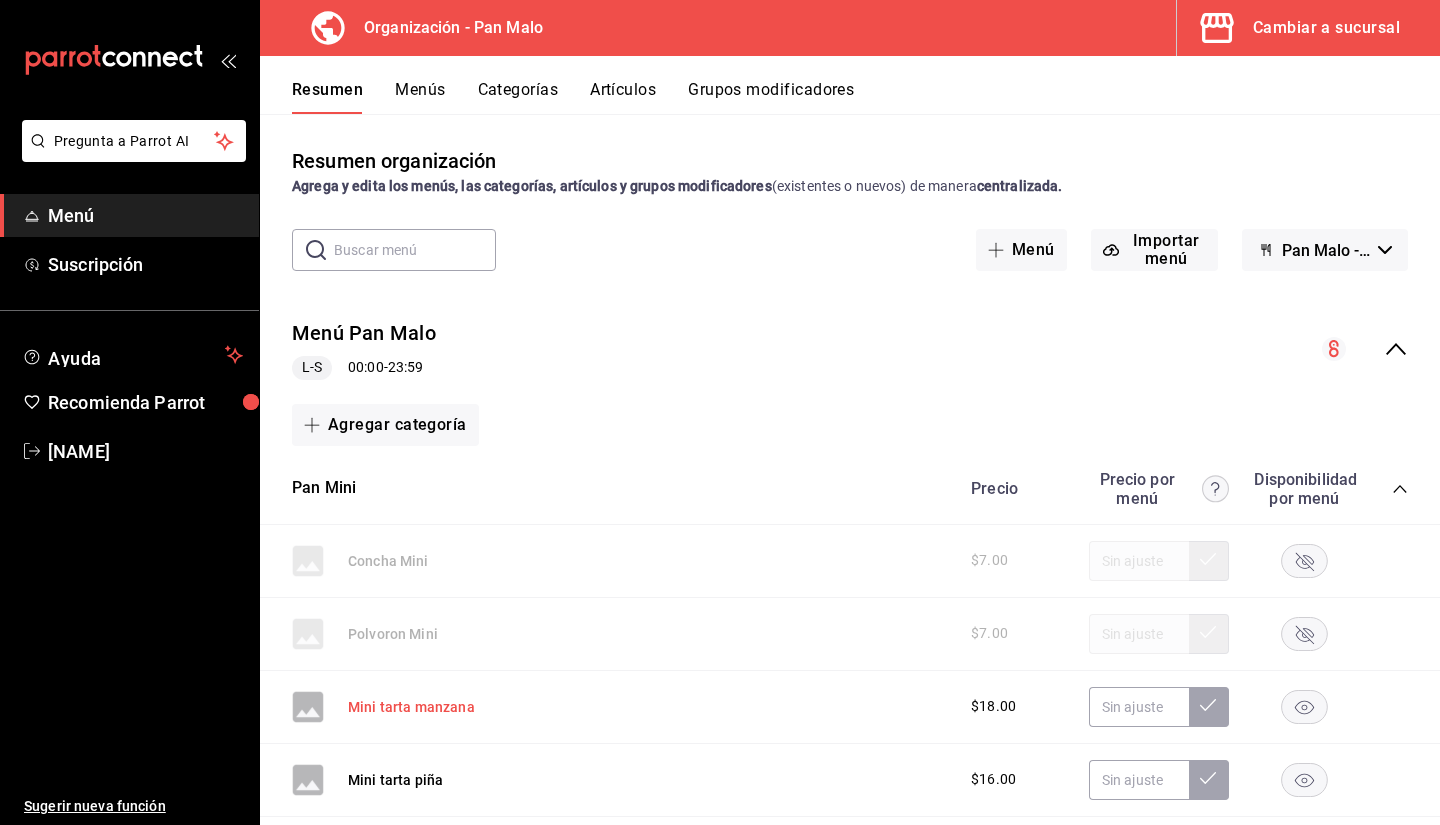click on "Mini tarta manzana" at bounding box center [411, 707] 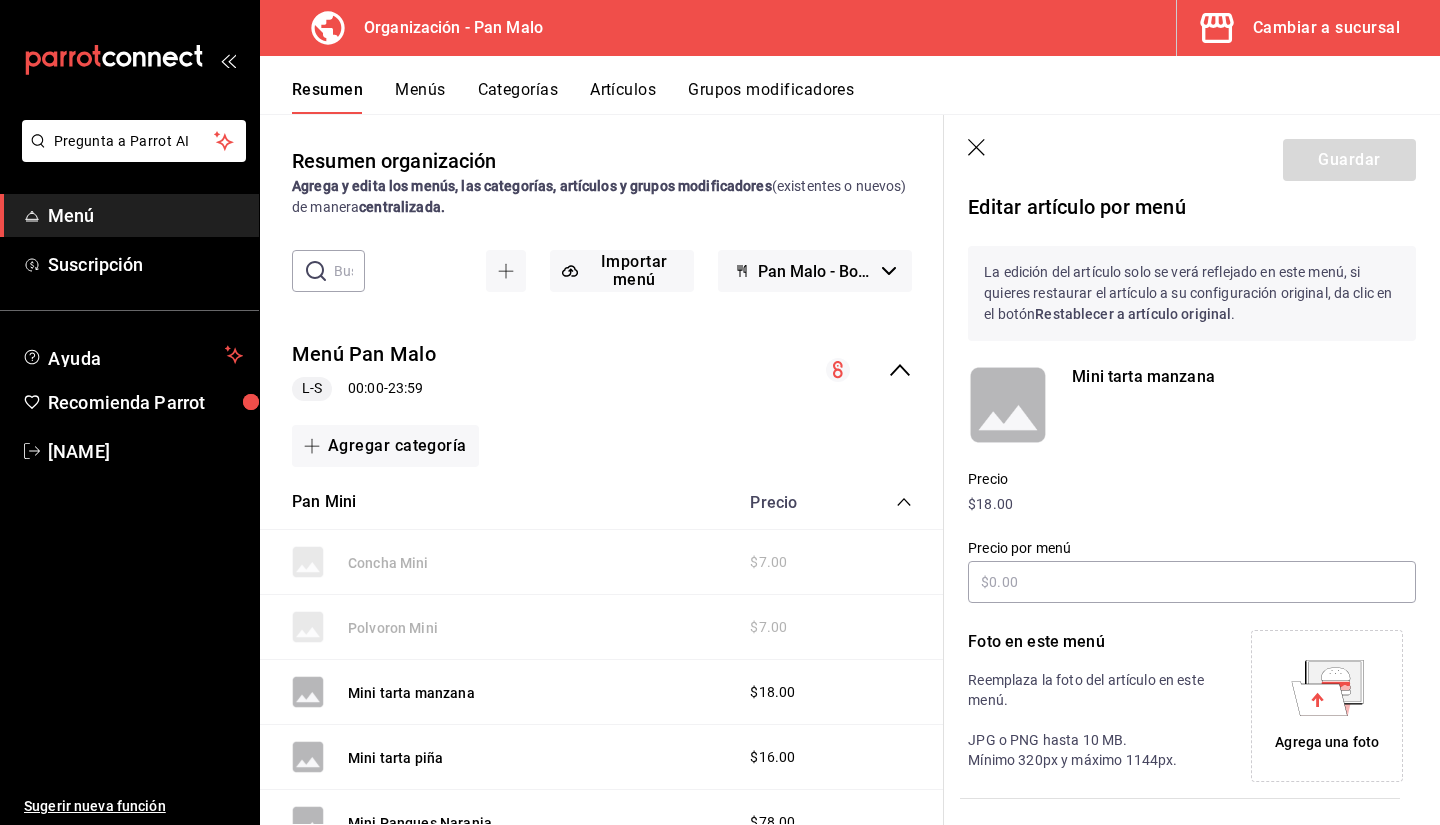 scroll, scrollTop: 0, scrollLeft: 0, axis: both 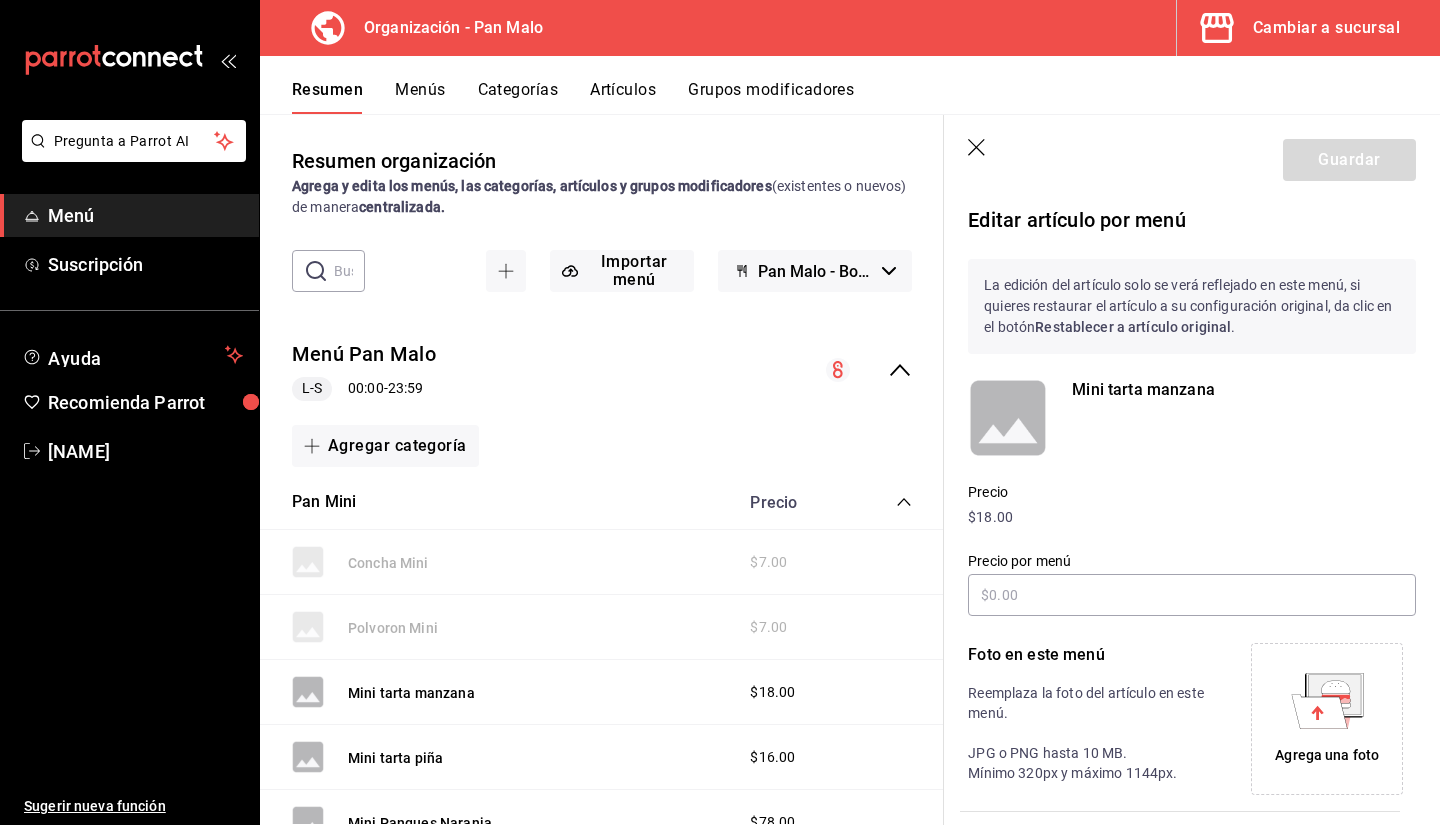 click on "Artículos" at bounding box center [623, 97] 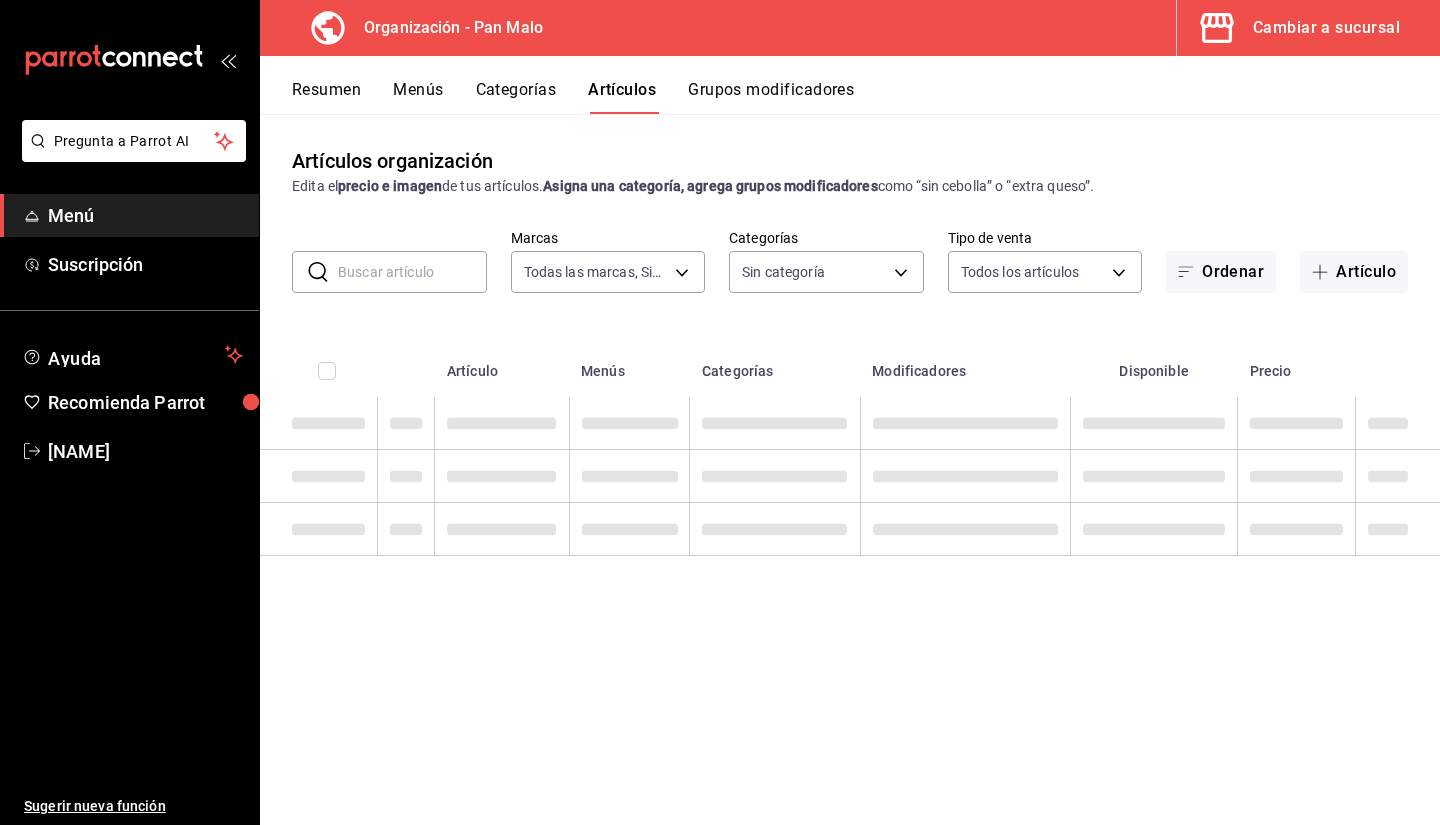 type on "[UUID]" 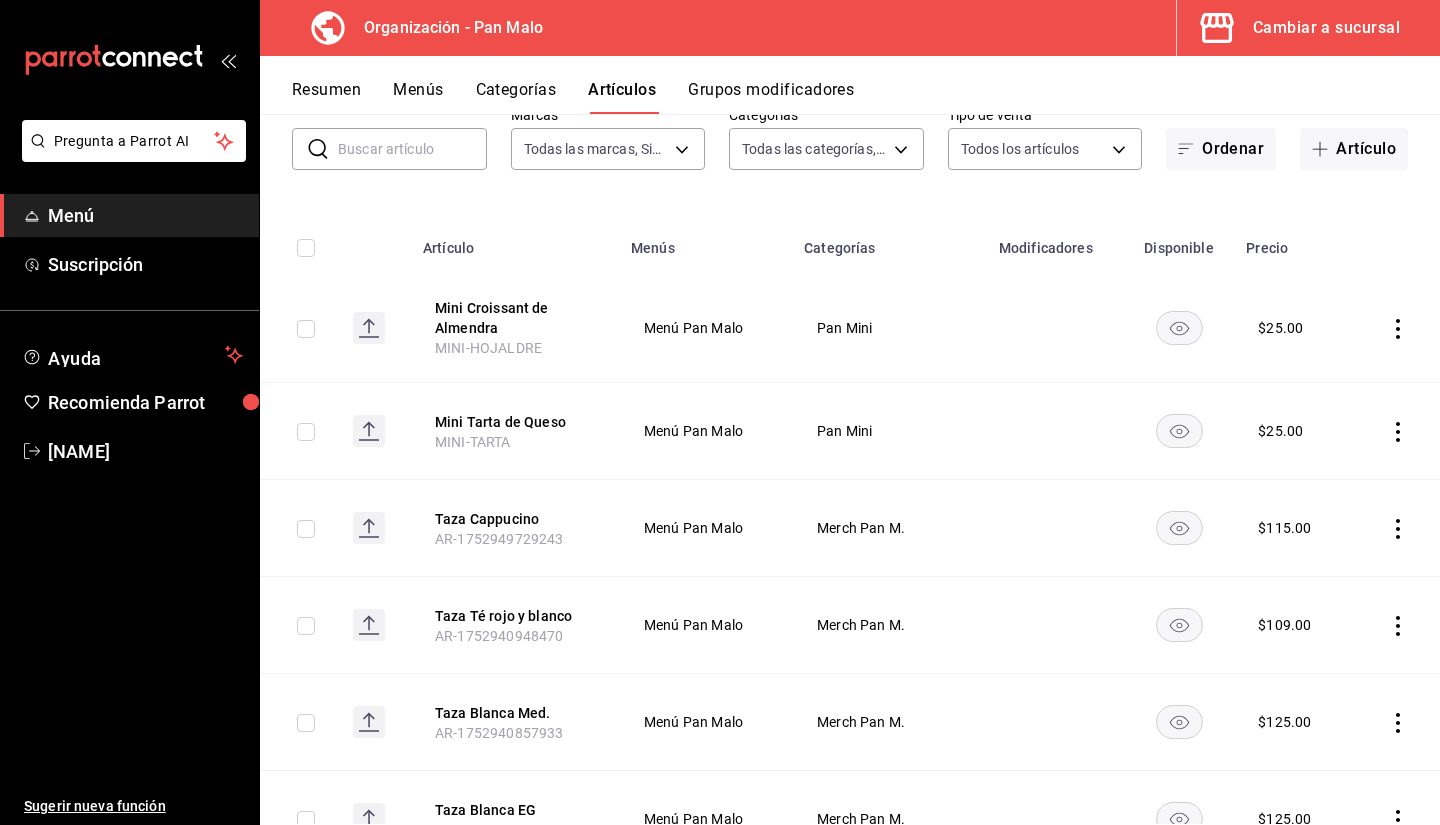 scroll, scrollTop: 120, scrollLeft: 0, axis: vertical 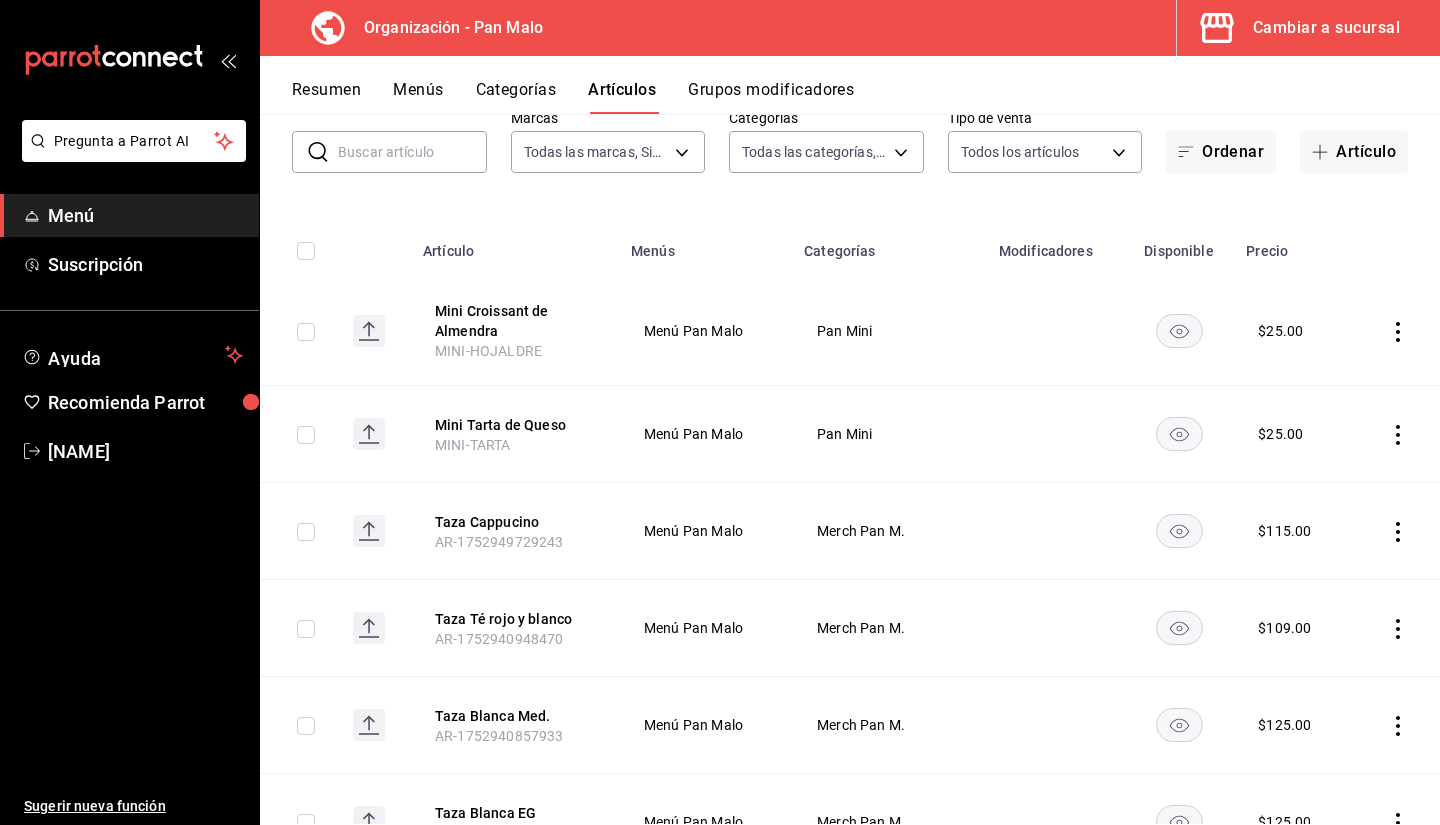 click on "​ ​ Marcas Todas las marcas, Sin marca  Categorías Todas las categorías, Sin categoría  ALL" at bounding box center [850, 141] 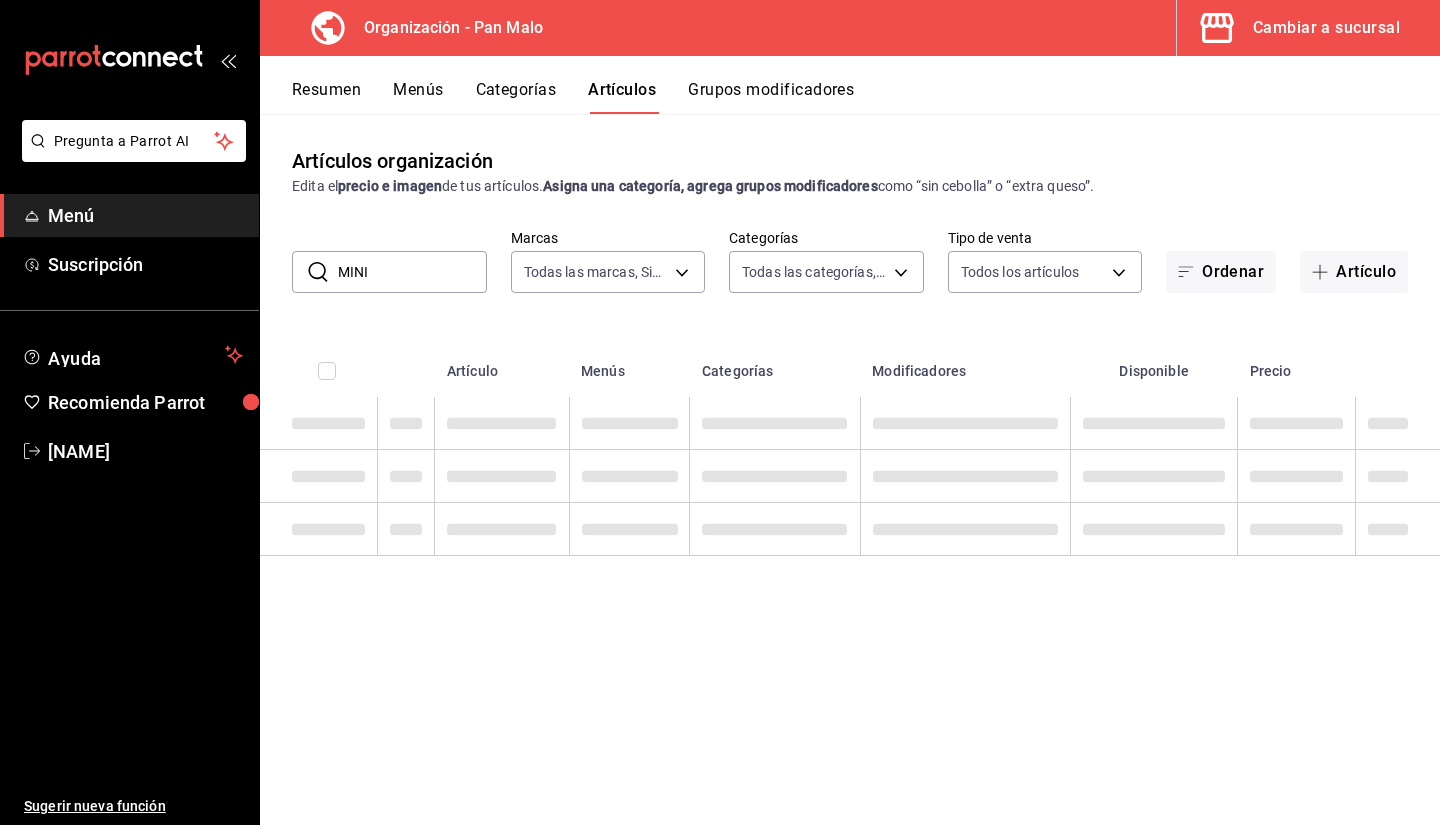scroll, scrollTop: 0, scrollLeft: 0, axis: both 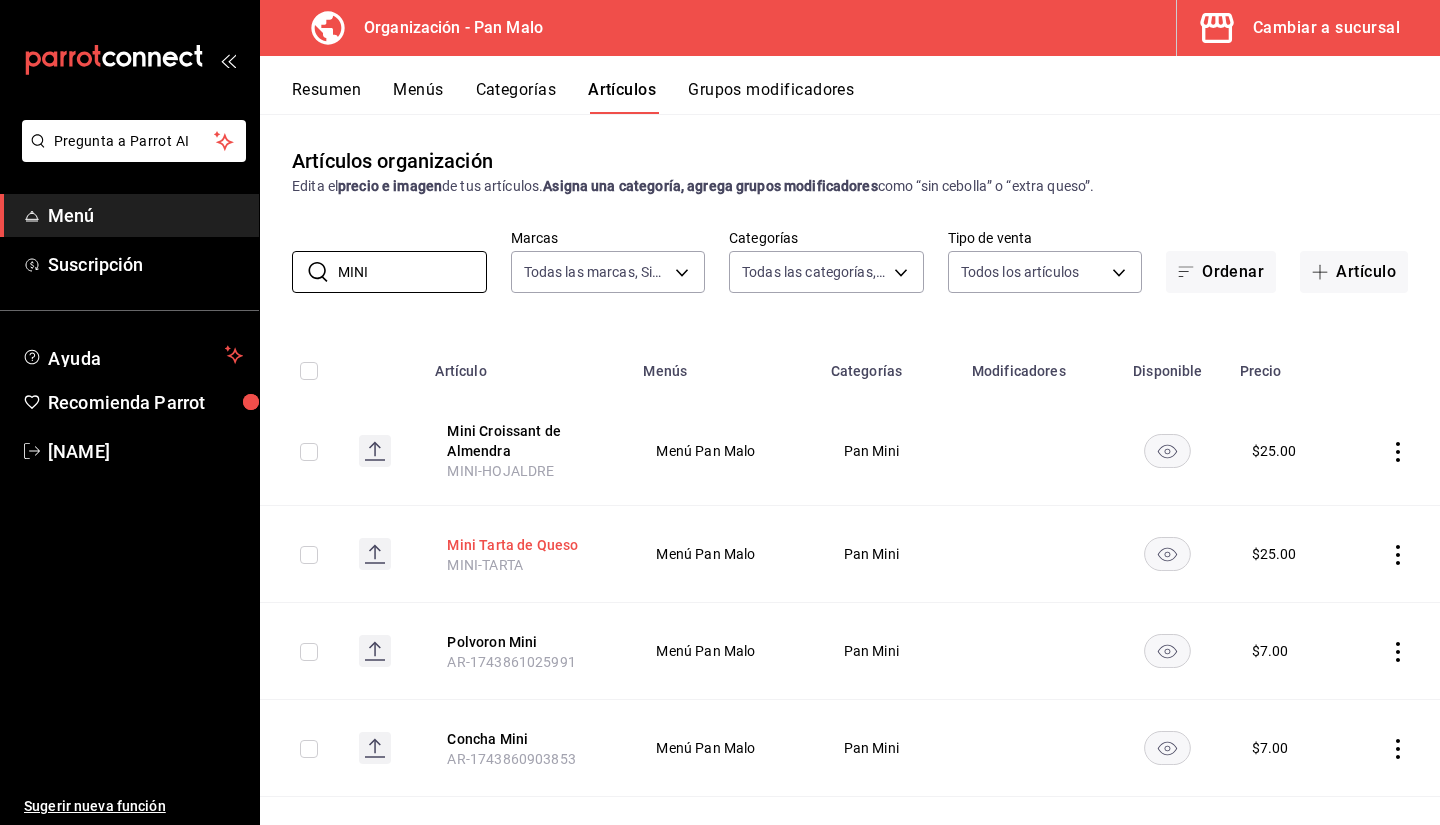 type on "MINI" 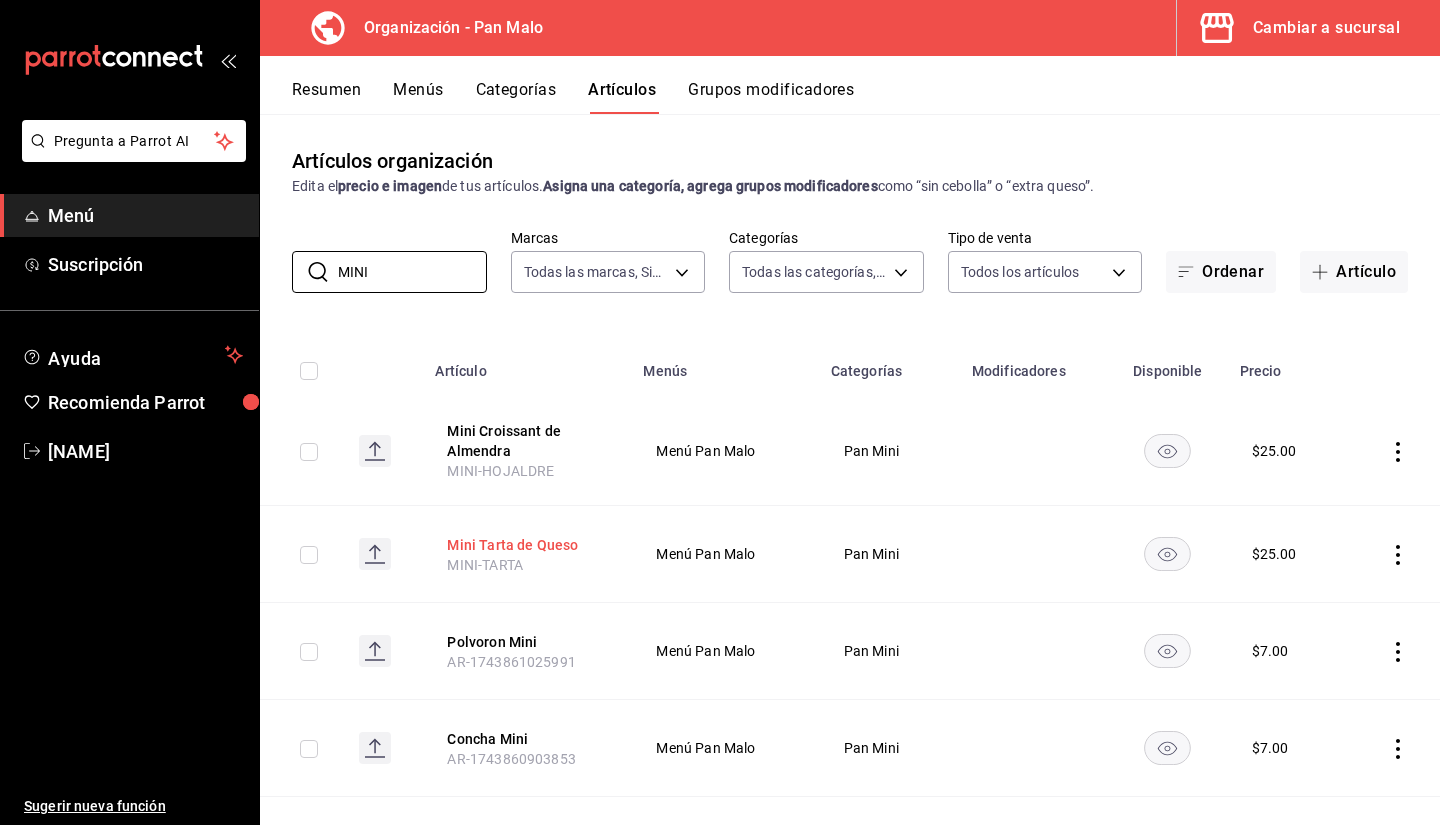 click on "Mini Tarta de Queso" at bounding box center (527, 545) 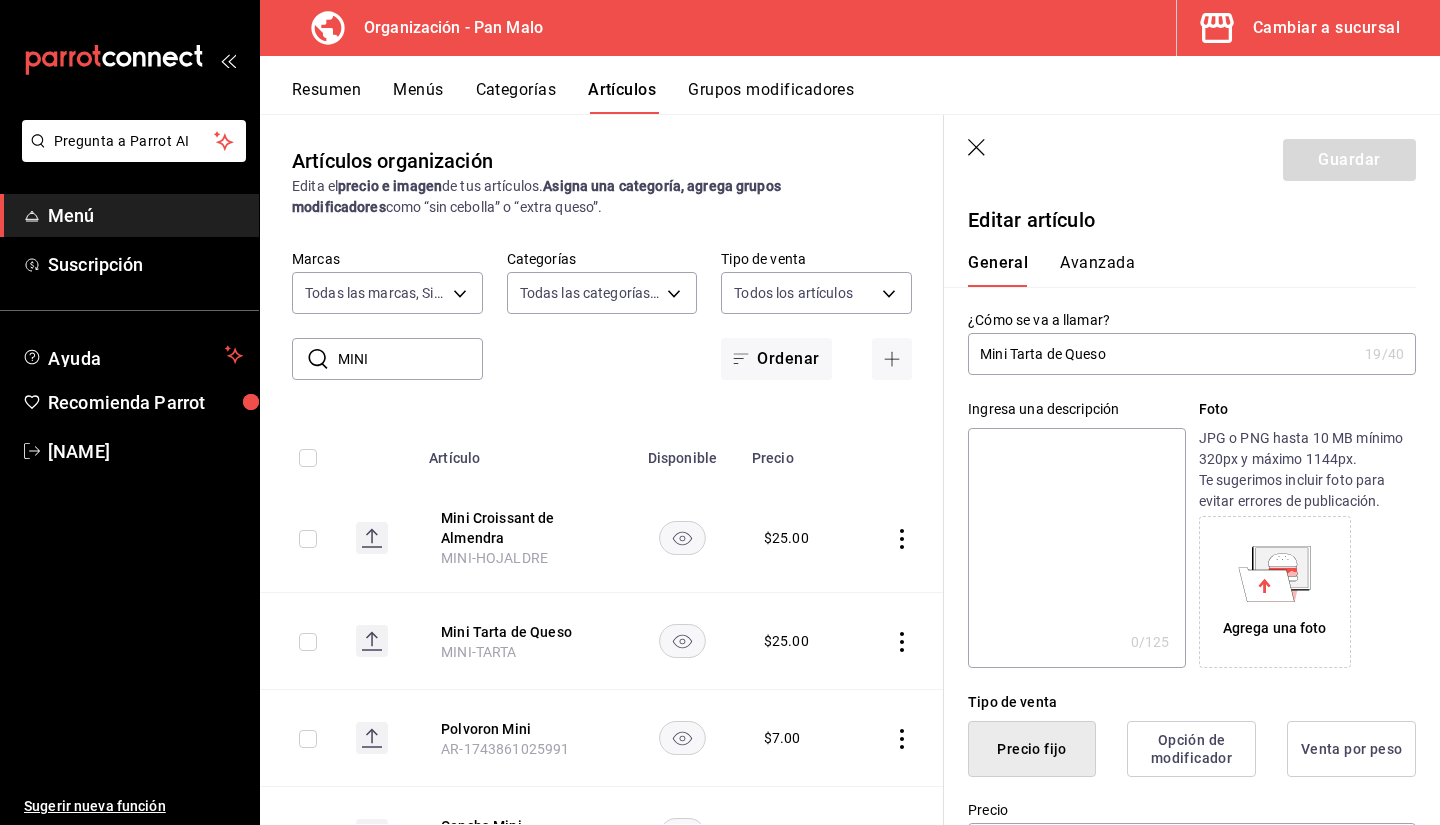 drag, startPoint x: 928, startPoint y: 308, endPoint x: 927, endPoint y: 382, distance: 74.00676 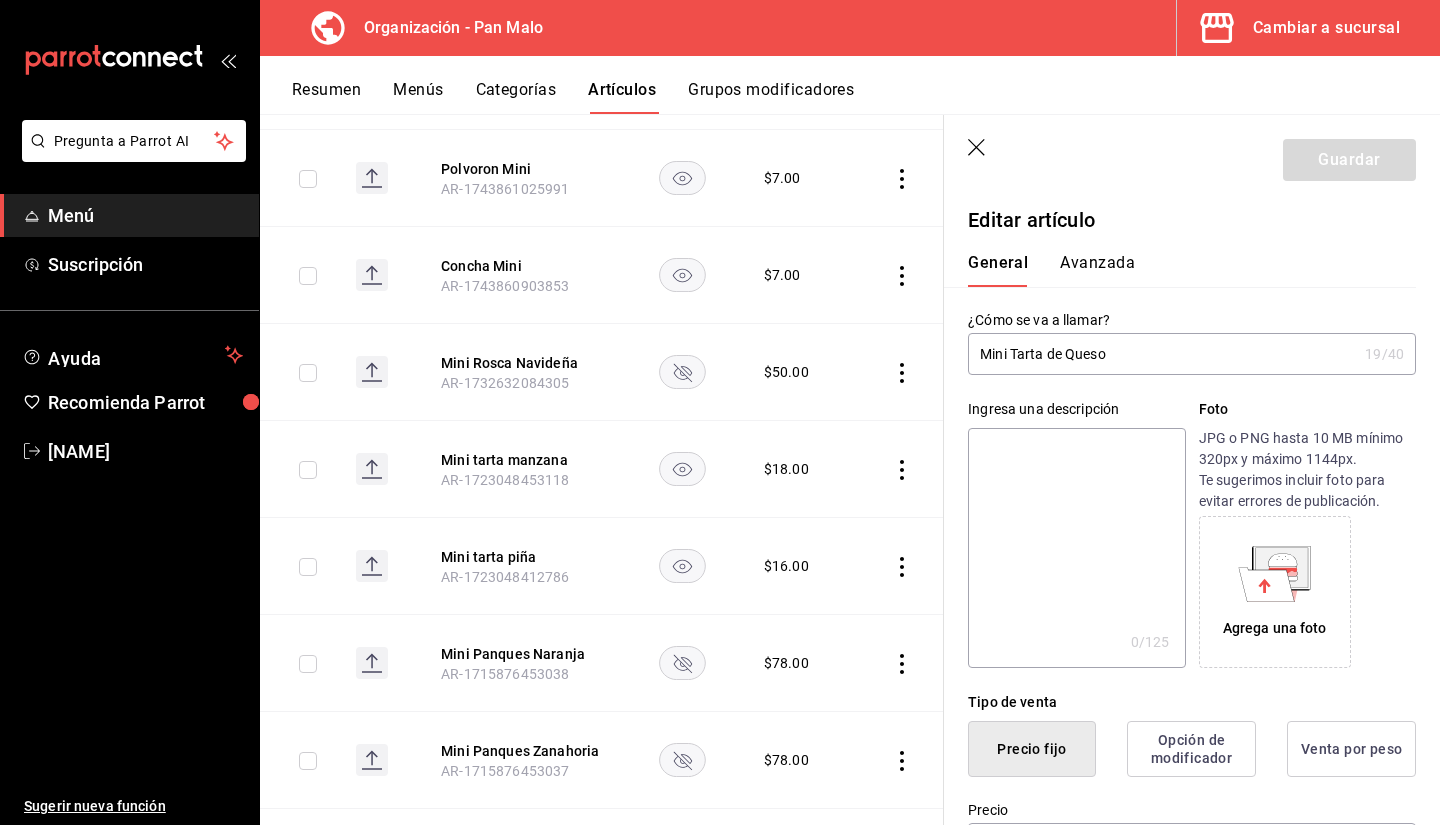 scroll, scrollTop: 562, scrollLeft: 0, axis: vertical 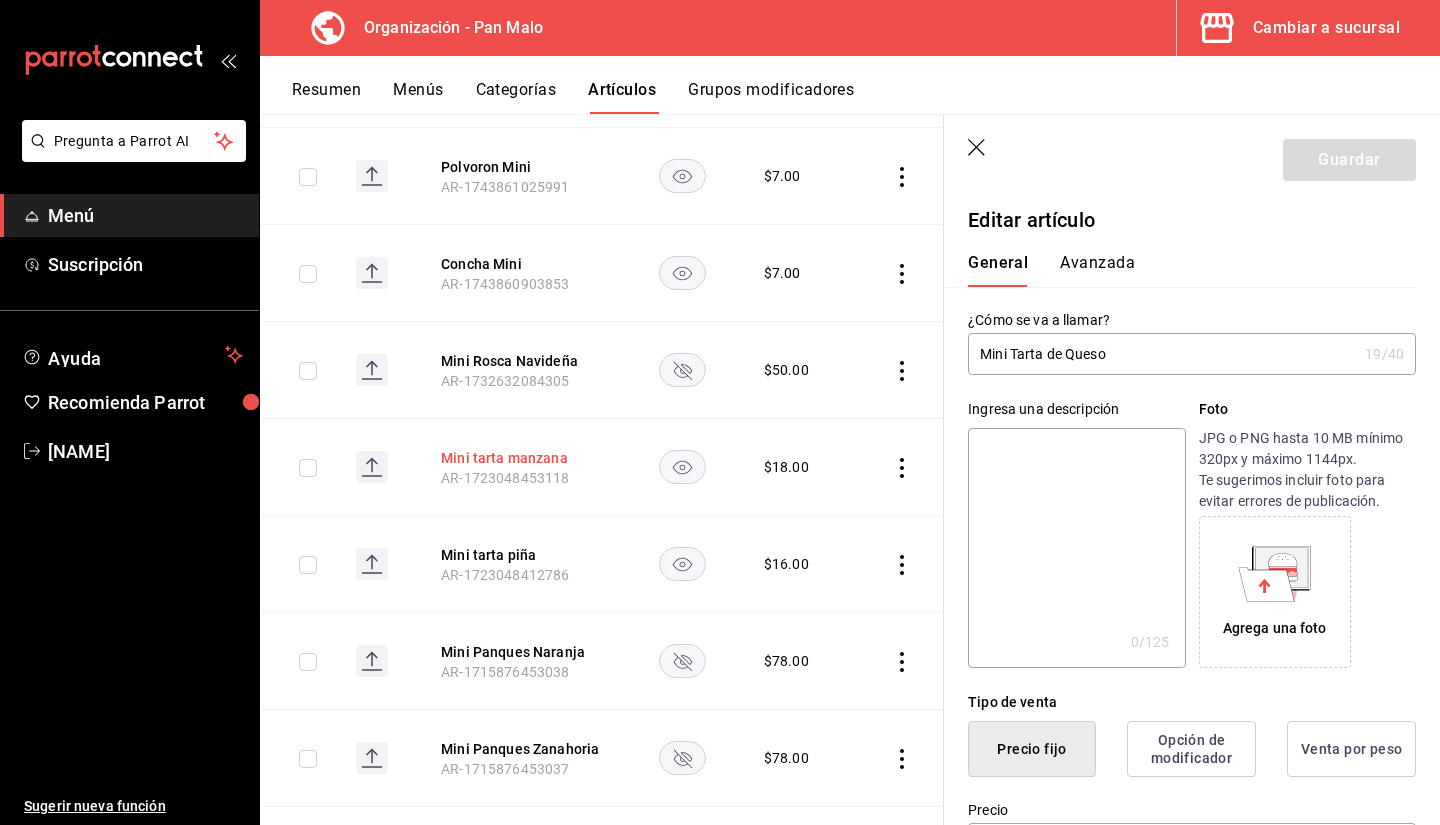 click on "Mini tarta manzana" at bounding box center [521, 458] 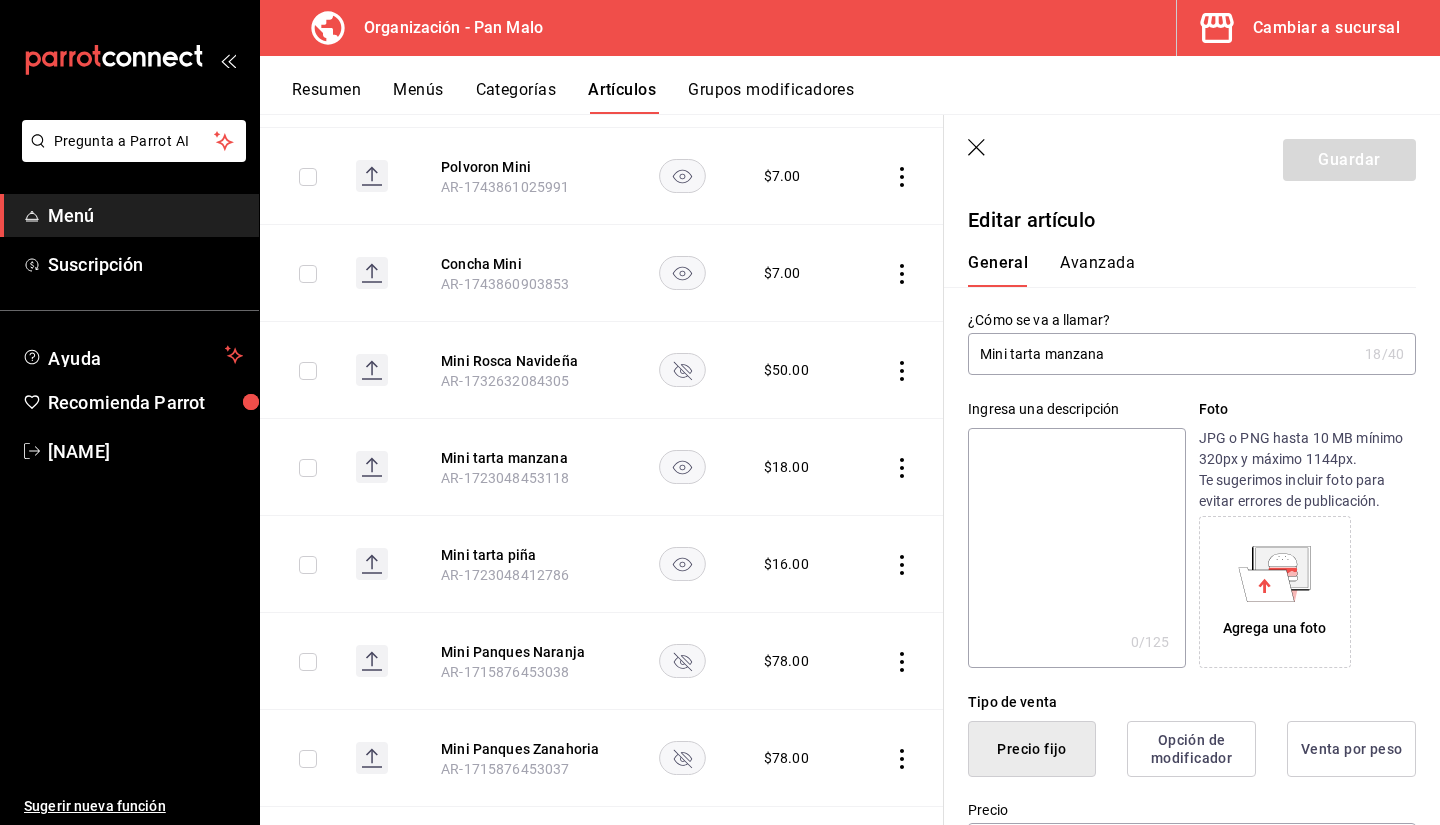 click on "Mini tarta manzana" at bounding box center (1162, 354) 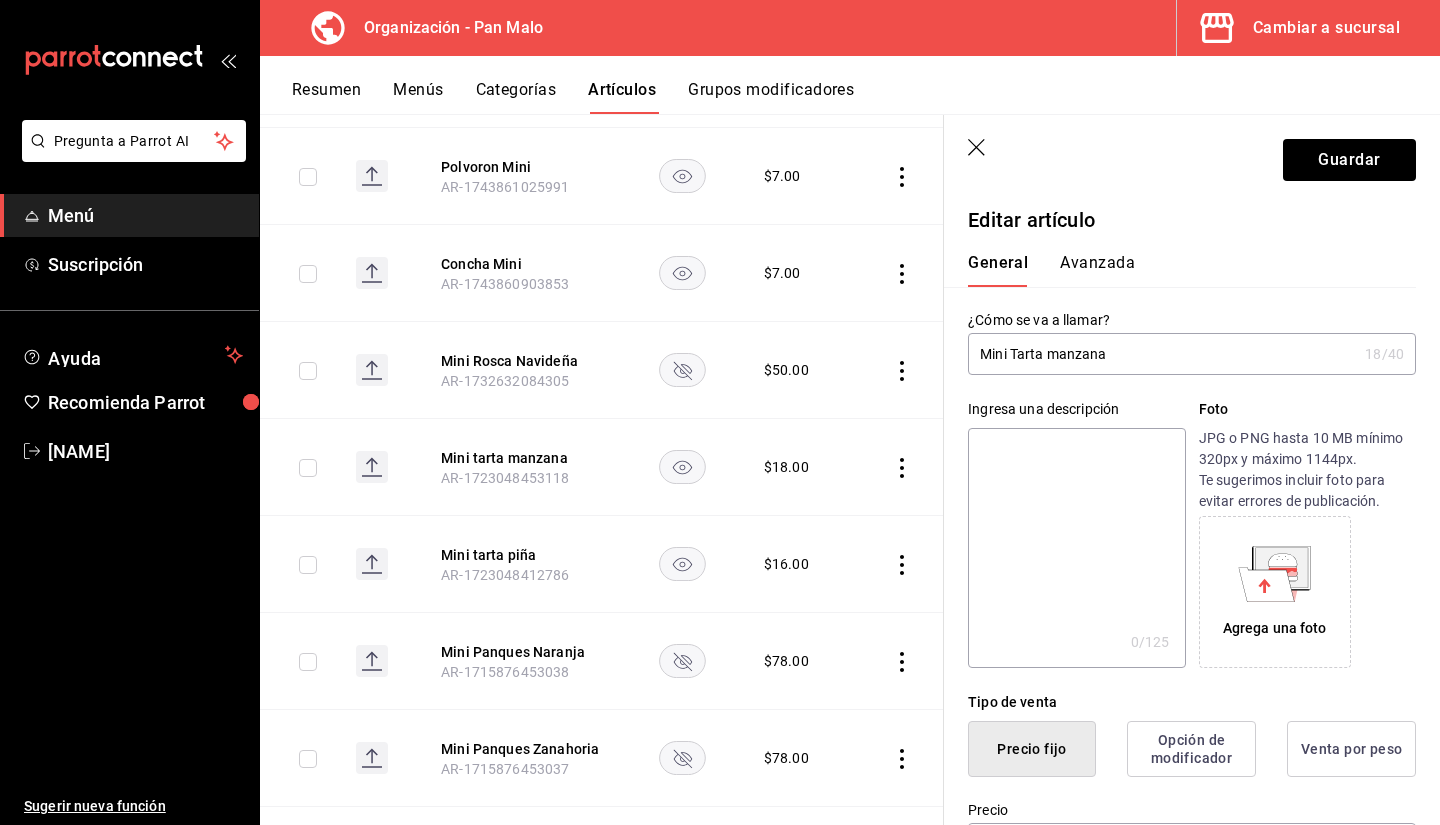 click on "Mini Tarta manzana" at bounding box center (1162, 354) 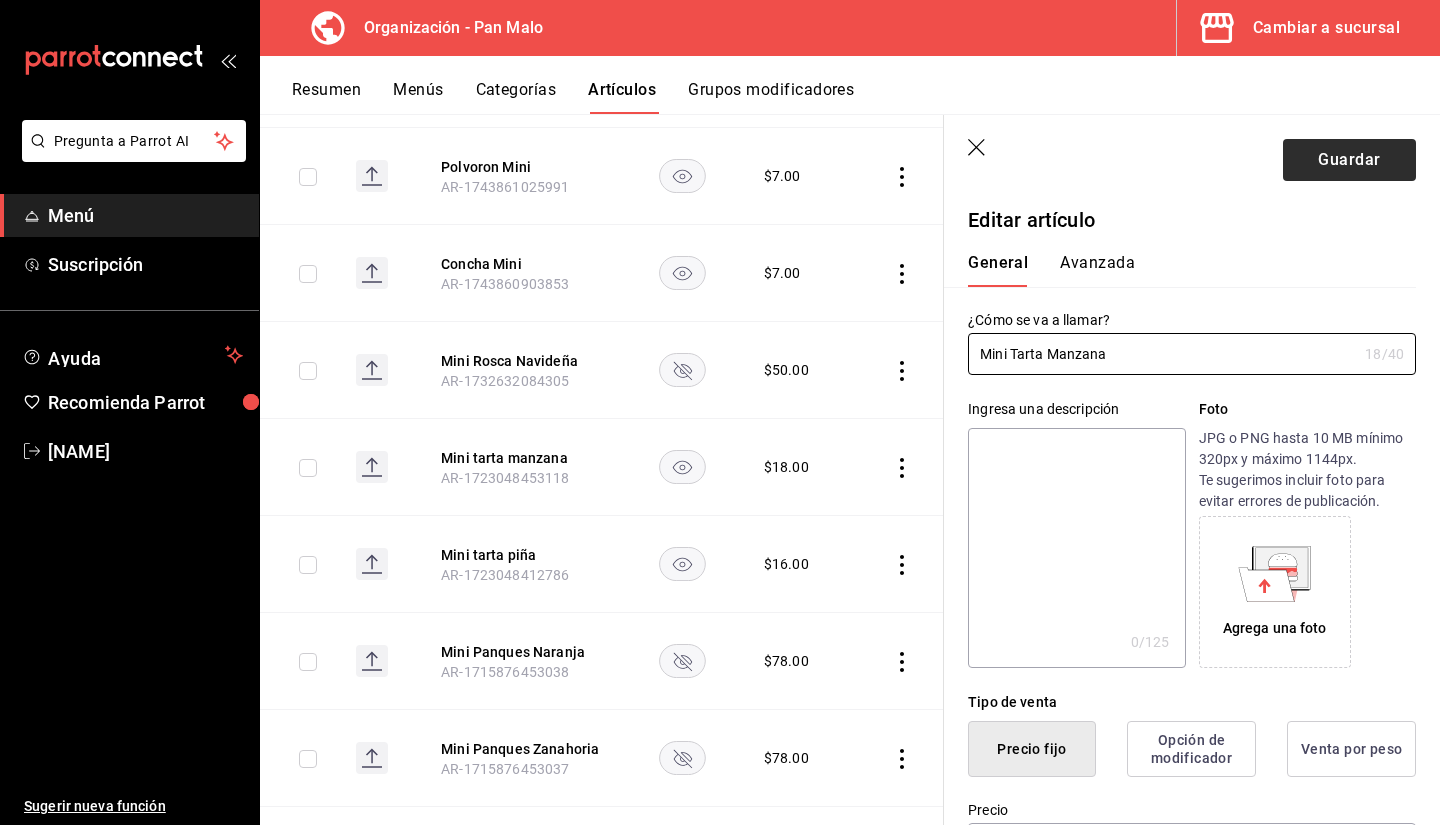 type on "Mini Tarta Manzana" 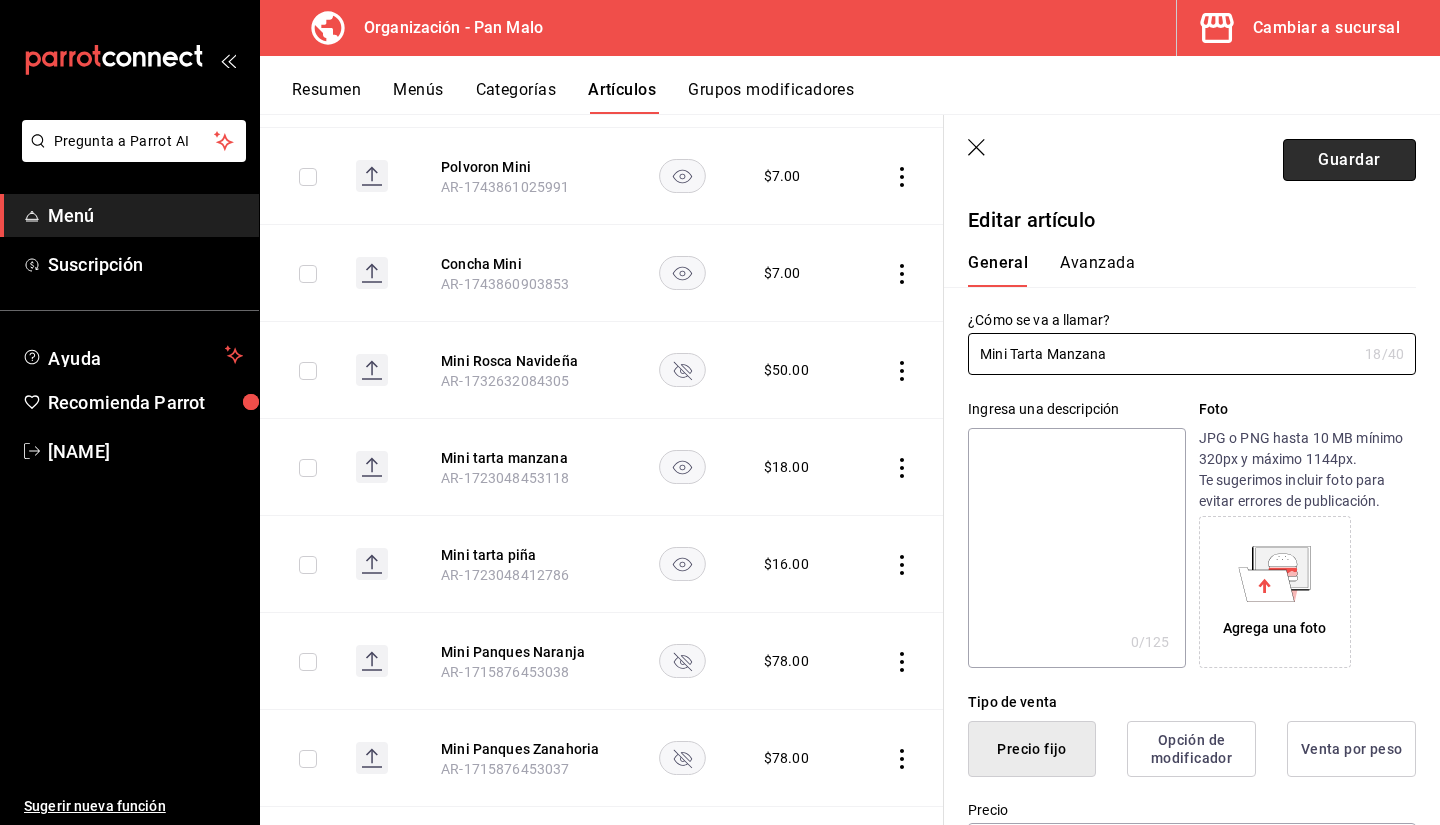 click on "Guardar" at bounding box center (1349, 160) 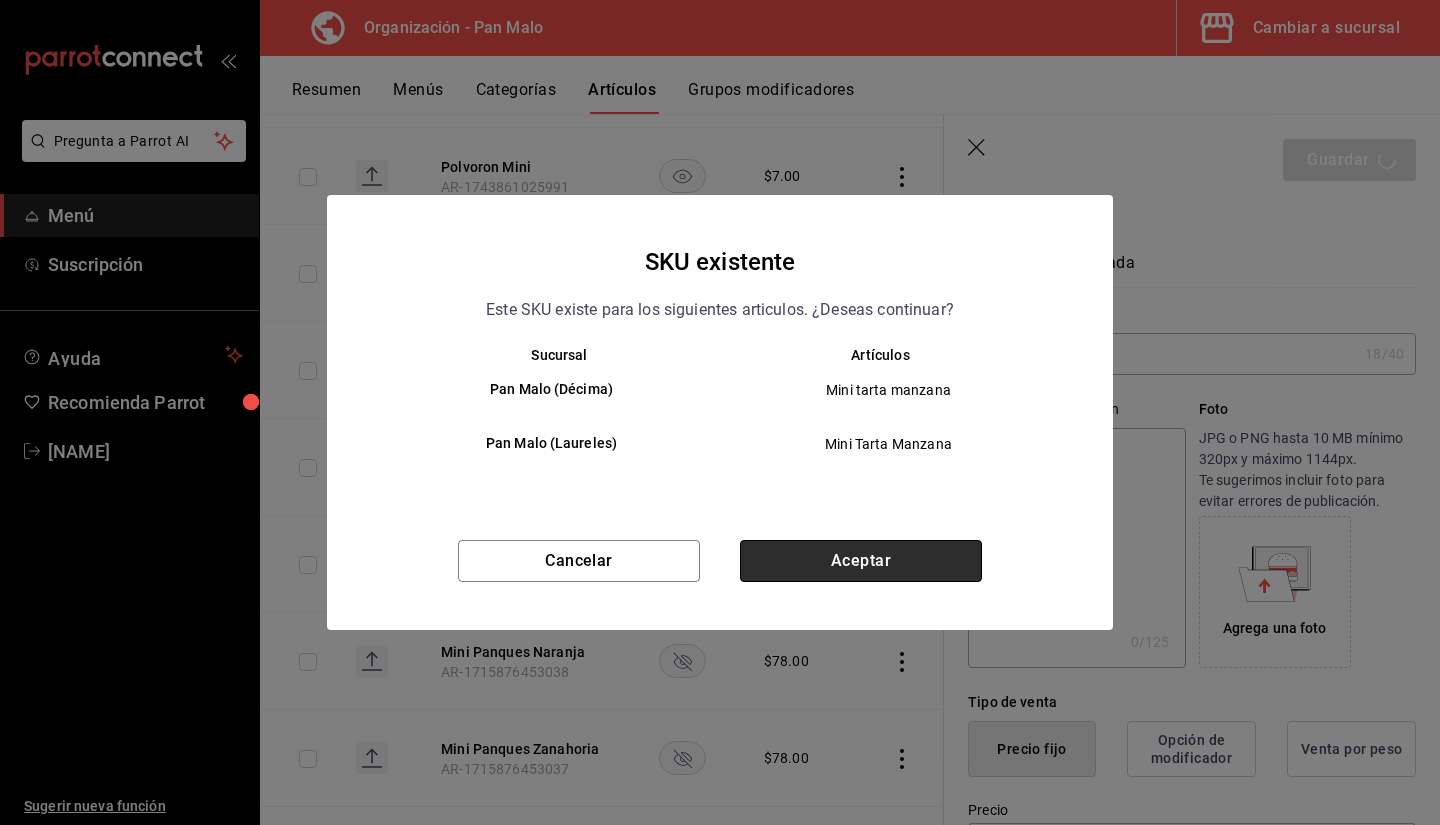 click on "Aceptar" at bounding box center [861, 561] 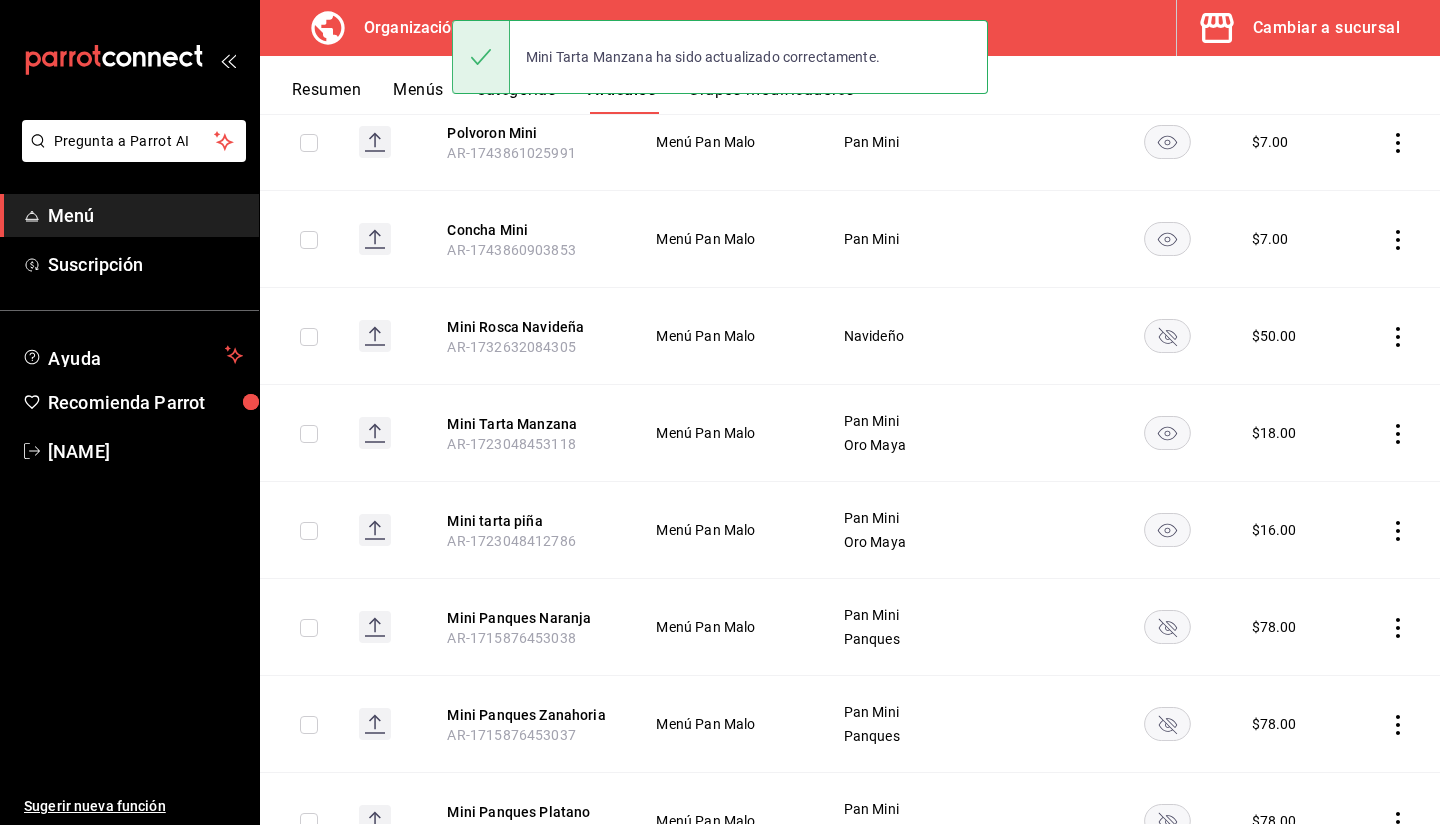scroll, scrollTop: 602, scrollLeft: 0, axis: vertical 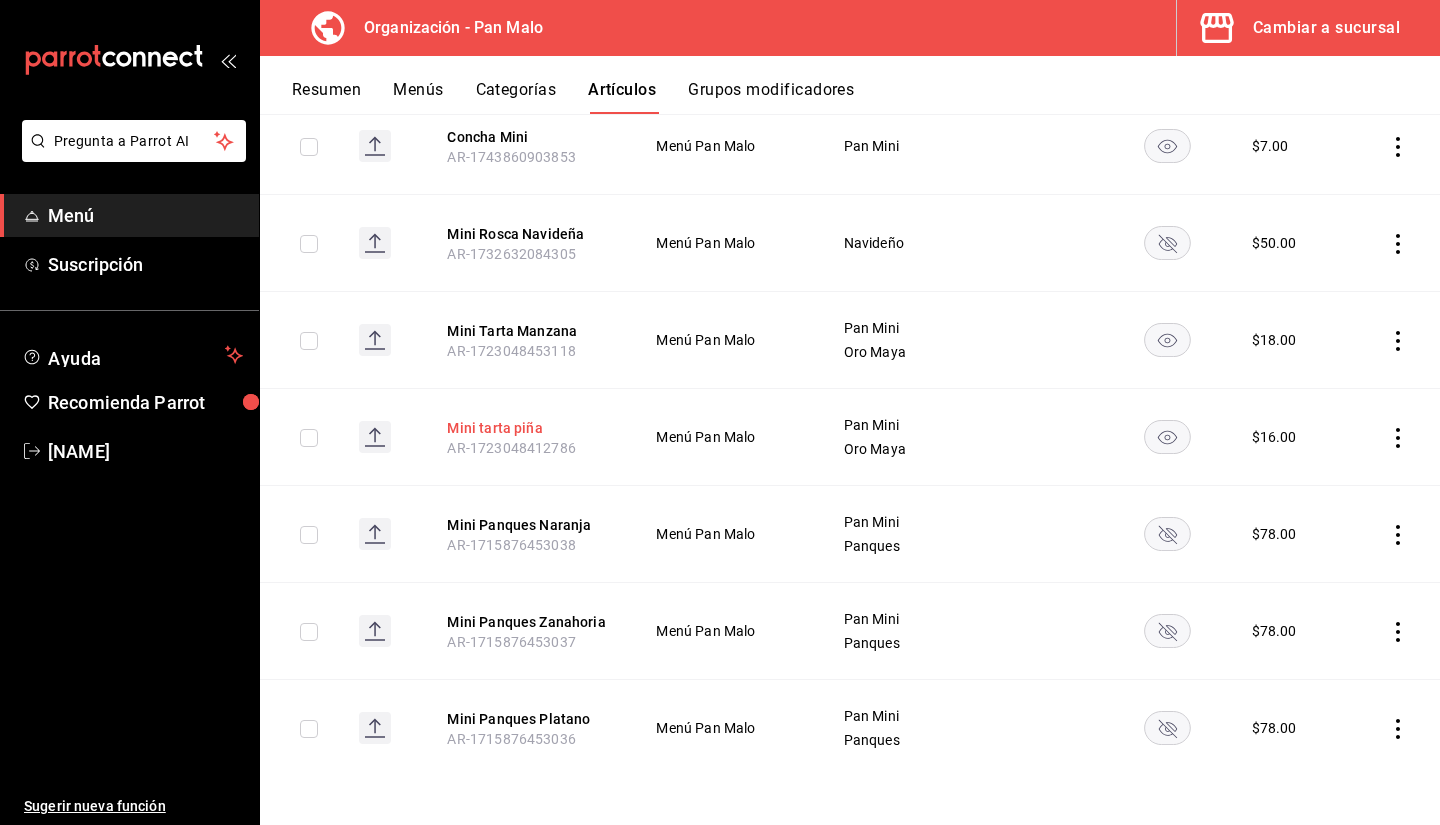 click on "Mini tarta piña" at bounding box center [527, 428] 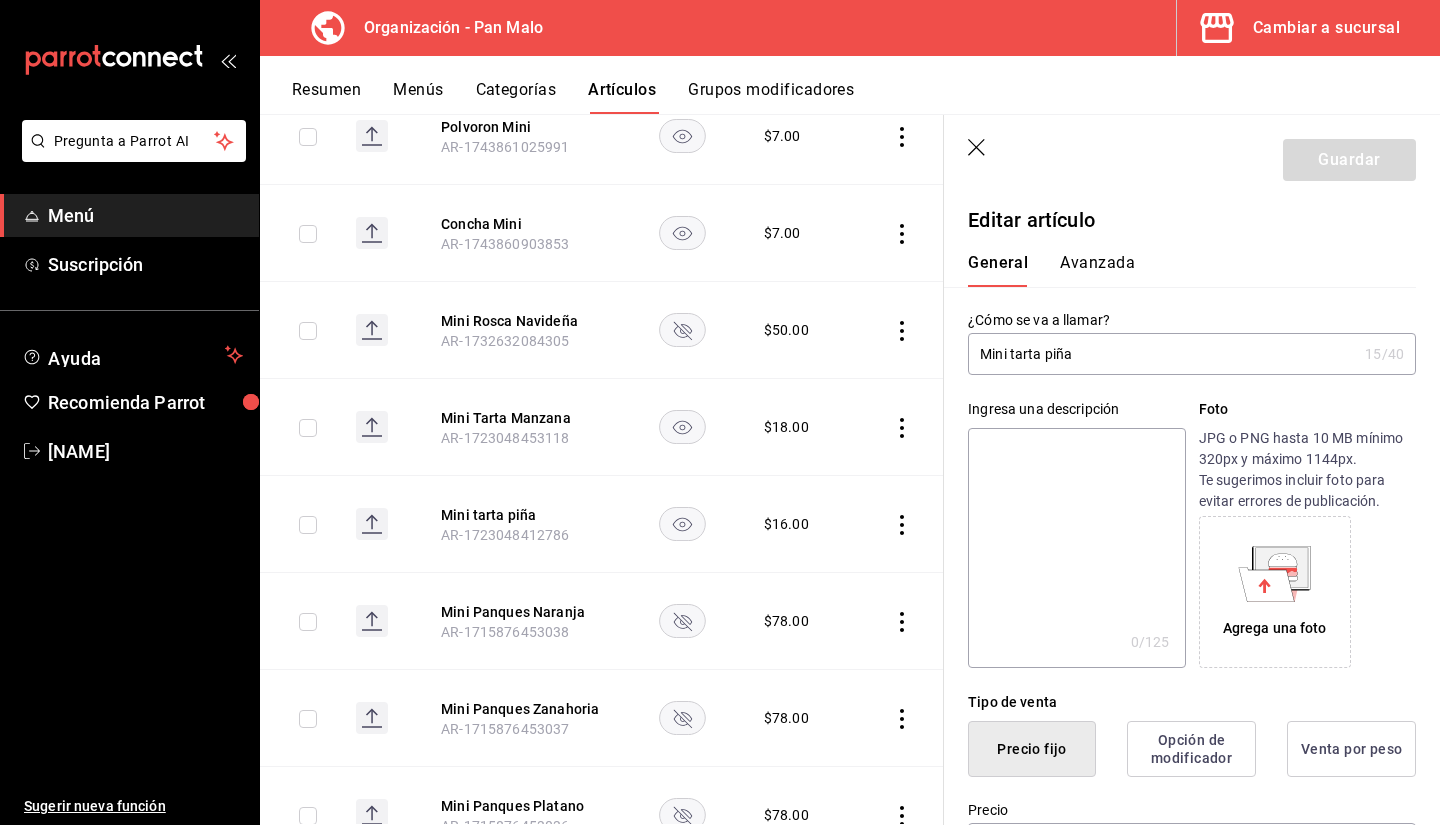 click on "Mini tarta piña" at bounding box center (1162, 354) 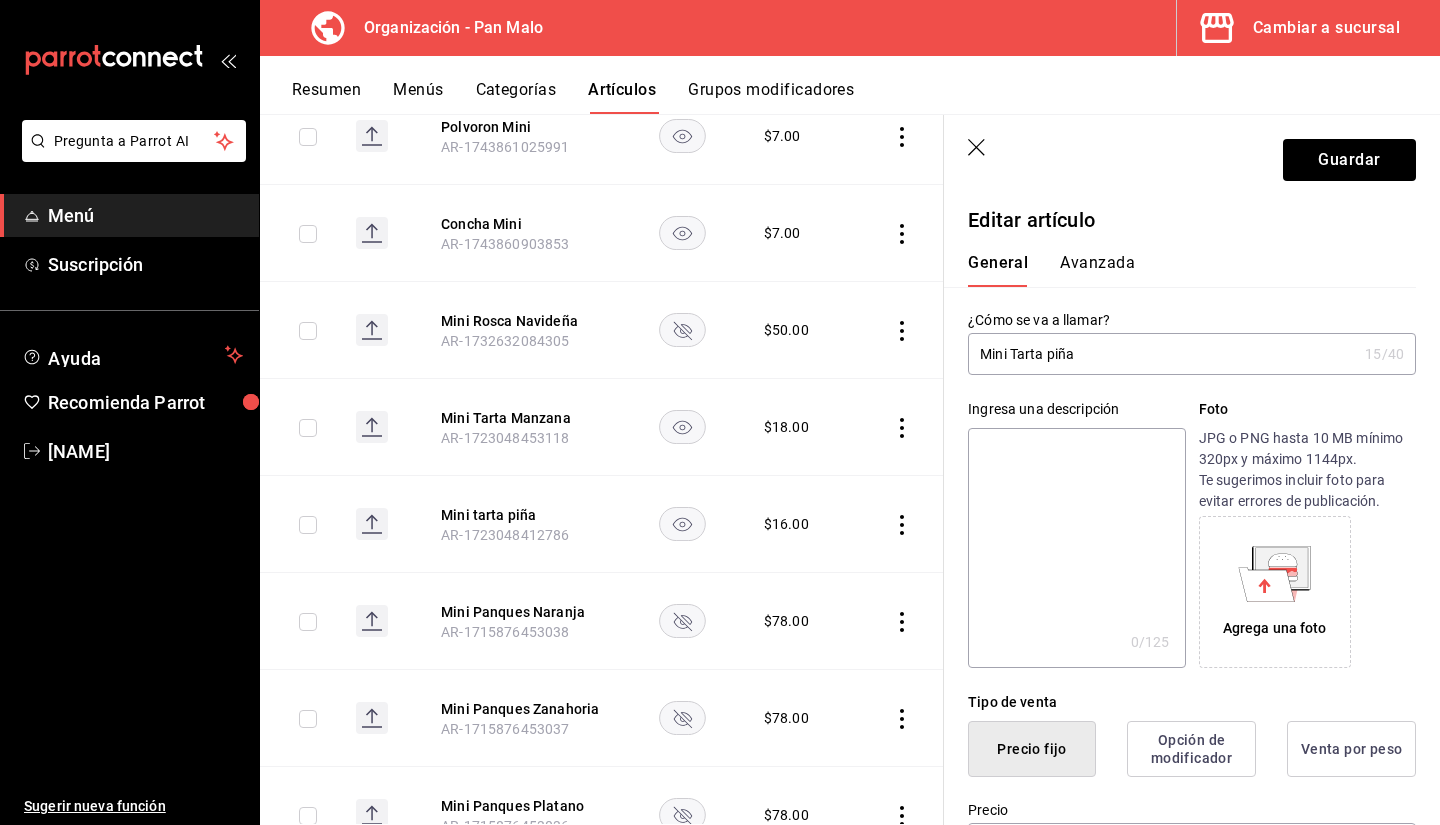 click on "Mini Tarta piña" at bounding box center [1162, 354] 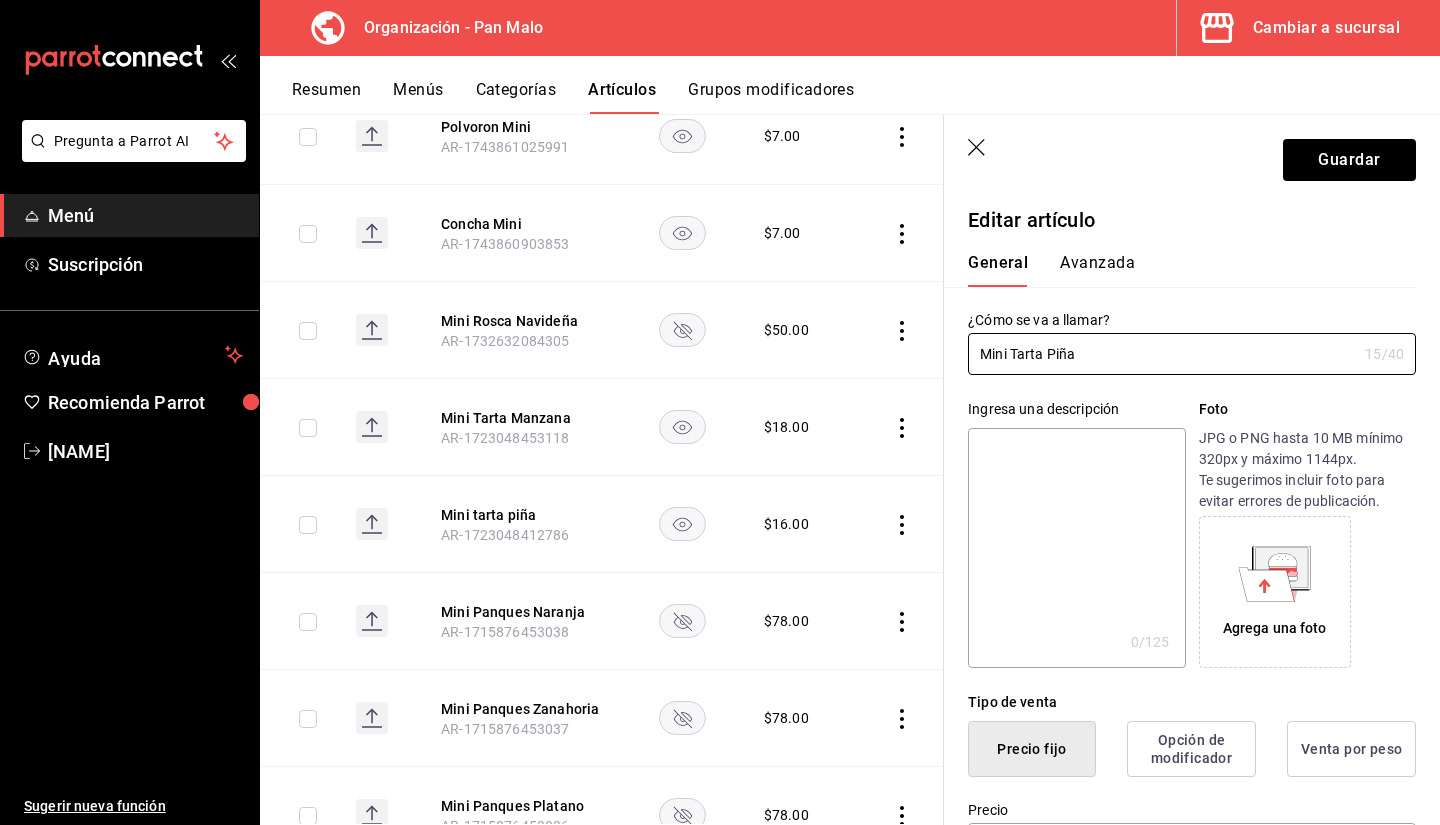 type on "Mini Tarta Piña" 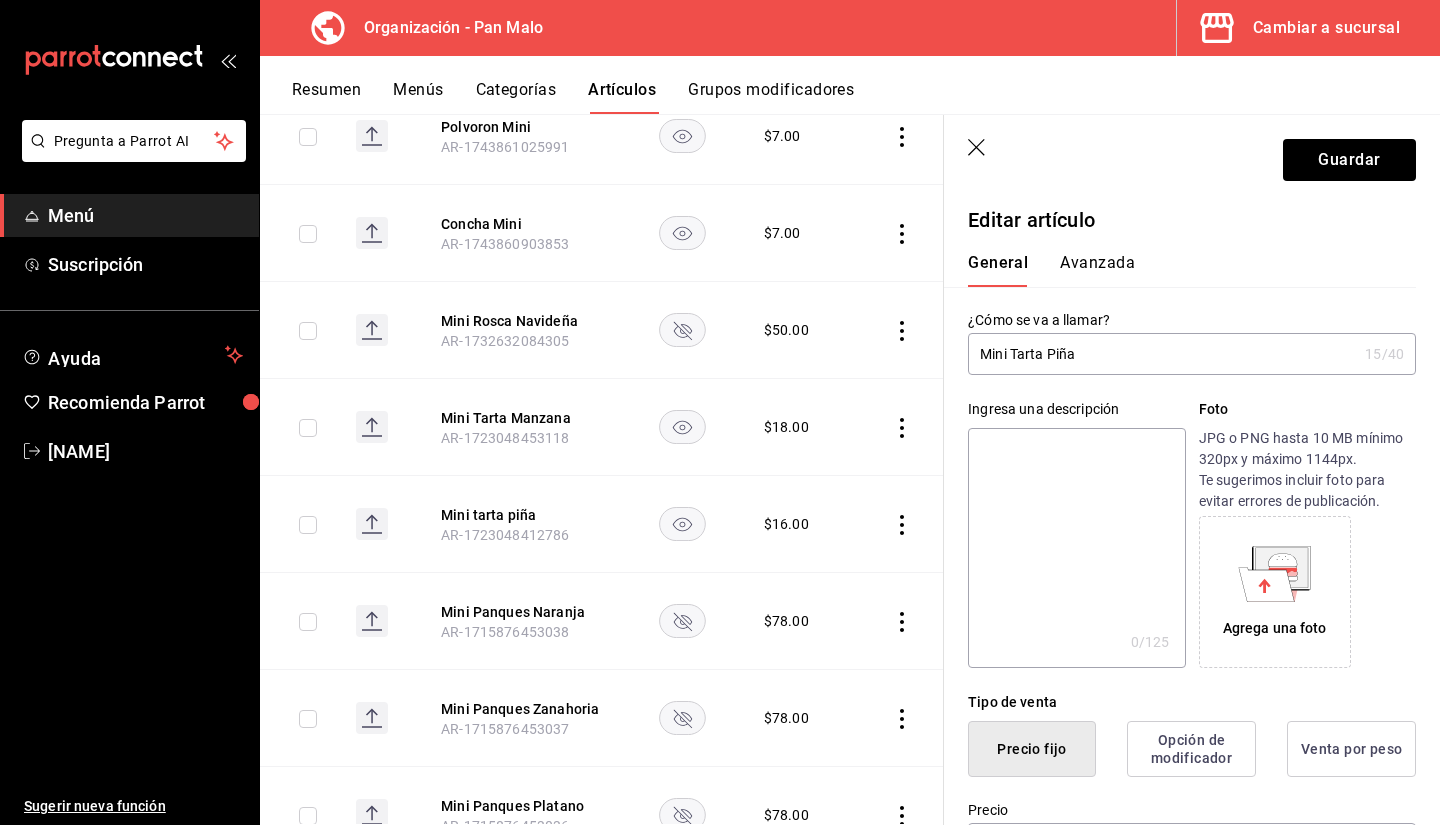 click on "Guardar" at bounding box center (1192, 156) 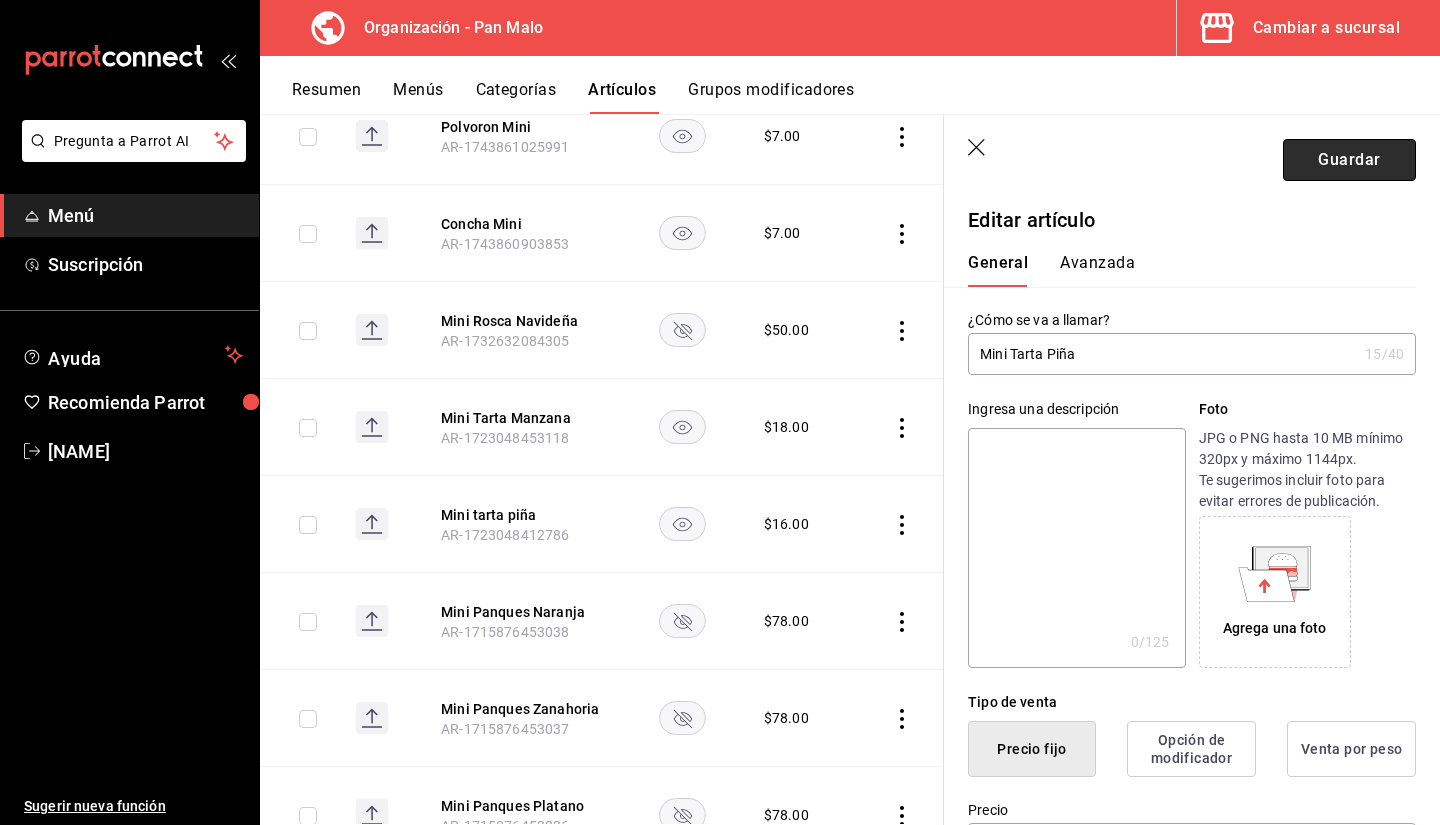 click on "Guardar" at bounding box center [1349, 160] 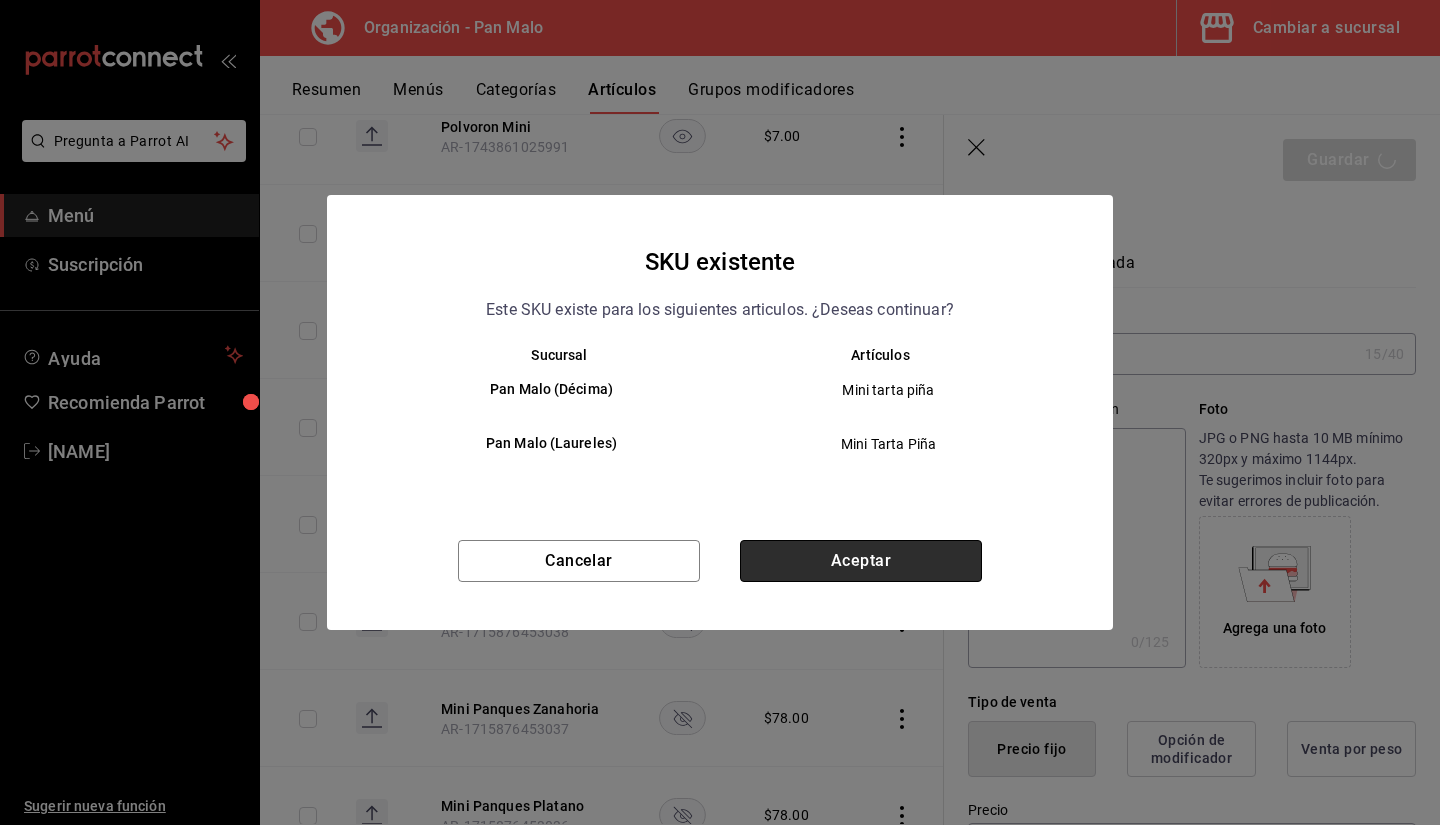 click on "Aceptar" at bounding box center (861, 561) 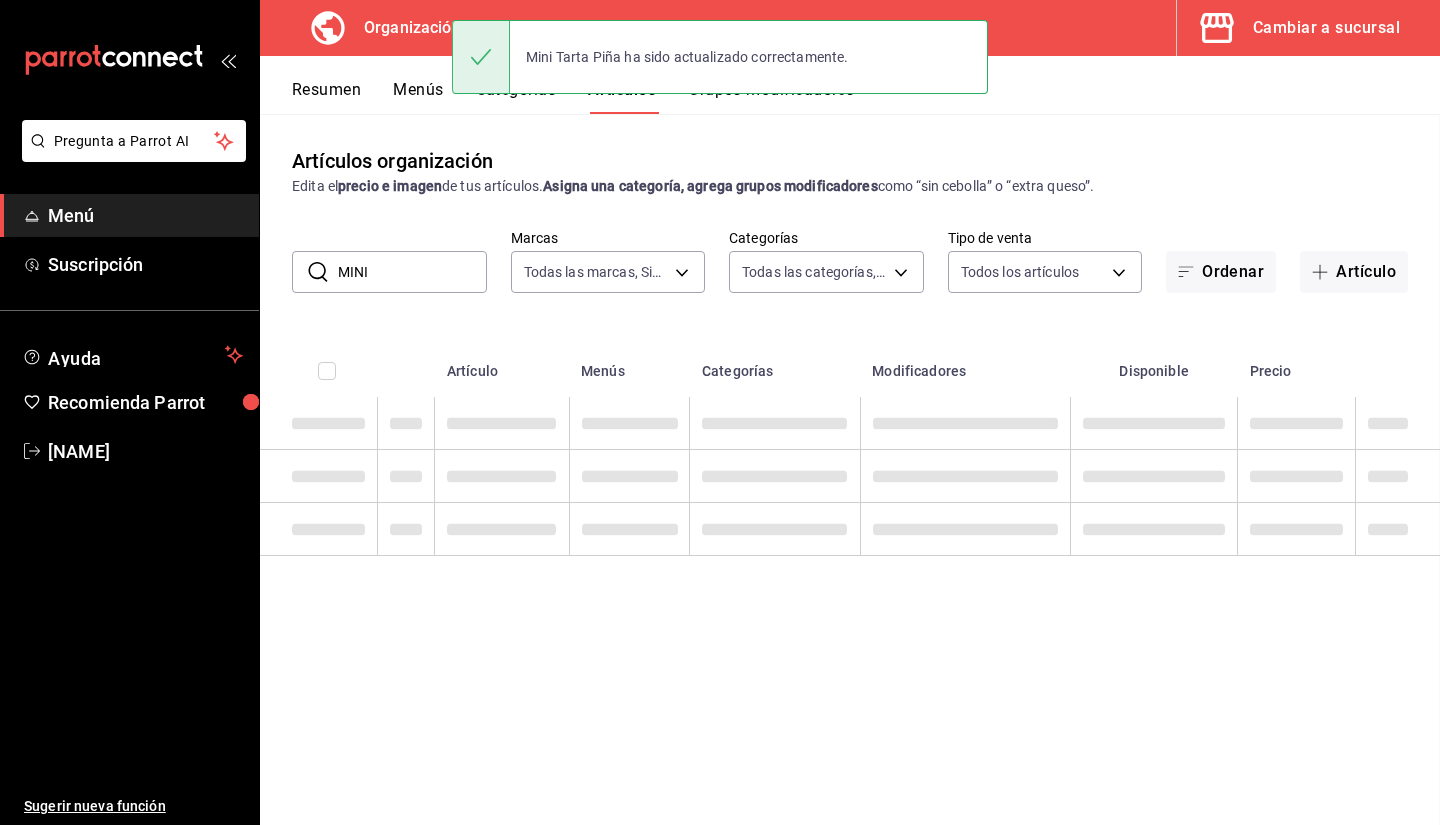 scroll, scrollTop: 0, scrollLeft: 0, axis: both 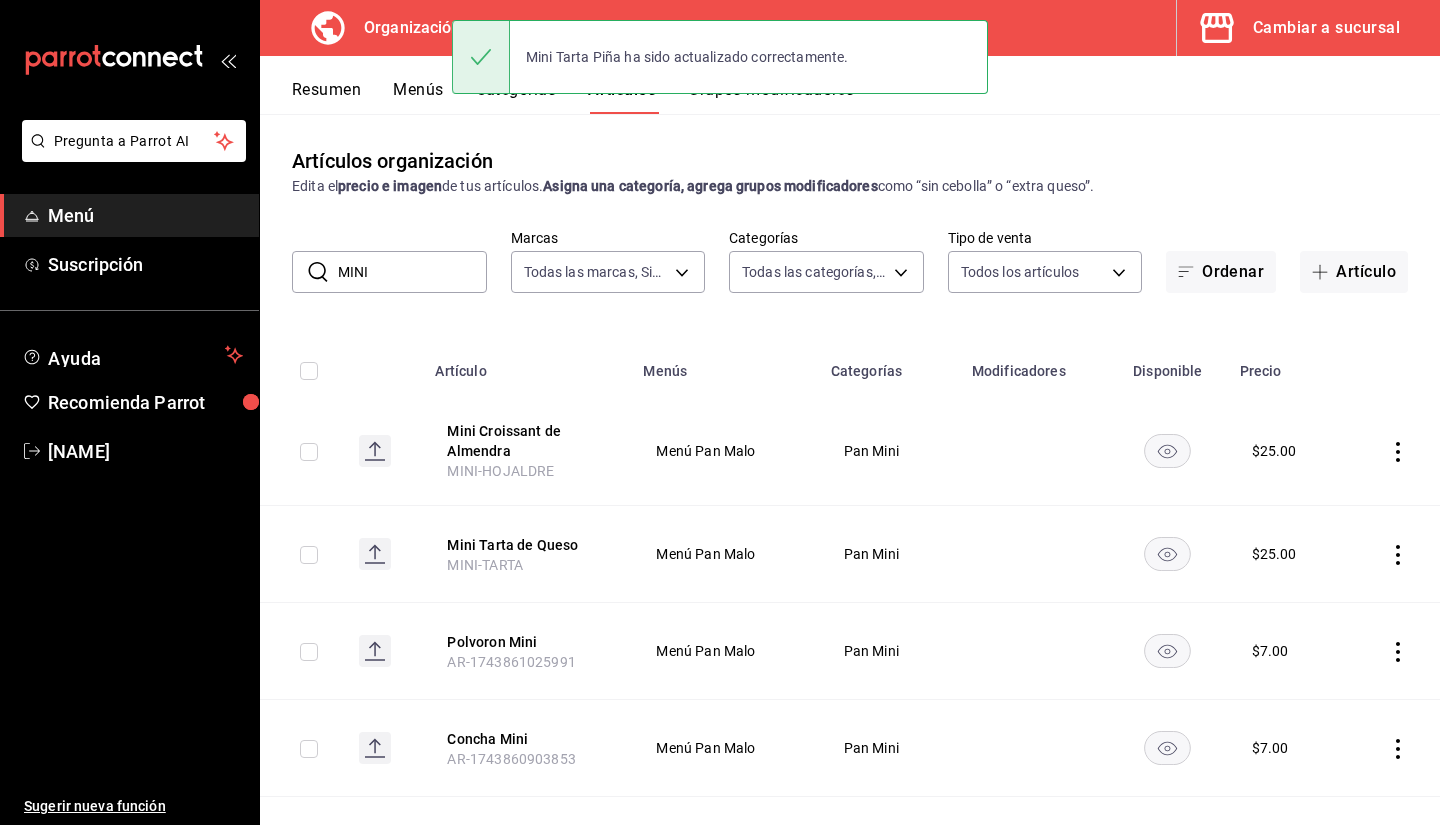 click on "Artículos organización Edita el  precio e imagen  de tus artículos.  Asigna una categoría, agrega grupos modificadores  como “sin cebolla” o “extra queso”. ​ MINI ​ Marcas Todas las marcas, Sin marca fc172b80-d414-46c2-bed9-f4eeed86d775 Categorías Todas las categorías, Sin categoría Tipo de venta Todos los artículos ALL Ordenar Artículo Artículo Menús Categorías Modificadores Disponible Precio Mini Croissant de Almendra MINI-HOJALDRE Menú Pan Malo Pan Mini $ 25.00 Mini Tarta de Queso MINI-TARTA Menú Pan Malo Pan Mini $ 25.00 Polvoron Mini AR-1743861025991 Menú Pan Malo Pan Mini $ 7.00 Concha Mini AR-1743860903853 Menú Pan Malo Pan Mini $ 7.00 Mini Rosca Navideña AR-1732632084305 Menú Pan Malo Navideño $ 50.00 Mini Tarta Manzana AR-1723048453118 Menú Pan Malo Pan Mini Oro Maya $ 18.00 Mini Tarta Piña AR-1723048412786 Menú Pan Malo Pan Mini Oro Maya $ 16.00 Mini Panques Naranja AR-1715876453038 Menú Pan Malo Pan Mini Panques $ 78.00 Mini Panques Zanahoria AR-1715876453037 $ $" at bounding box center [850, 469] 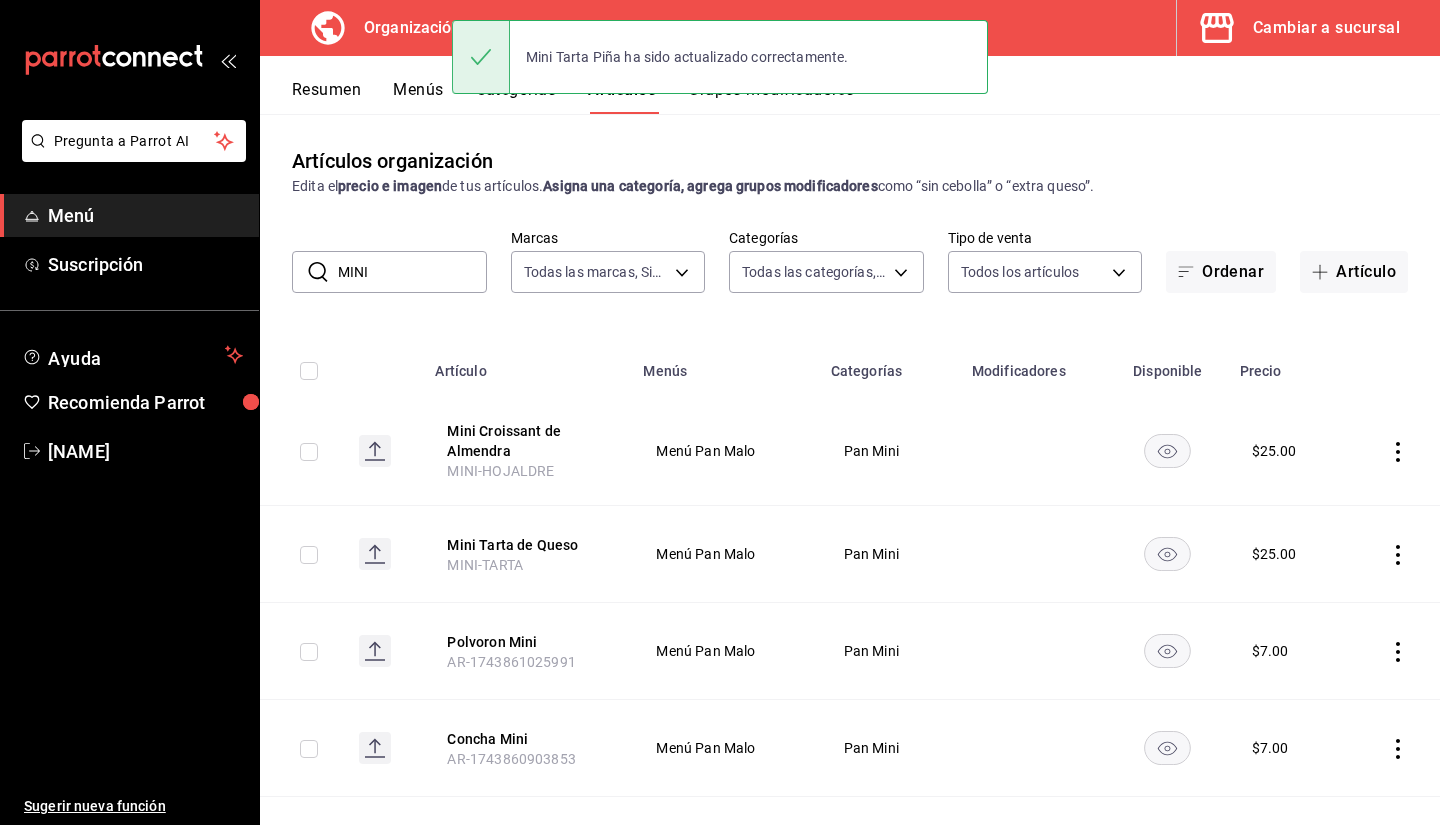 click on "Mini Tarta Piña ha sido actualizado correctamente." at bounding box center (720, 57) 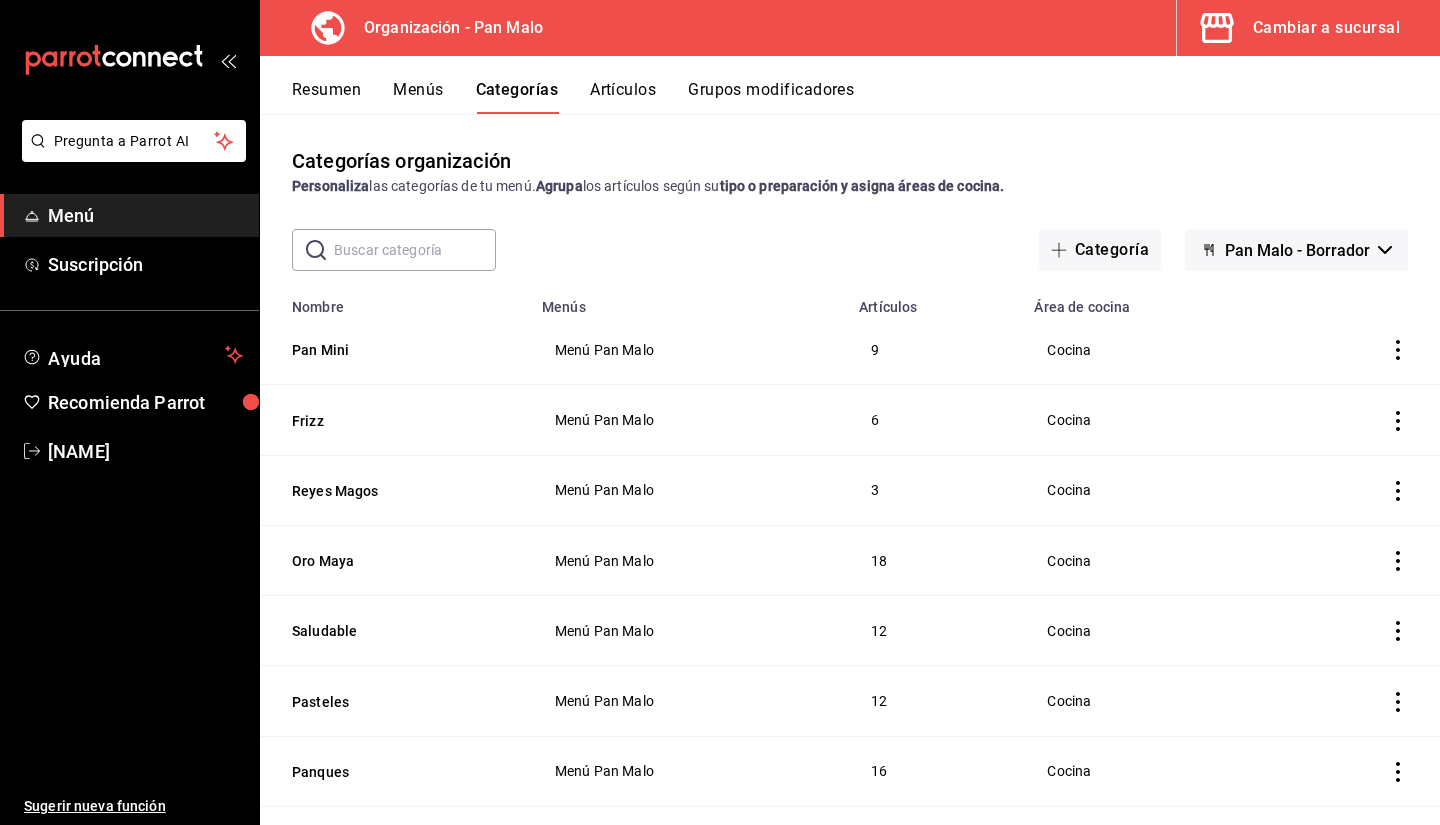 click on "Menús" at bounding box center (418, 97) 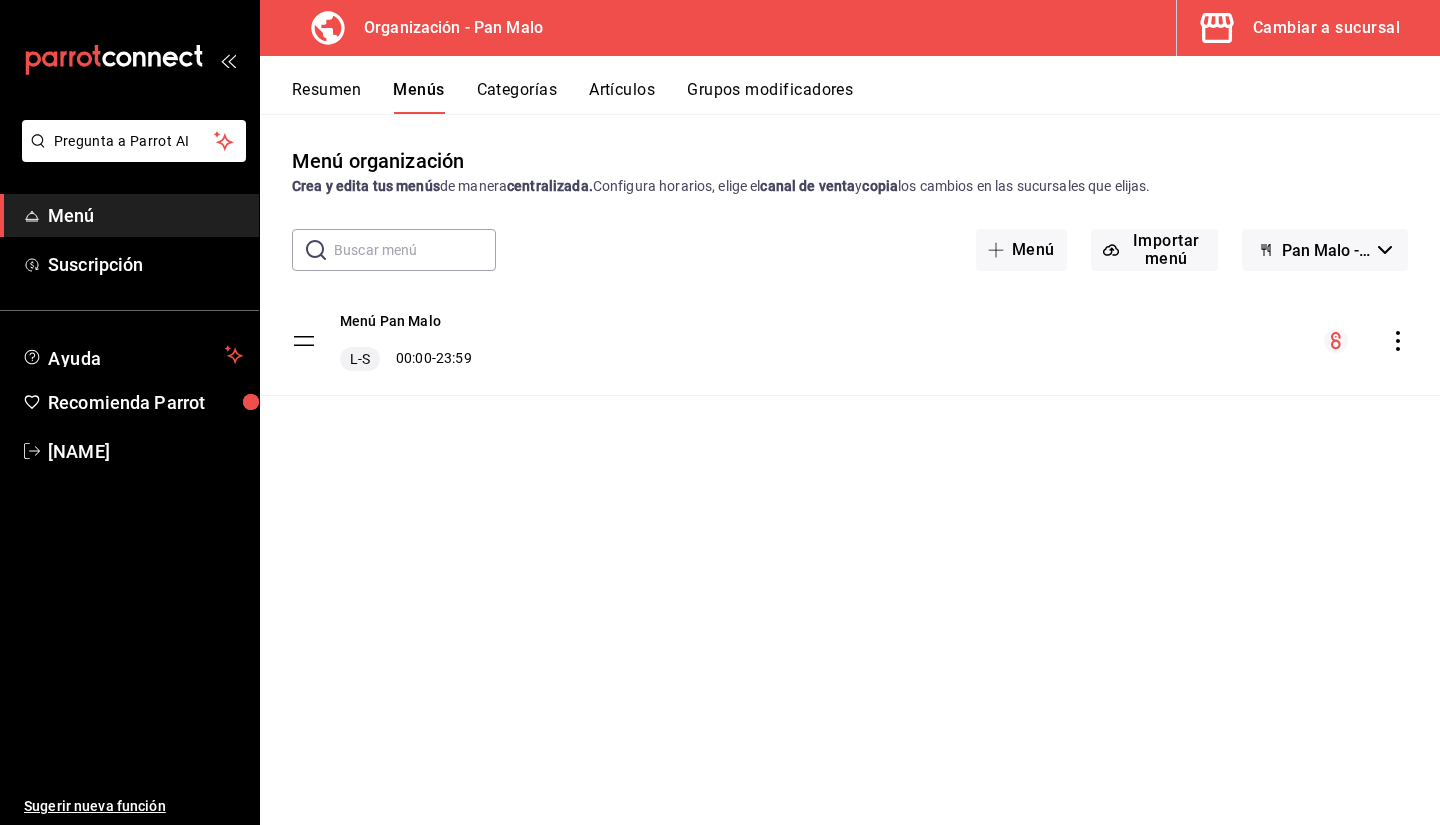 click on "Pan Malo - Borrador" at bounding box center [1326, 250] 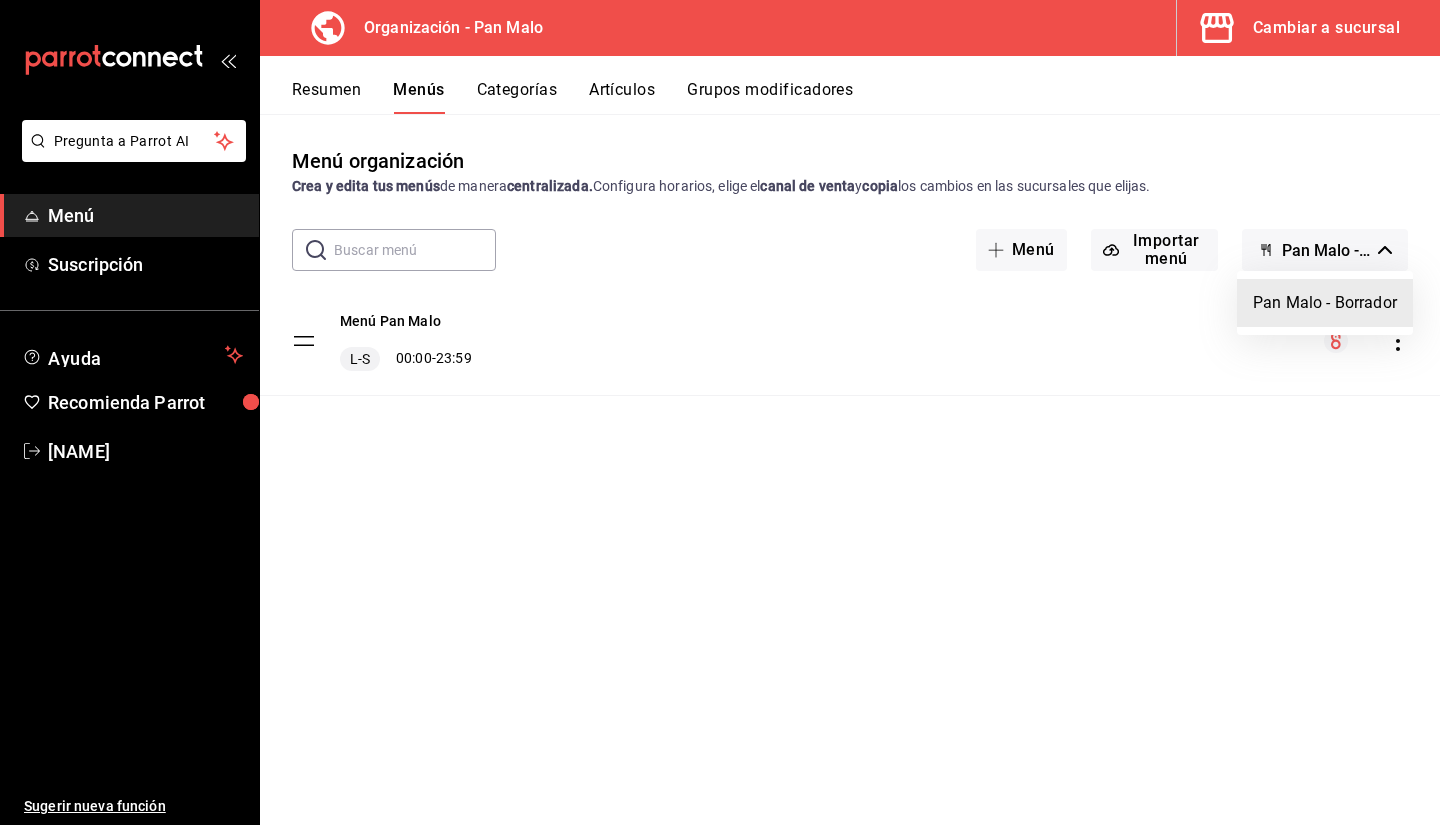 click at bounding box center [720, 412] 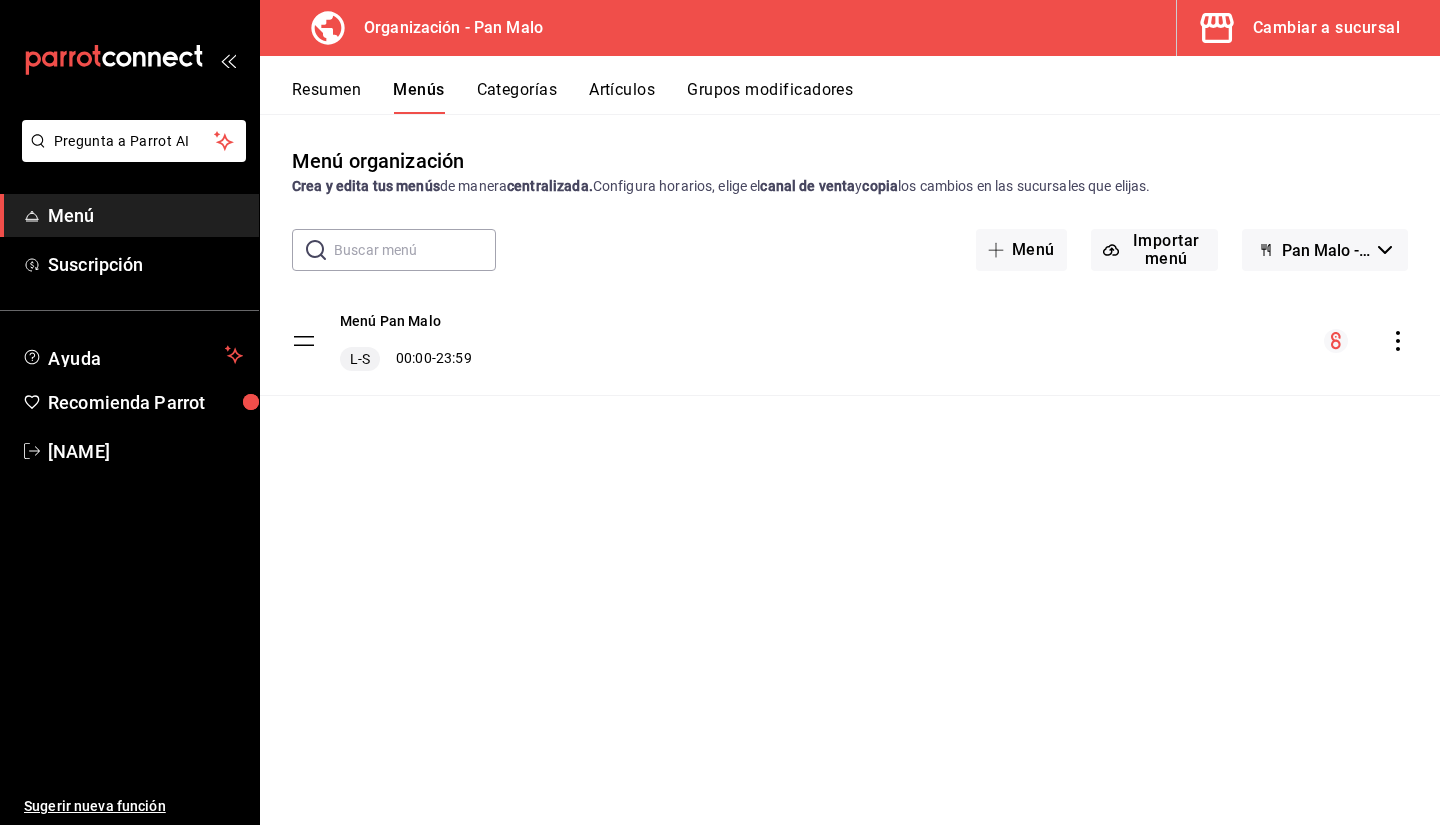 click on "Cambiar a sucursal" at bounding box center [1300, 28] 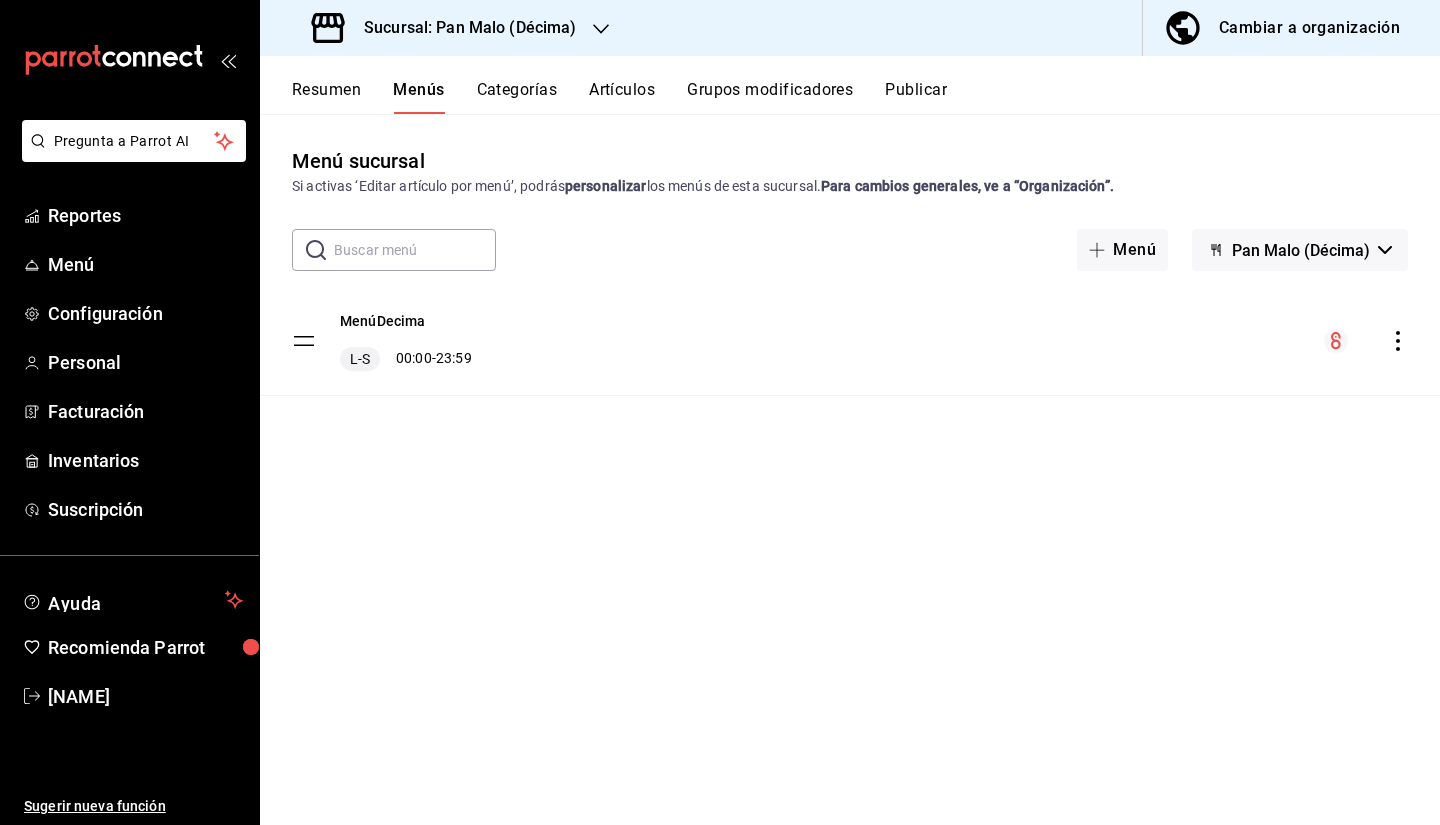 click on "Cambiar a organización" at bounding box center [1309, 28] 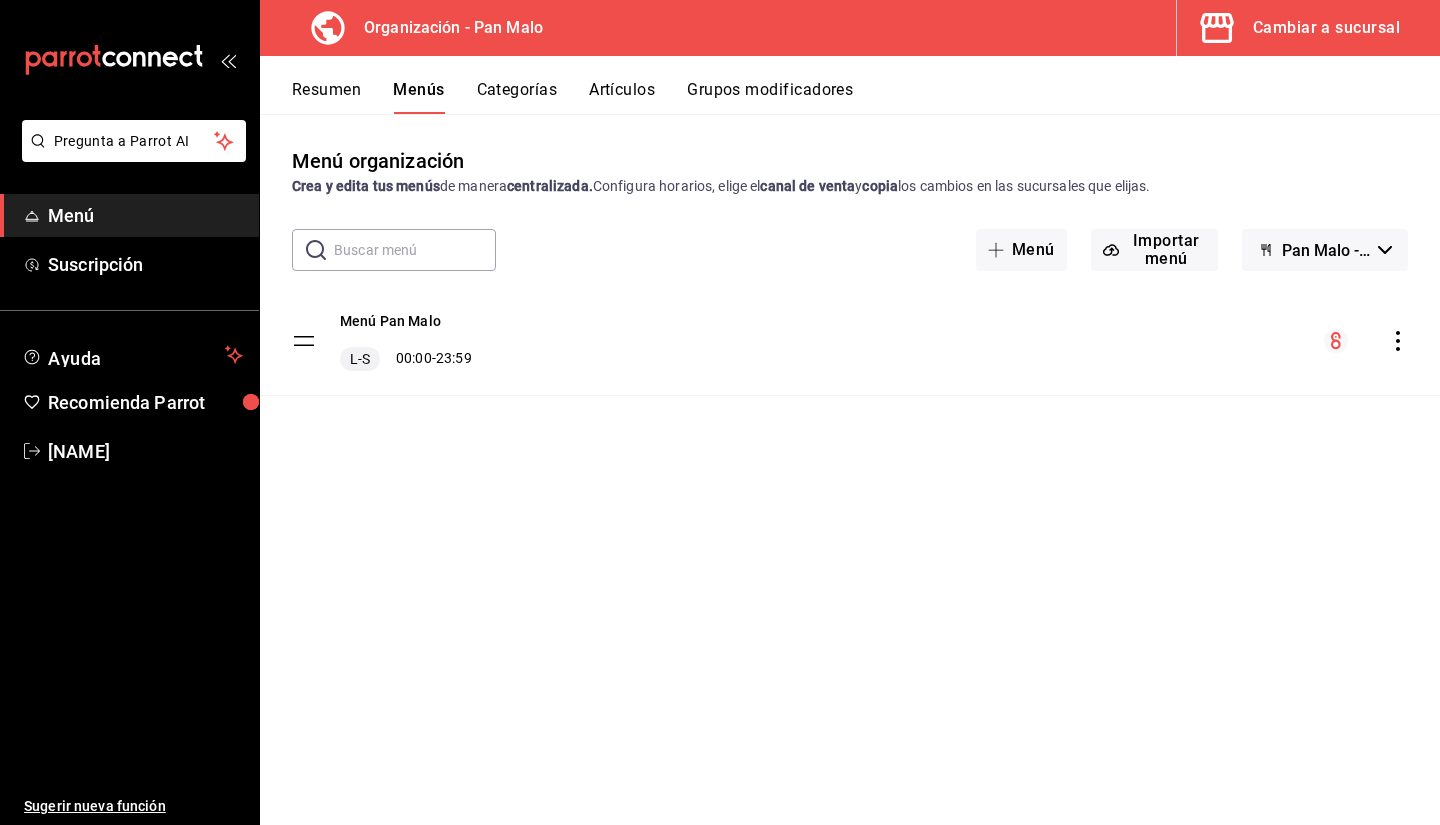 click on "Resumen Menús Categorías Artículos Grupos modificadores" at bounding box center (850, 85) 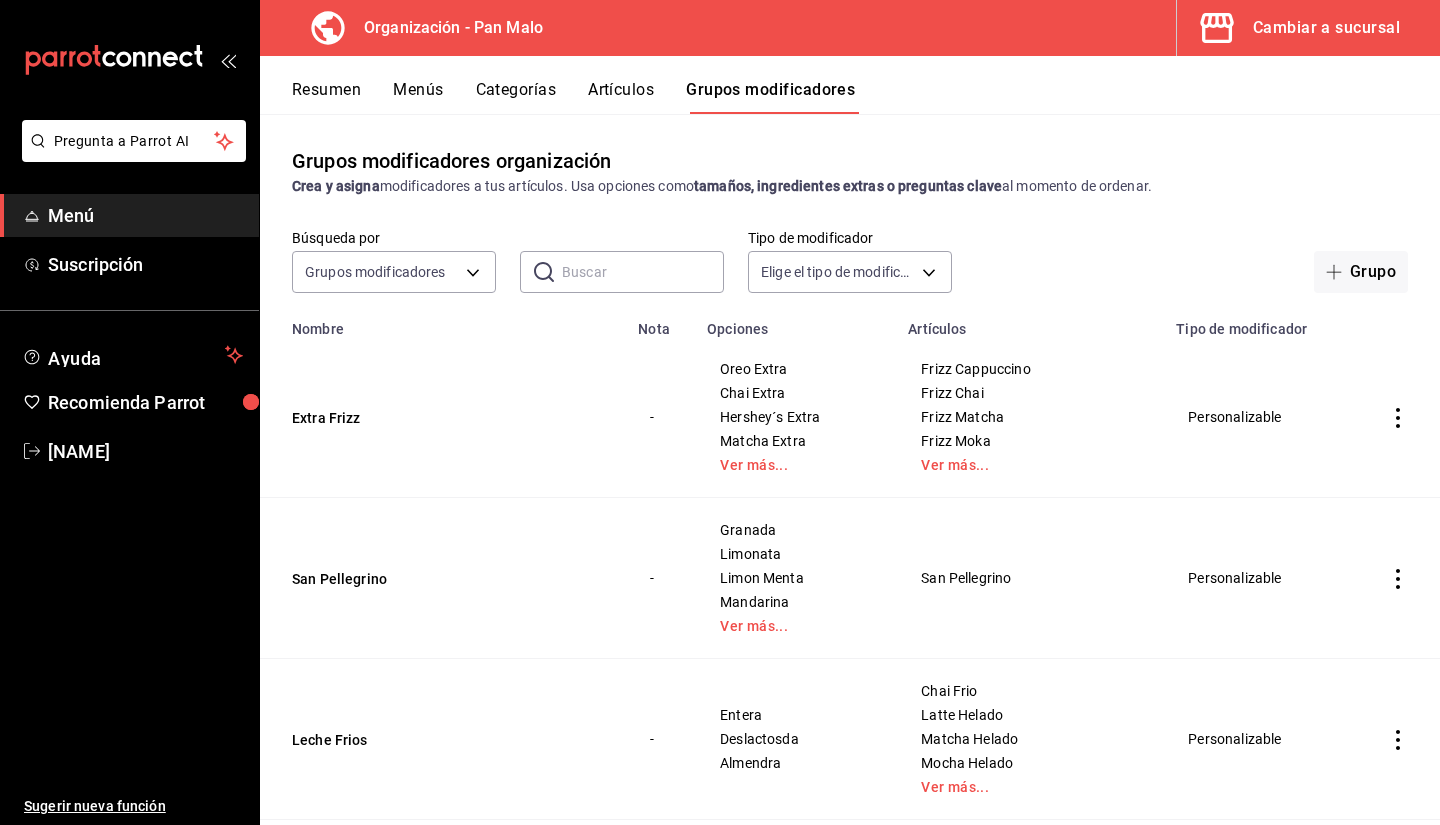 click on "Artículos" at bounding box center (621, 97) 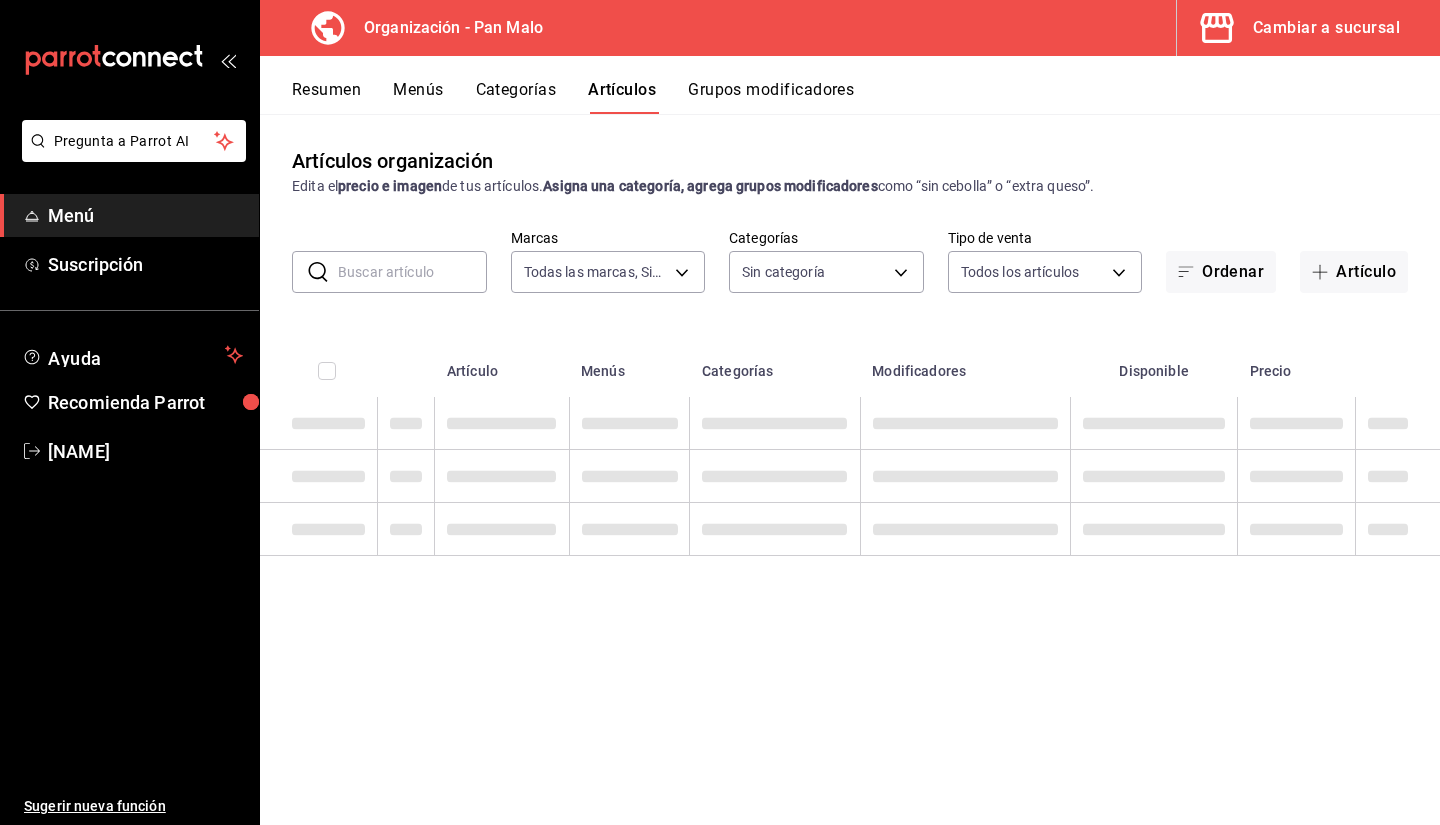 type on "[UUID]" 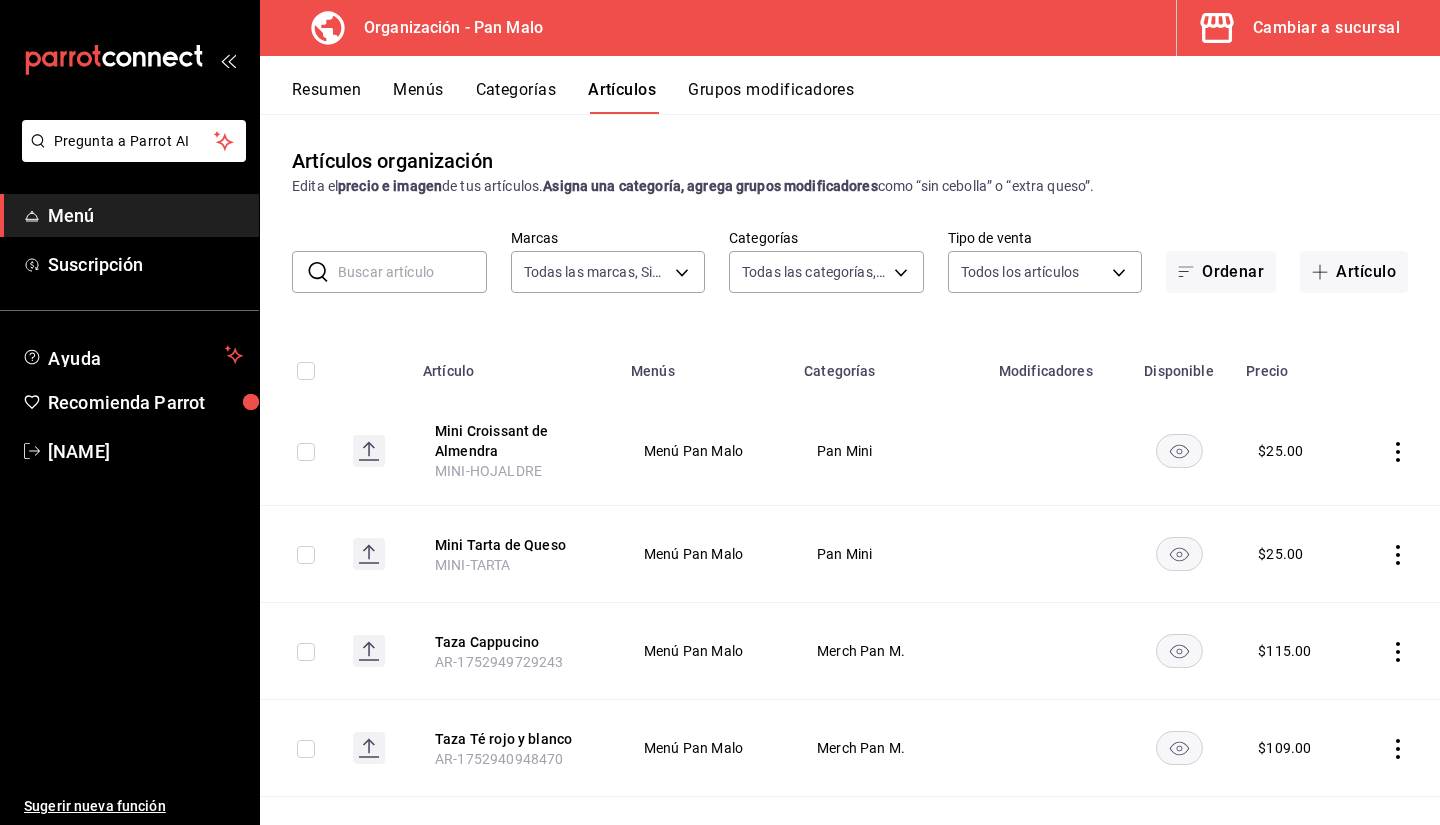 click on "Categorías" at bounding box center [516, 97] 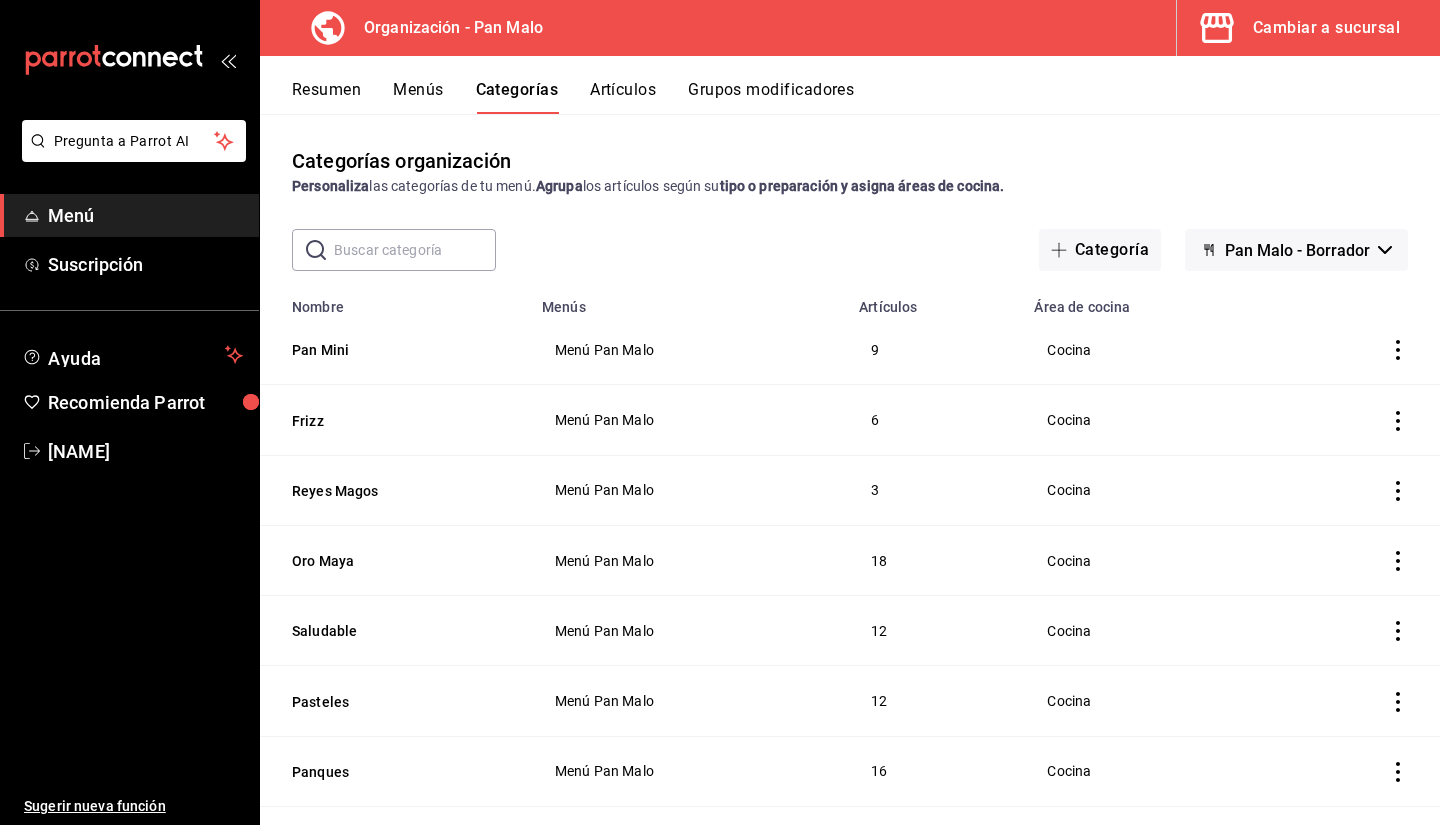 click on "Menús" at bounding box center (418, 97) 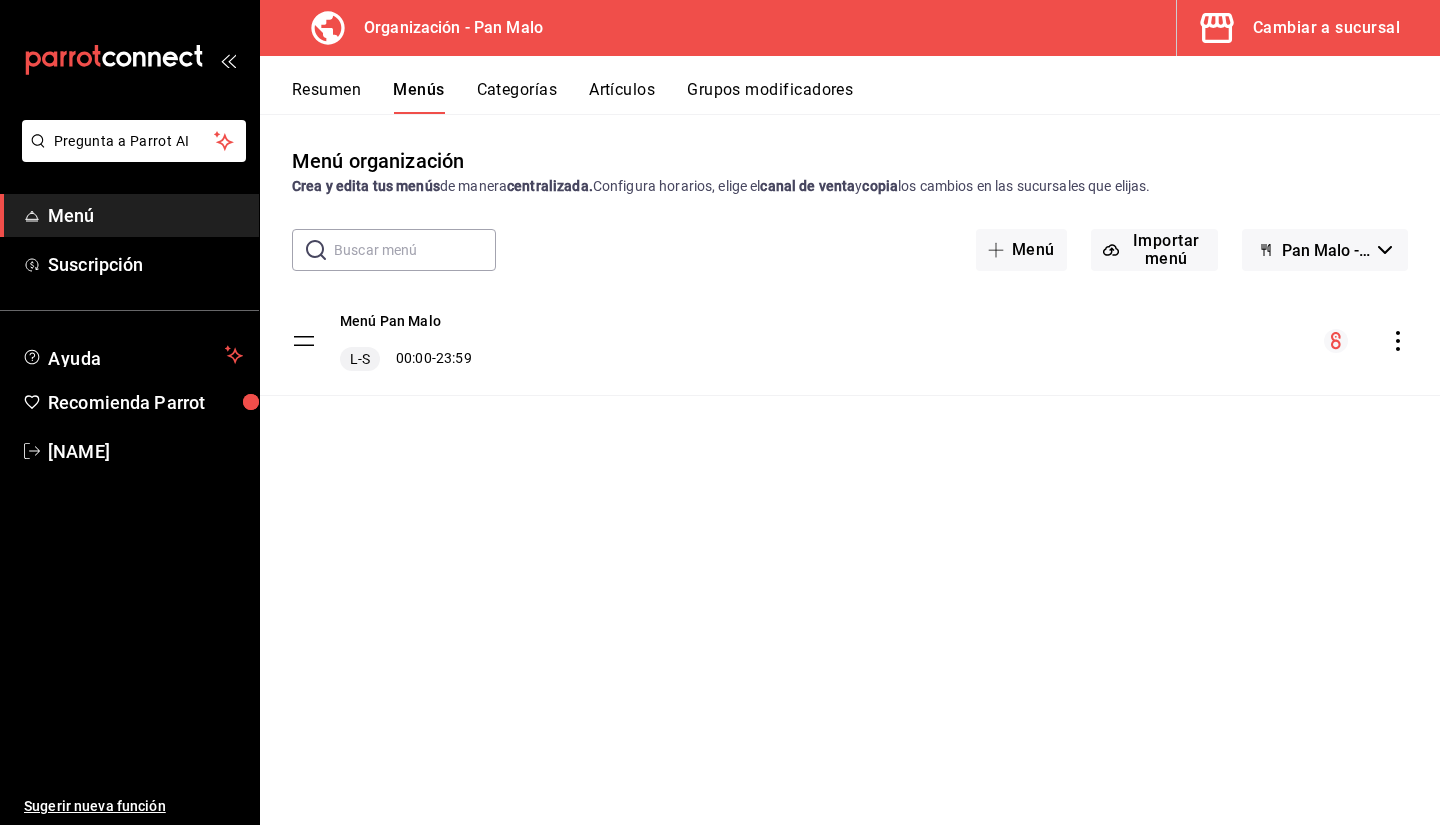click on "Menú Pan Malo L-S 00:00  -  23:59" at bounding box center [850, 341] 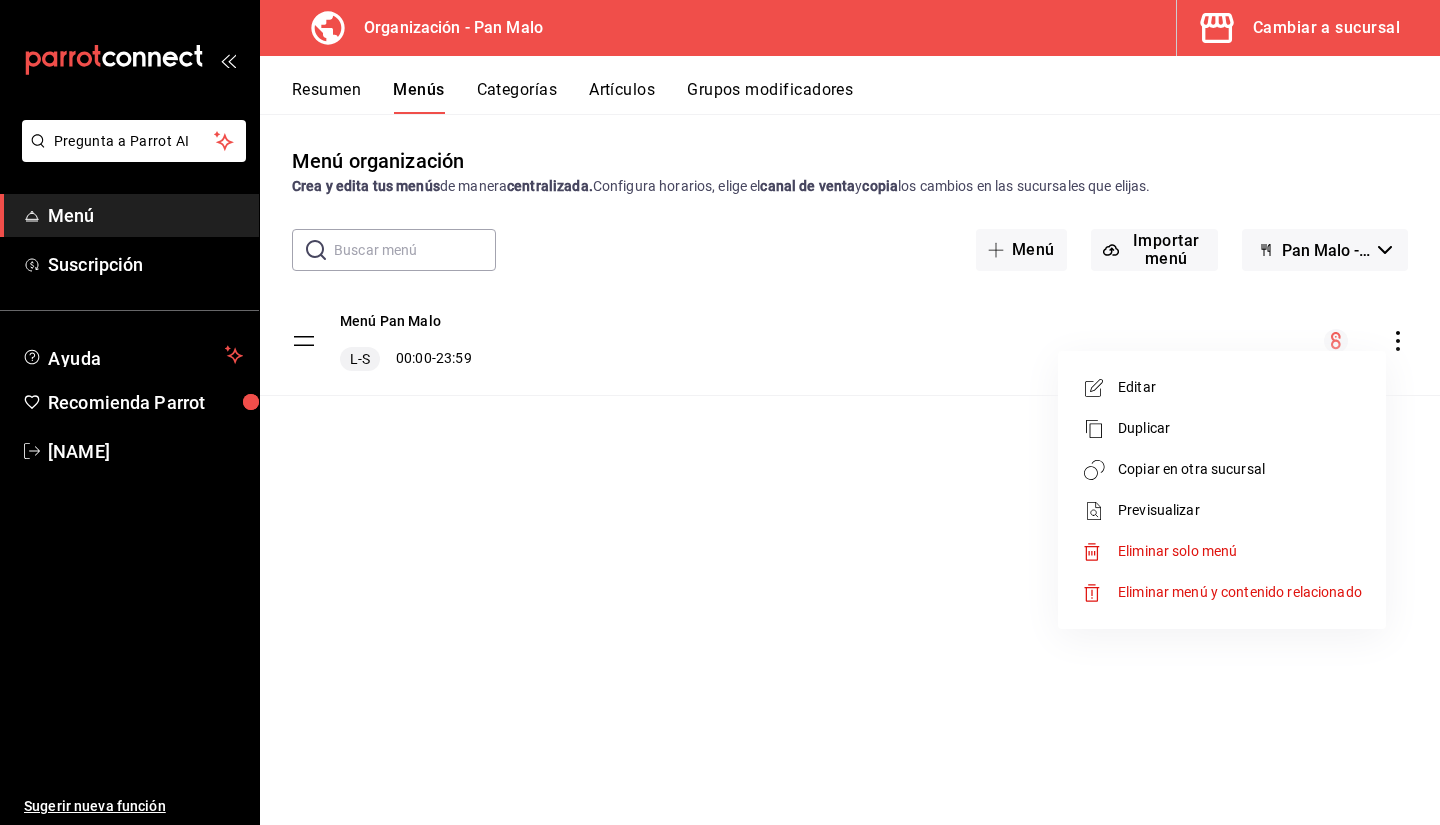 click on "Copiar en otra sucursal" at bounding box center [1240, 469] 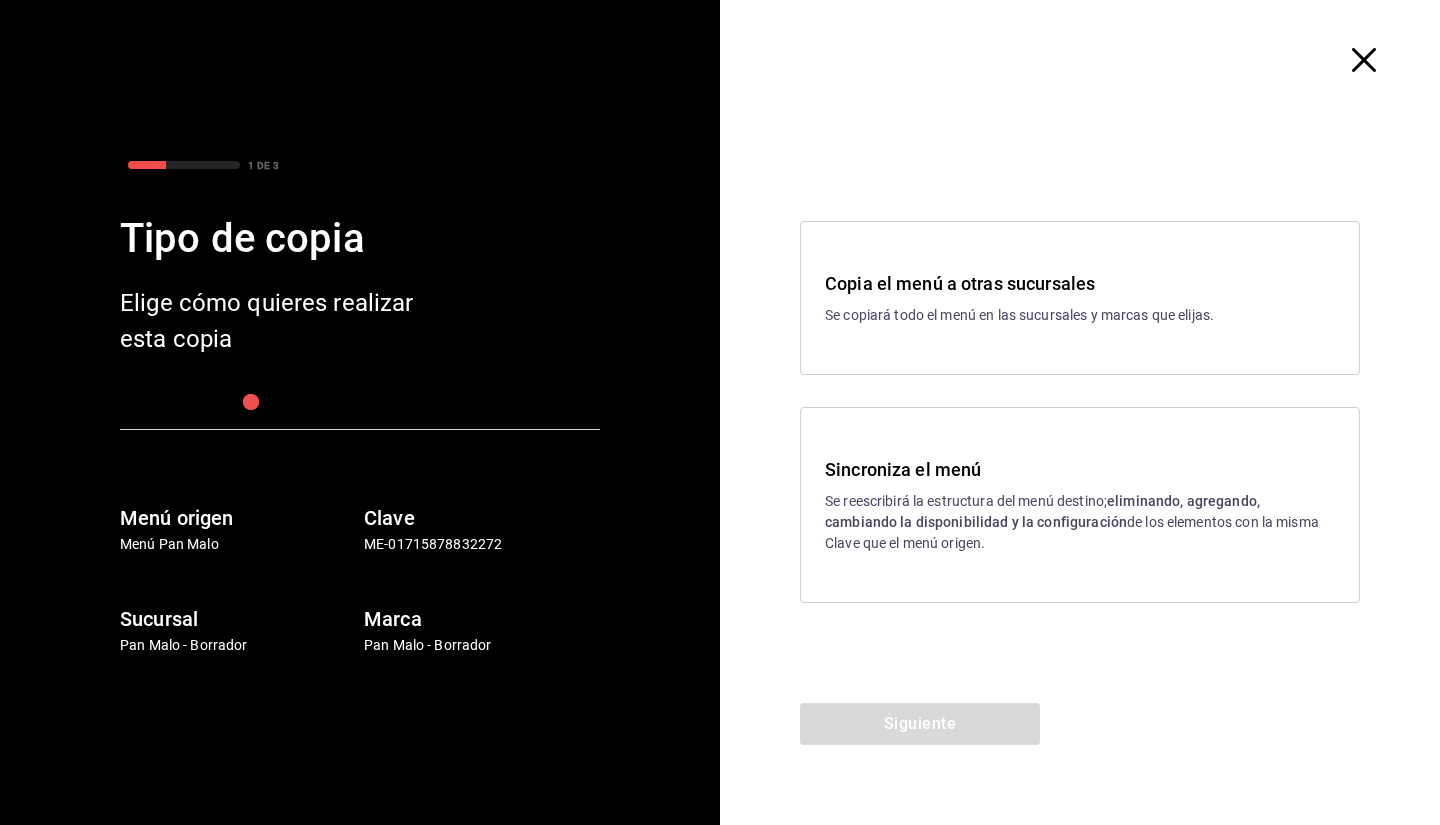 click on "Se reescribirá la estructura del menú destino;  eliminando, agregando, cambiando la disponibilidad y la configuración  de los elementos con la misma Clave que el menú origen." at bounding box center (1080, 522) 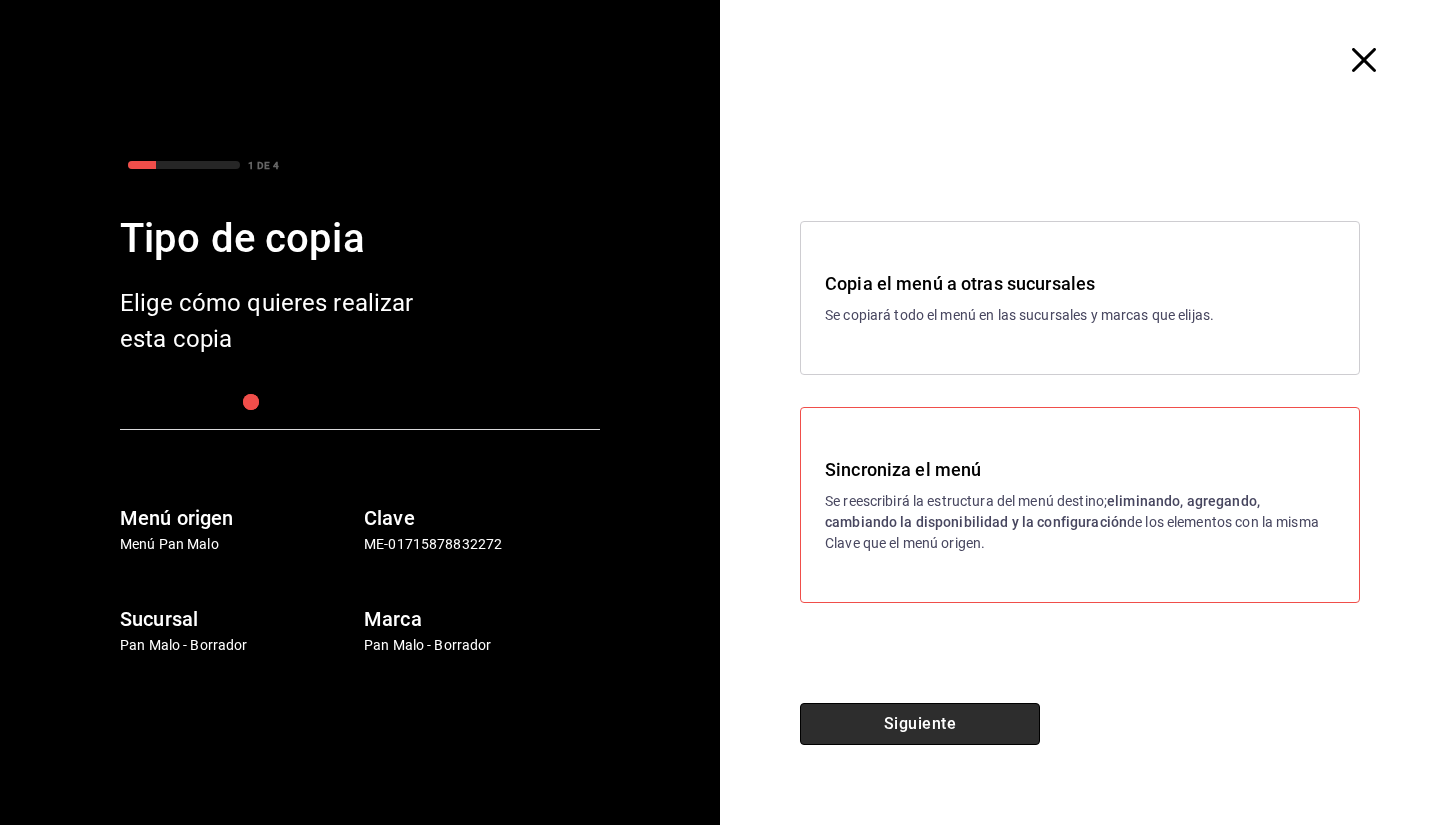 click on "Siguiente" at bounding box center (920, 724) 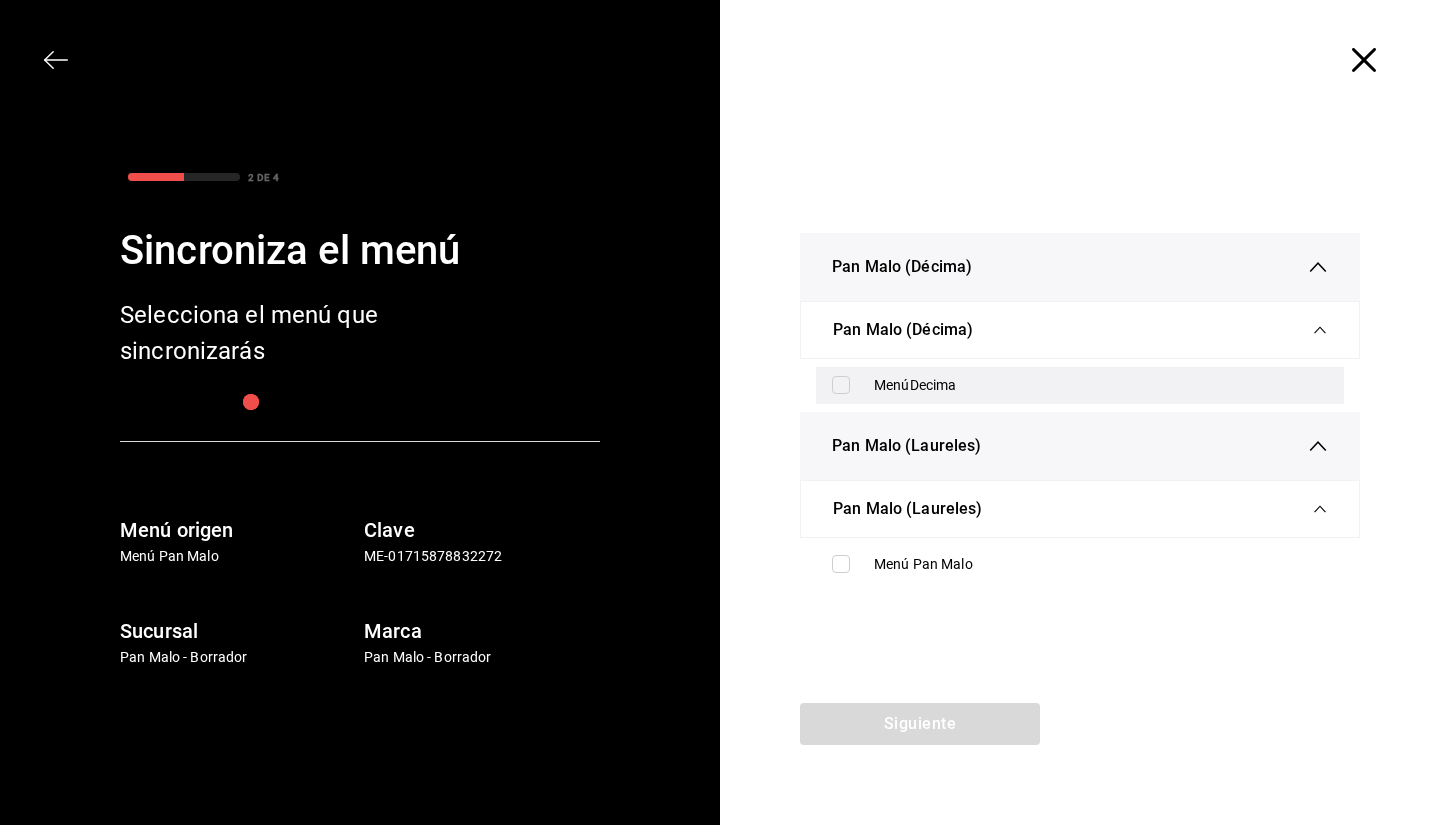 click at bounding box center [845, 385] 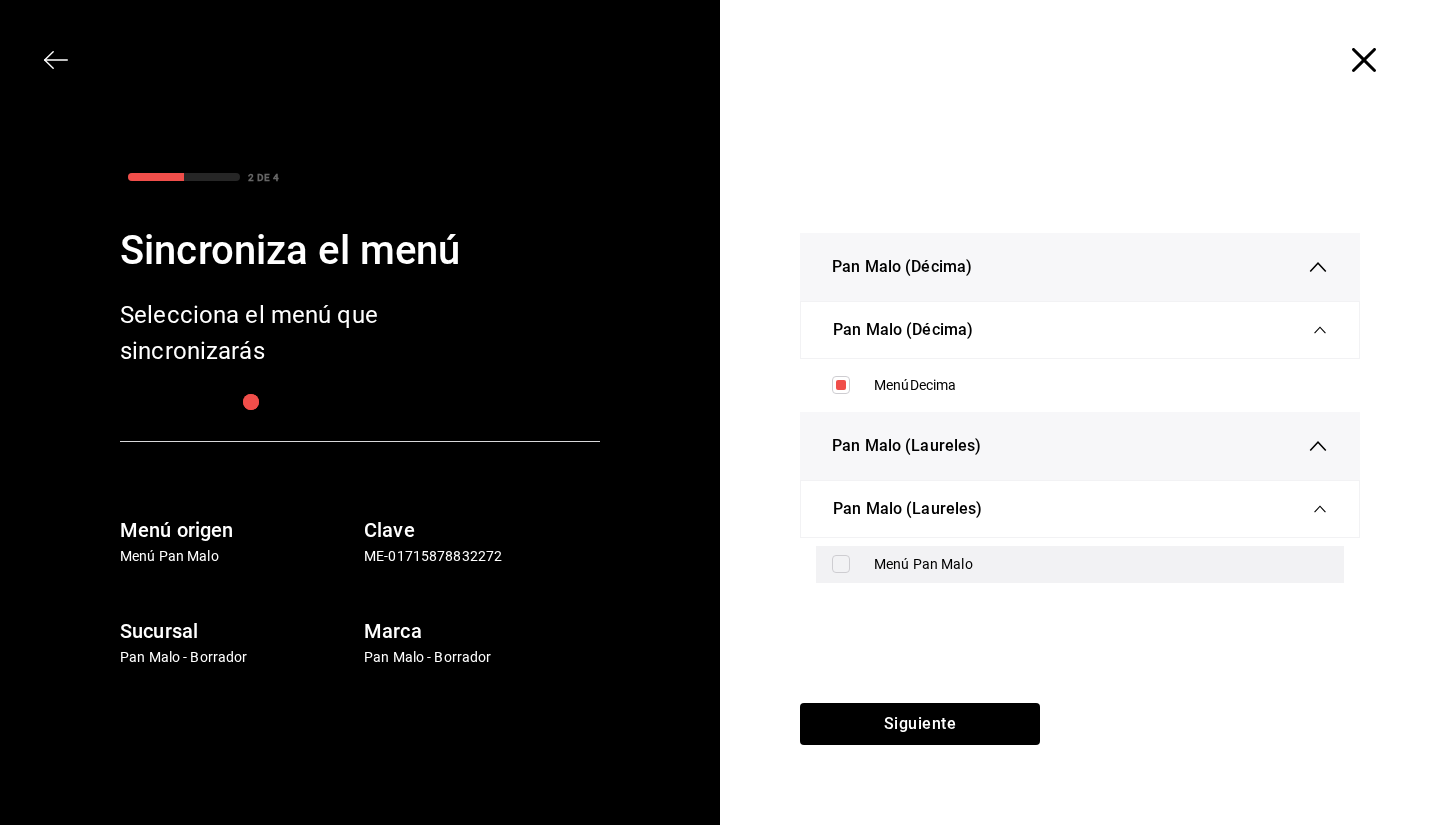 click at bounding box center [841, 564] 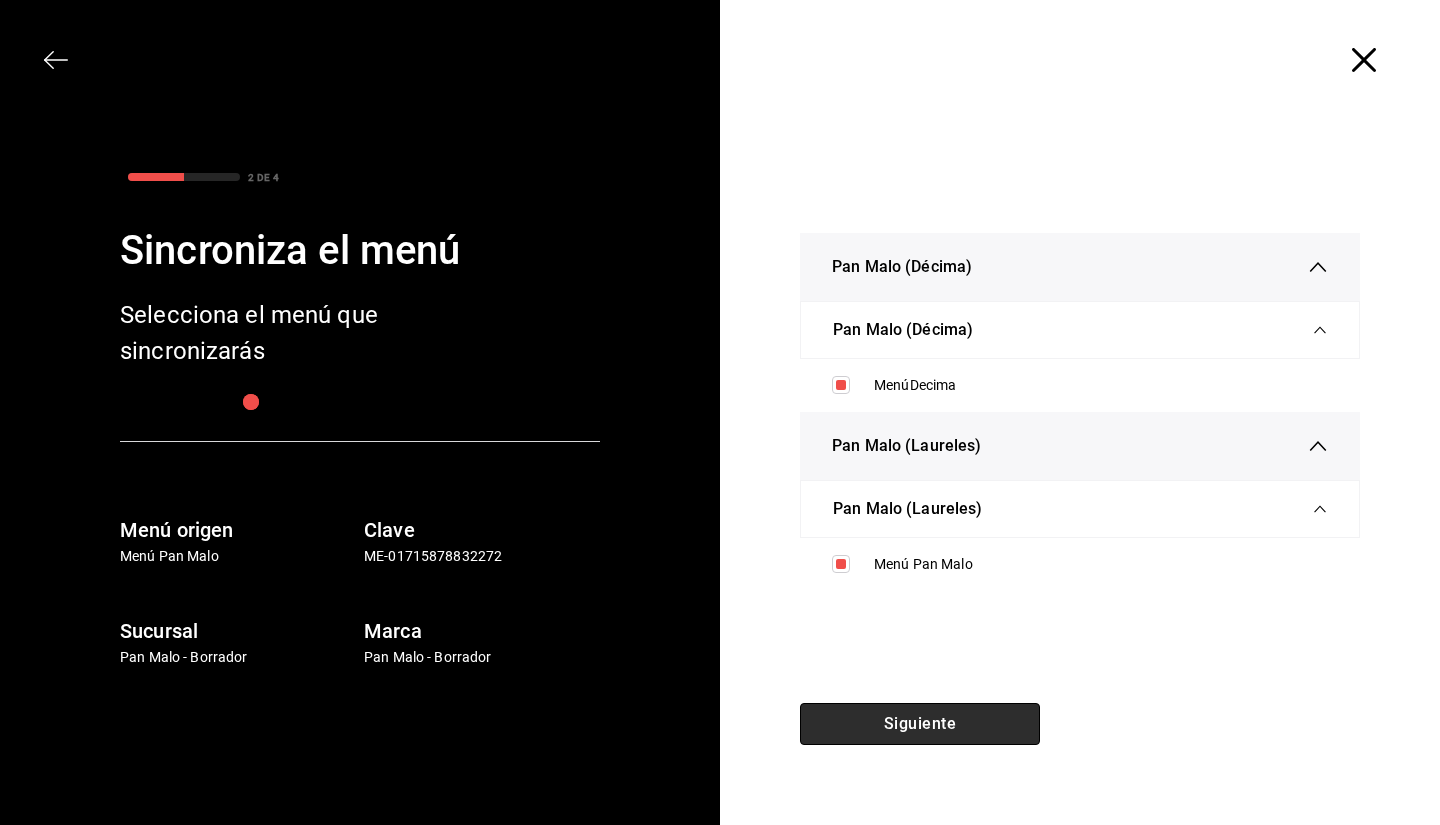 click on "Siguiente" at bounding box center [920, 724] 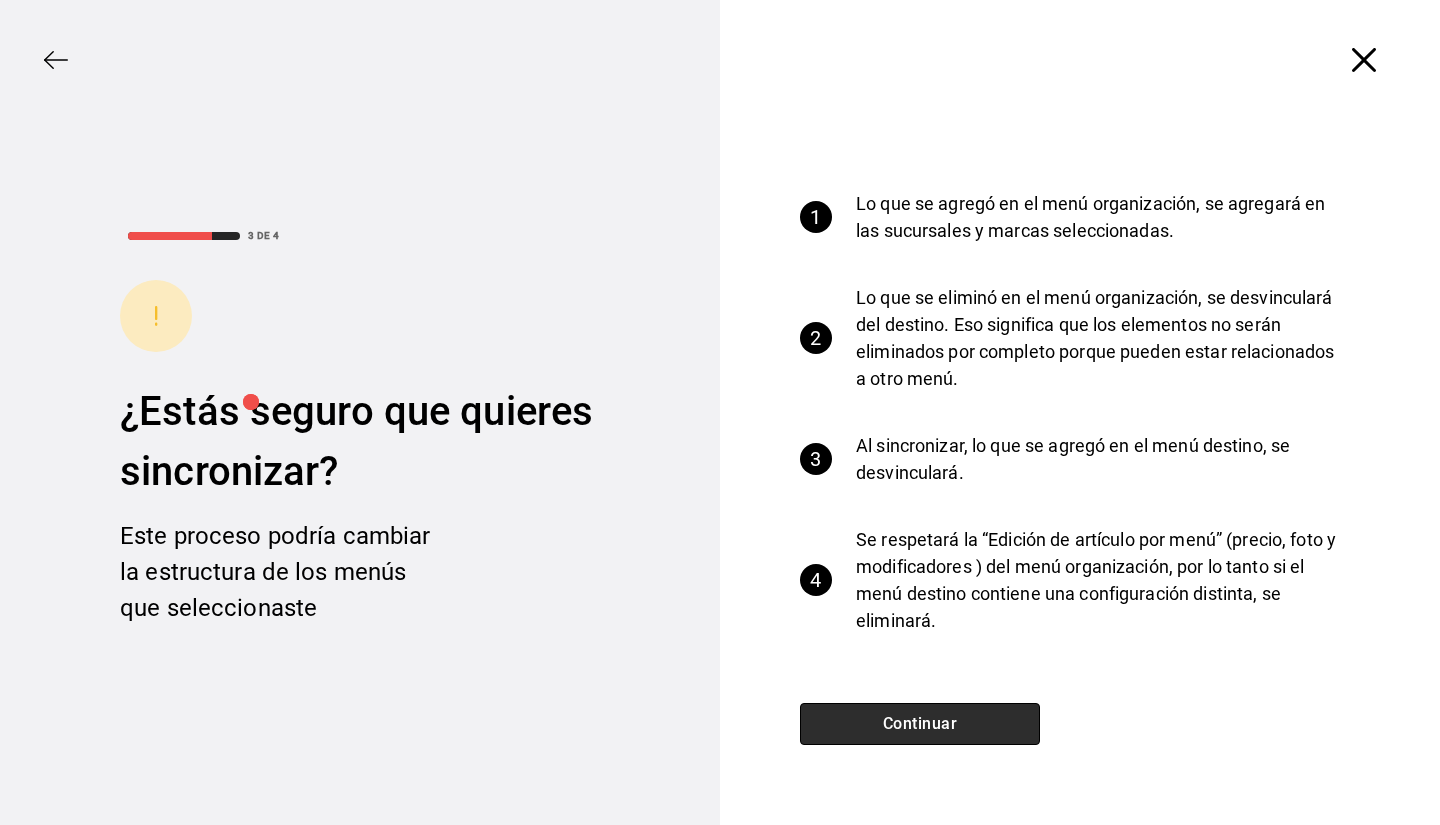click on "Continuar" at bounding box center (920, 724) 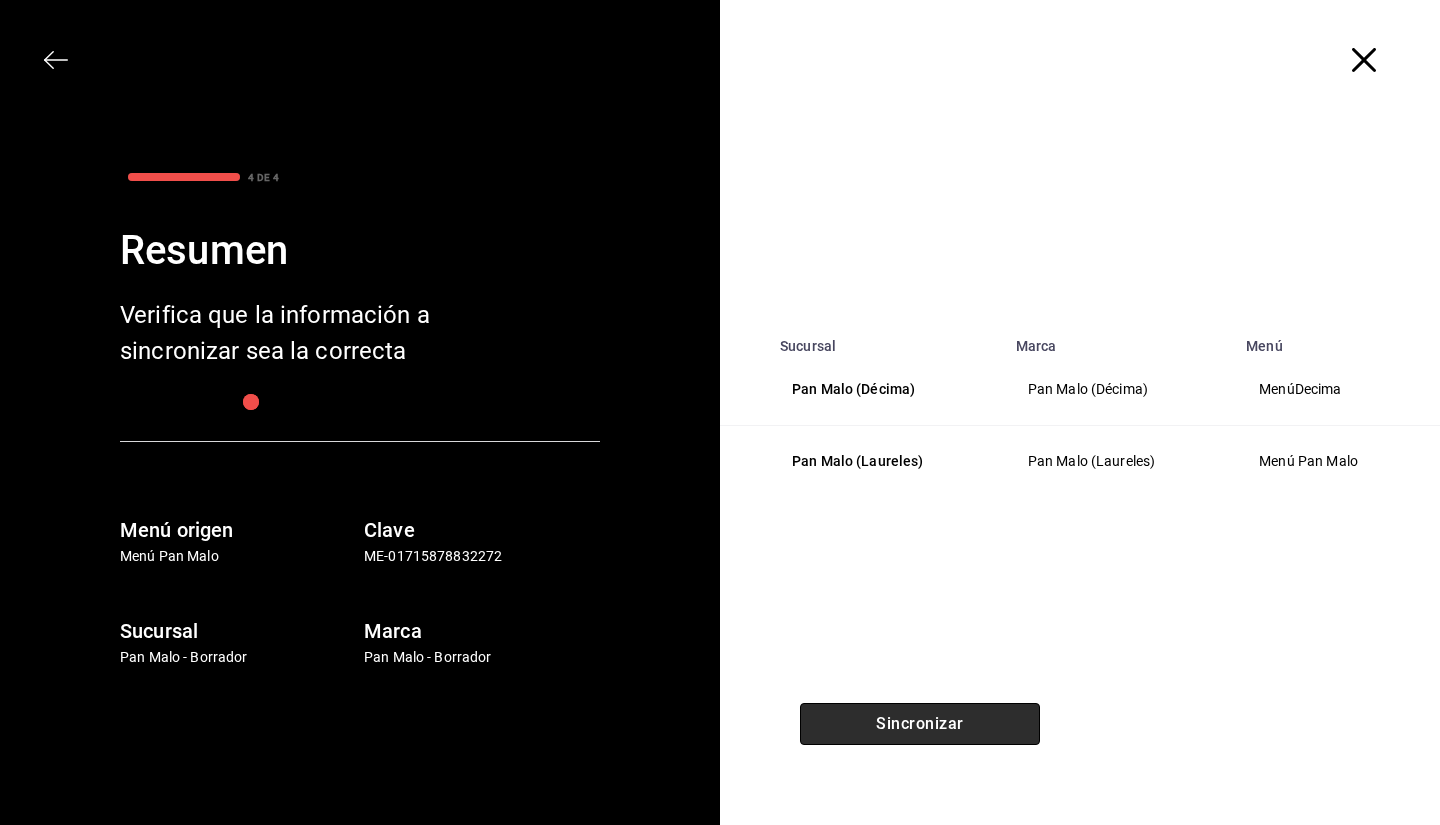 click on "Sincronizar" at bounding box center [920, 724] 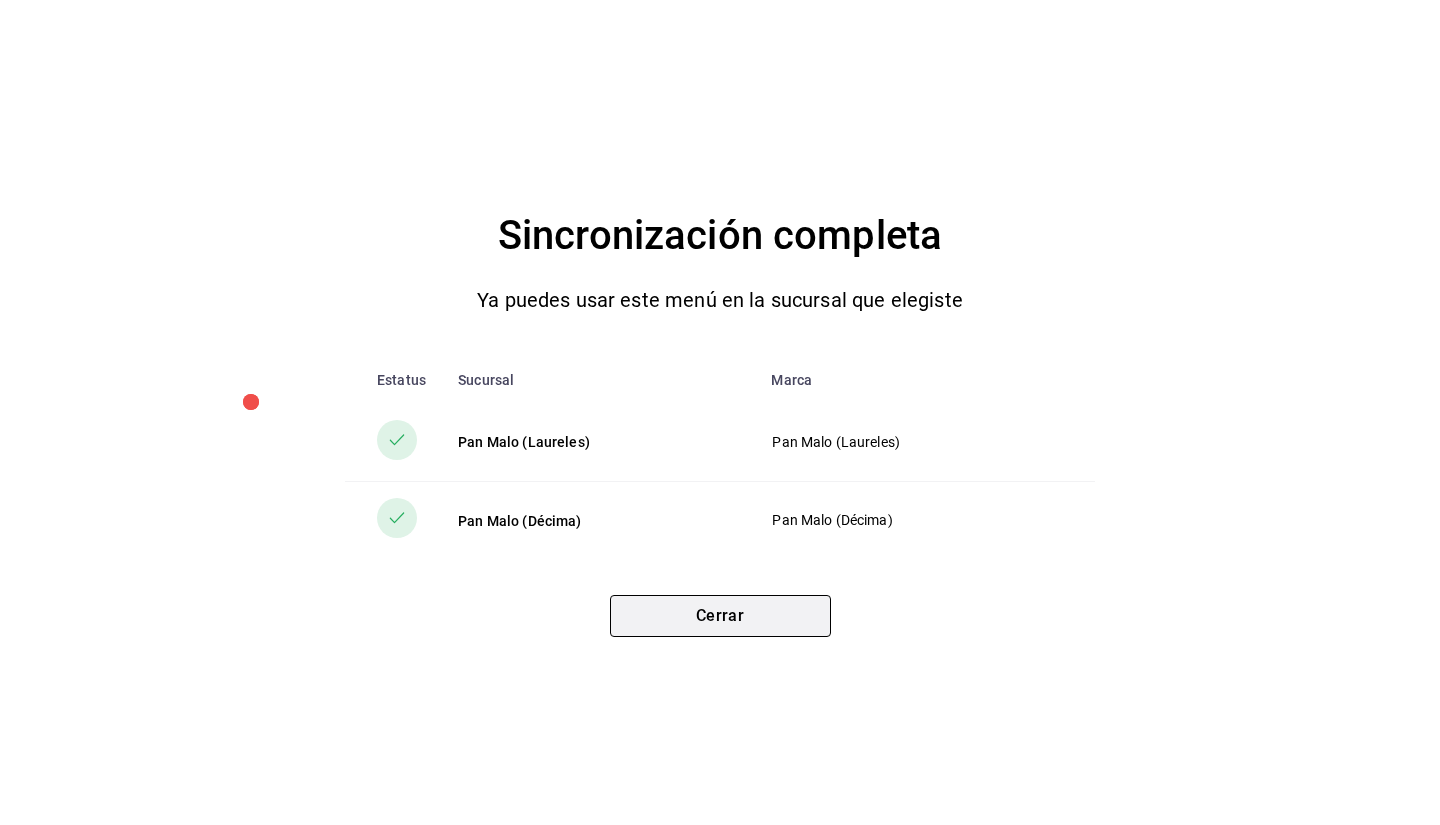 click on "Cerrar" at bounding box center (720, 616) 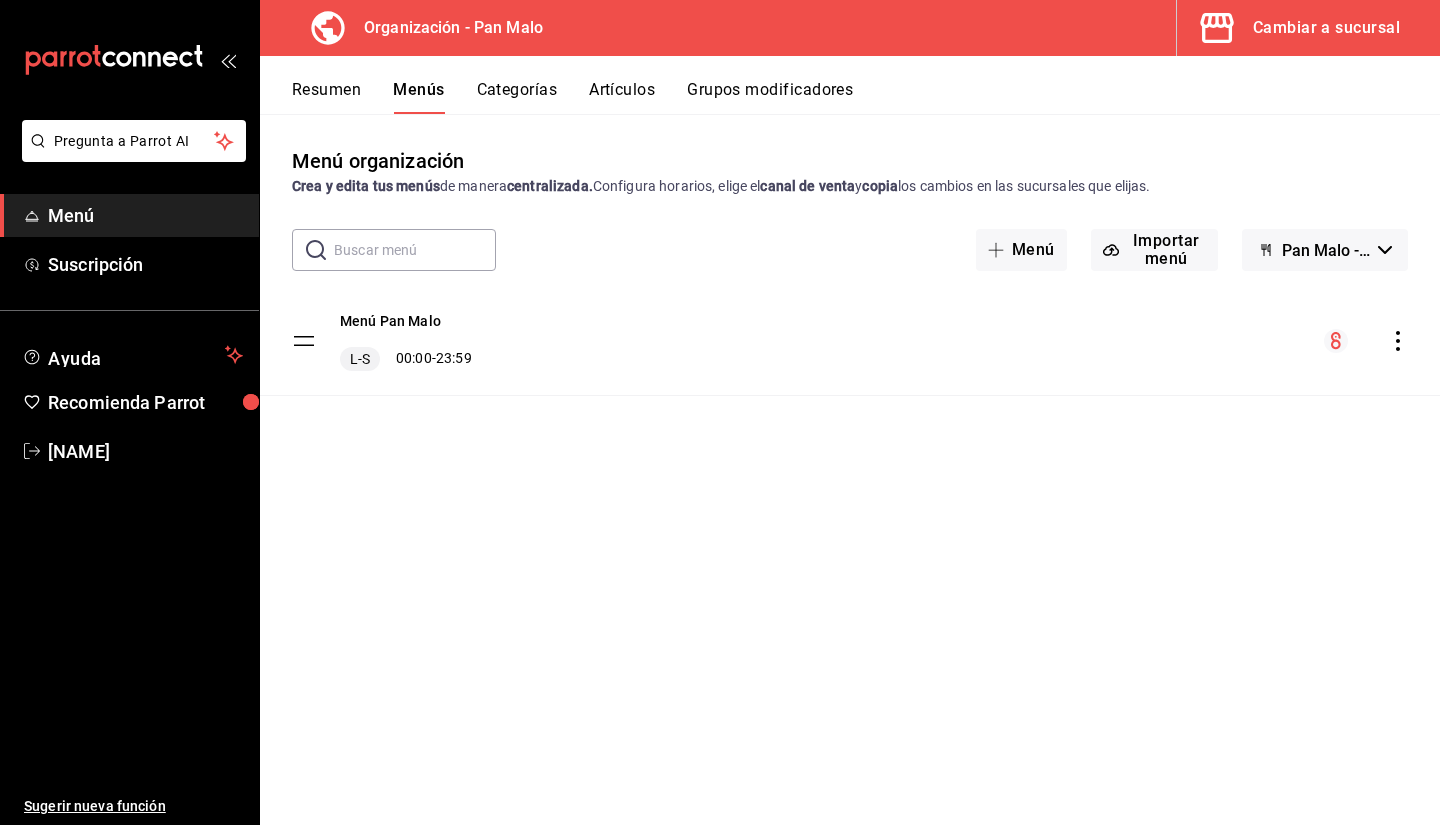 click on "Menús" at bounding box center [418, 97] 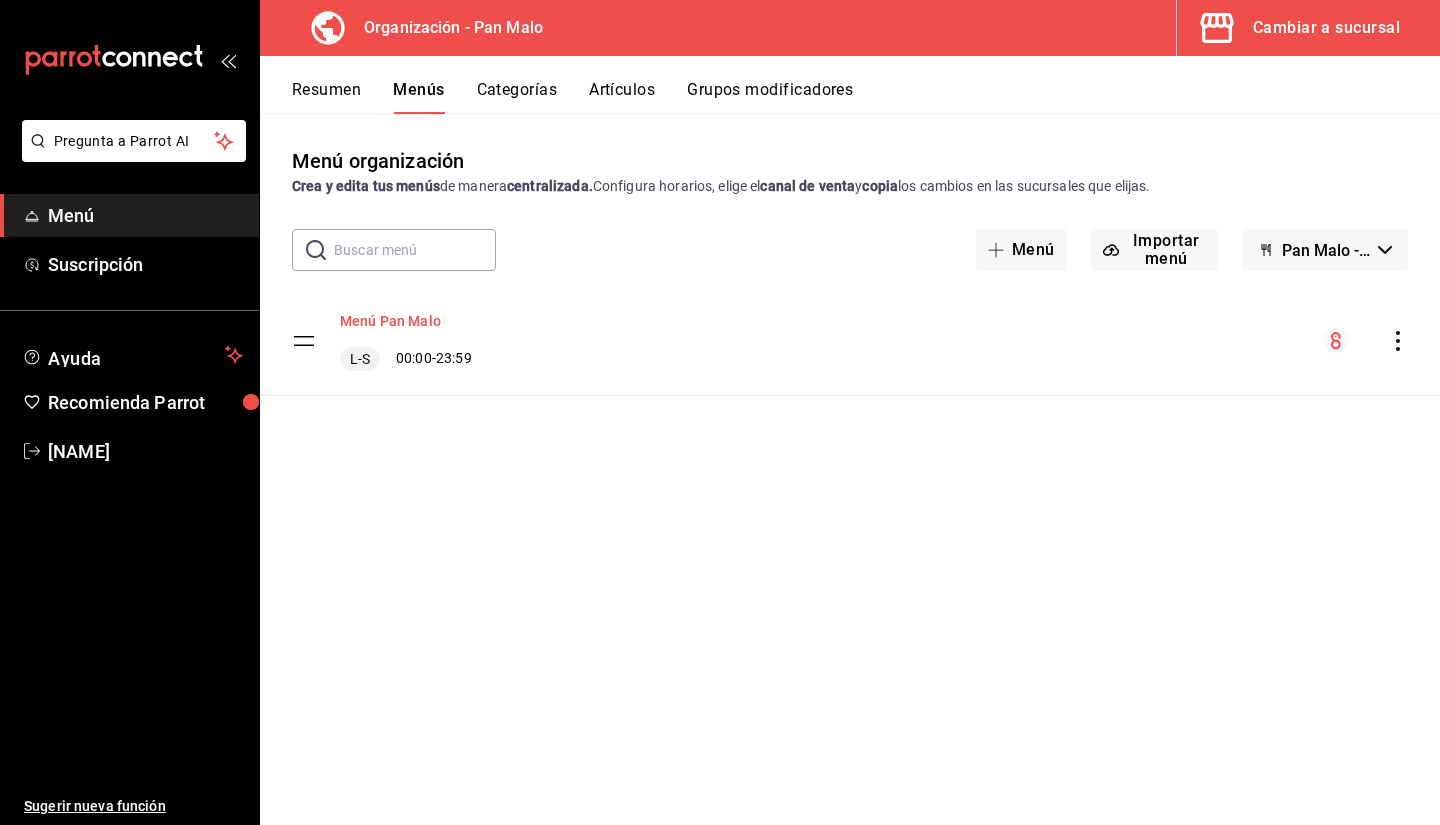 click on "Menú Pan Malo" at bounding box center [390, 321] 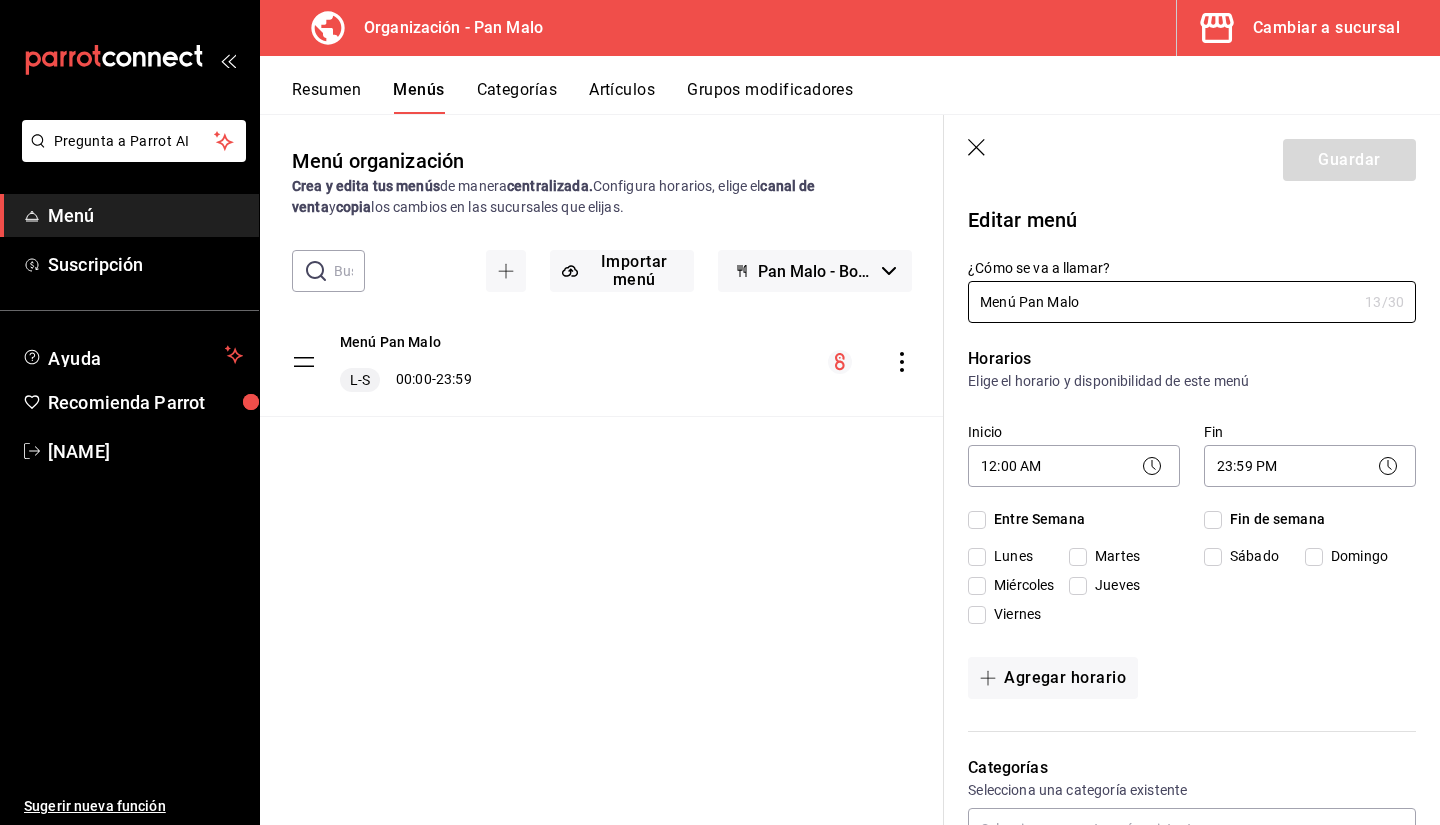 checkbox on "true" 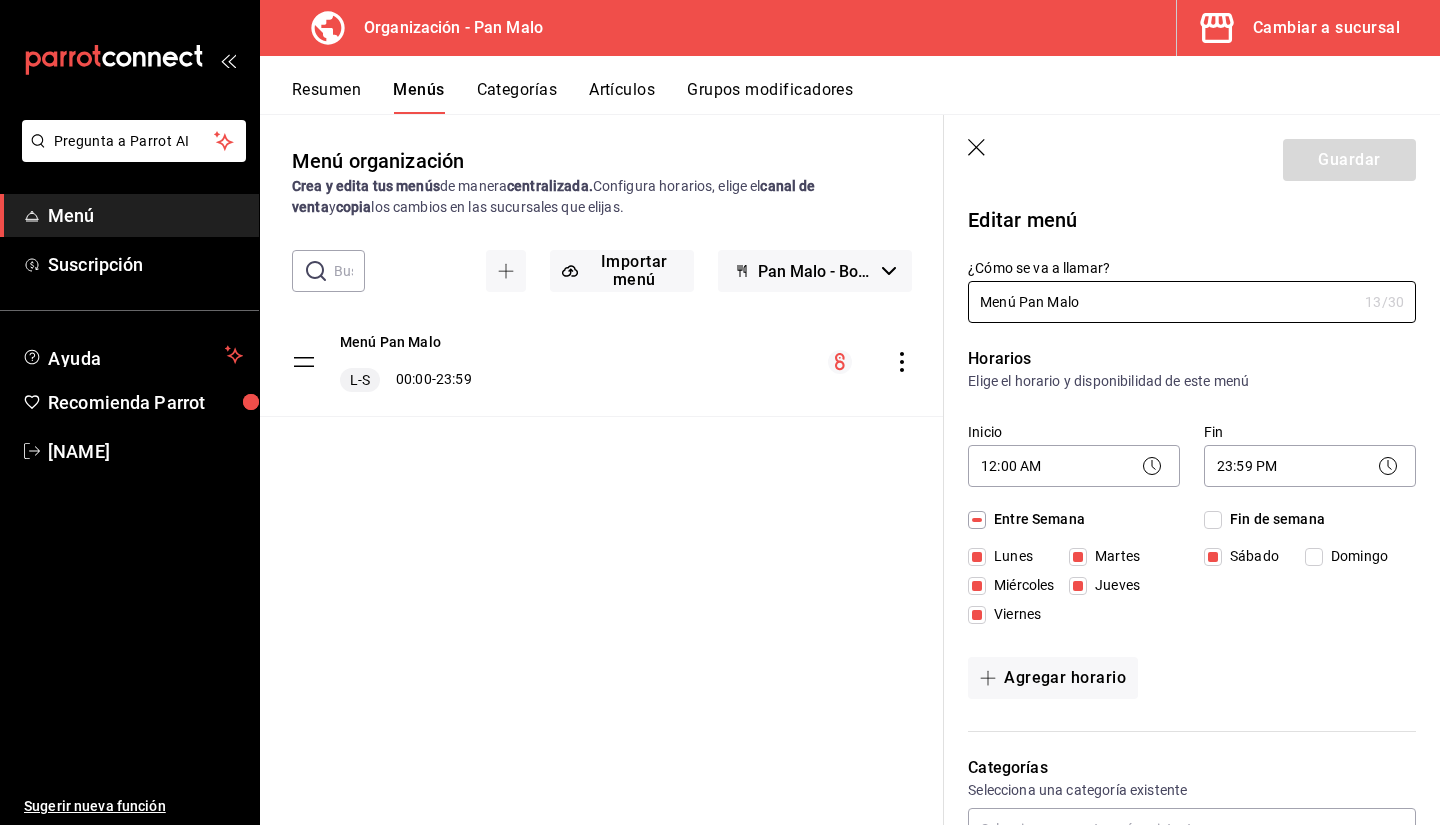 click on "Resumen Menús Categorías Artículos Grupos modificadores" at bounding box center [866, 97] 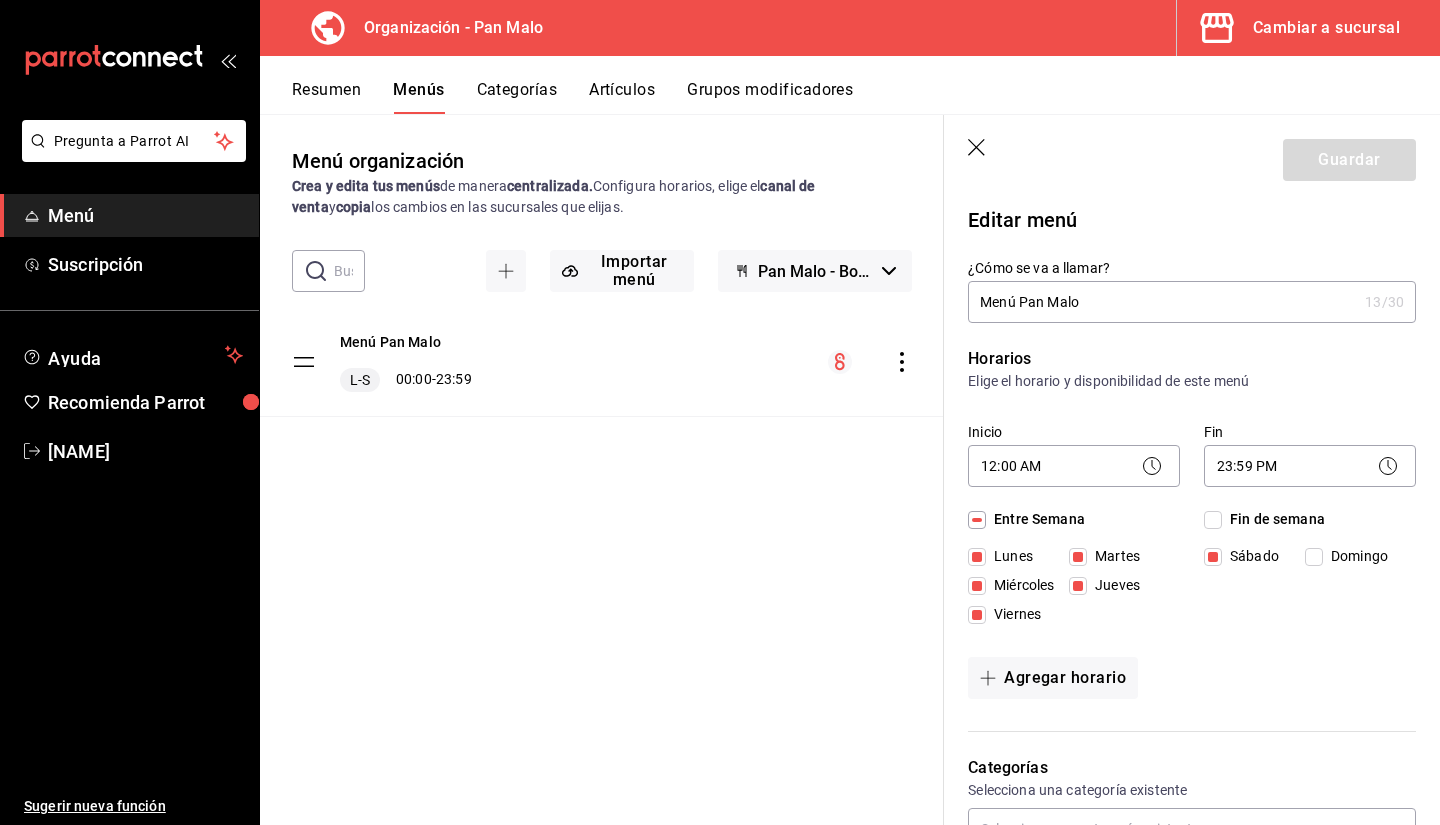 click on "Resumen" at bounding box center [326, 97] 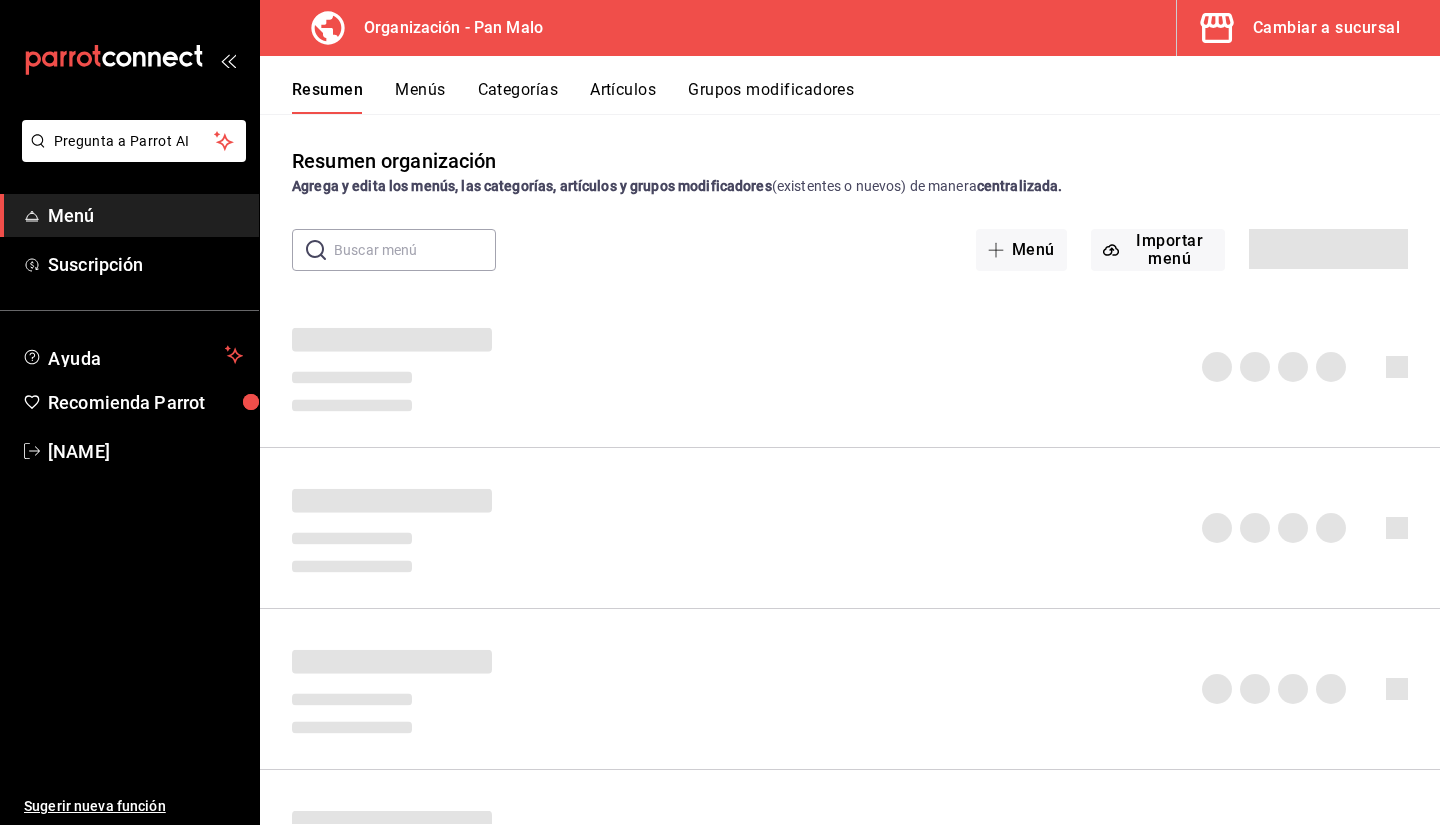 click on "Resumen Menús Categorías Artículos Grupos modificadores" at bounding box center [866, 97] 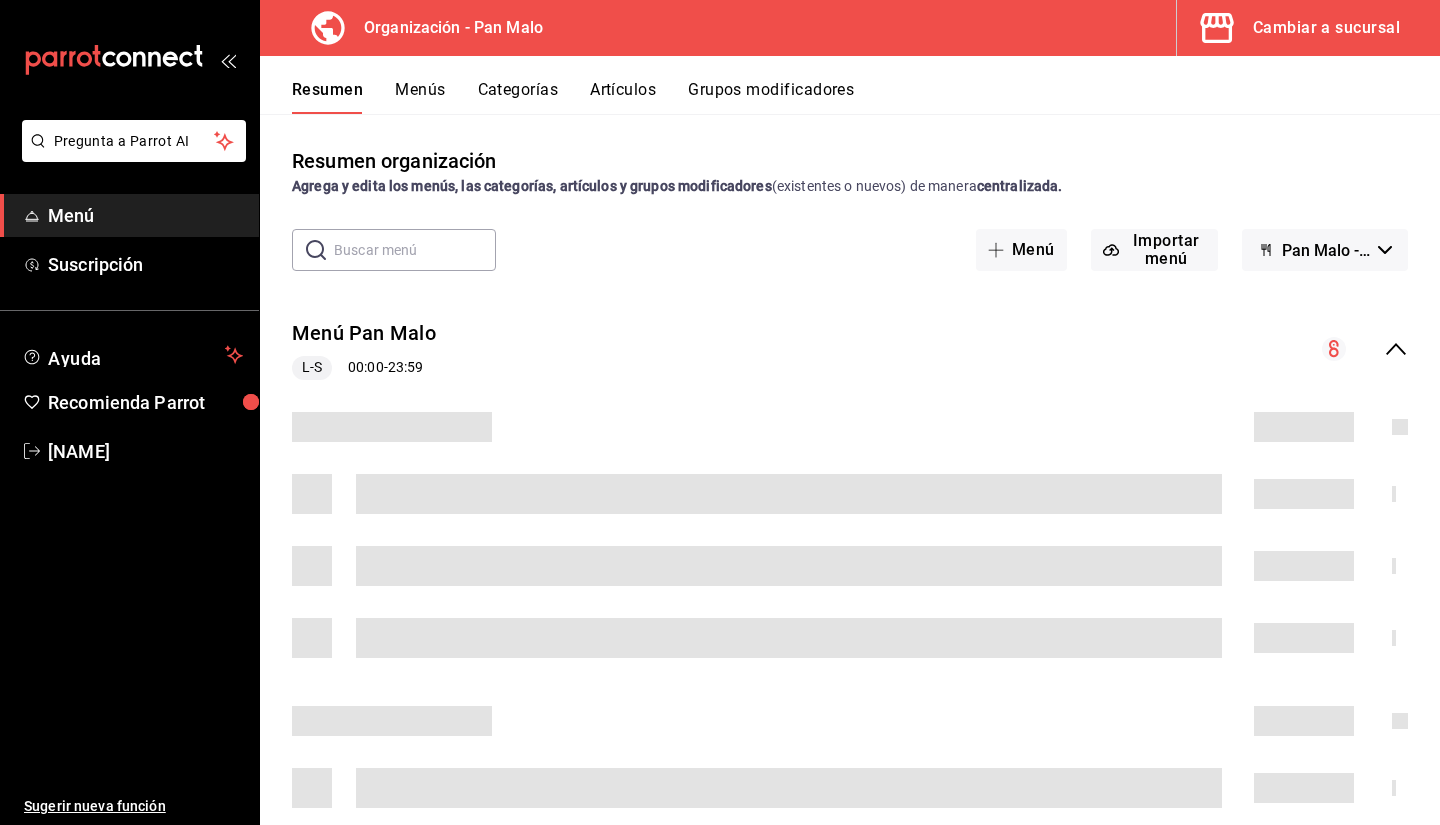 click on "Menús" at bounding box center [420, 97] 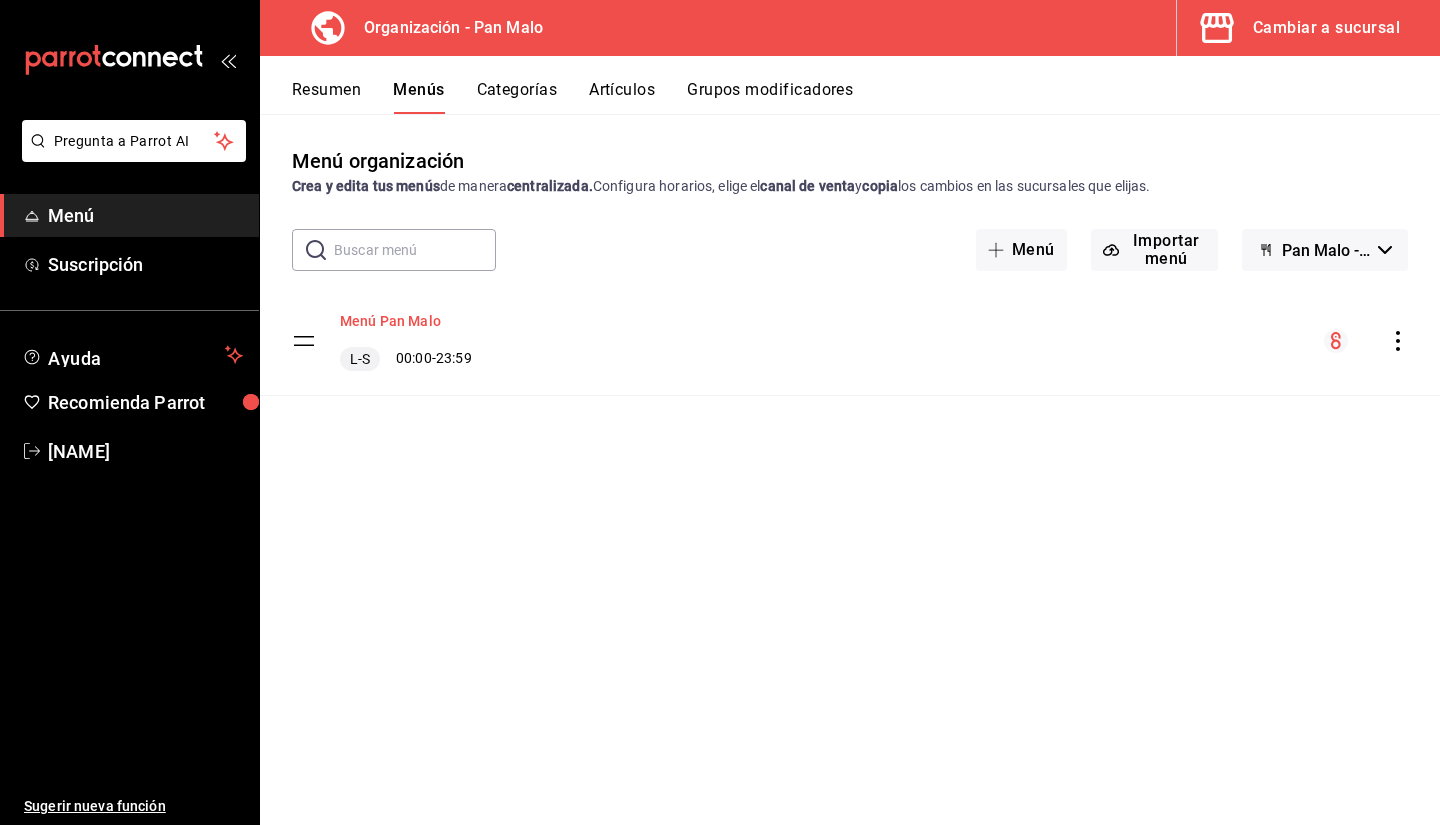 click on "Menú Pan Malo" at bounding box center [390, 321] 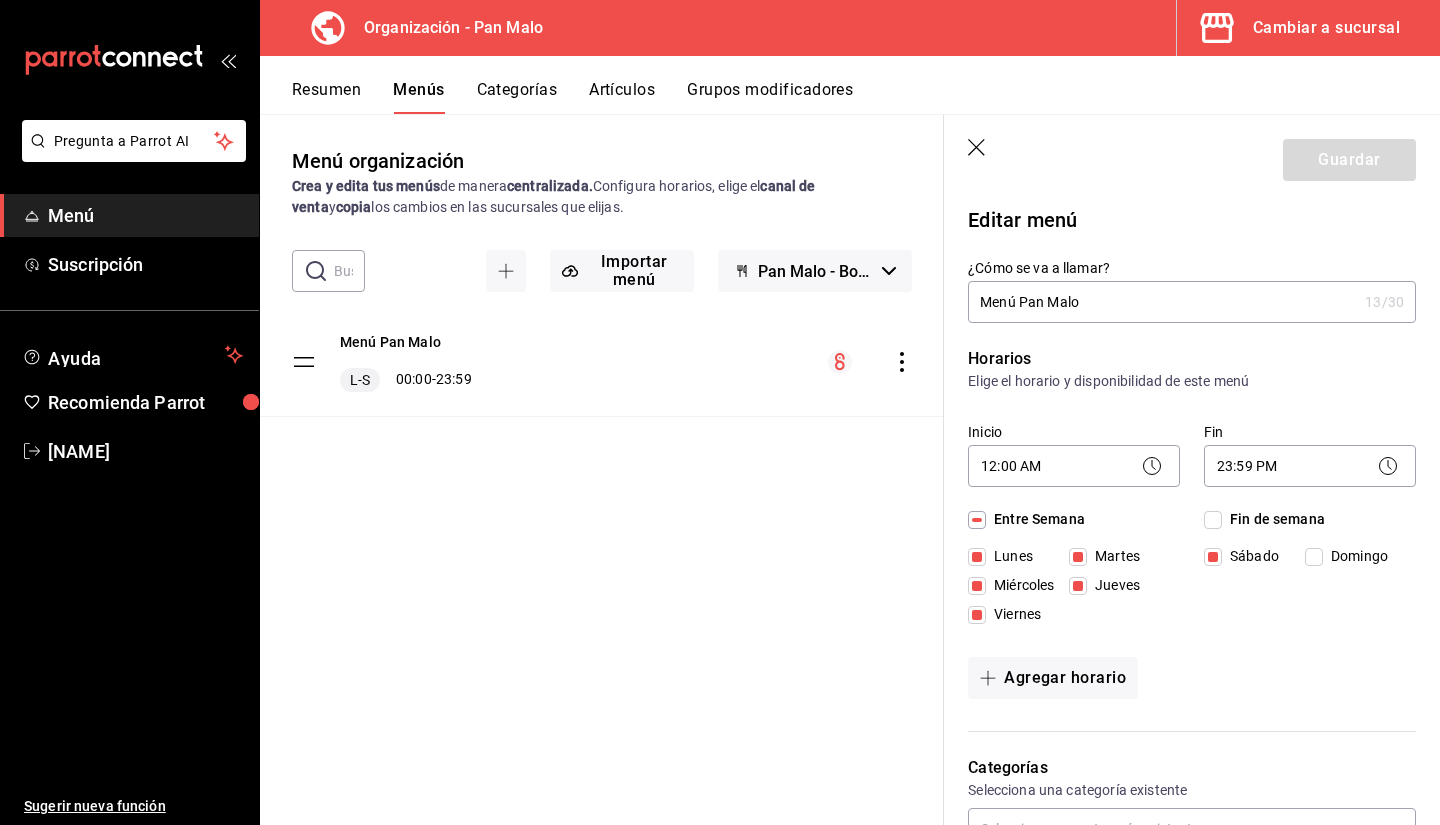 click on "Resumen Menús Categorías Artículos Grupos modificadores" at bounding box center [866, 97] 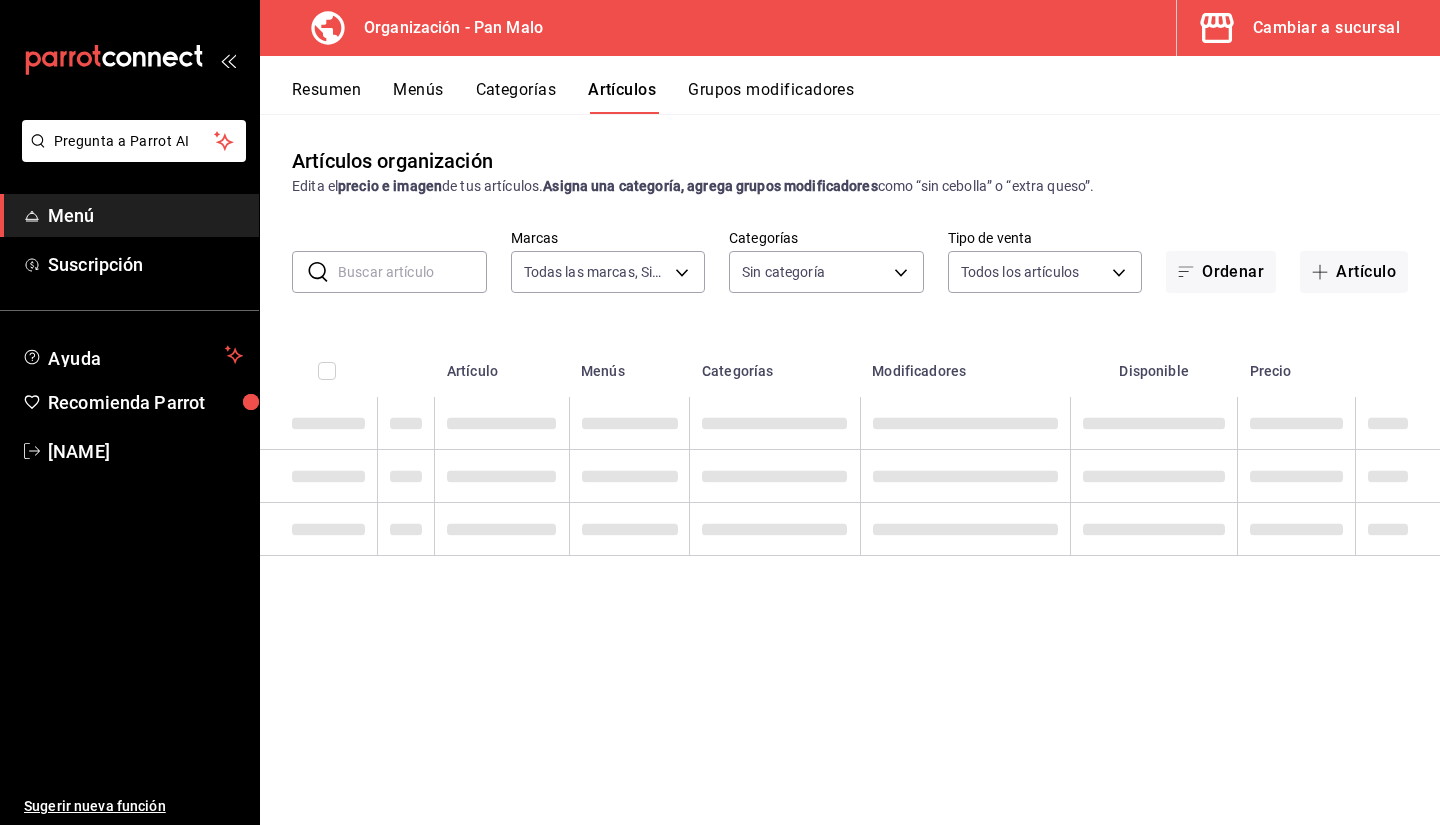 type on "[UUID]" 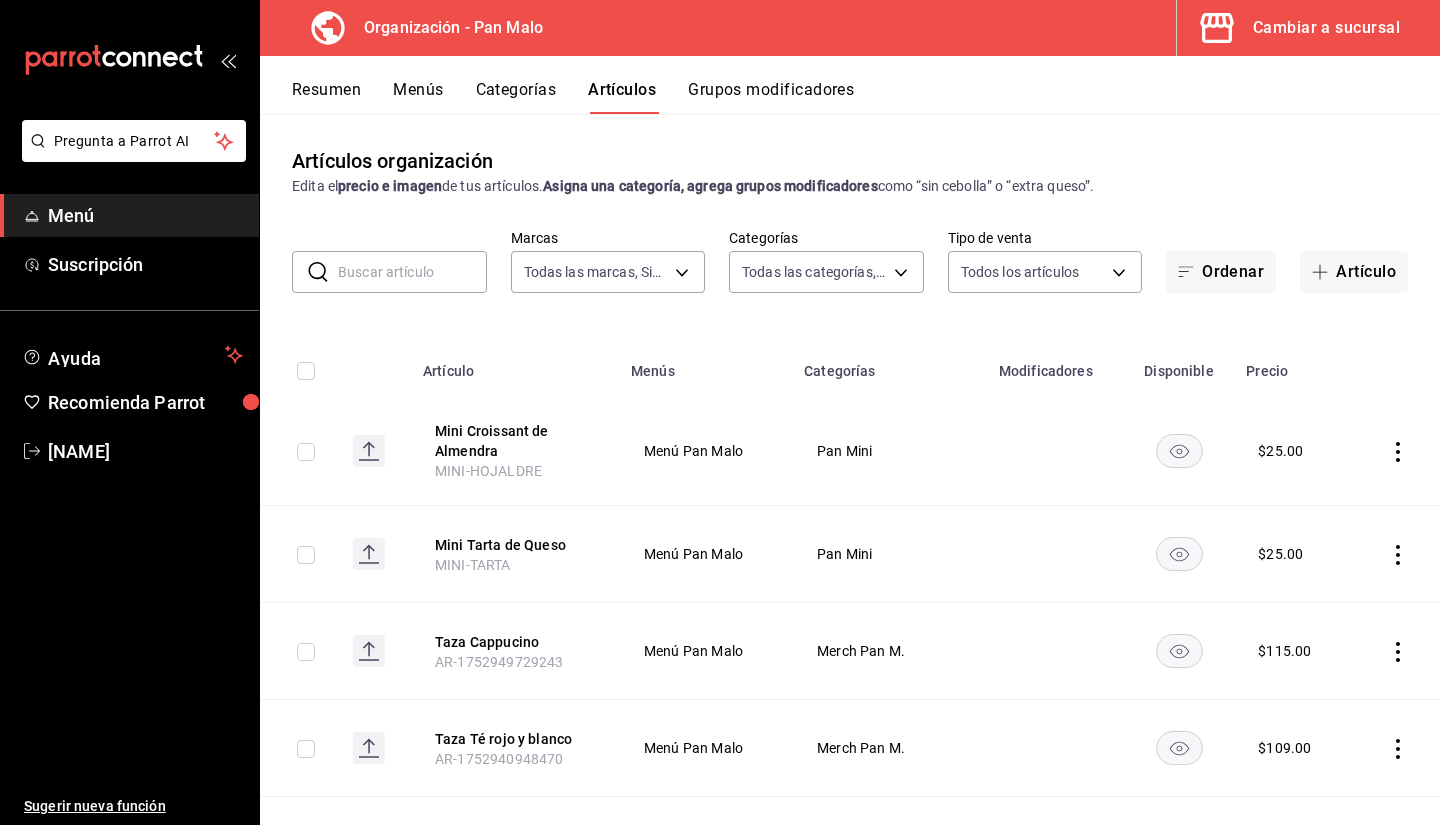 type on "[UUID],[UUID],[UUID],[UUID],[UUID],[UUID],[UUID],[UUID],[UUID],[UUID],[UUID],[UUID],[UUID],[UUID],[UUID],[UUID],[UUID],[UUID],[UUID],[UUID],[UUID],[UUID]" 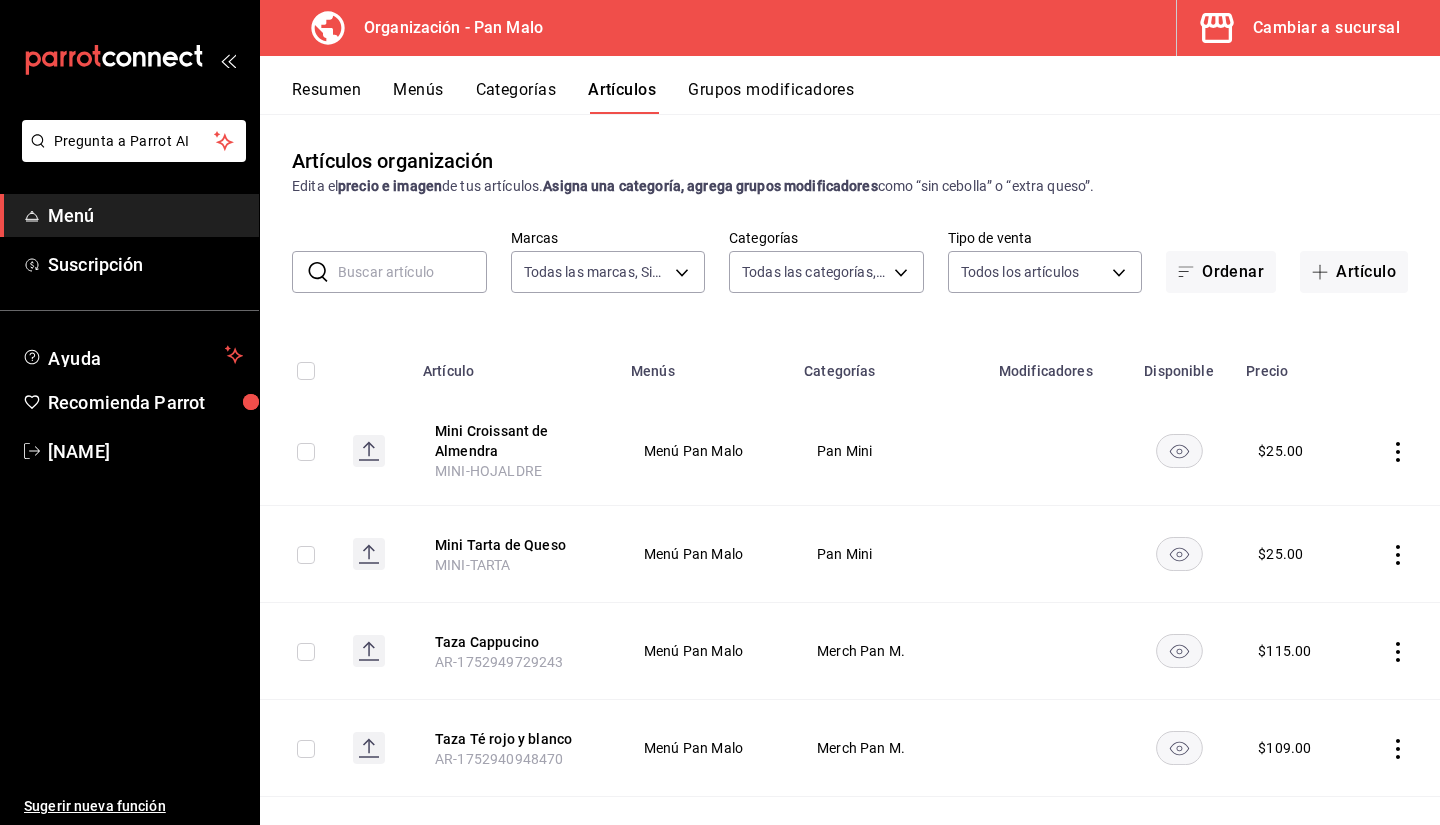 click at bounding box center (412, 272) 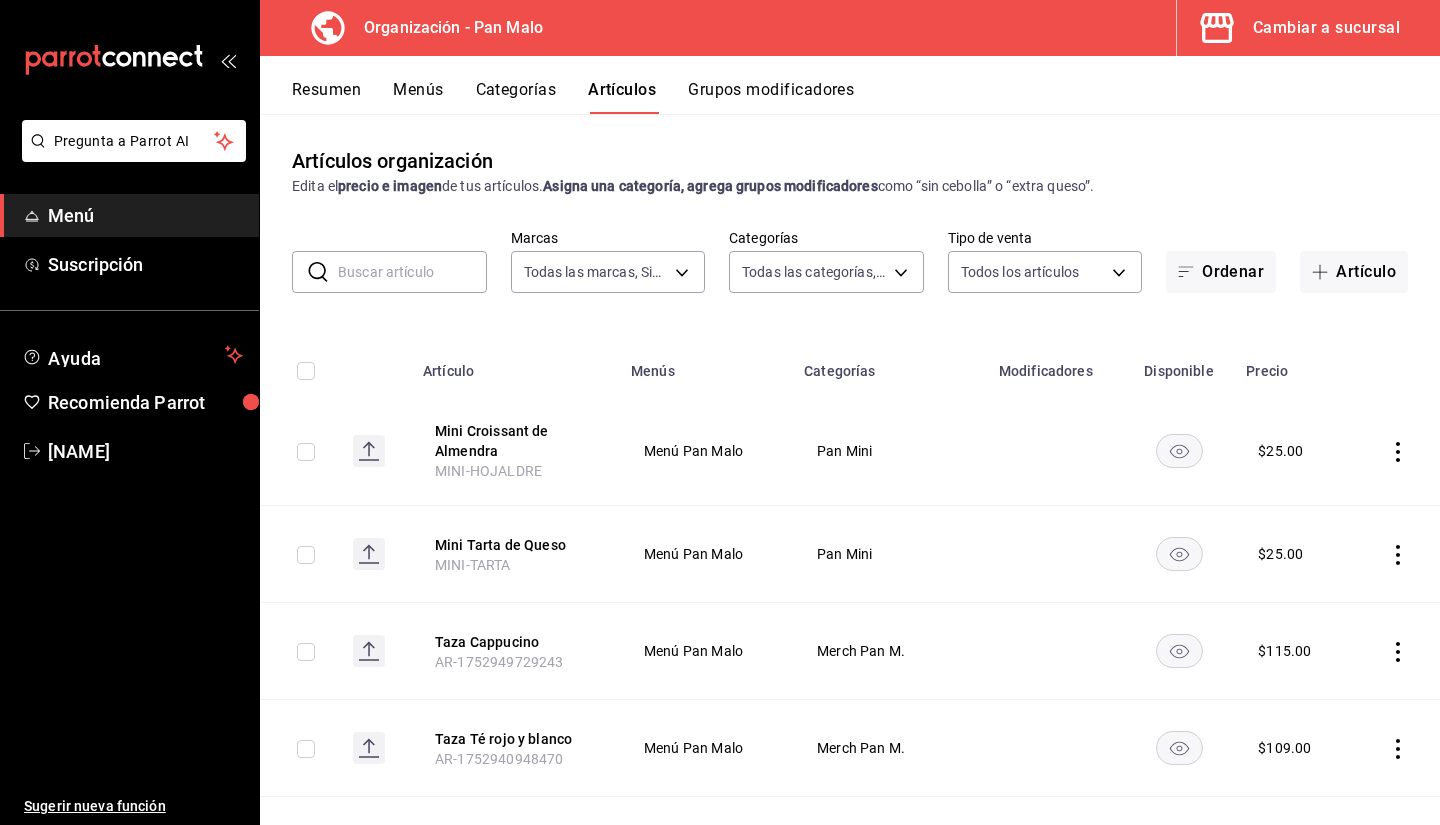 click on "Cambiar a sucursal" at bounding box center (1326, 28) 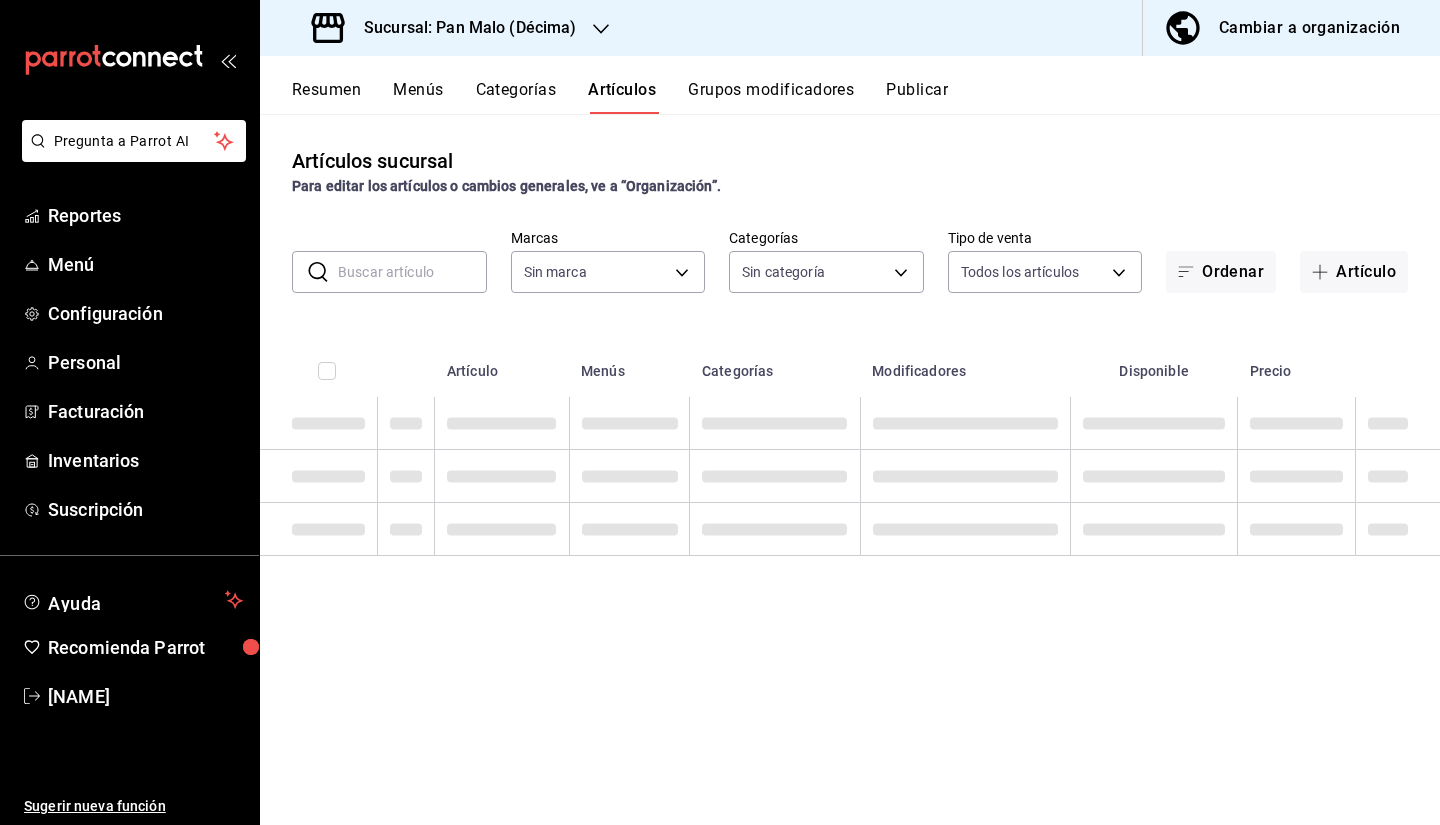 click on "Sucursal: Pan Malo (Décima)" at bounding box center [462, 28] 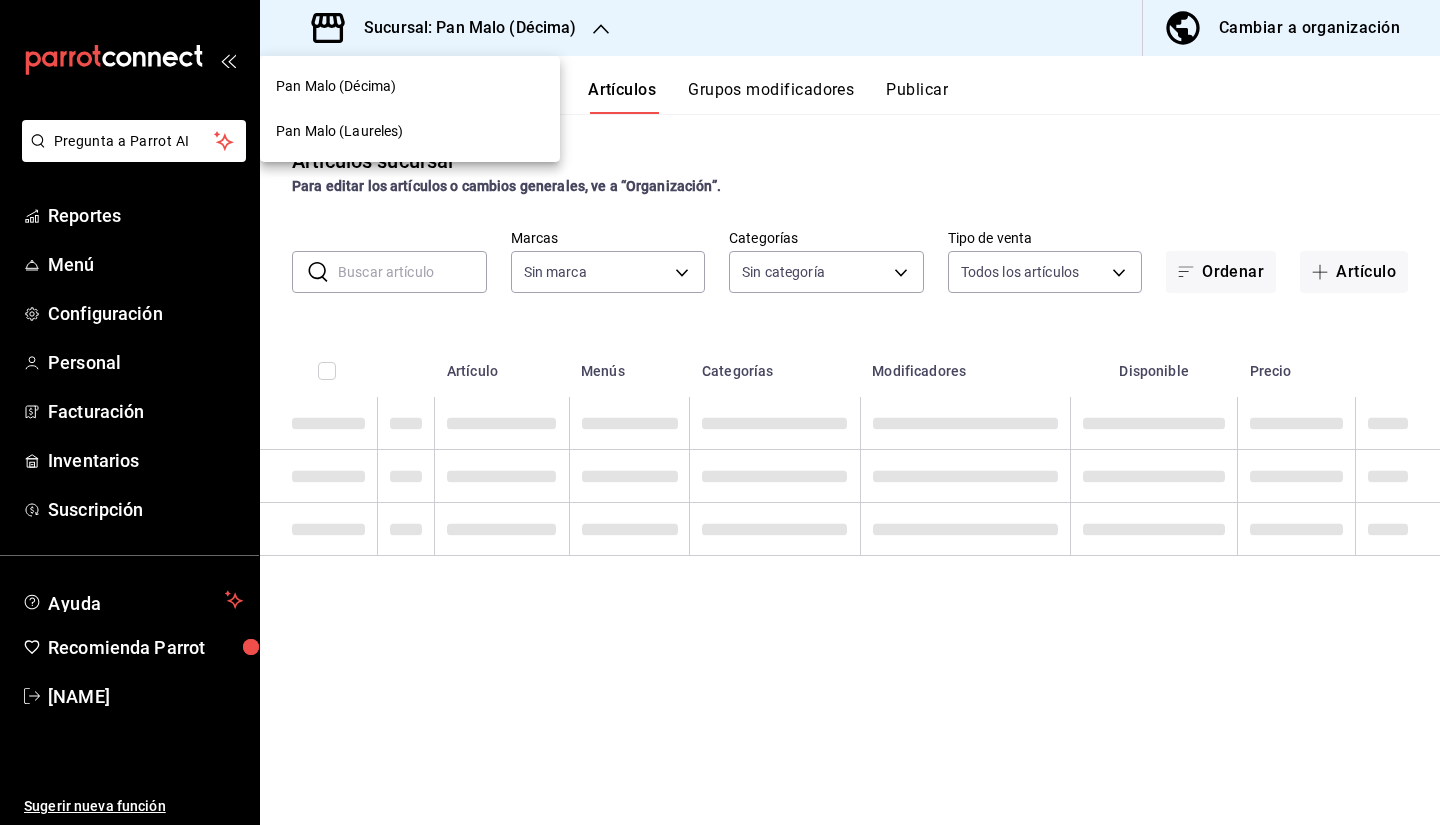 click on "Pan Malo (Décima)" at bounding box center [336, 86] 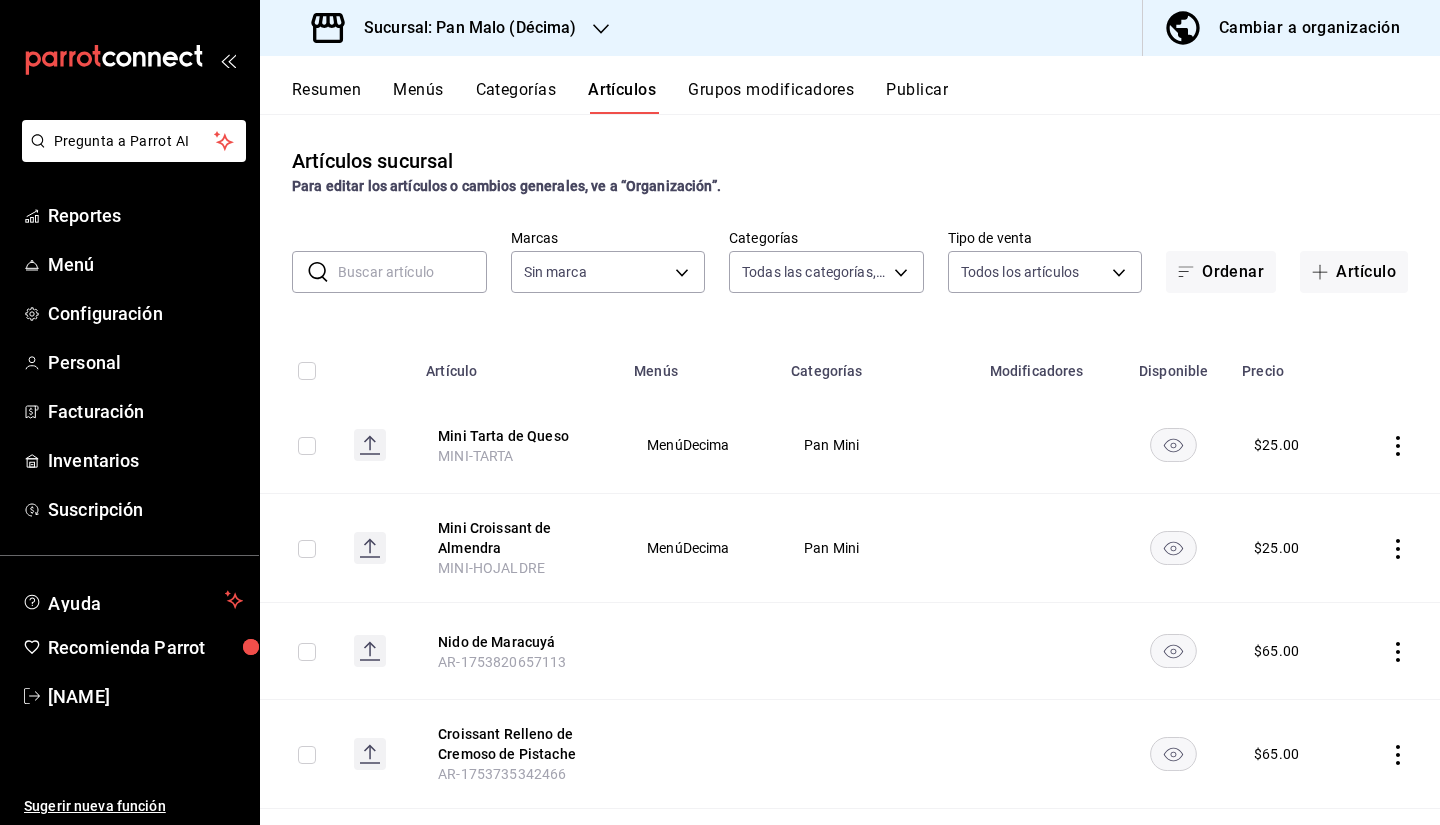 type on "[UUID],[UUID],[UUID],[UUID],[UUID],[UUID],[UUID],[UUID],[UUID],[UUID],[UUID],[UUID],[UUID],[UUID],[UUID],[UUID],[UUID],[UUID],[UUID],[UUID],[UUID],[UUID]" 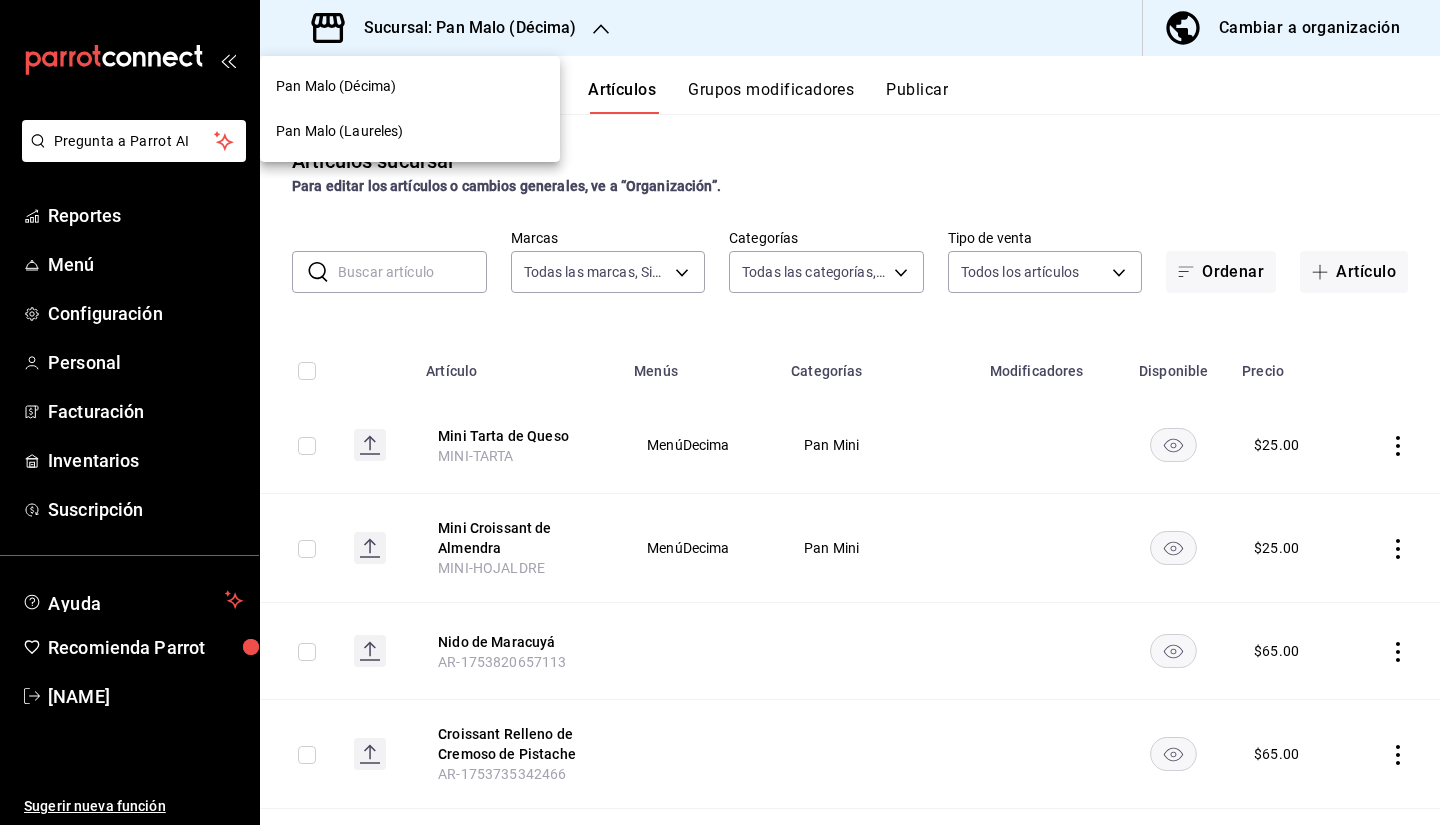 click on "Pan Malo (Laureles)" at bounding box center [340, 131] 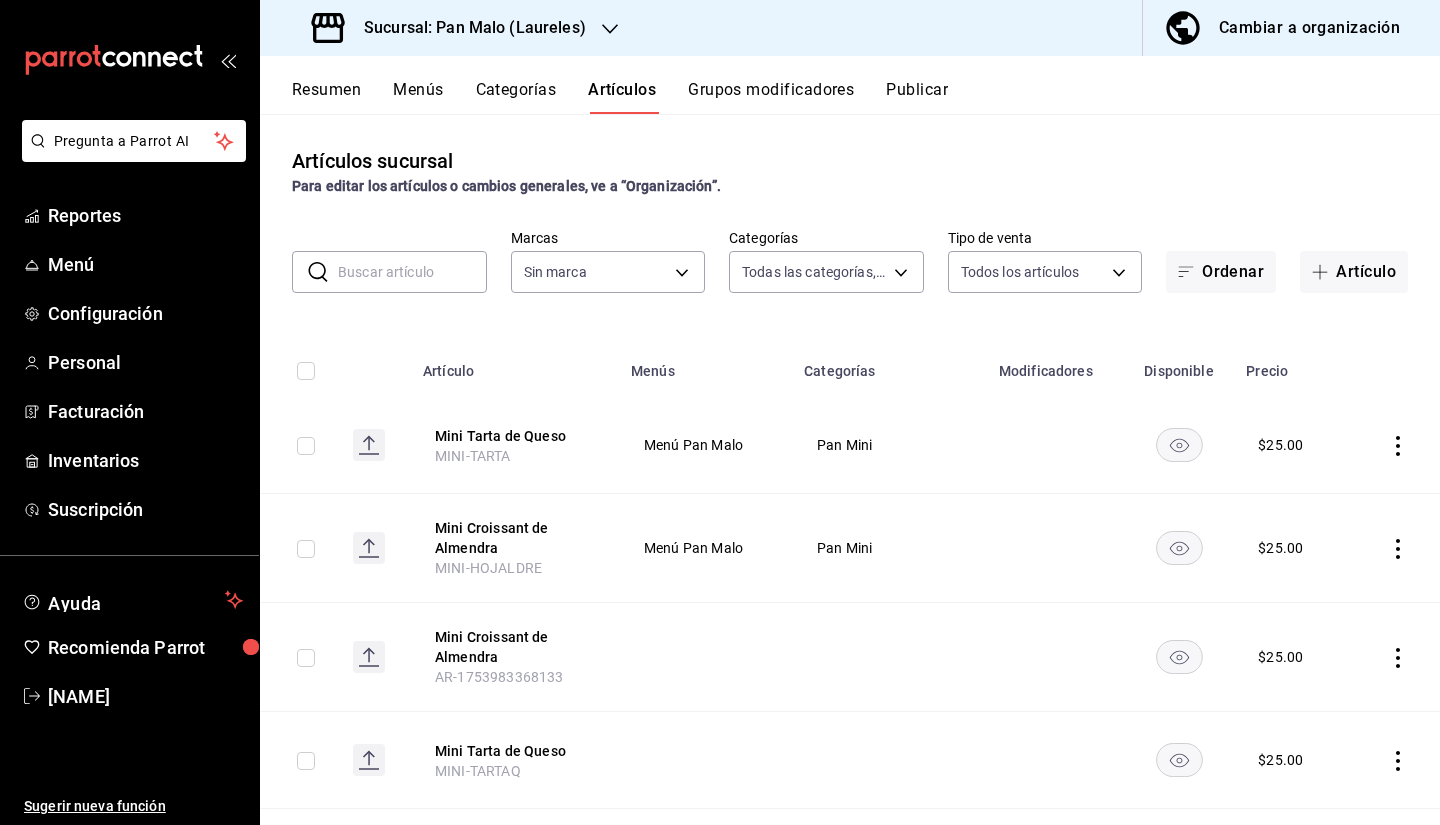 type on "[UUID],[UUID],[UUID],[UUID],[UUID],[UUID],[UUID],[UUID],[UUID],[UUID],[UUID],[UUID],[UUID],[UUID],[UUID],[UUID],[UUID],[UUID],[UUID],[UUID],[UUID],[UUID],[UUID],[UUID]" 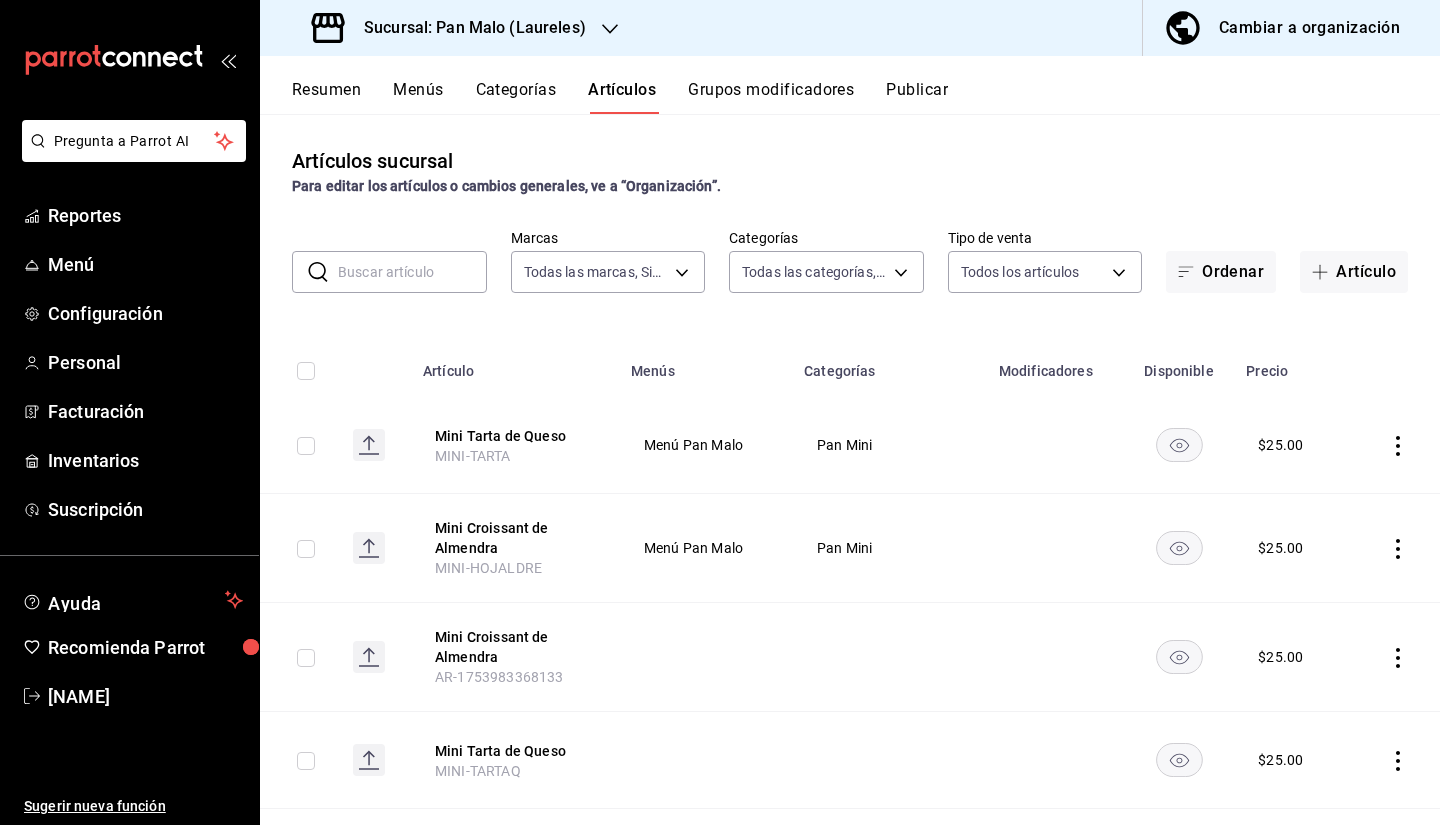 type on "[UUID]" 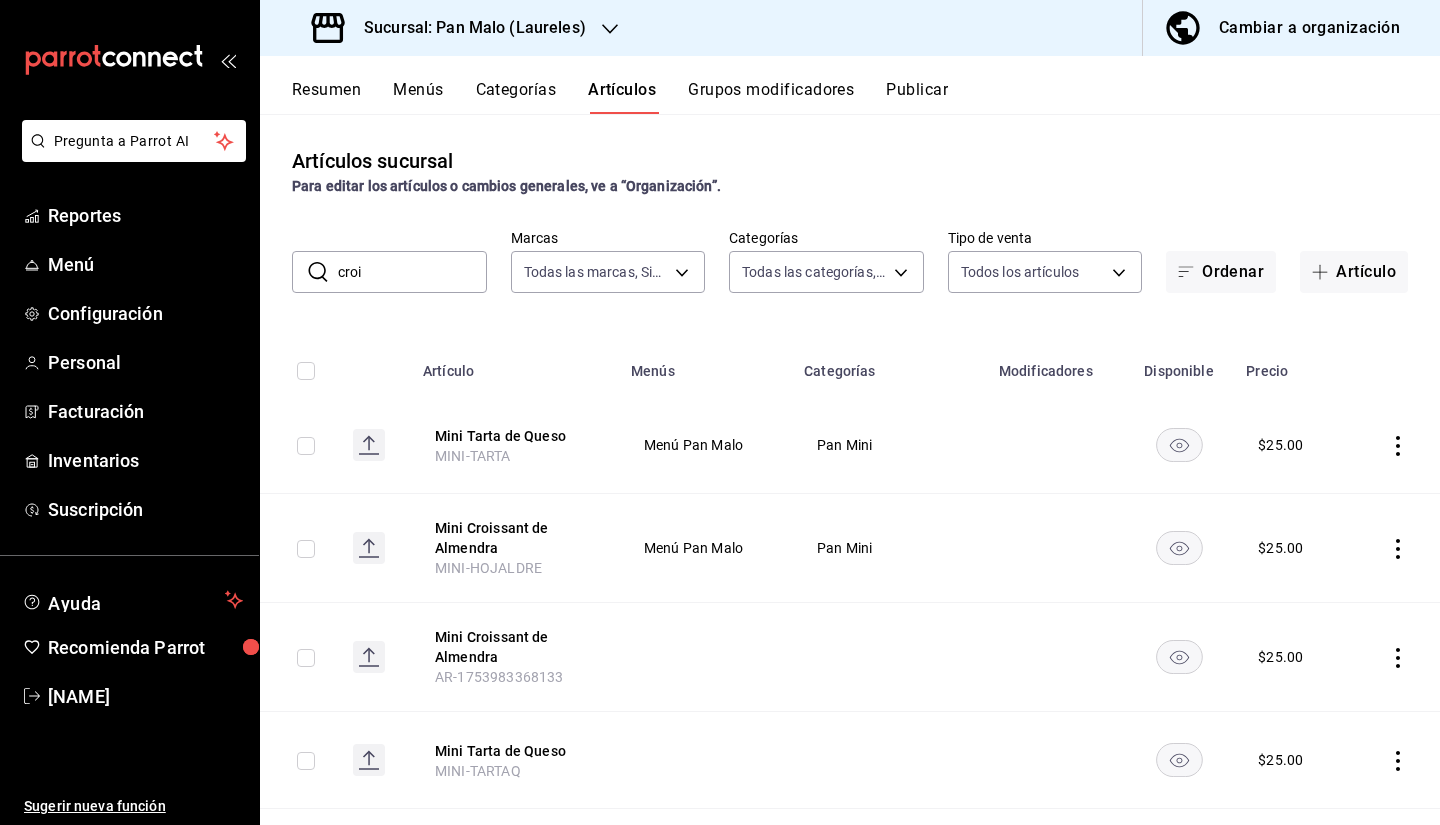 type on "croi" 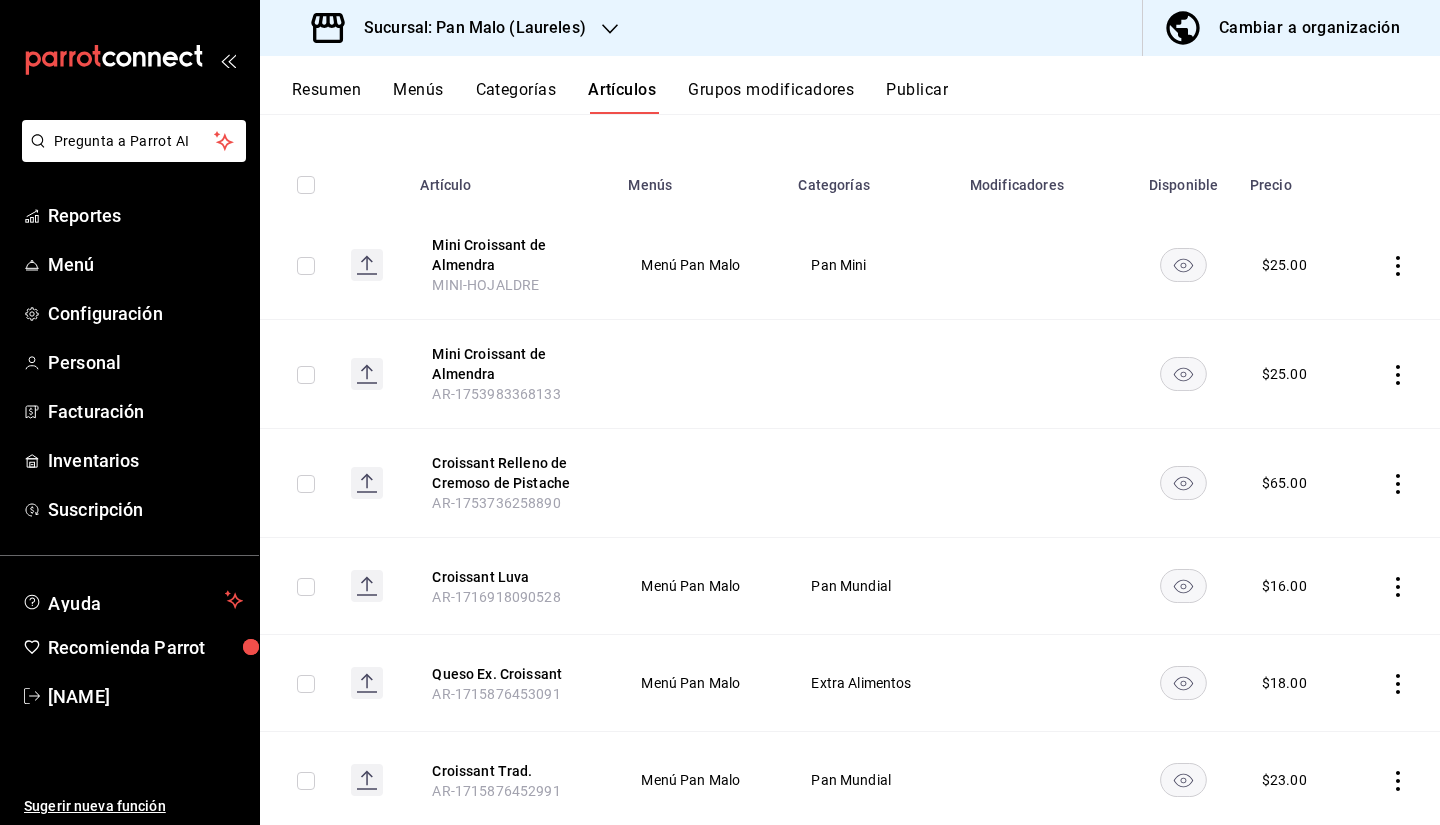 scroll, scrollTop: 0, scrollLeft: 0, axis: both 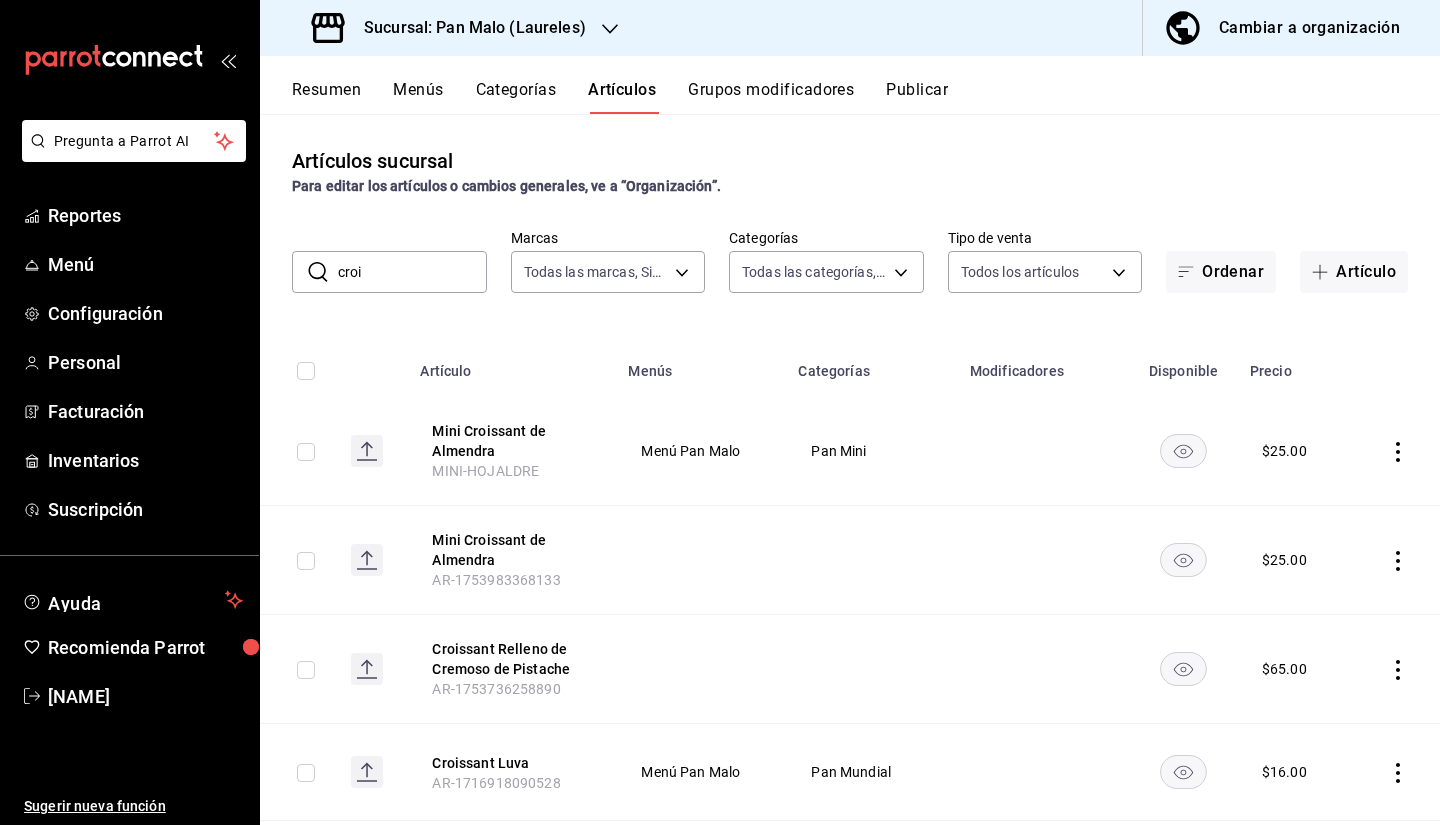 click on "croi" at bounding box center (412, 272) 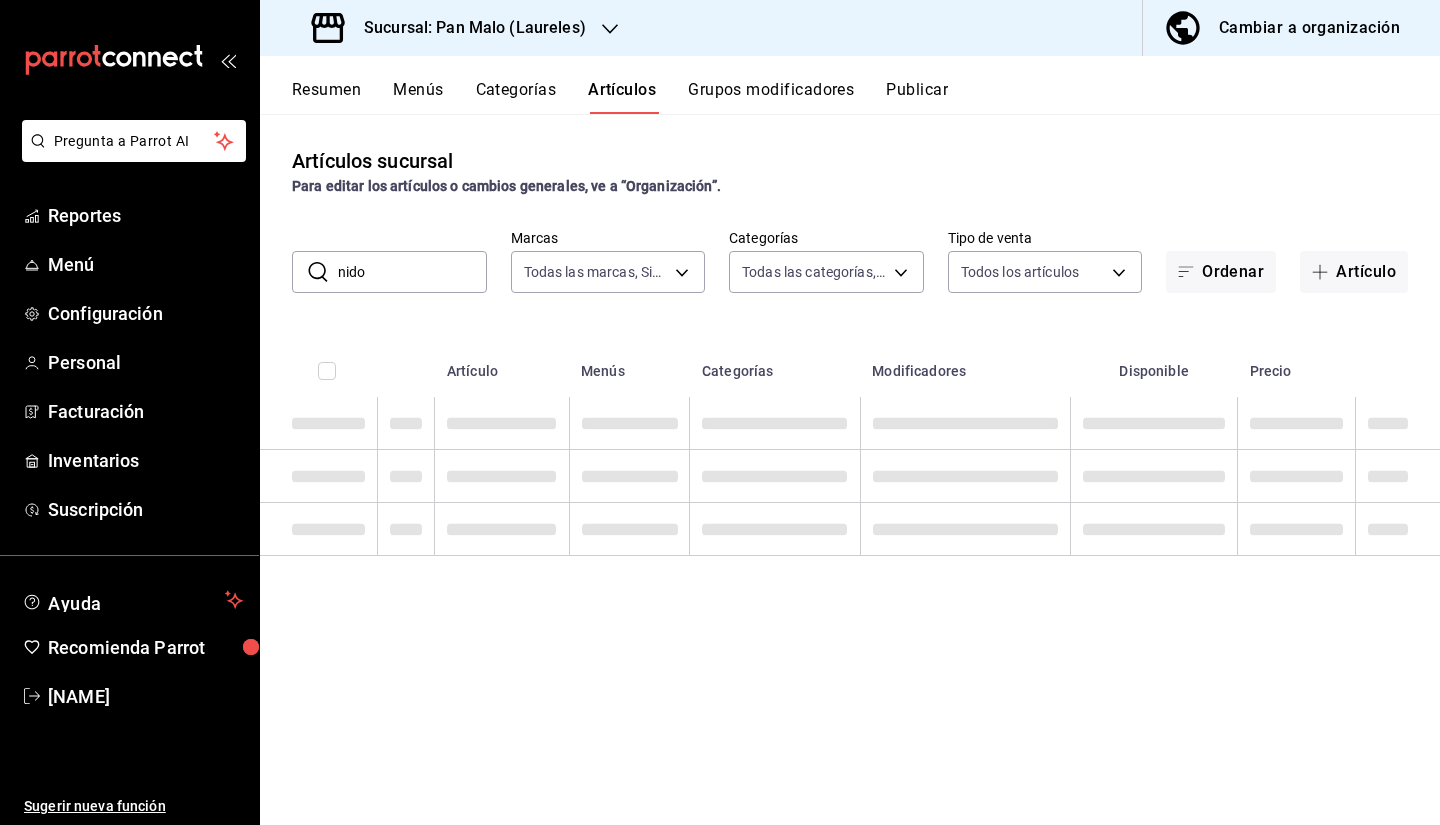 type on "nido" 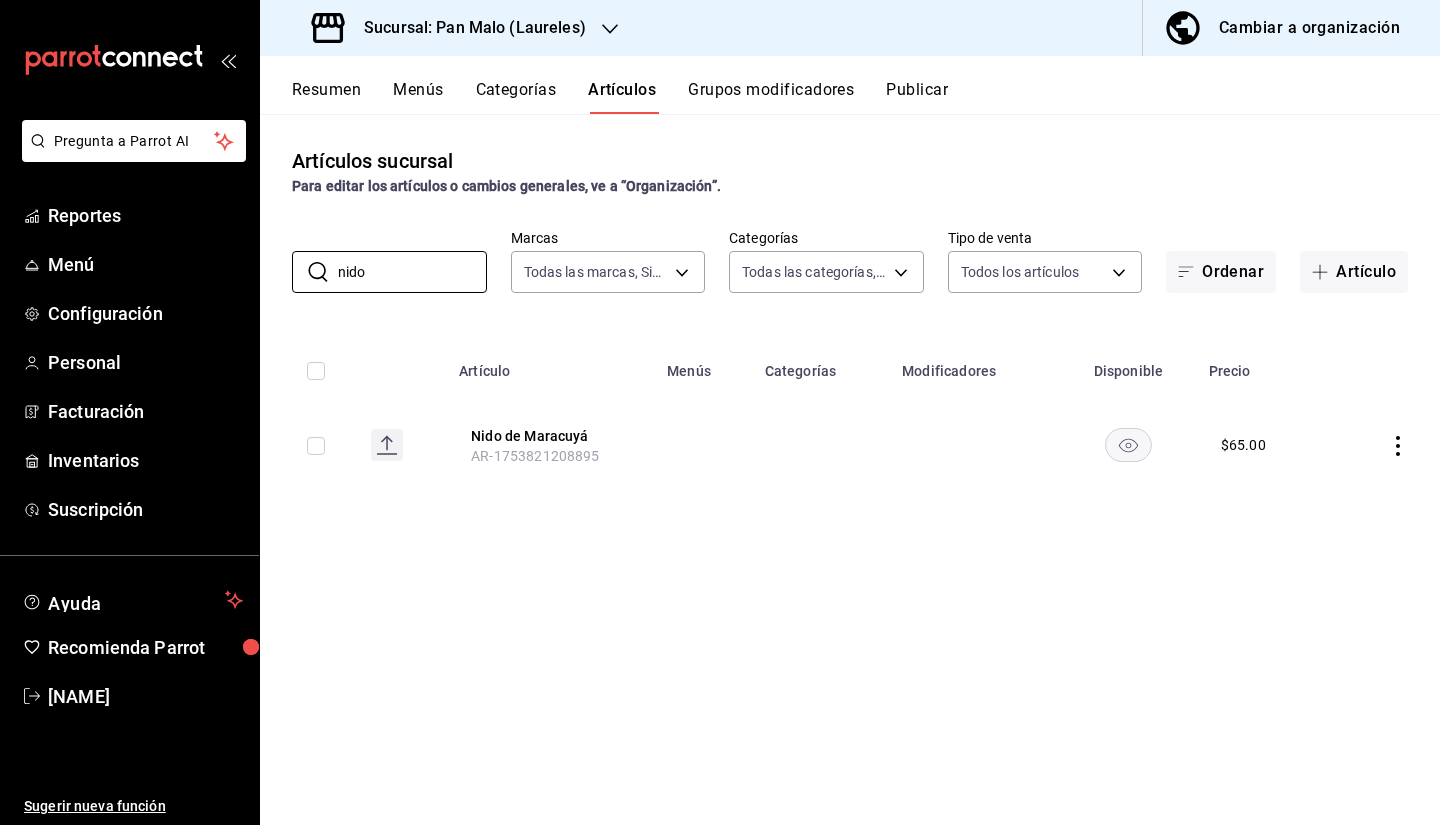 click on "Cambiar a organización" at bounding box center (1309, 28) 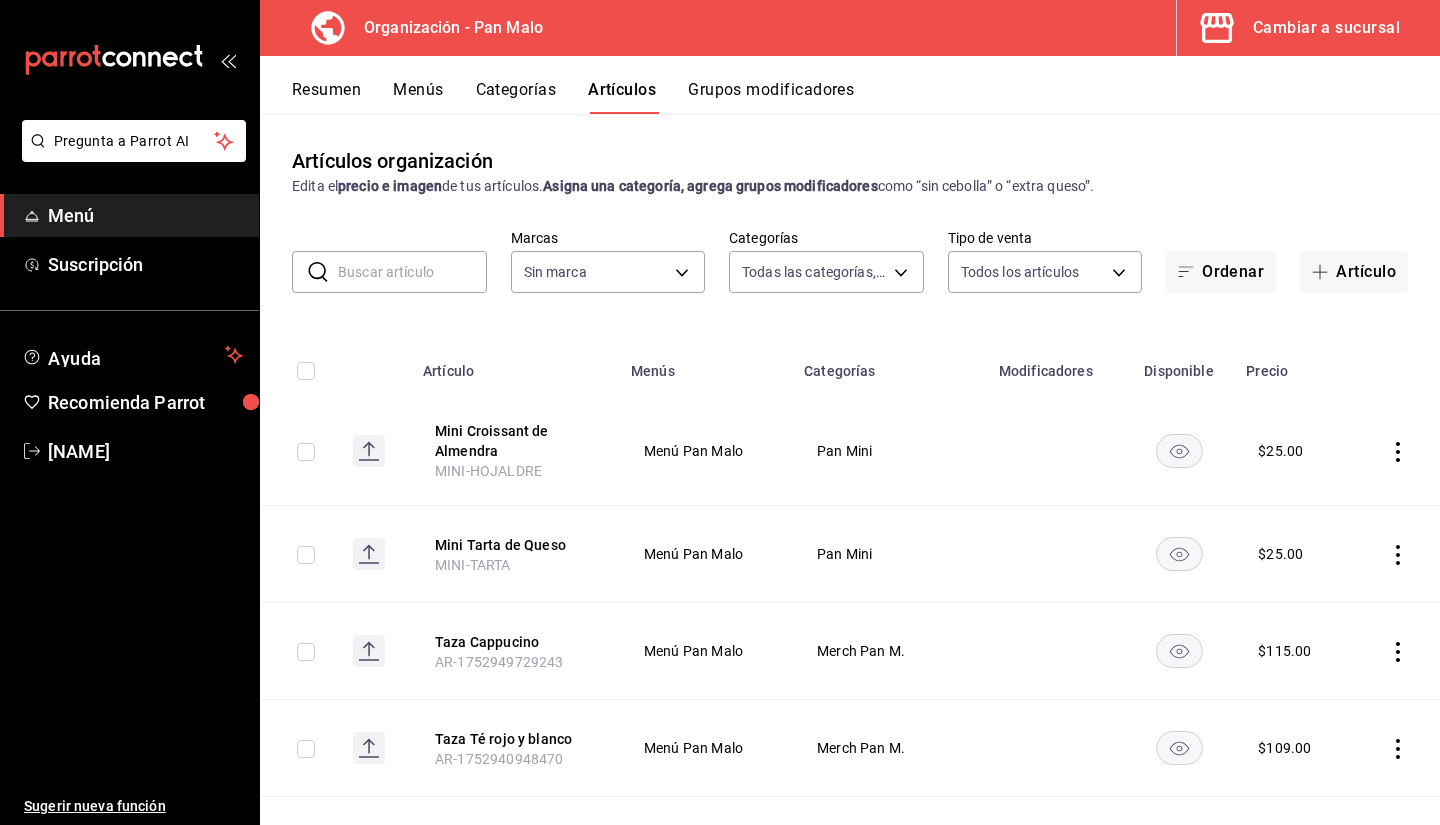 type on "[UUID],[UUID],[UUID],[UUID],[UUID],[UUID],[UUID],[UUID],[UUID],[UUID],[UUID],[UUID],[UUID],[UUID],[UUID],[UUID],[UUID],[UUID],[UUID],[UUID],[UUID],[UUID]" 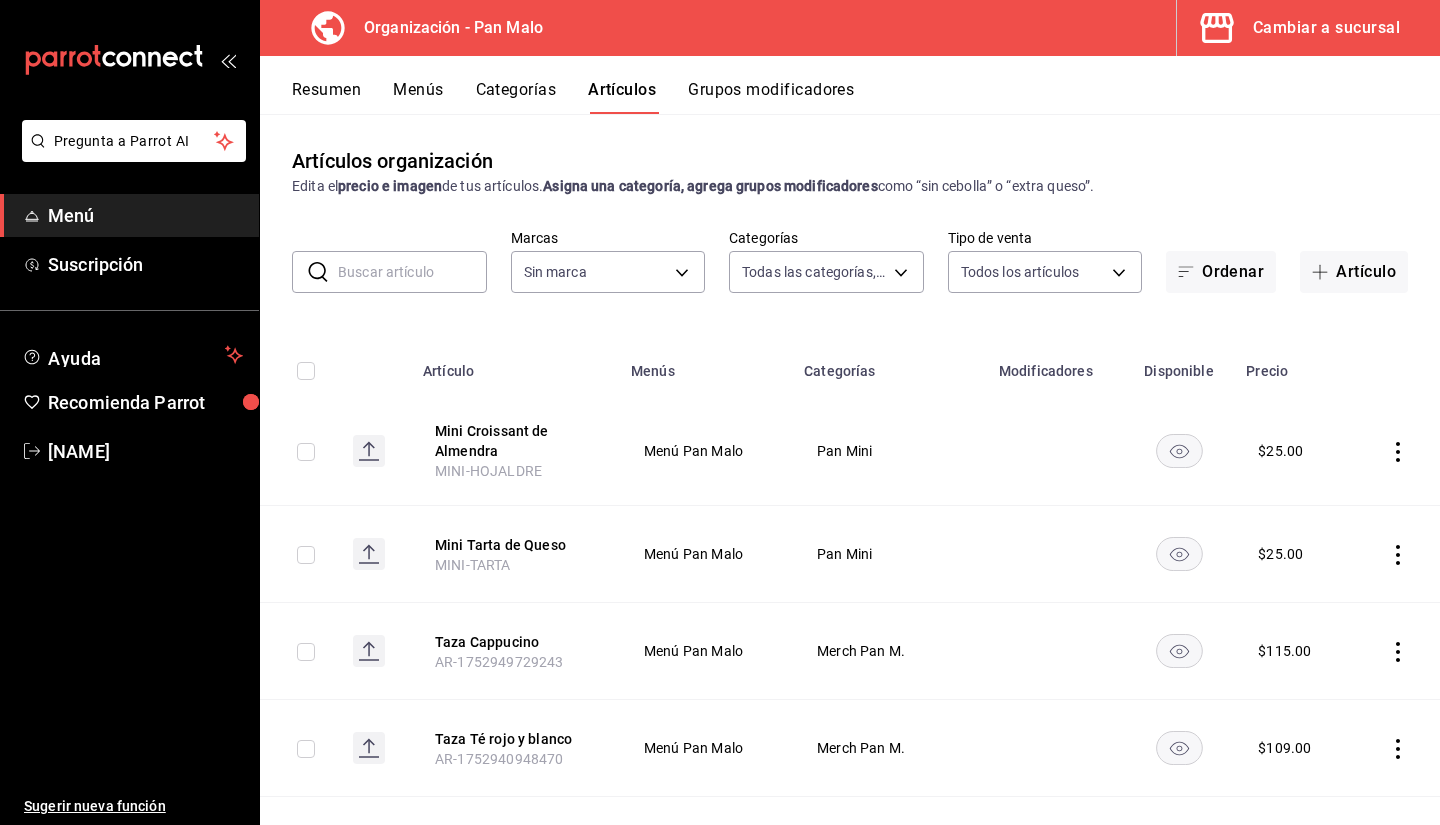 type on "[UUID]" 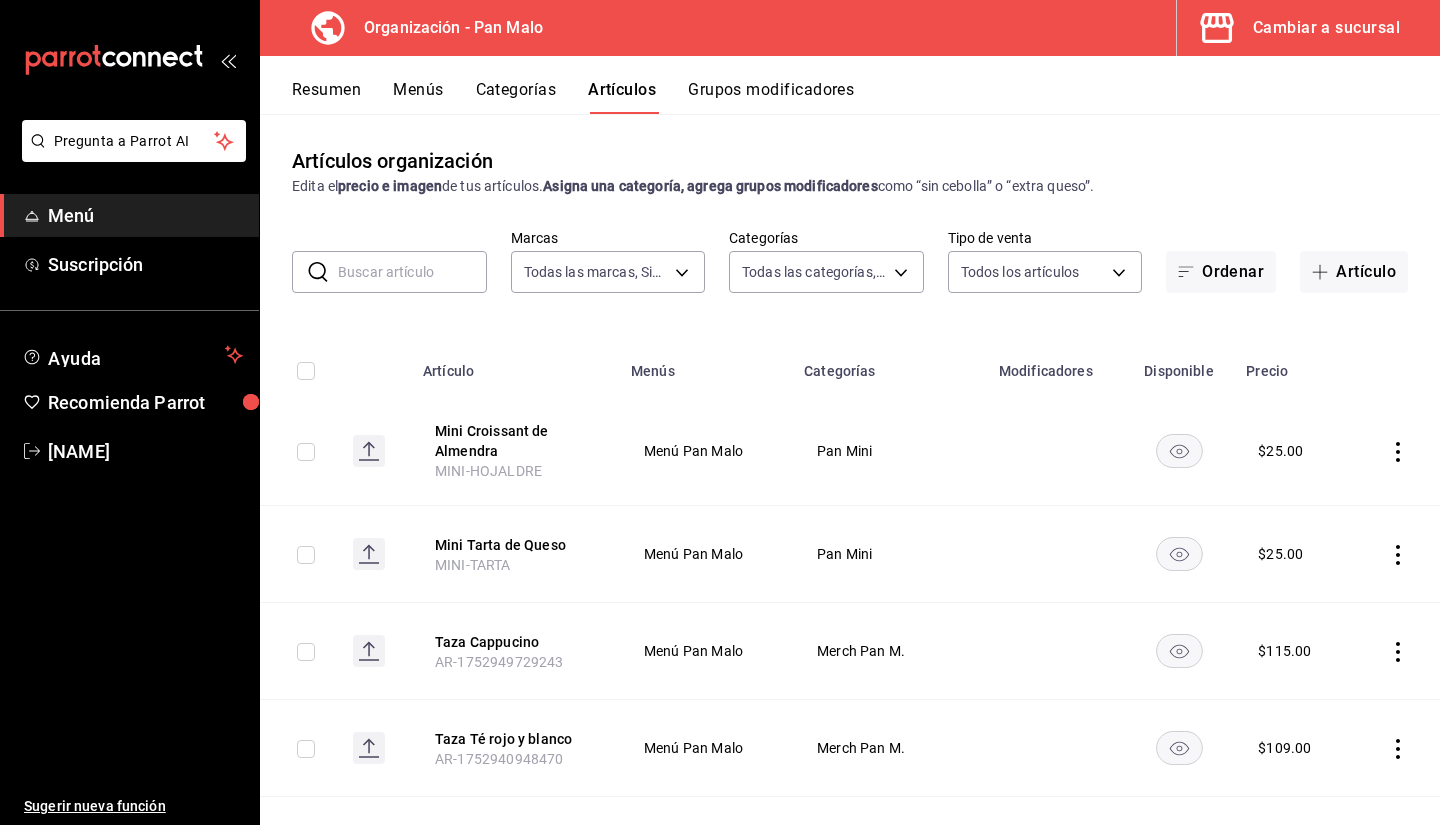 click at bounding box center (412, 272) 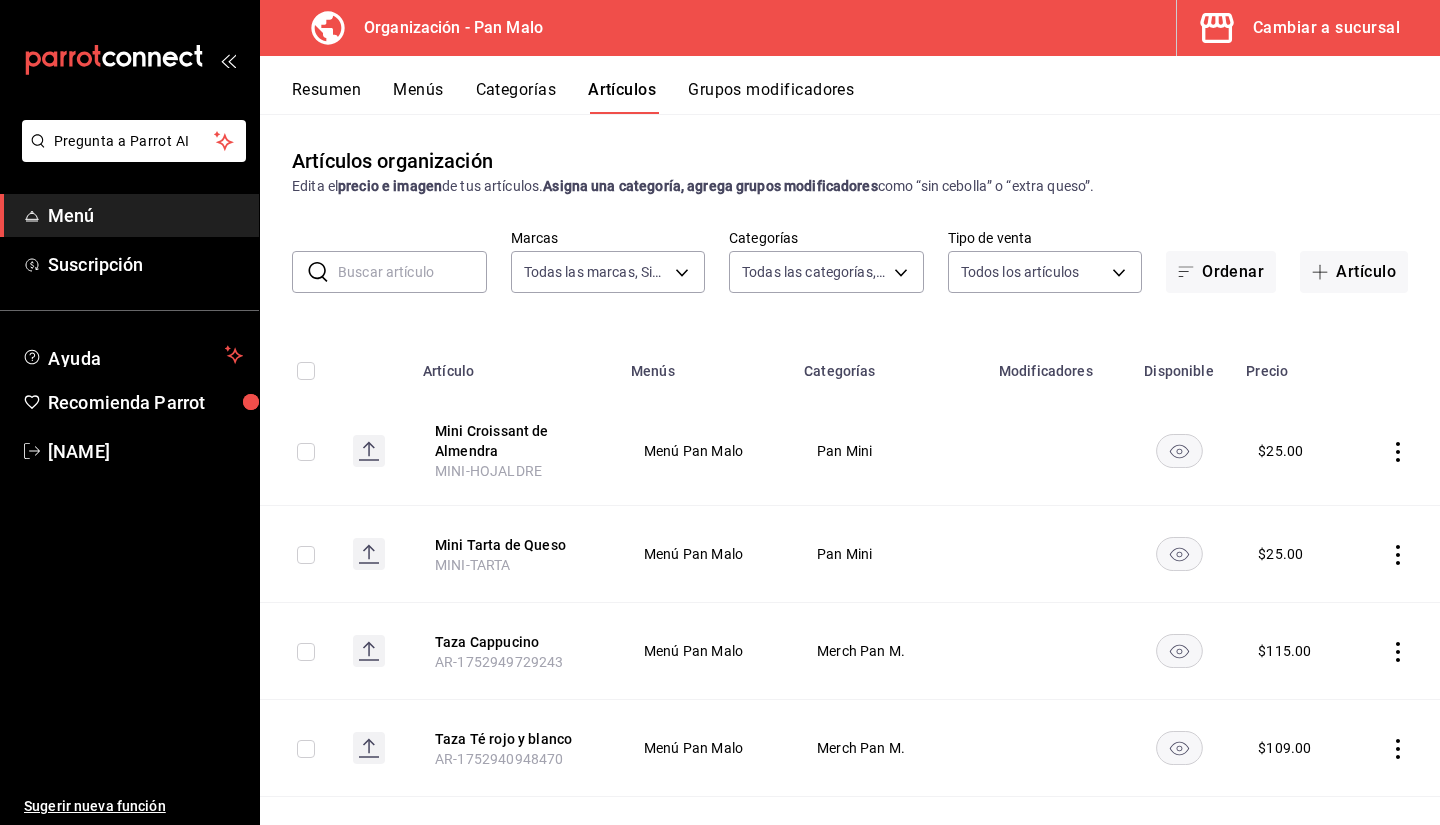 click at bounding box center (412, 272) 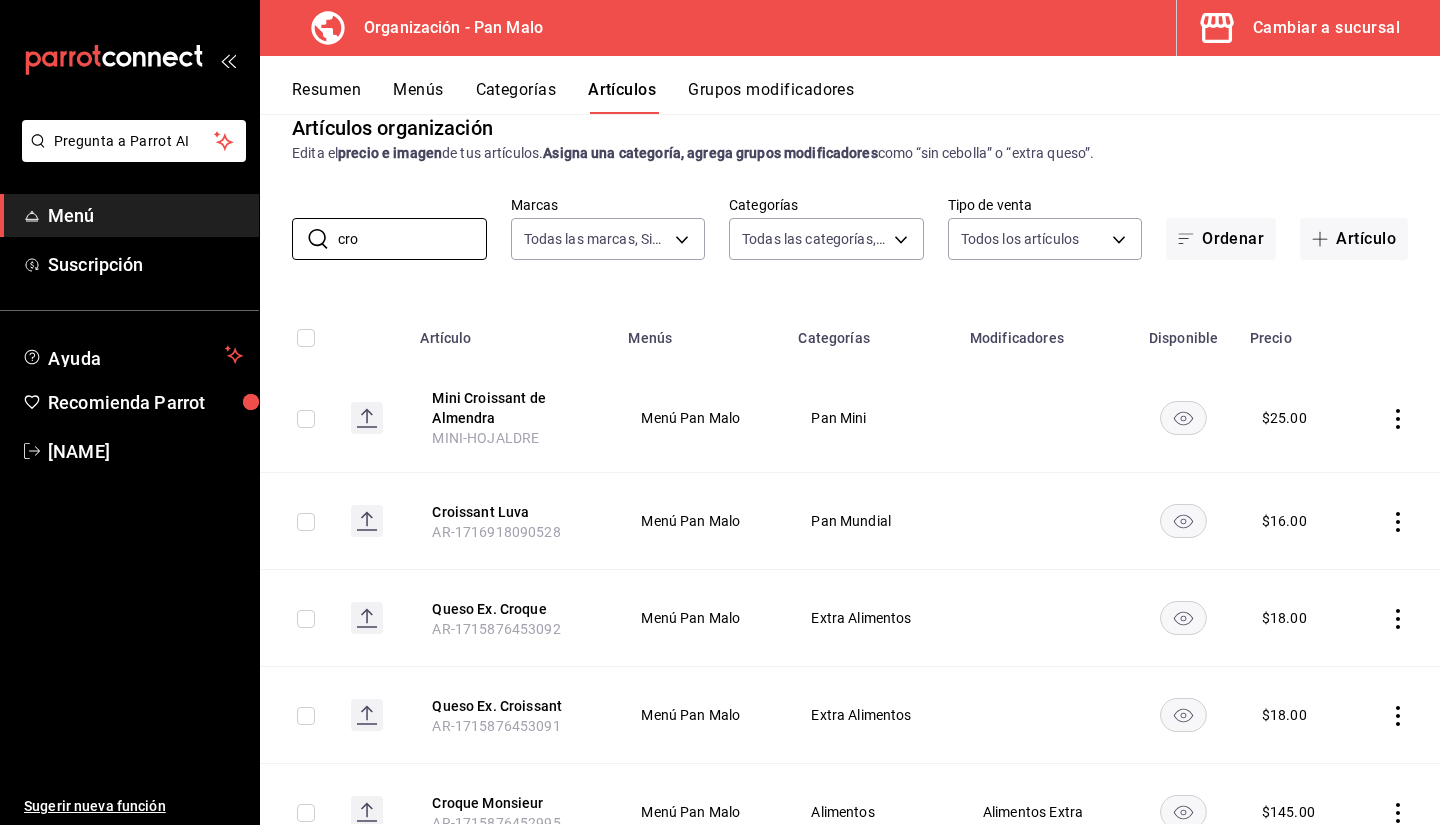 scroll, scrollTop: 0, scrollLeft: 0, axis: both 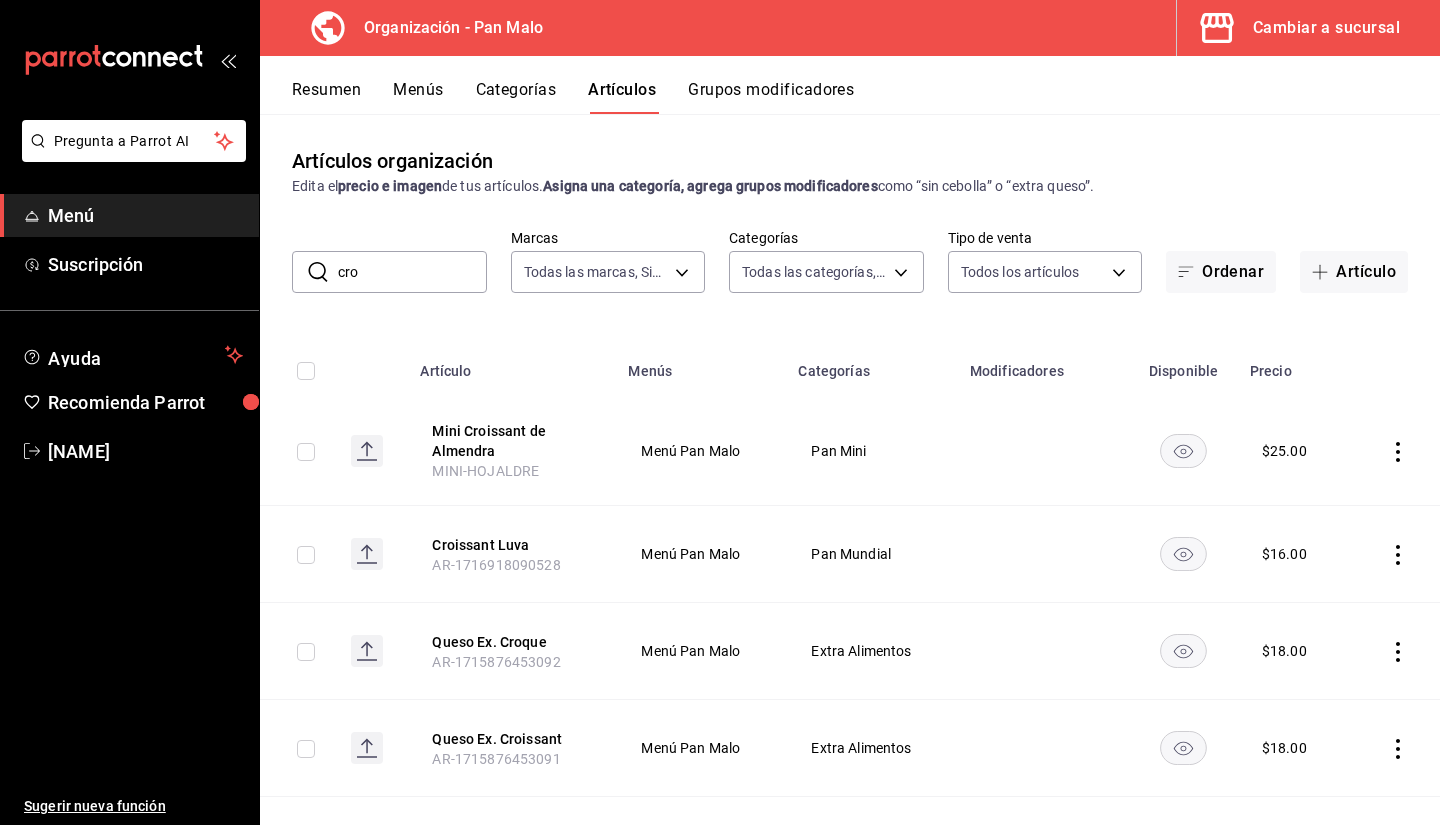 click on "cro" at bounding box center [412, 272] 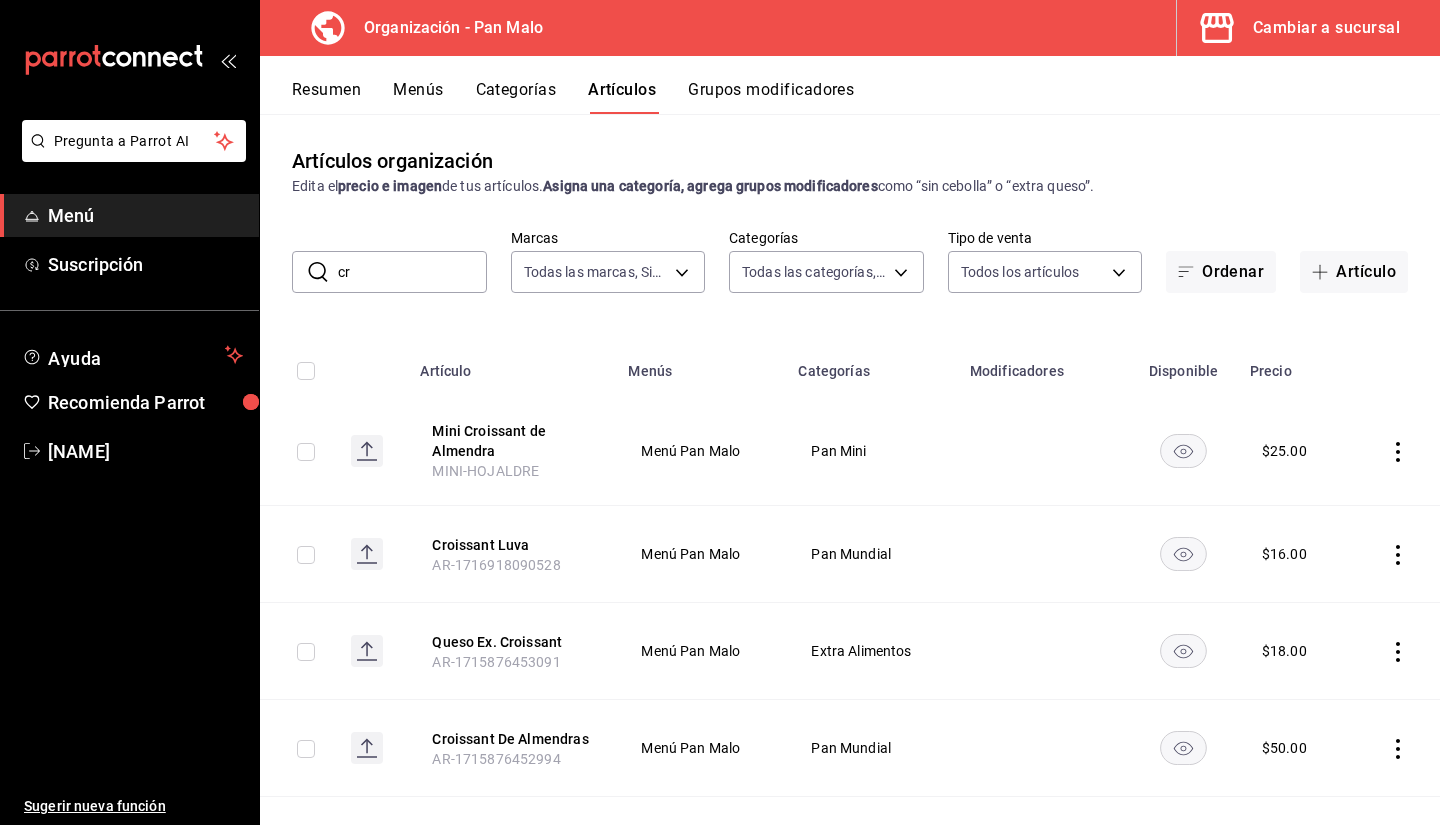 type on "c" 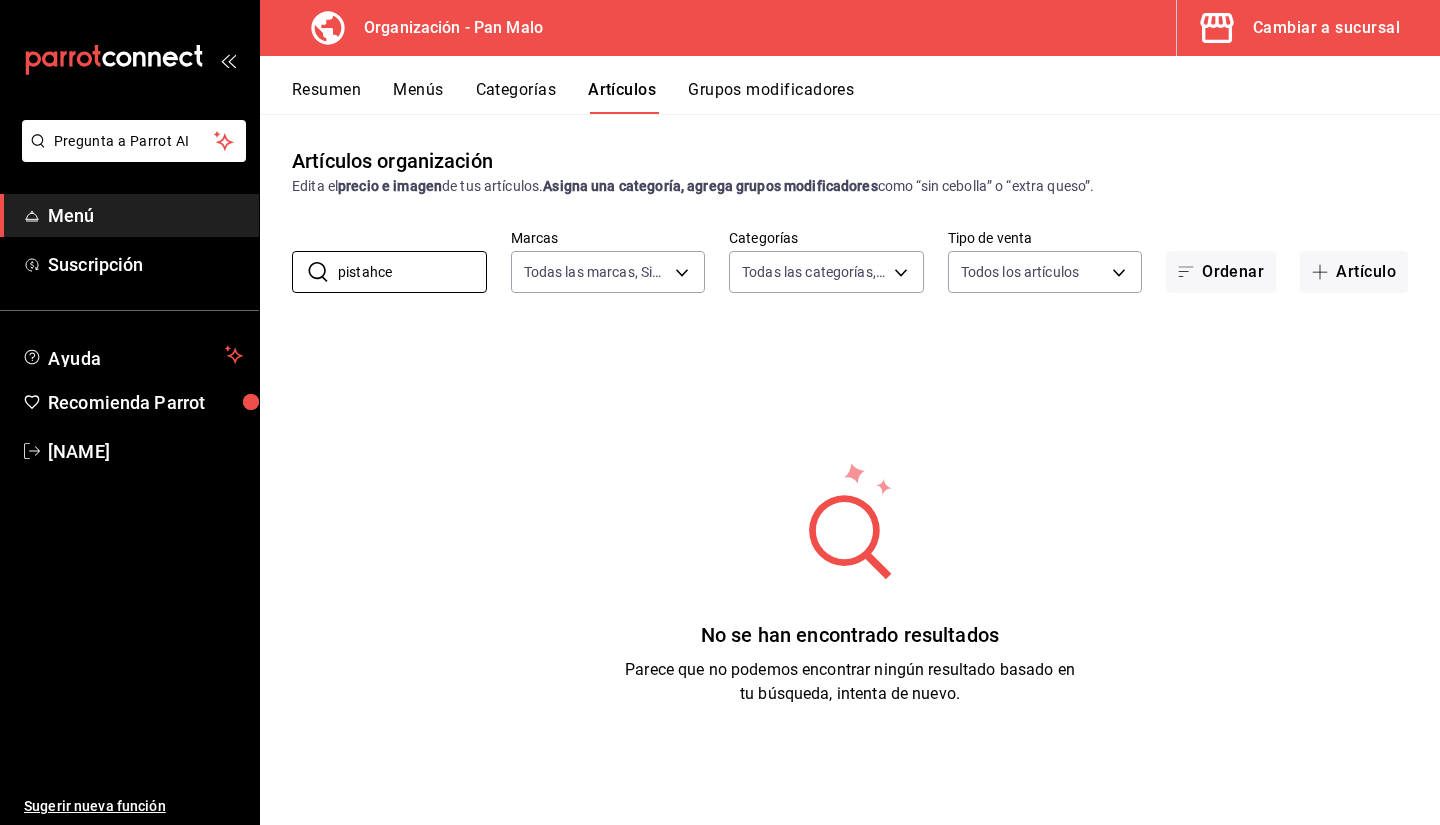 type on "pistahce" 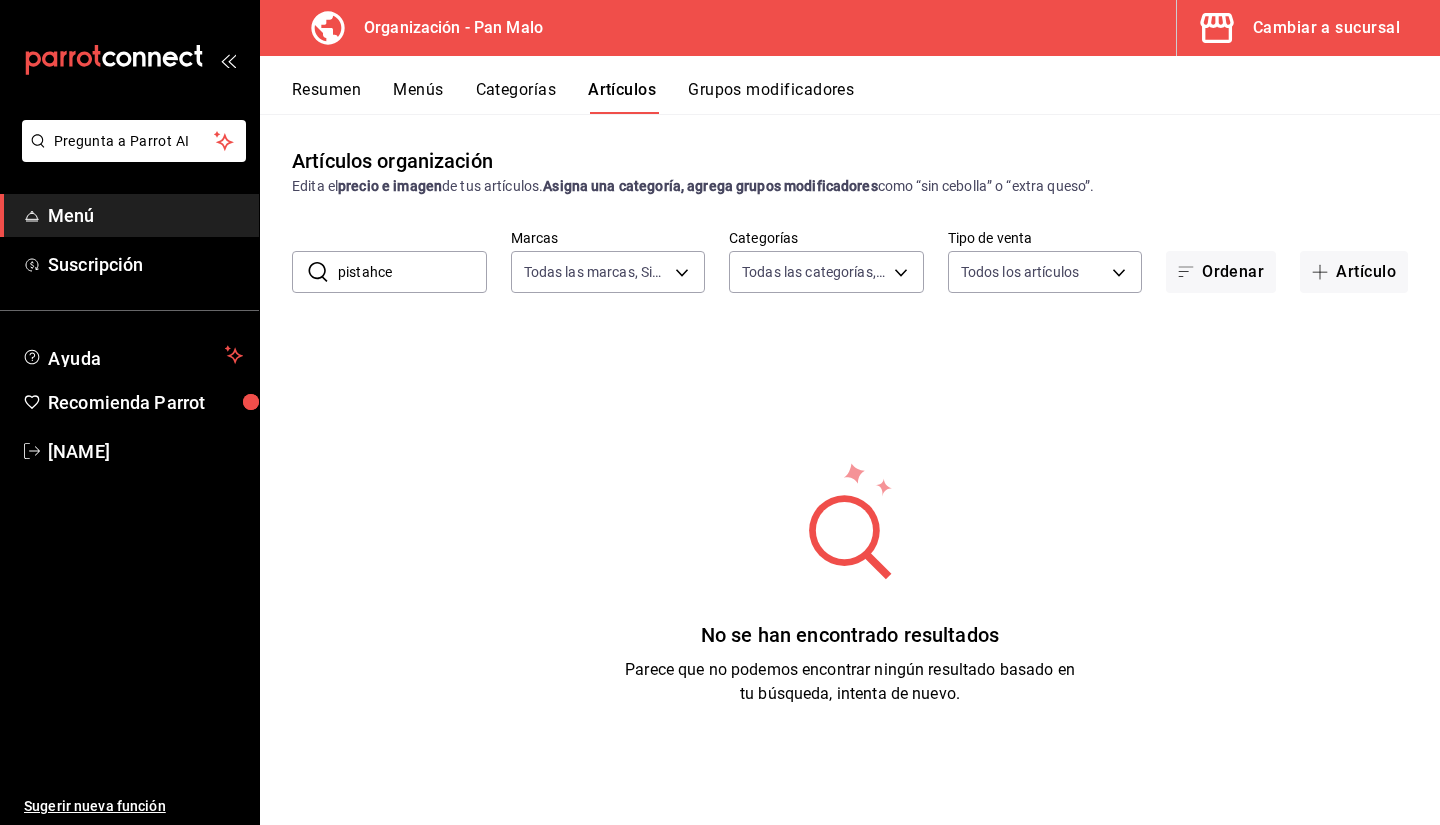 click 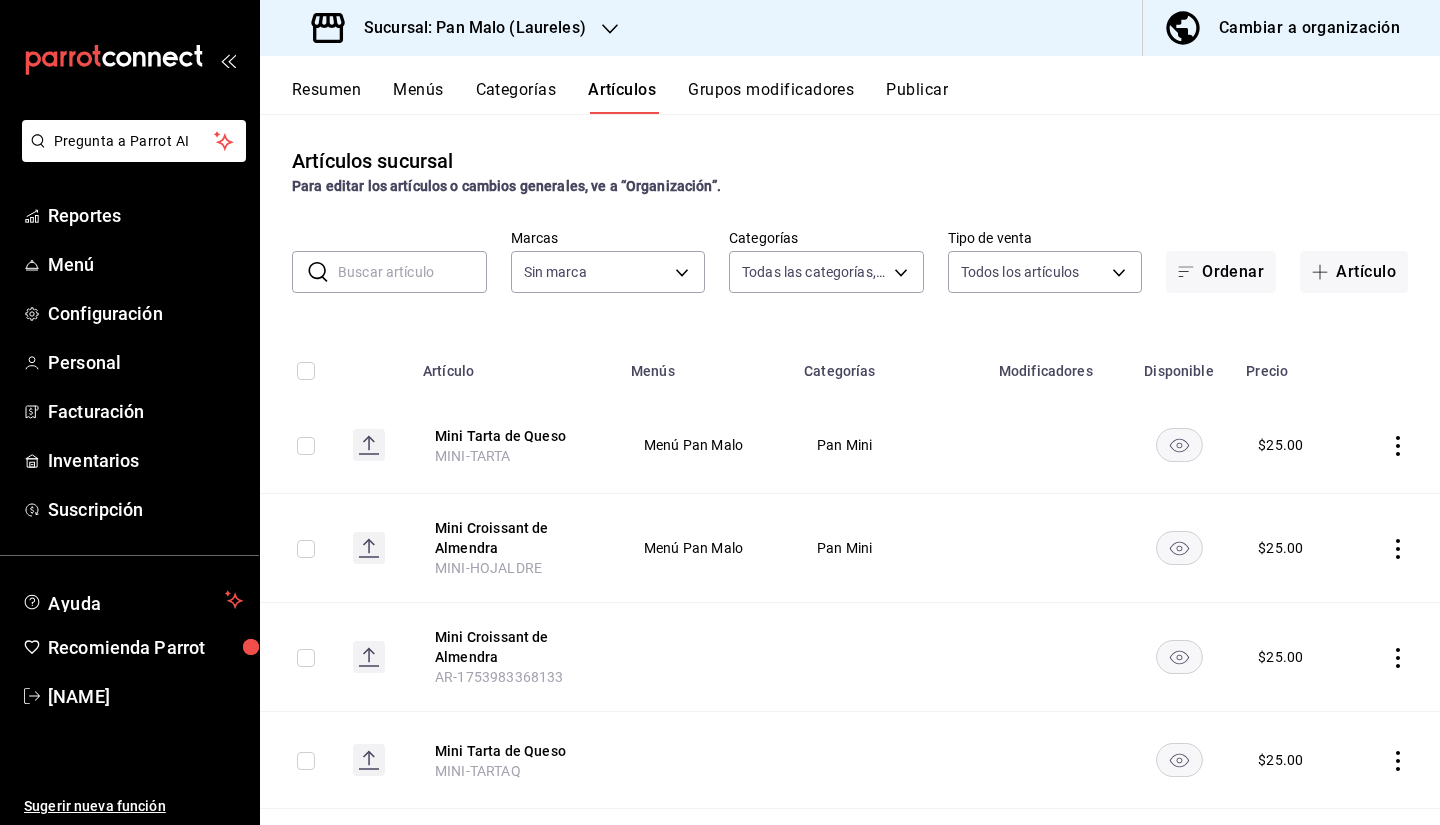 type on "[UUID],[UUID],[UUID],[UUID],[UUID],[UUID],[UUID],[UUID],[UUID],[UUID],[UUID],[UUID],[UUID],[UUID],[UUID],[UUID],[UUID],[UUID],[UUID],[UUID],[UUID],[UUID],[UUID],[UUID]" 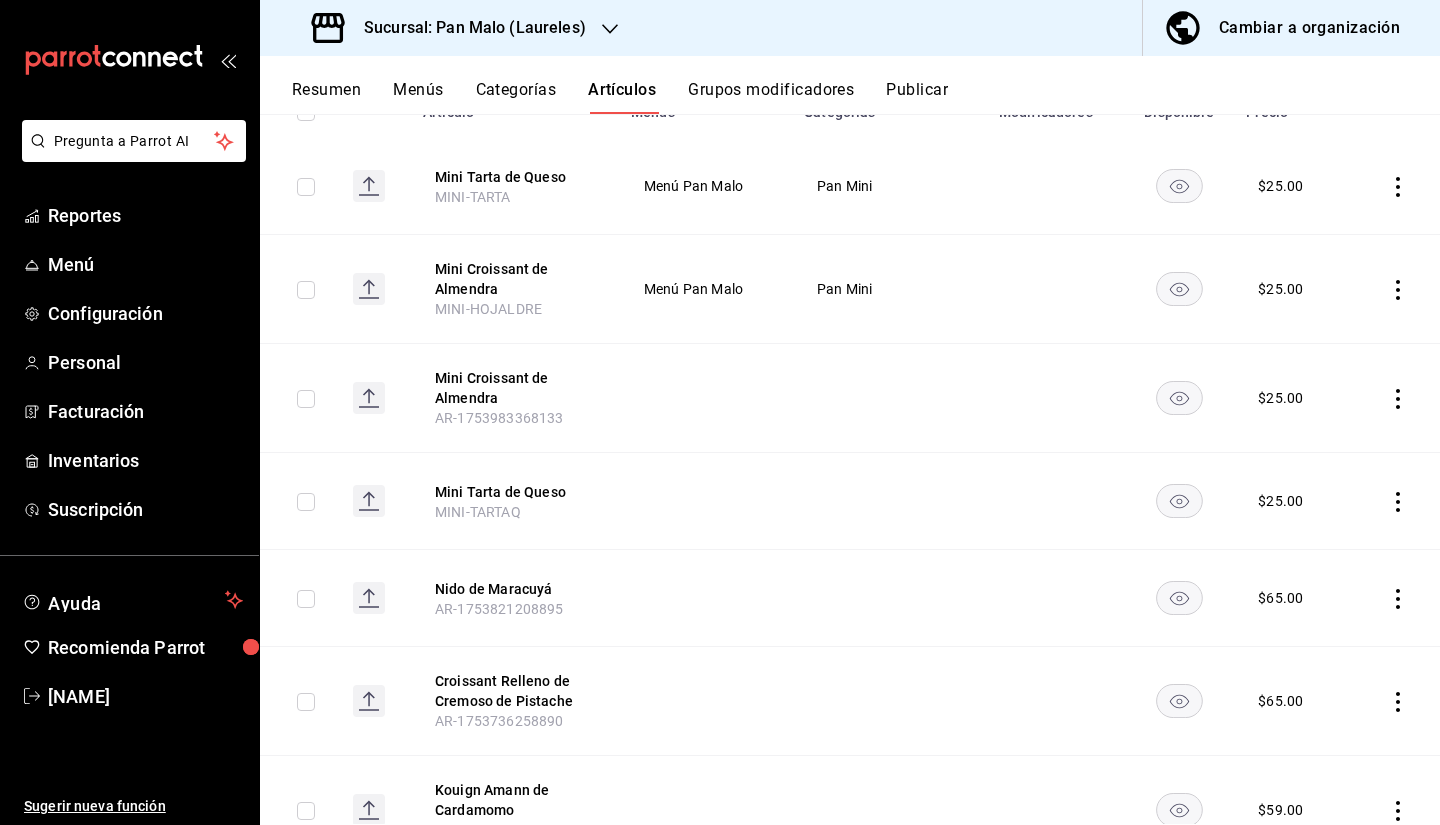 scroll, scrollTop: 306, scrollLeft: 0, axis: vertical 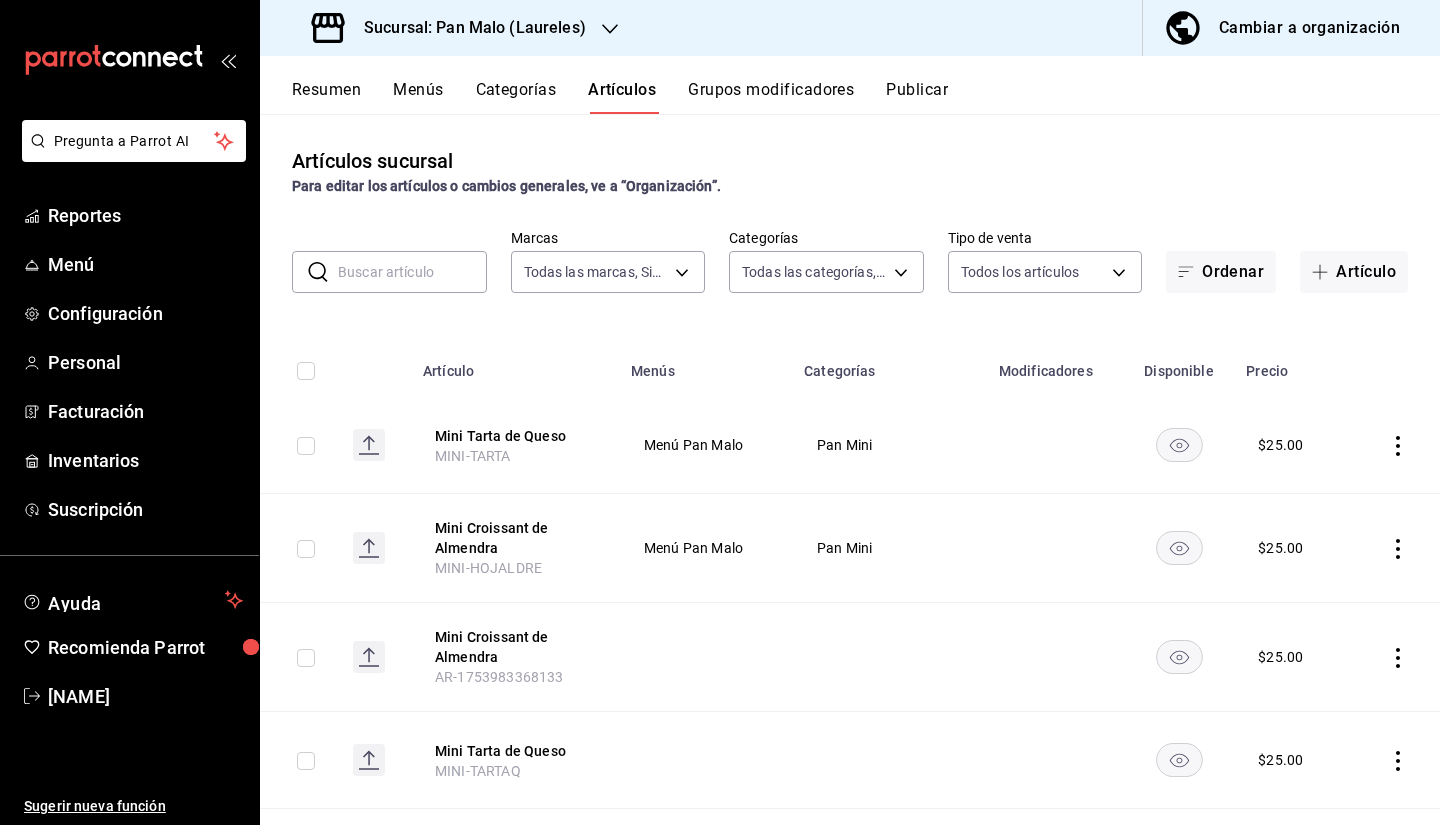 click on "Resumen Menús Categorías Artículos Grupos modificadores Publicar" at bounding box center (866, 97) 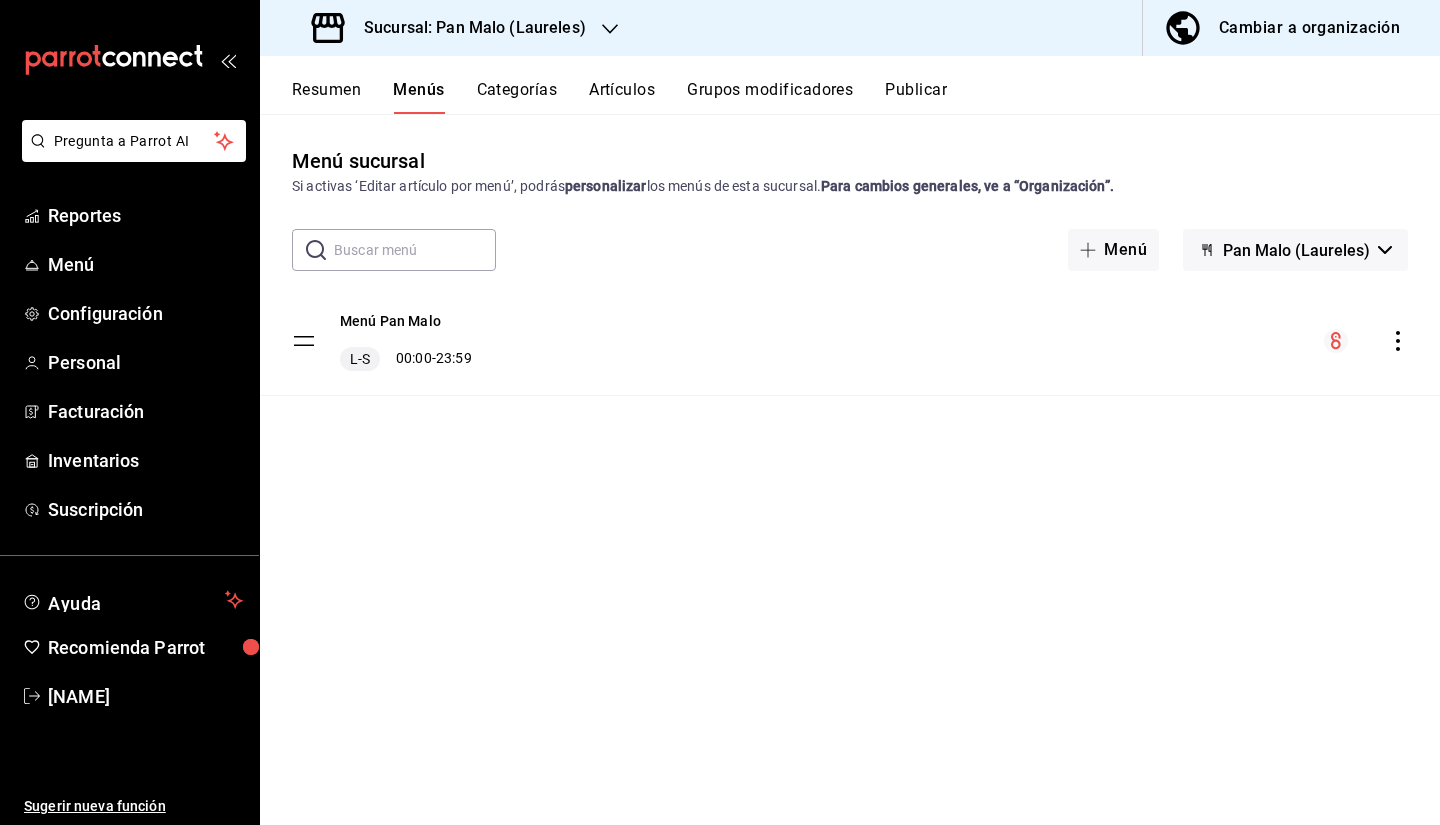 click on "Artículos" at bounding box center (622, 97) 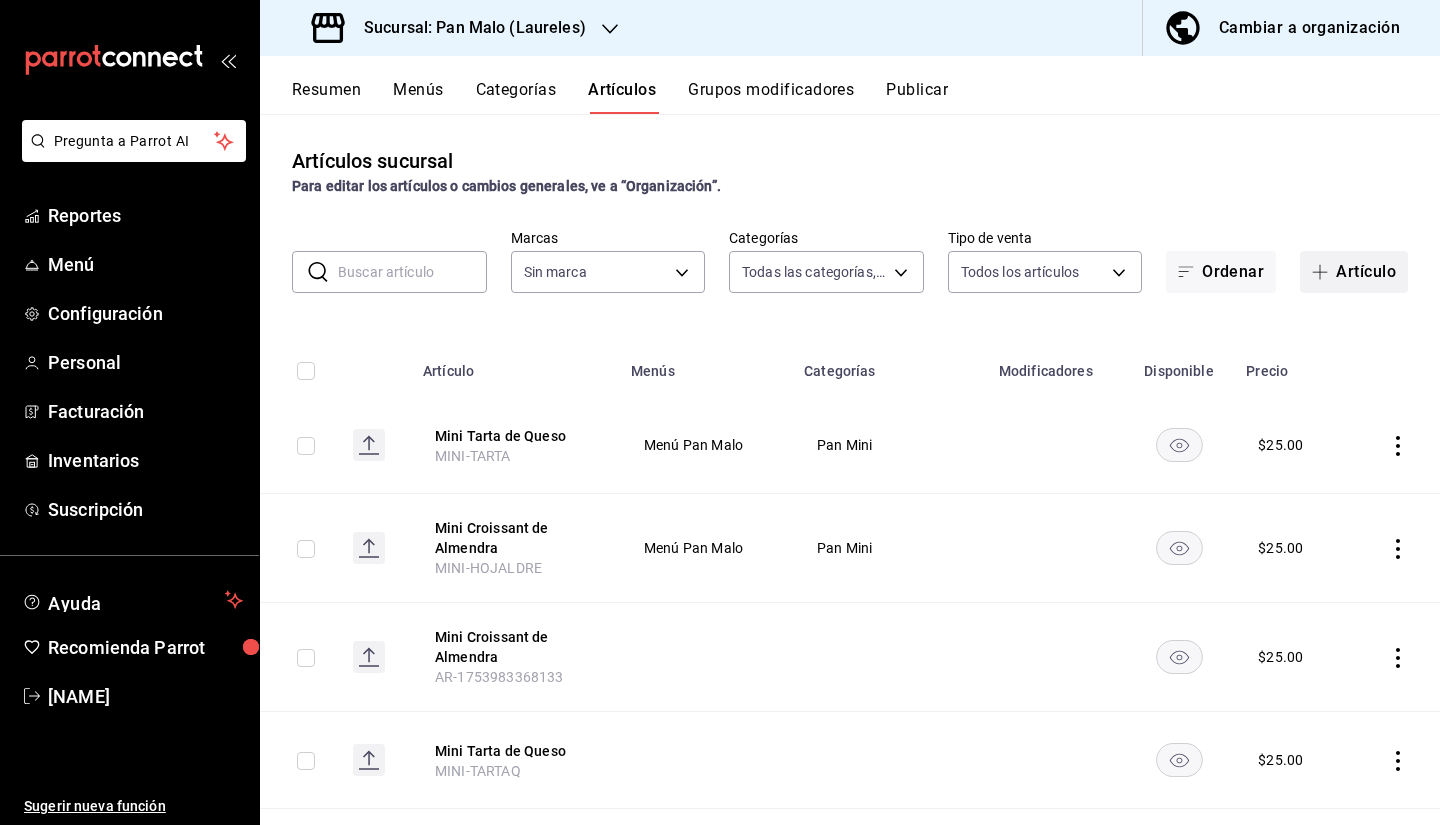 type on "[UUID],[UUID],[UUID],[UUID],[UUID],[UUID],[UUID],[UUID],[UUID],[UUID],[UUID],[UUID],[UUID],[UUID],[UUID],[UUID],[UUID],[UUID],[UUID],[UUID],[UUID],[UUID],[UUID],[UUID]" 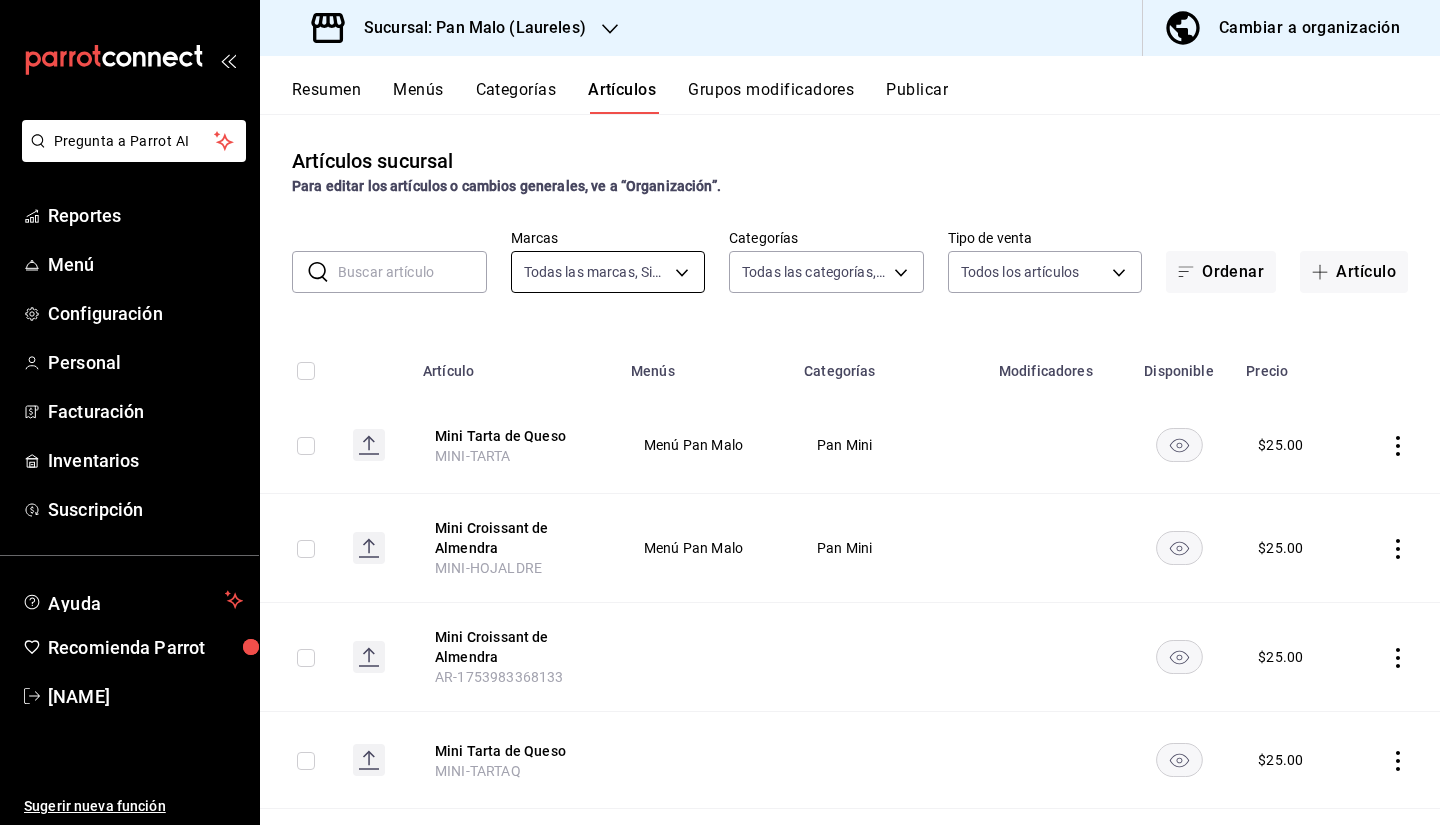 type on "[UUID]" 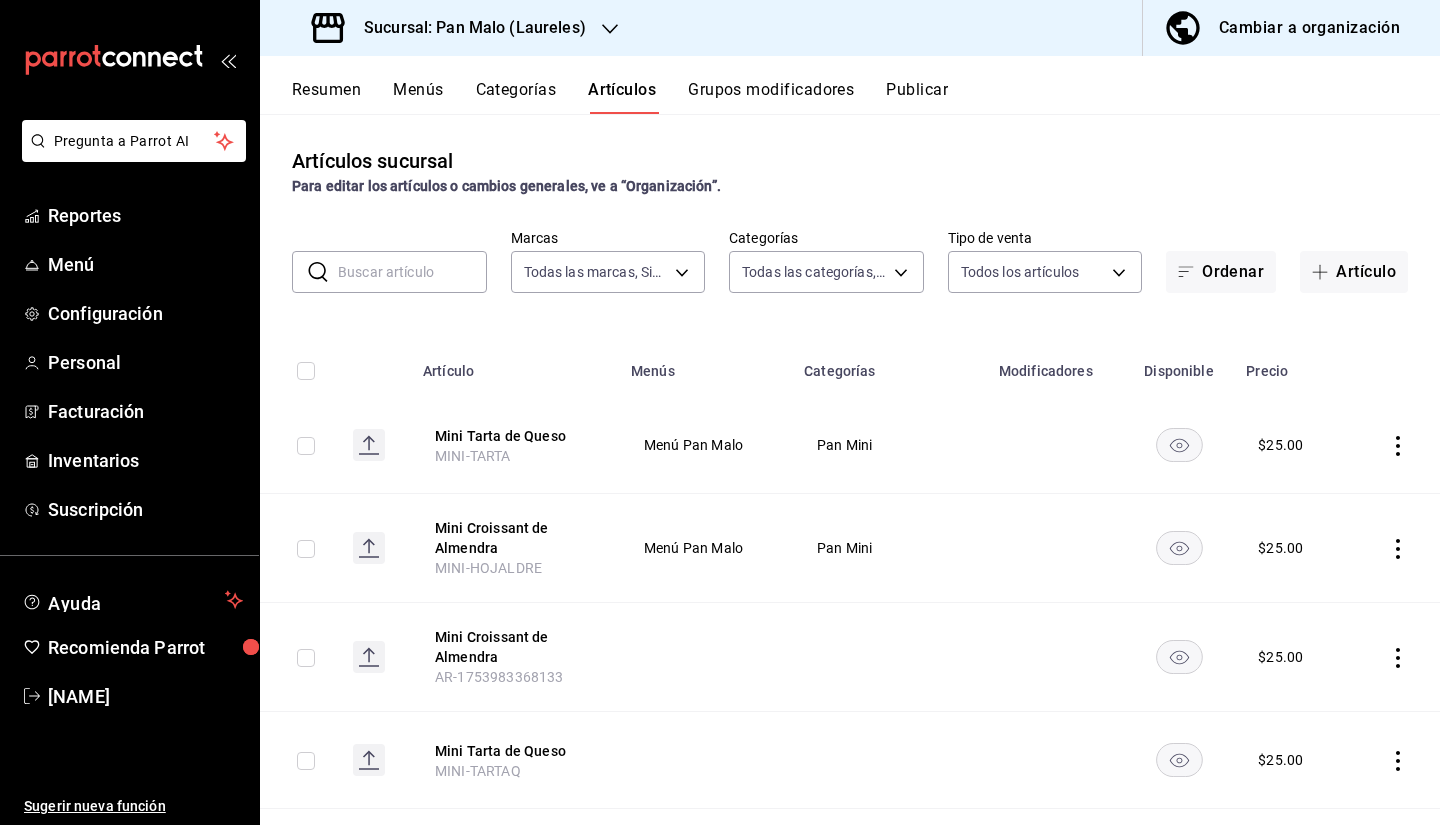 click at bounding box center [412, 272] 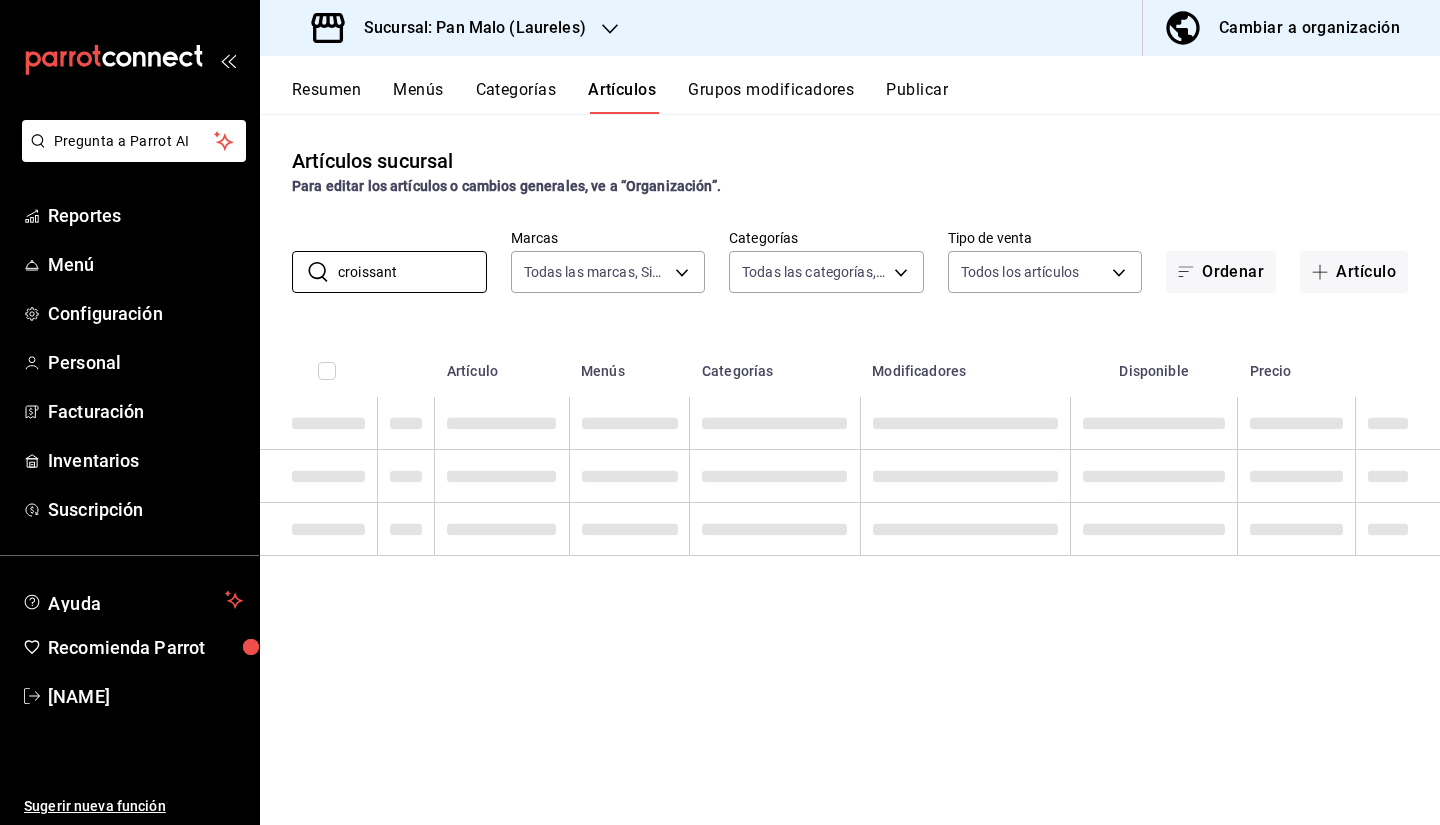 type on "croissant" 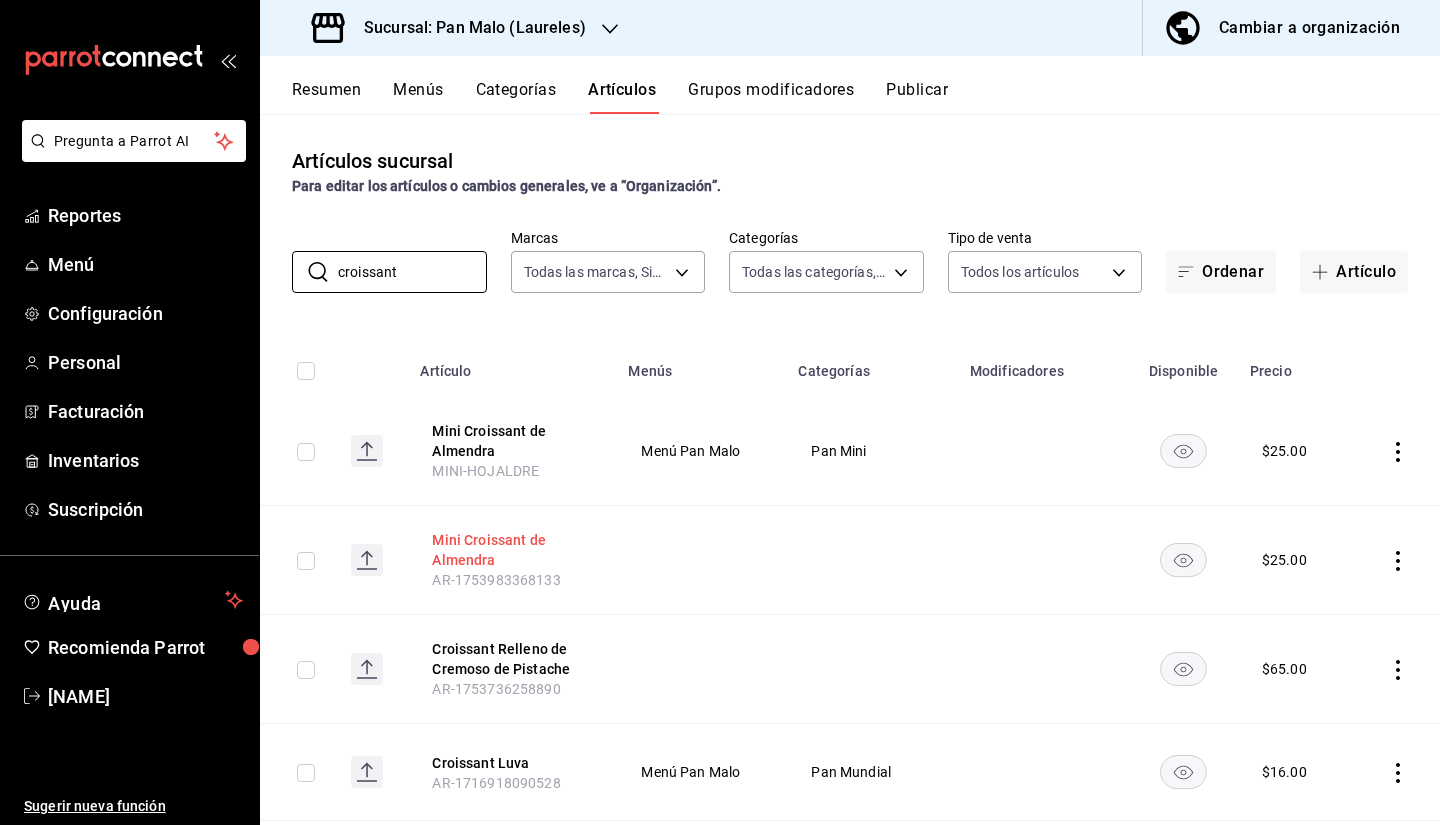 click on "Mini Croissant de Almendra" at bounding box center (512, 550) 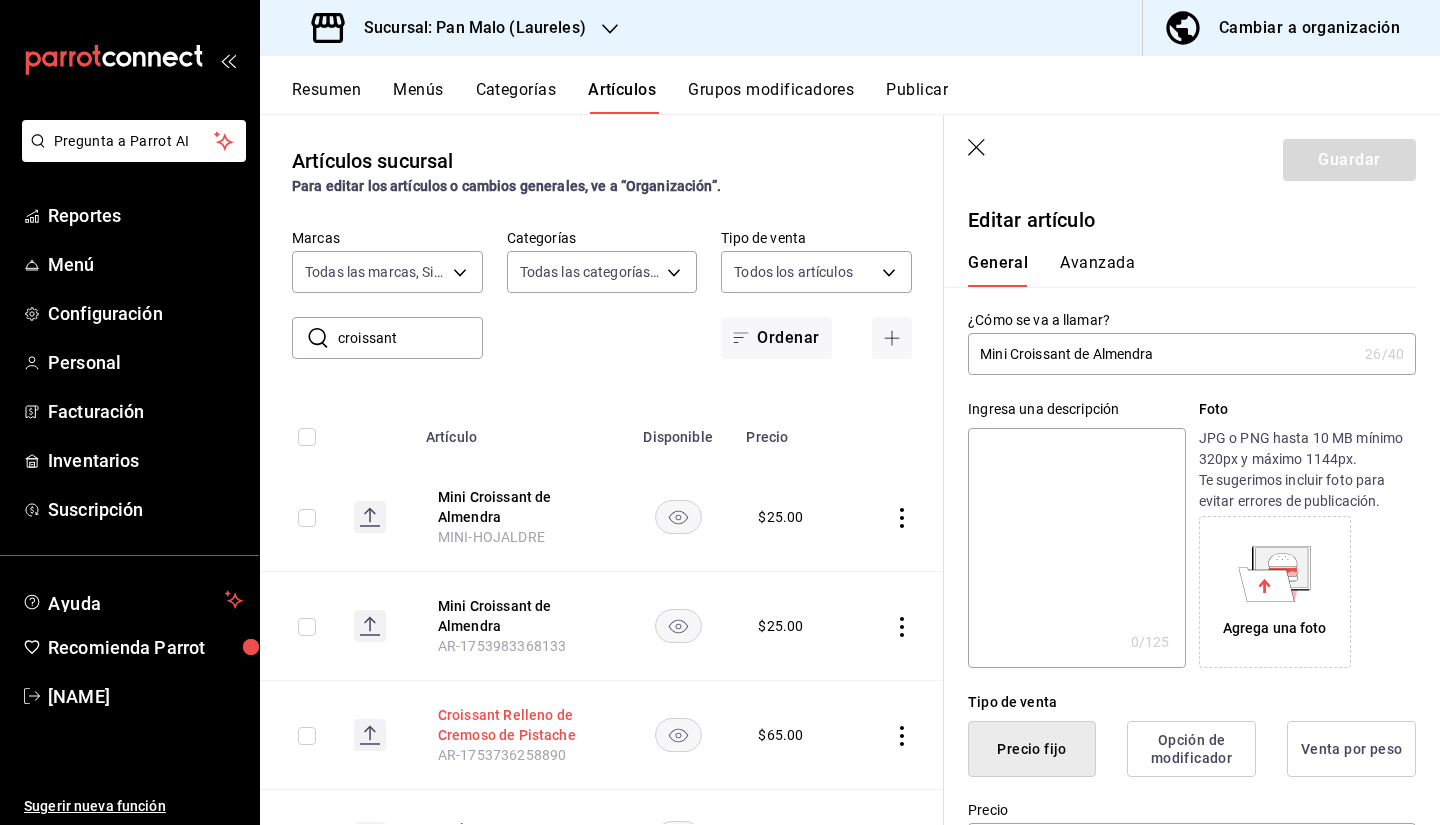 click on "Croissant Relleno de Cremoso de Pistache" at bounding box center (518, 725) 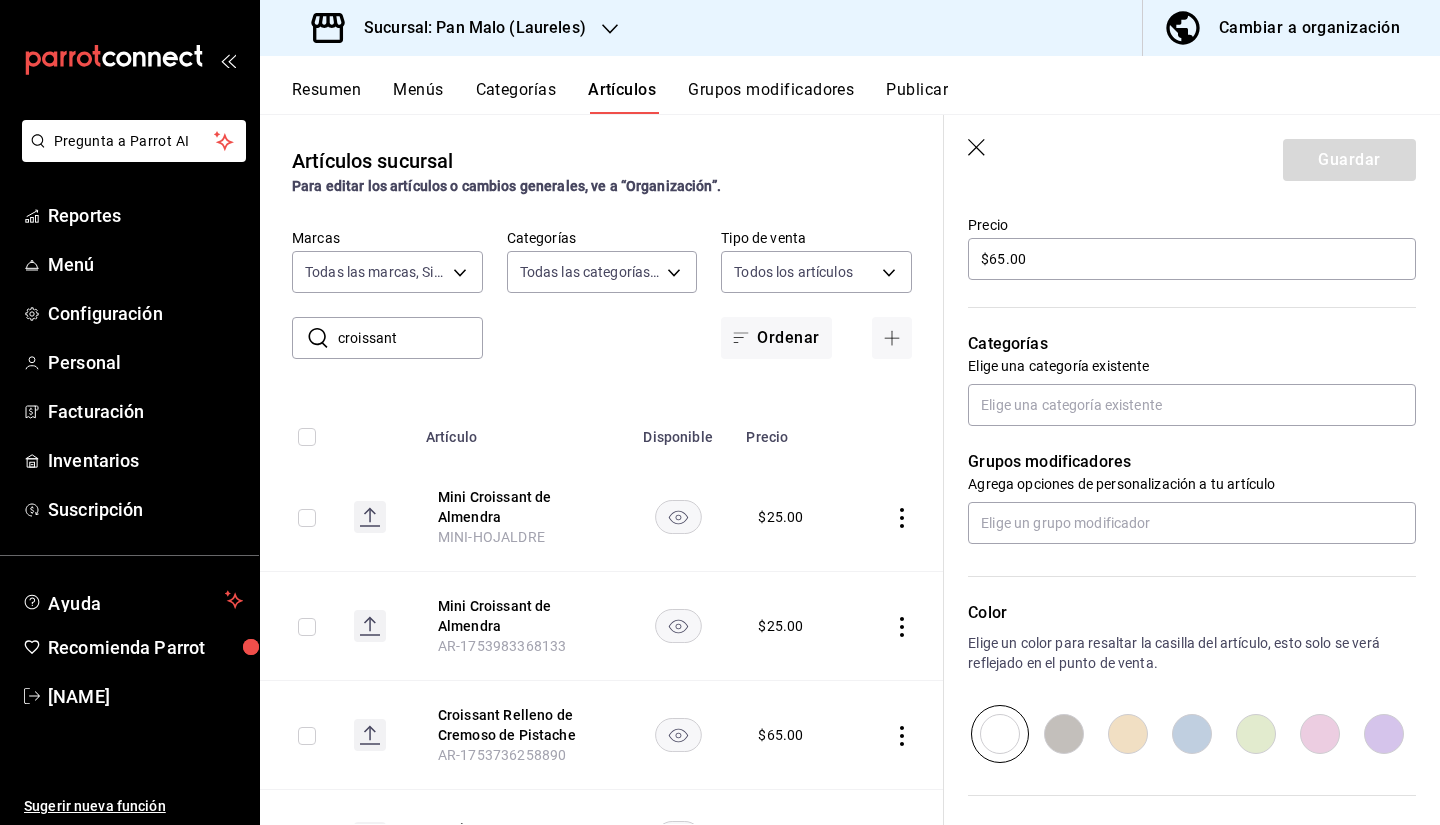scroll, scrollTop: 619, scrollLeft: 0, axis: vertical 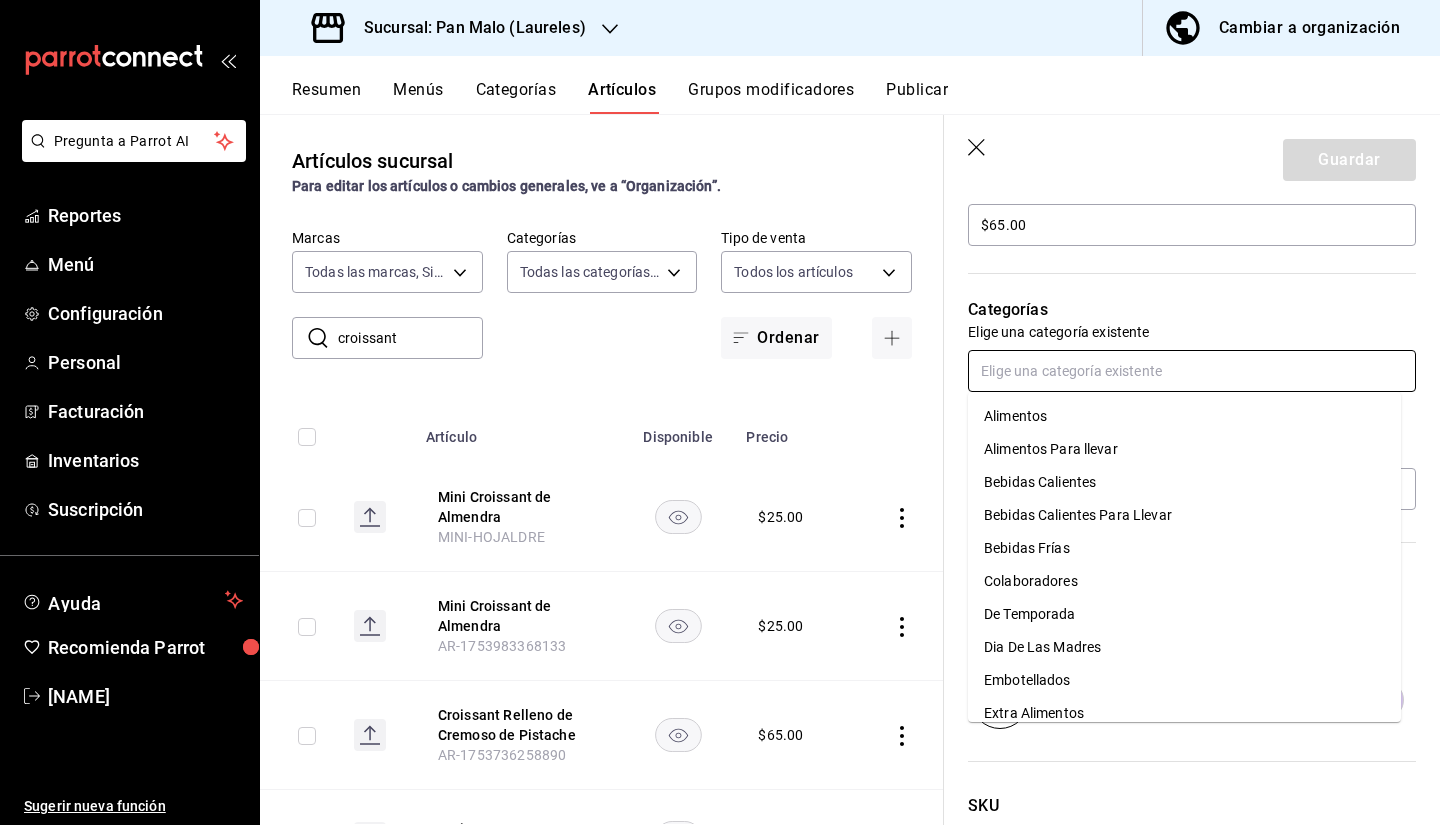 click at bounding box center (1192, 371) 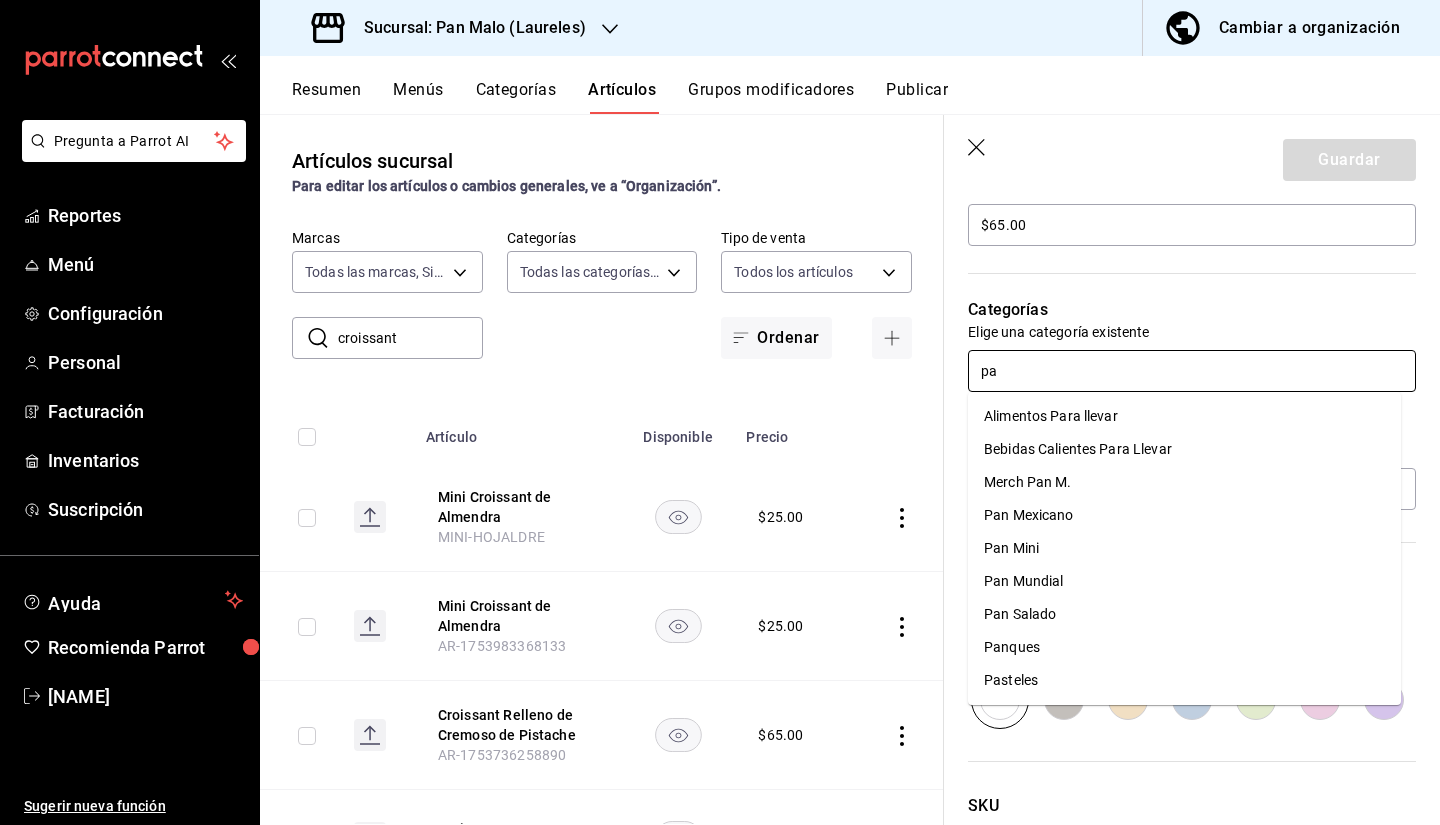 type on "pan" 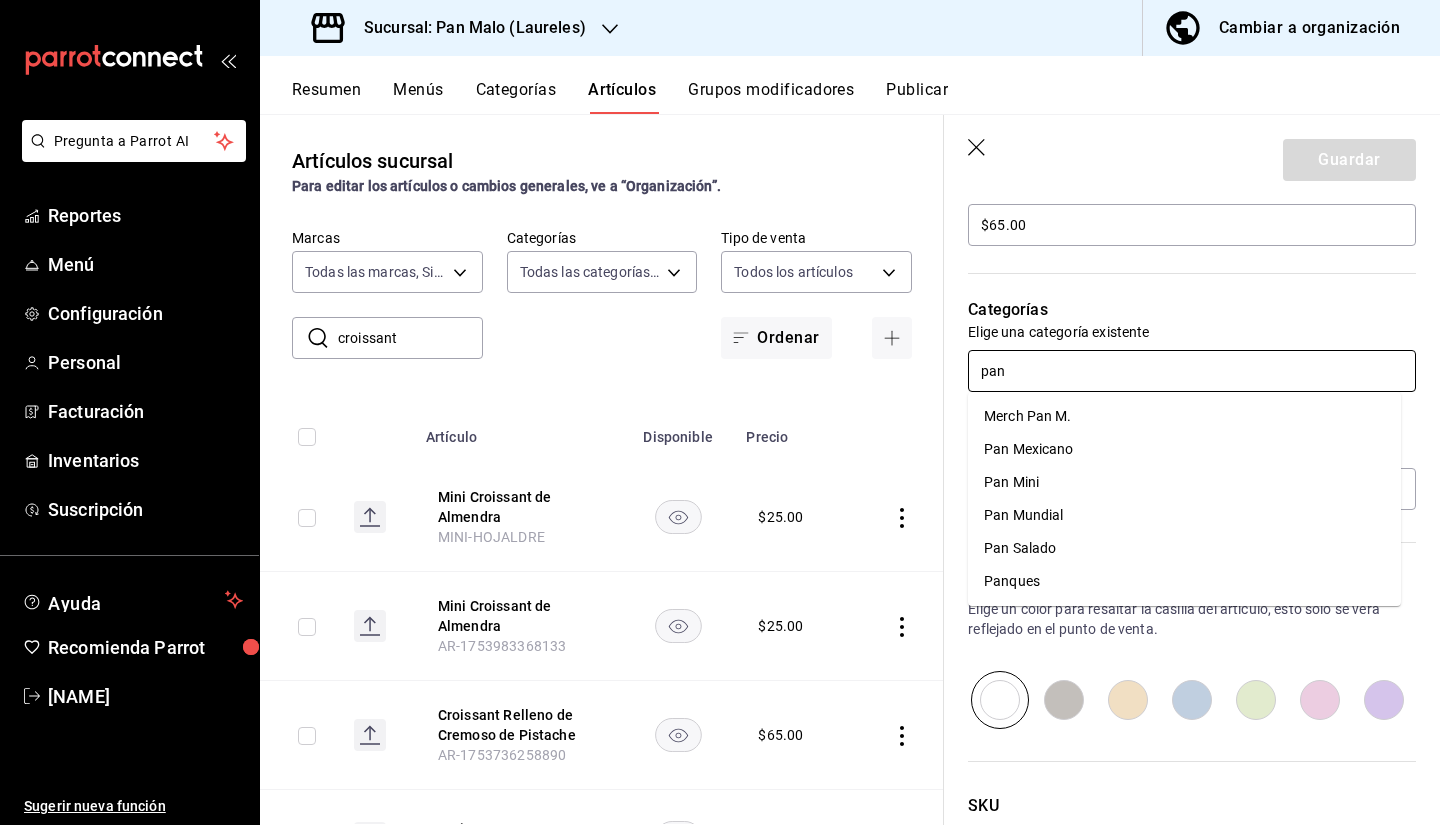 click on "Pan Mundial" at bounding box center [1184, 515] 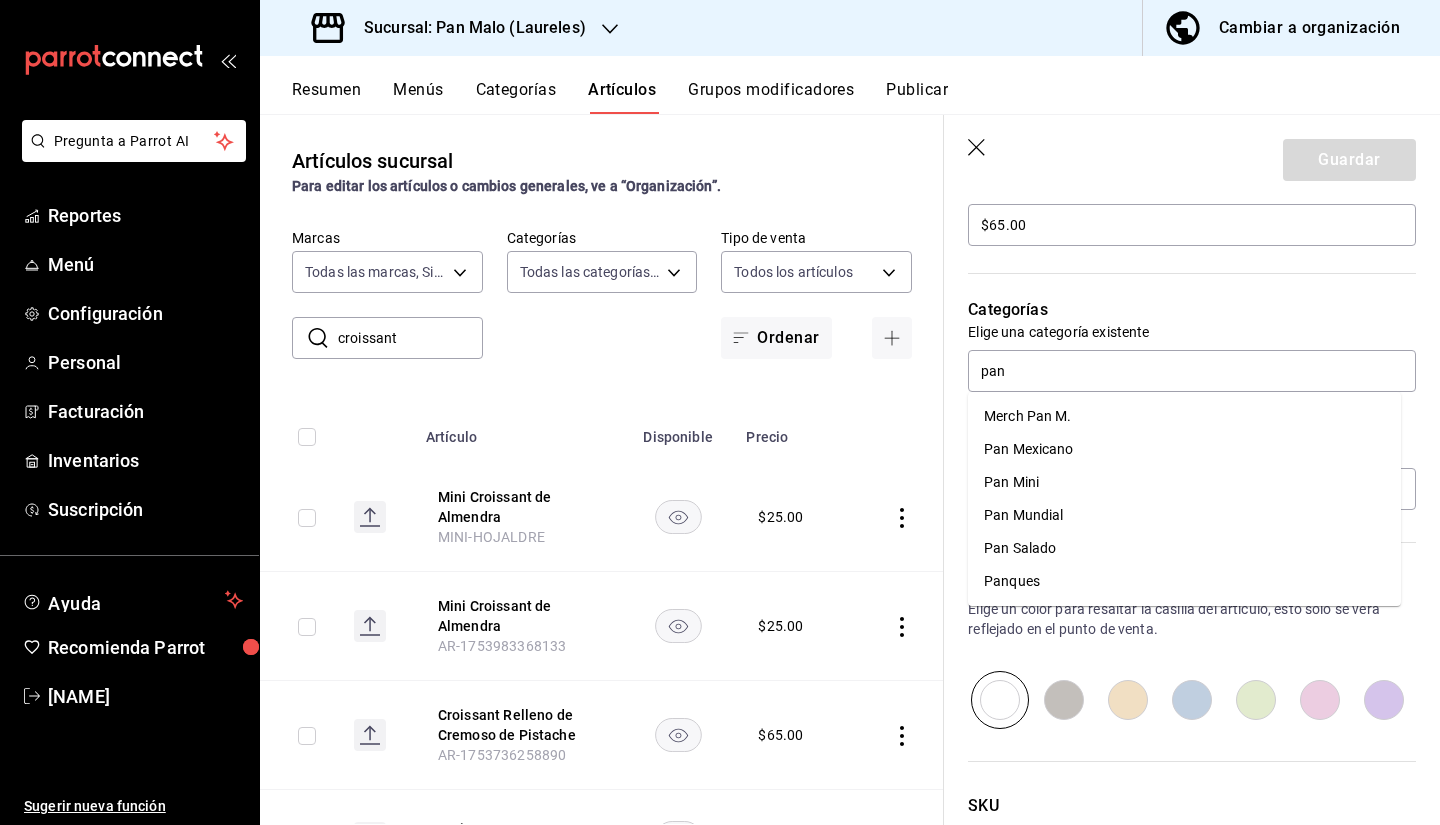 type 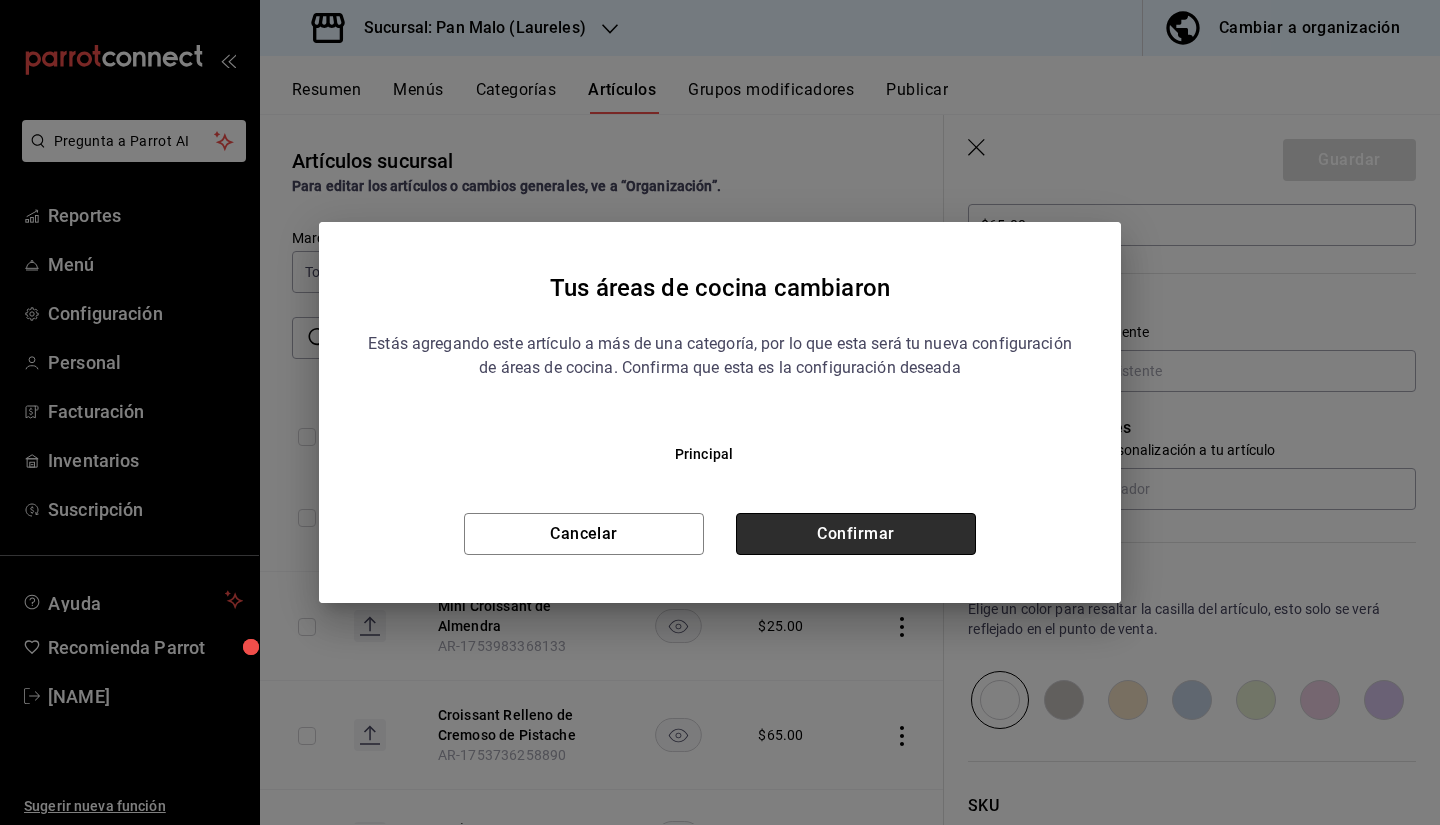 click on "Confirmar" at bounding box center [856, 534] 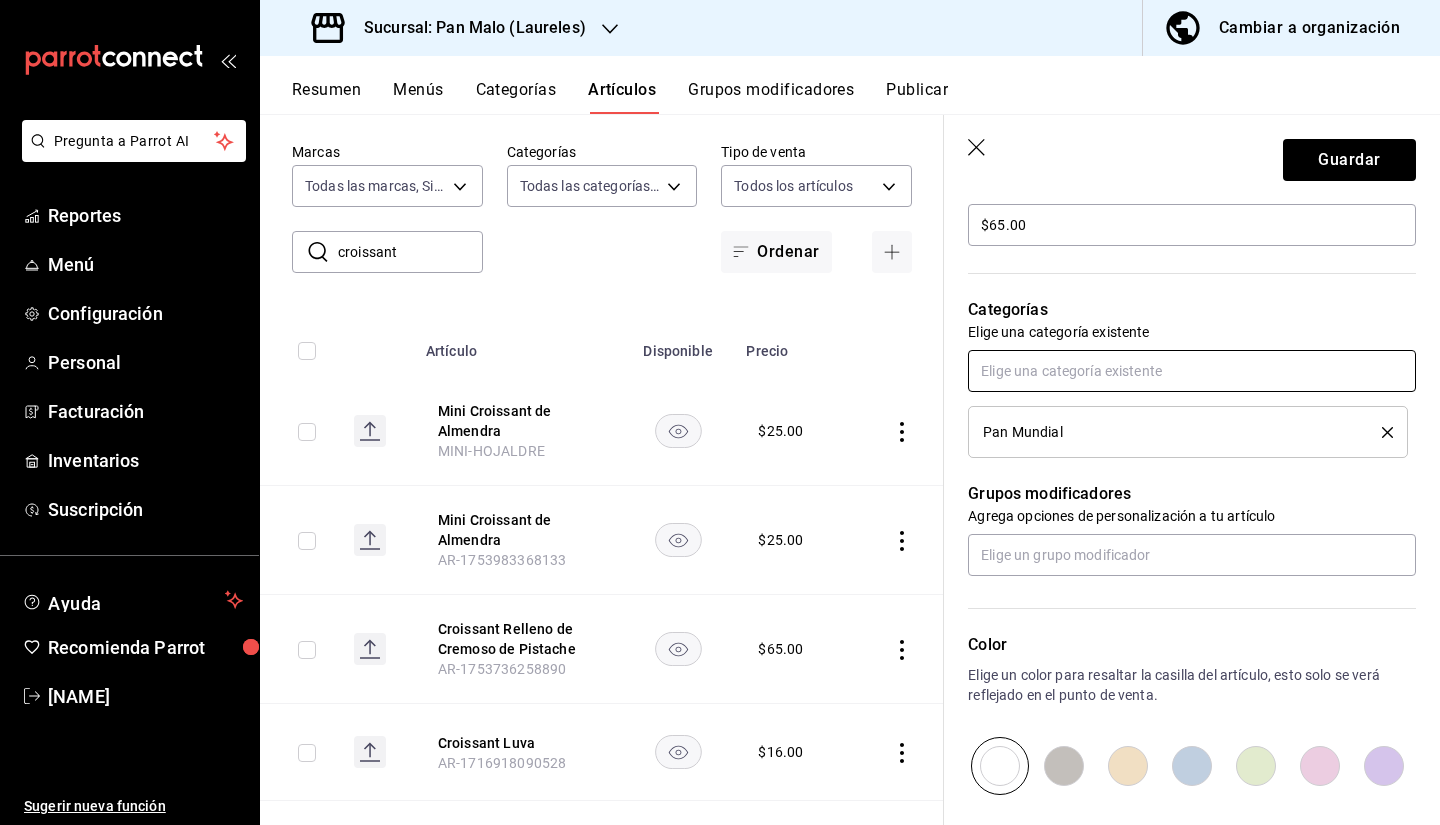 scroll, scrollTop: 0, scrollLeft: 0, axis: both 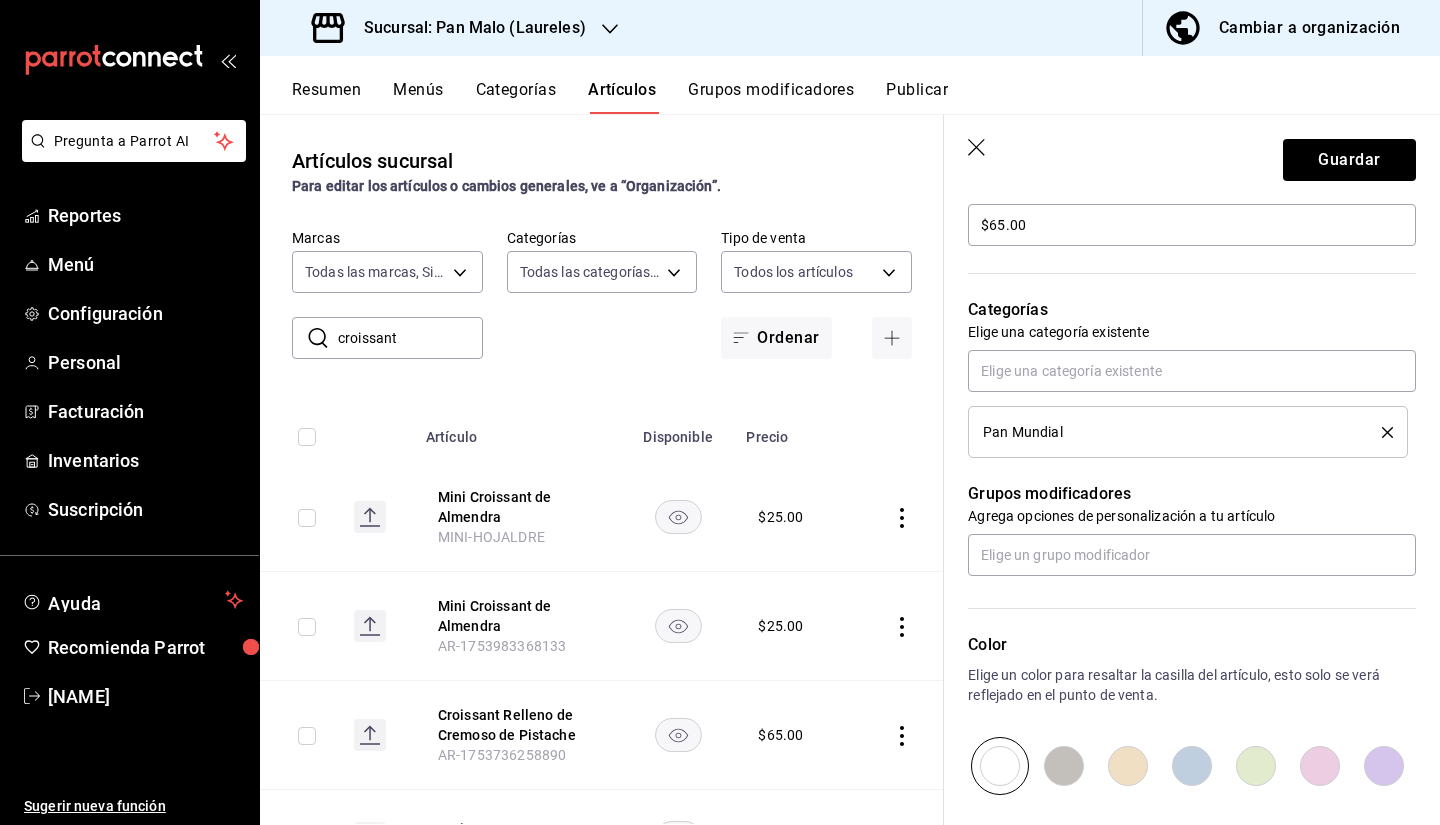 click on "croissant" at bounding box center [410, 338] 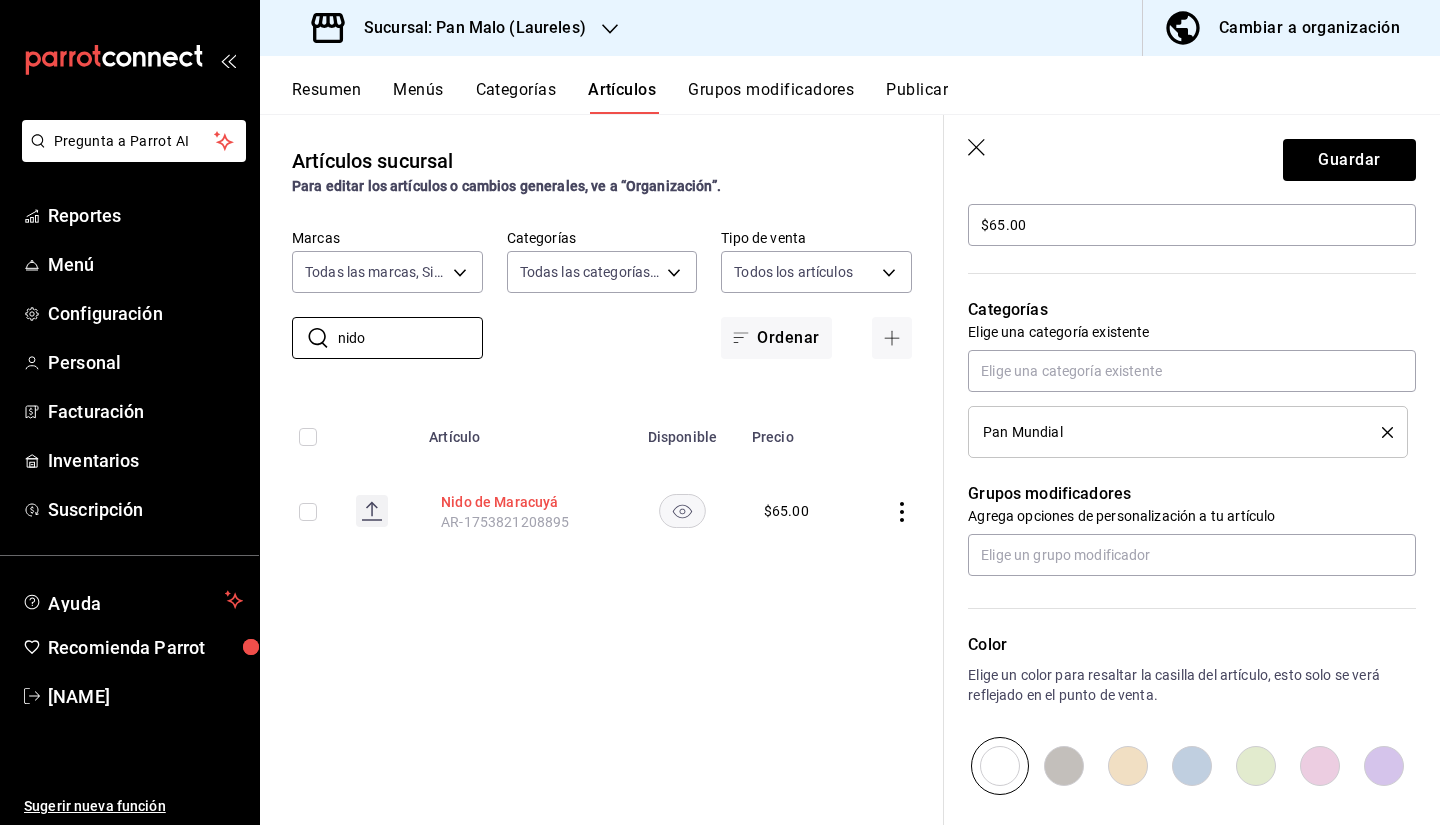 type on "nido" 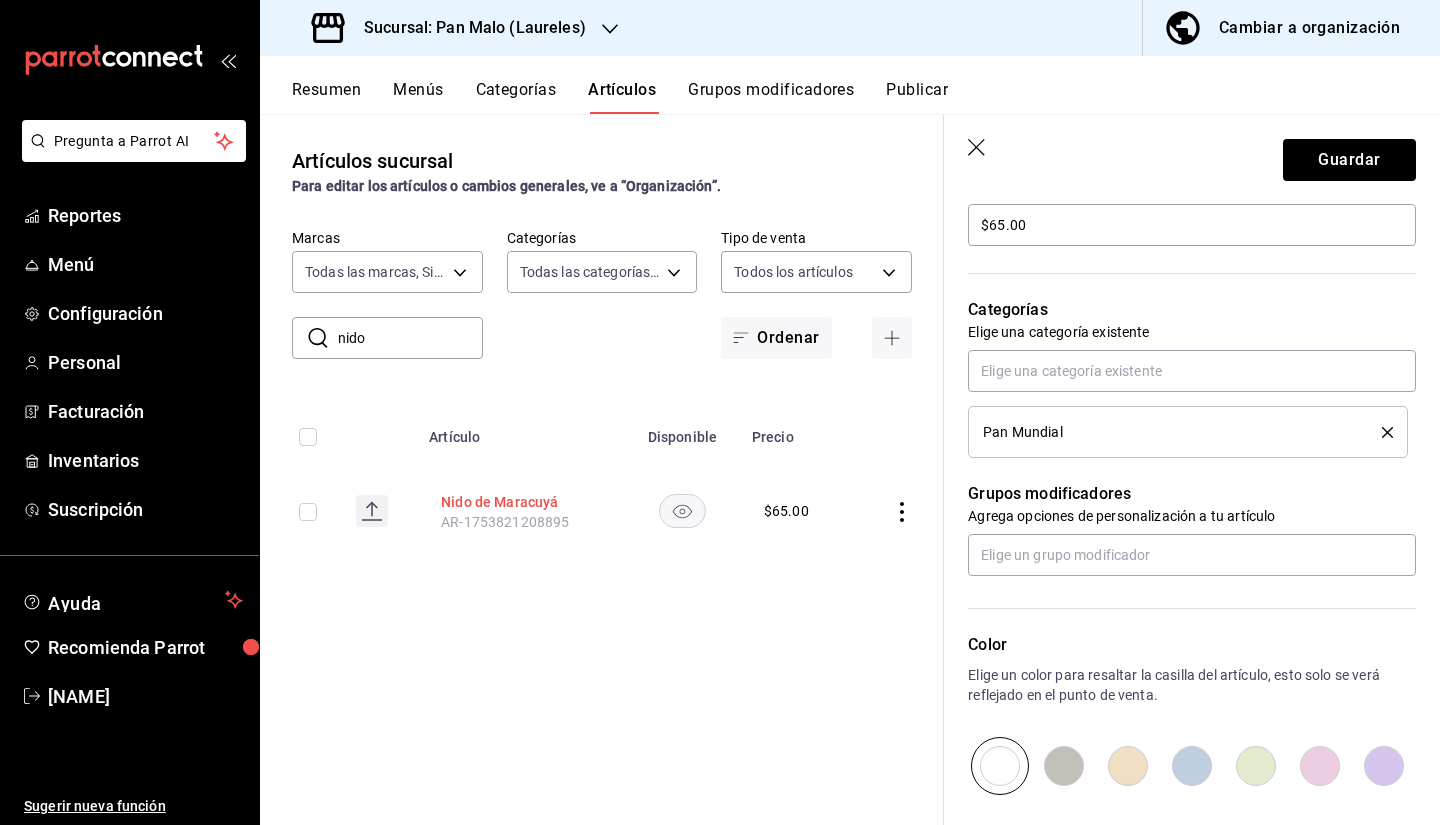 click on "Nido de Maracuyá" at bounding box center [521, 502] 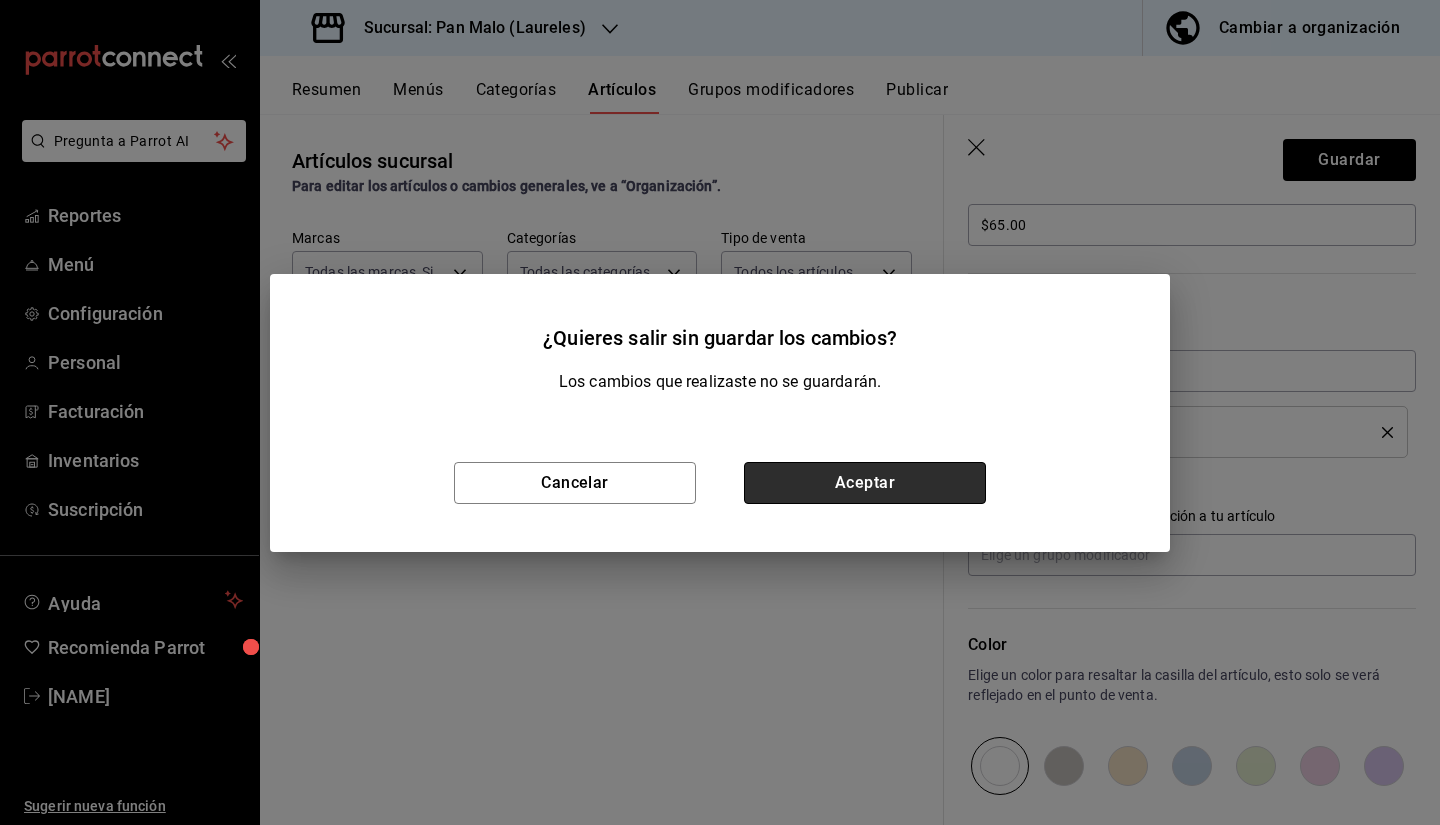 click on "Aceptar" at bounding box center (865, 483) 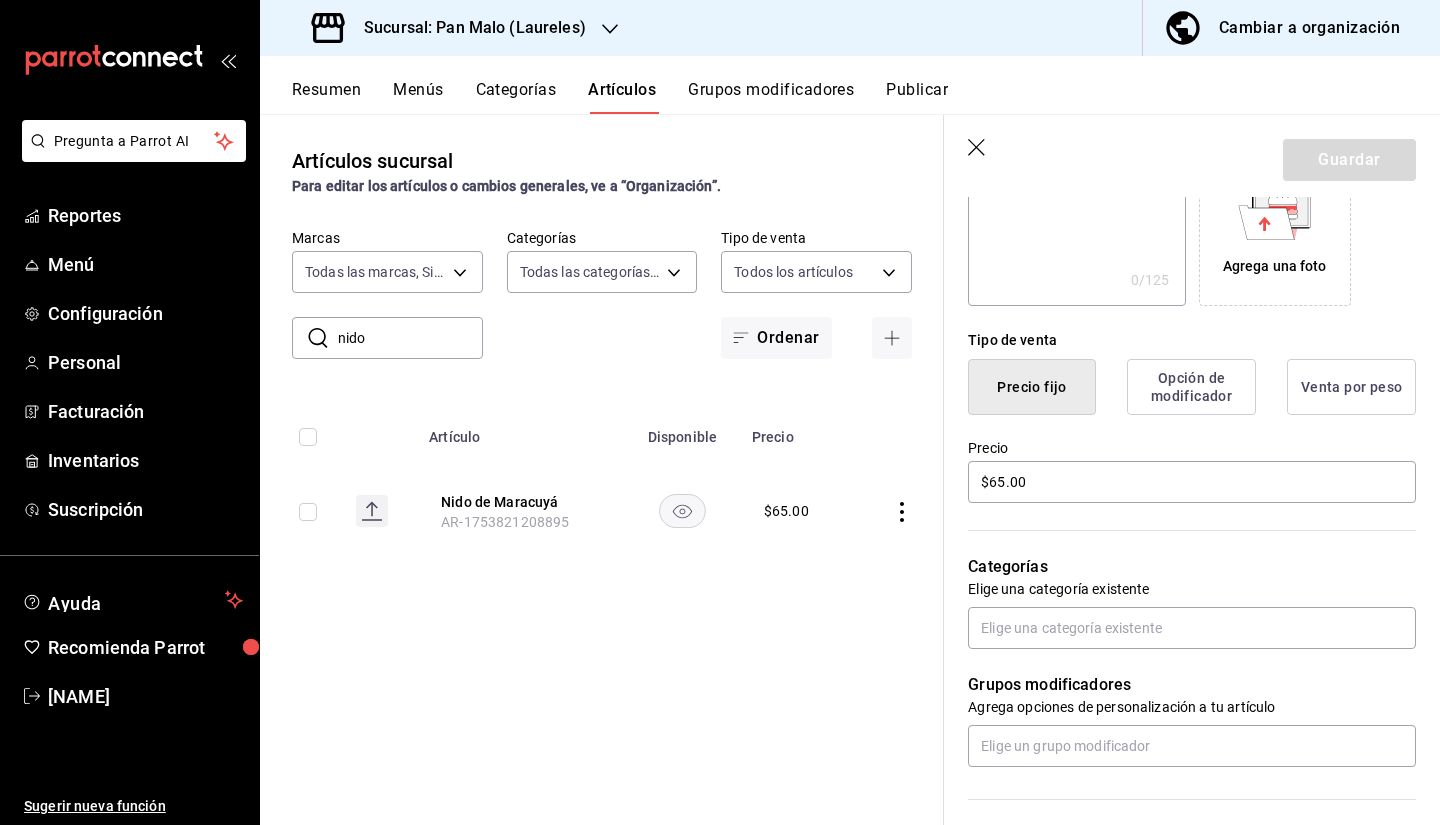 scroll, scrollTop: 548, scrollLeft: 0, axis: vertical 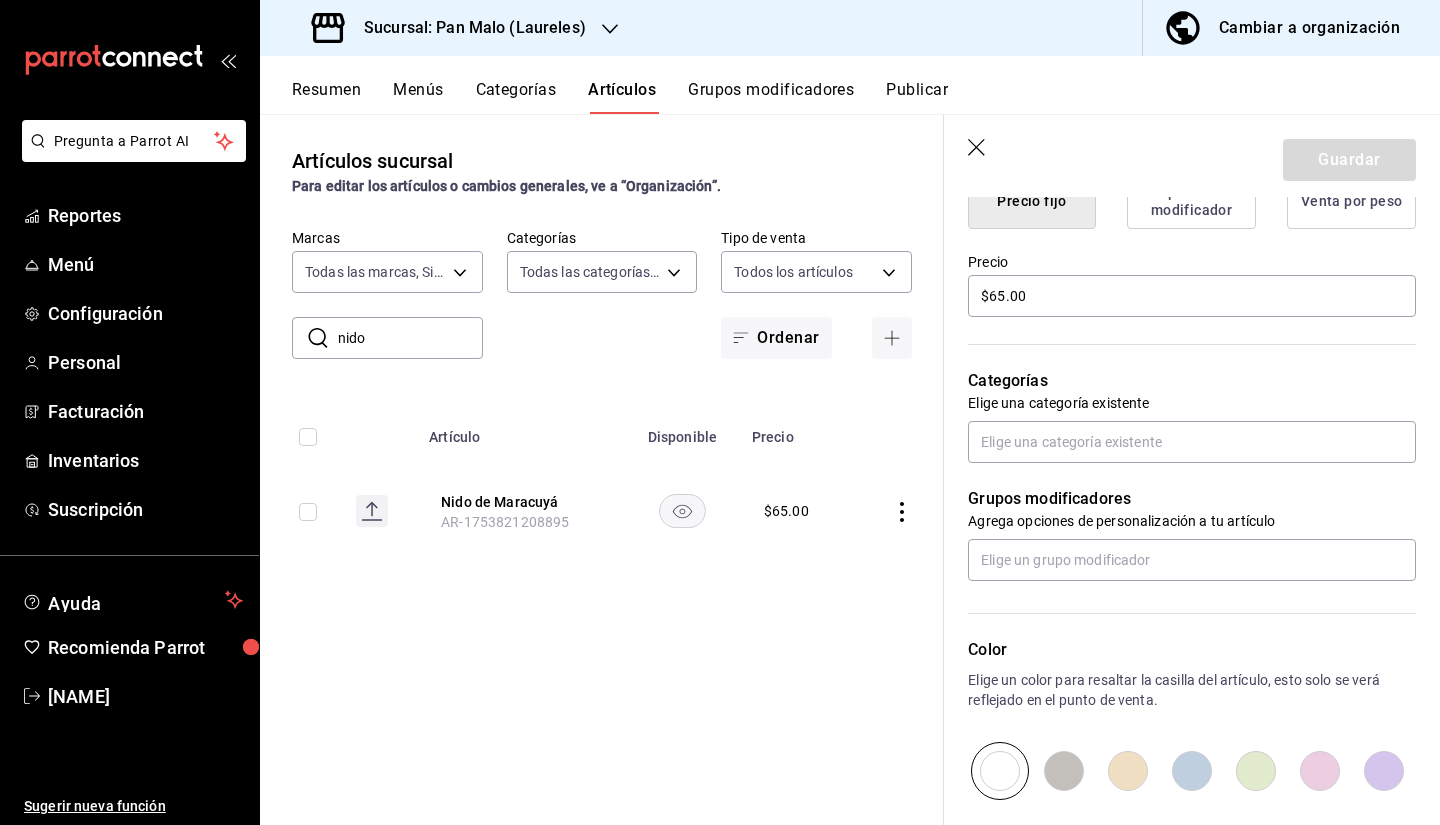 click on "Elige una categoría existente" at bounding box center [1192, 403] 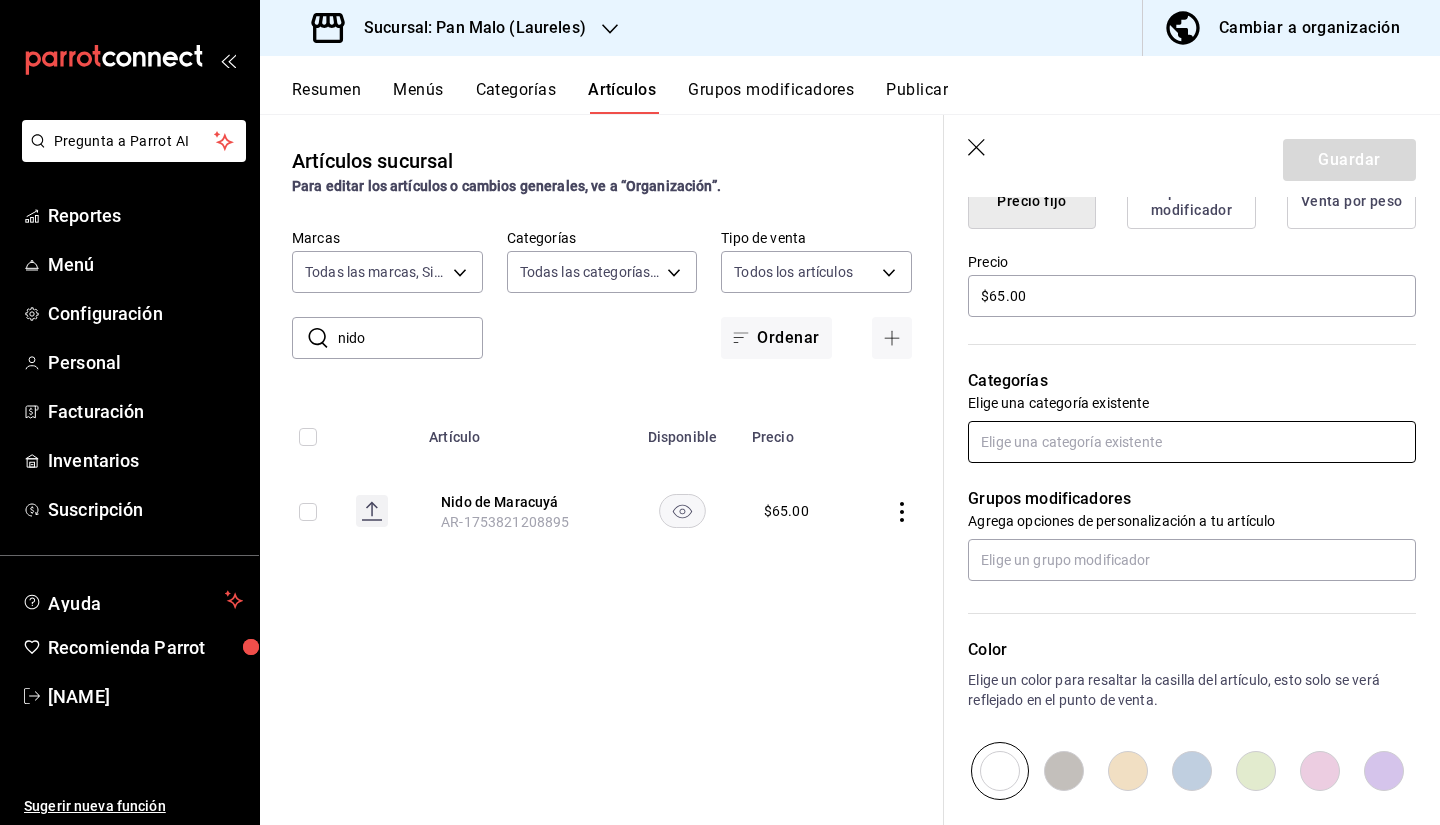 click at bounding box center [1192, 442] 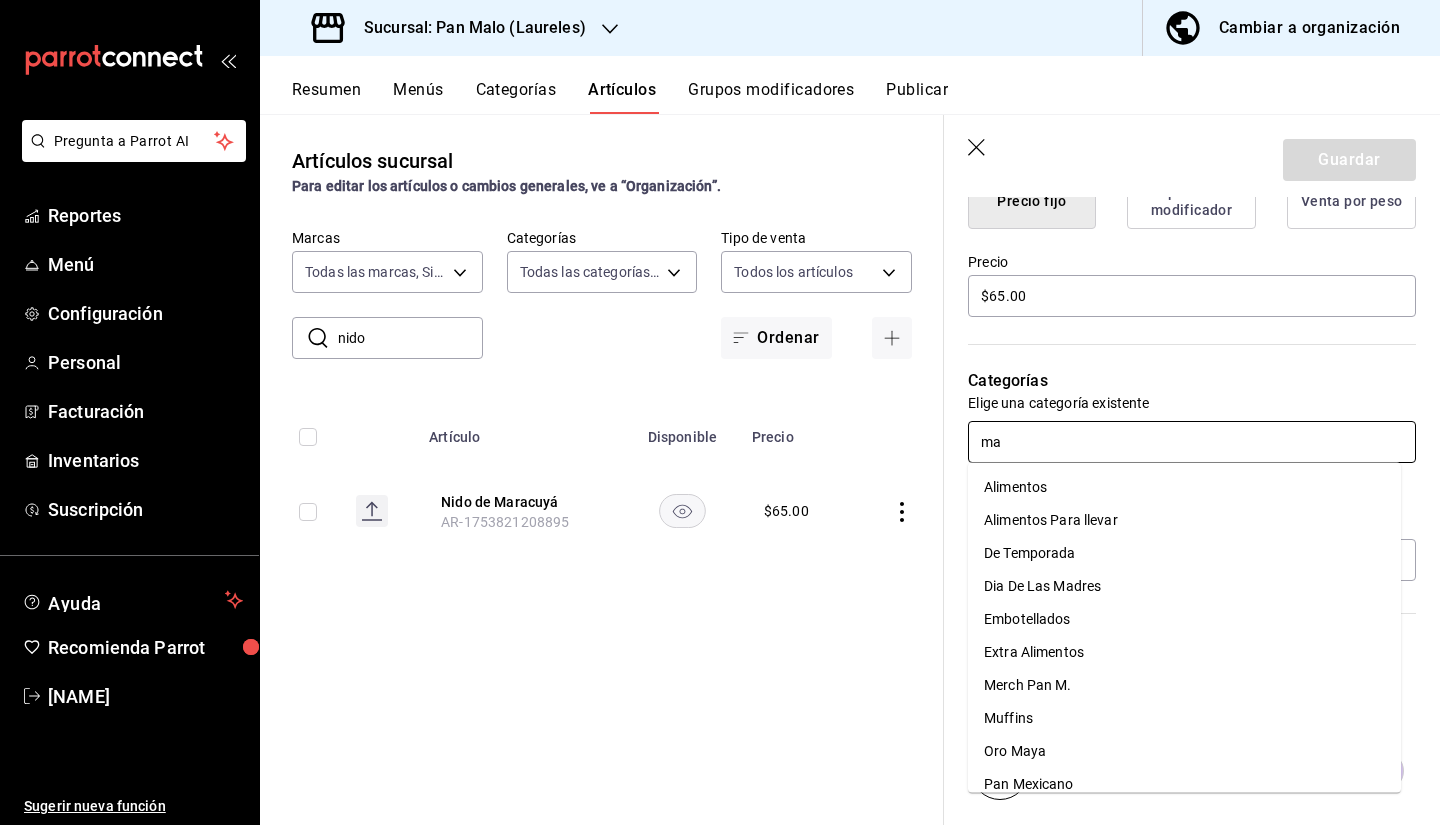 type on "m" 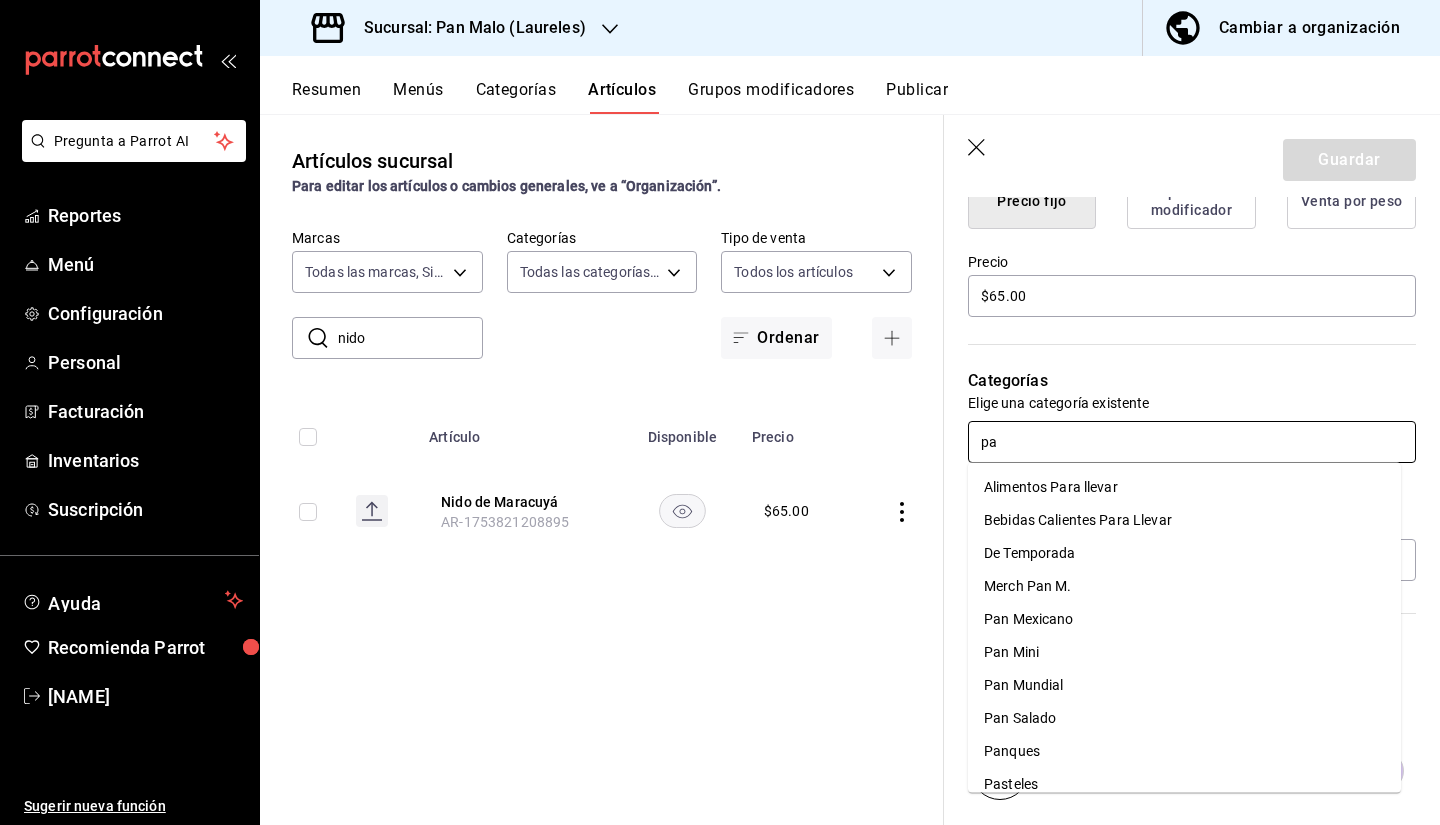 type on "pan" 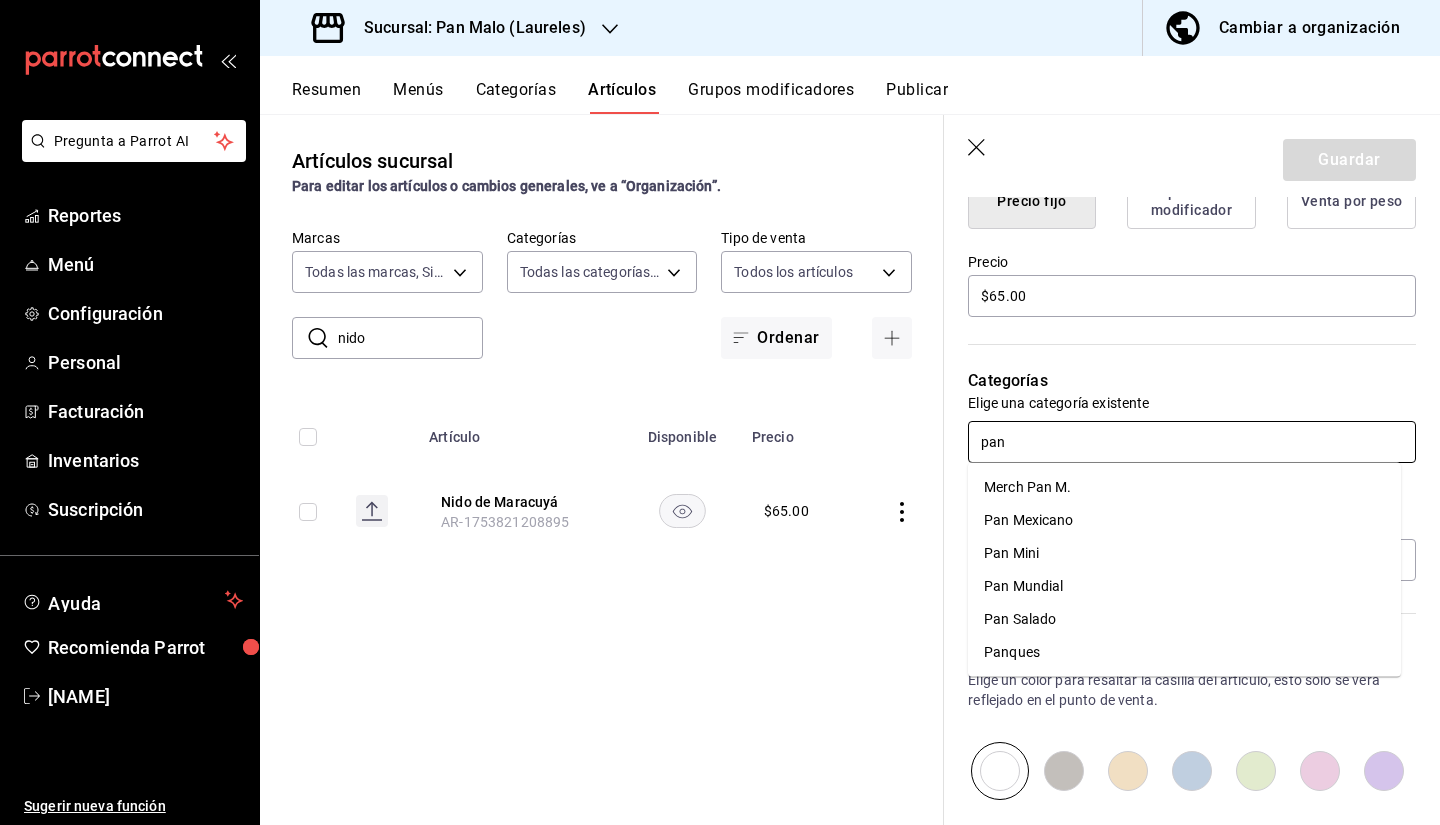 click on "Pan Mundial" at bounding box center (1184, 586) 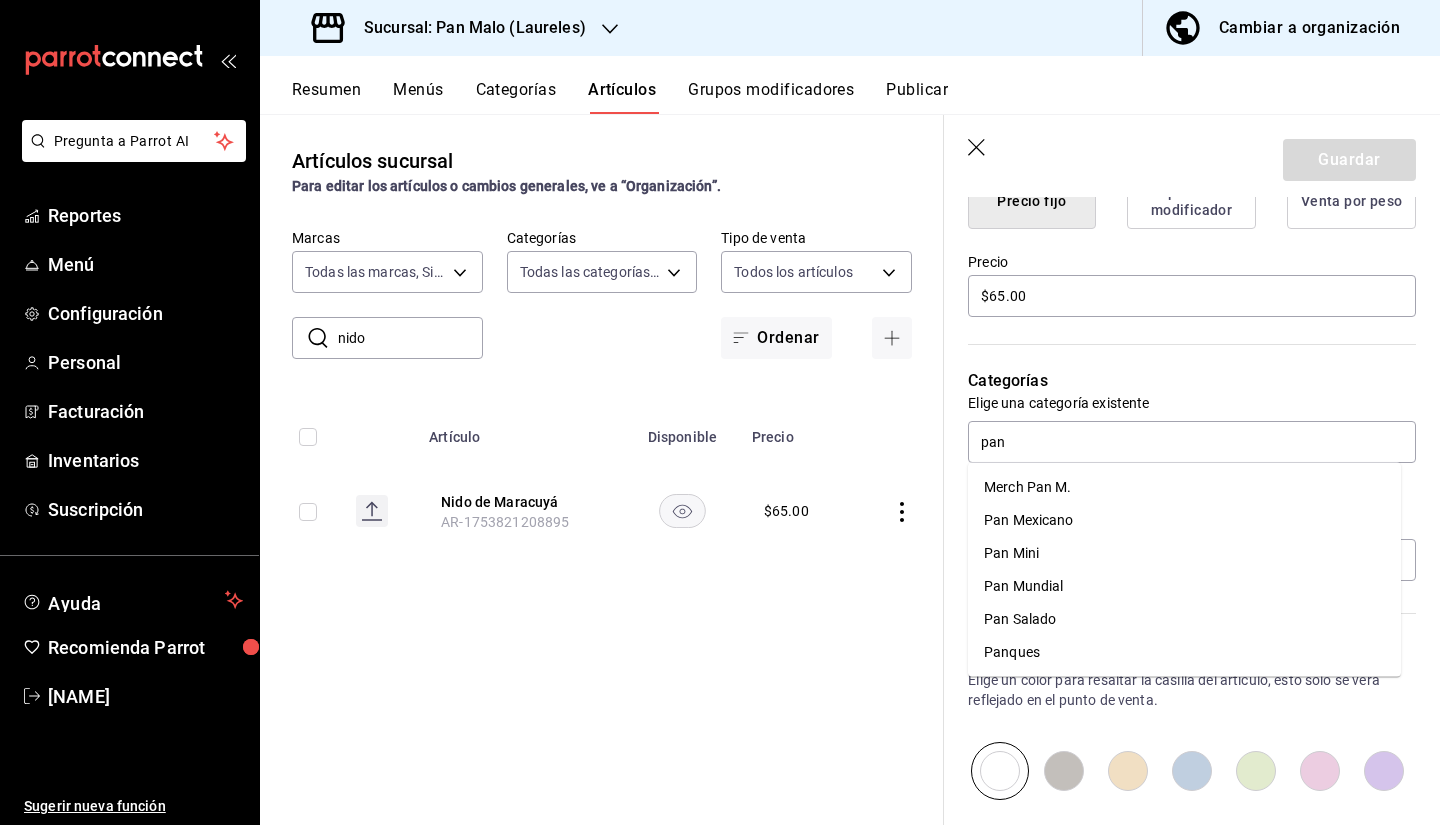 type 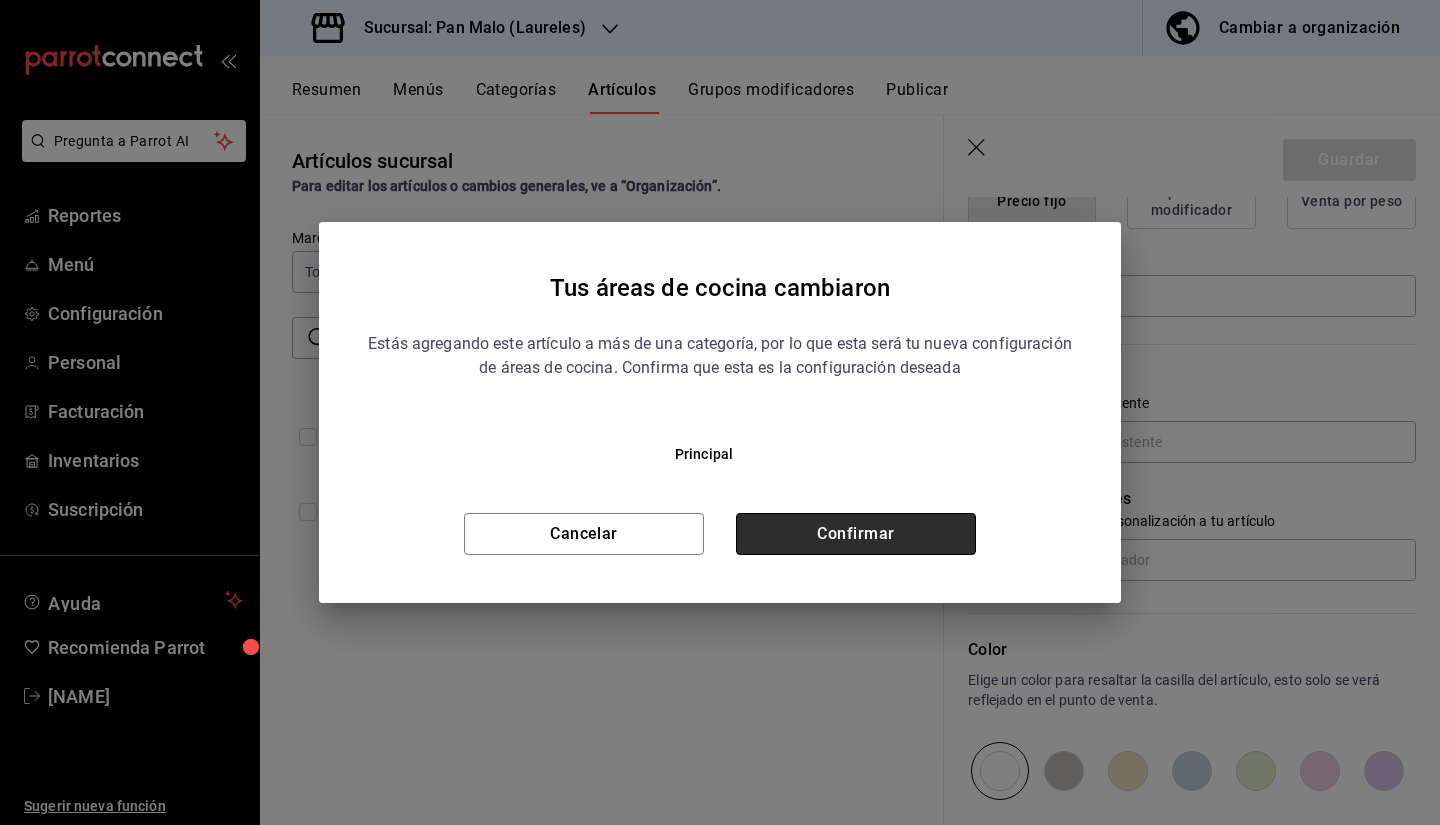click on "Confirmar" at bounding box center (856, 534) 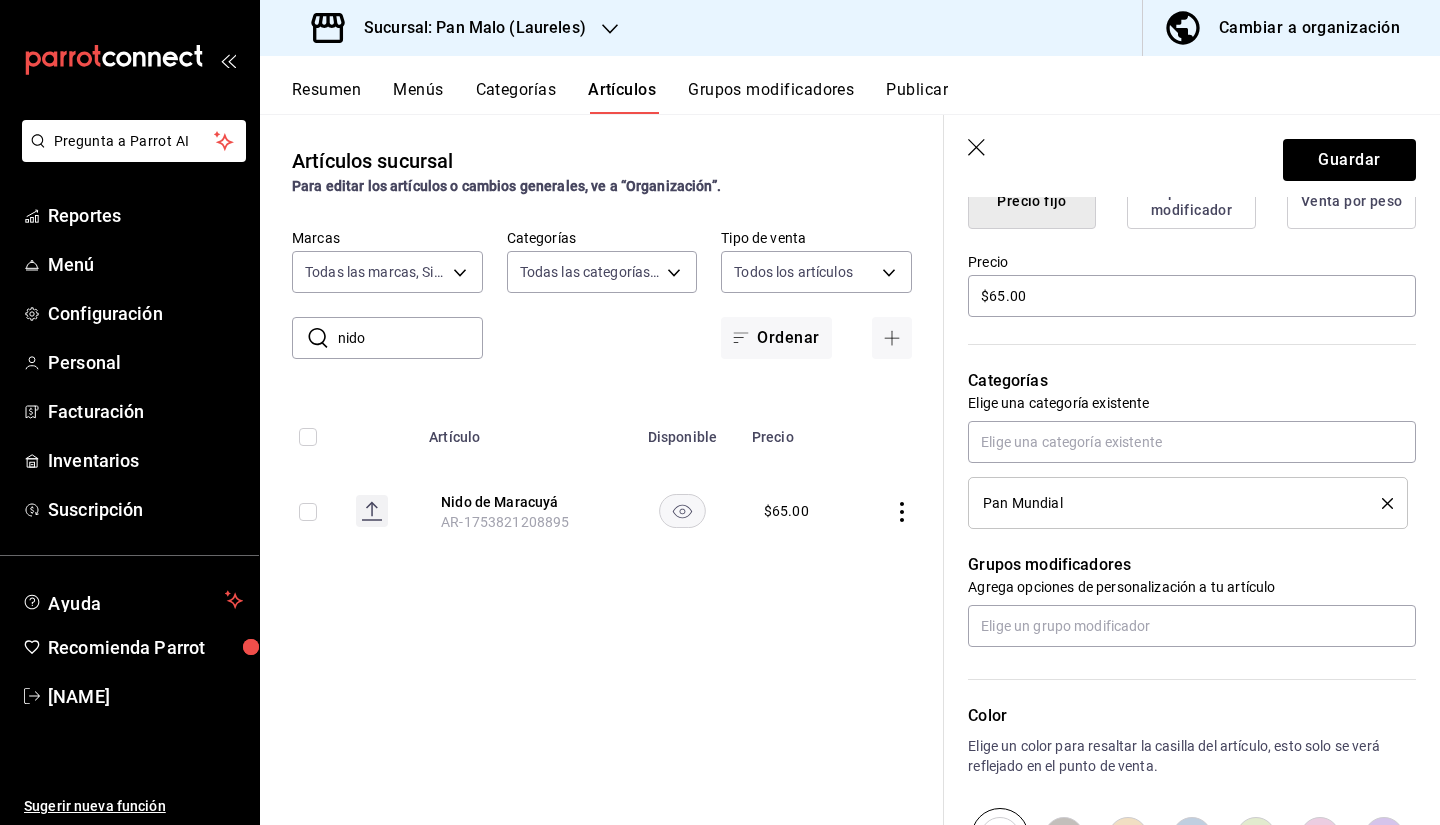 click on "nido" at bounding box center (410, 338) 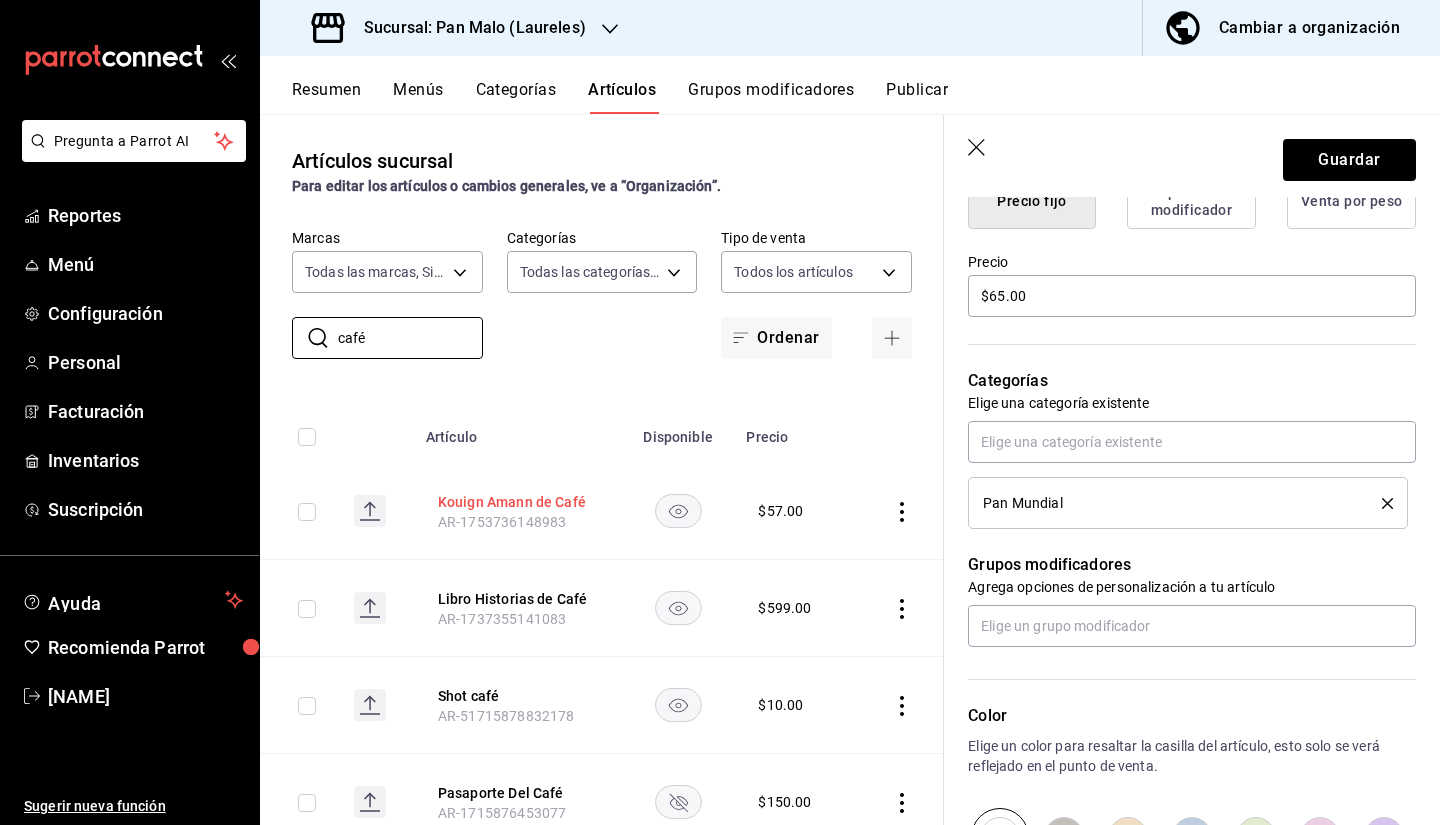 type on "café" 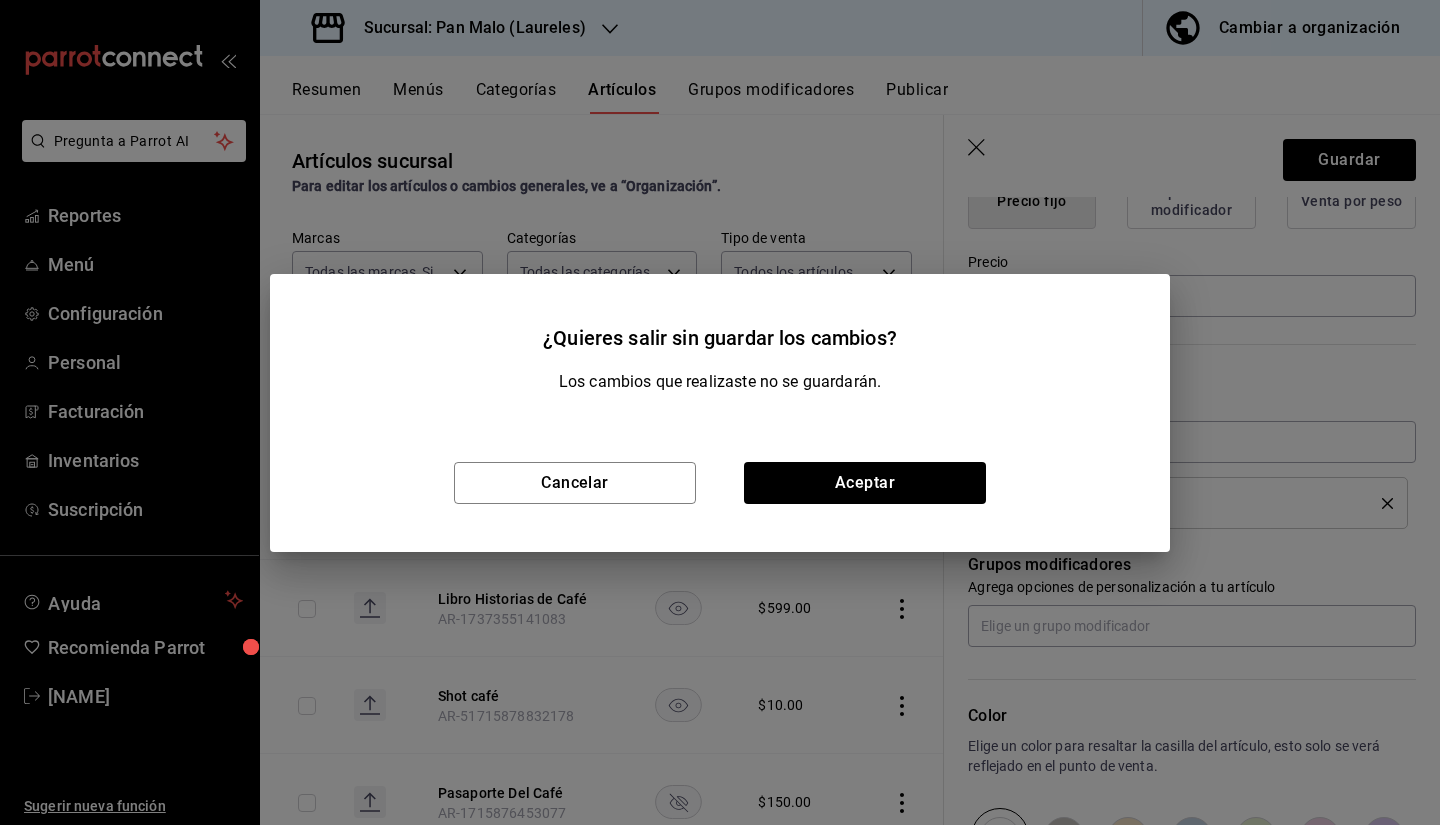 click on "¿Quieres salir sin guardar los cambios? Los cambios que realizaste no se guardarán. Cancelar Aceptar" at bounding box center (720, 412) 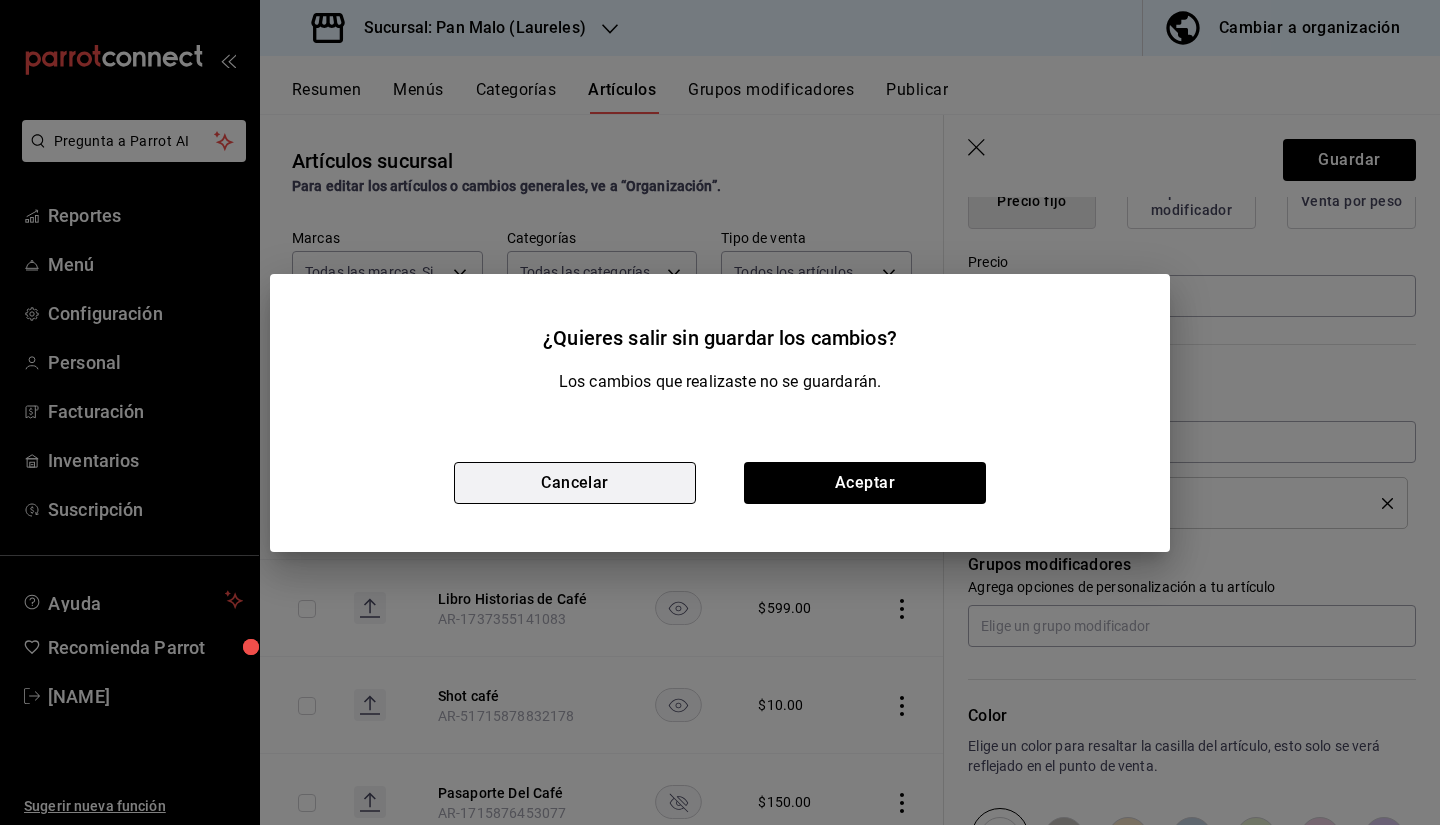 click on "Cancelar" at bounding box center [575, 483] 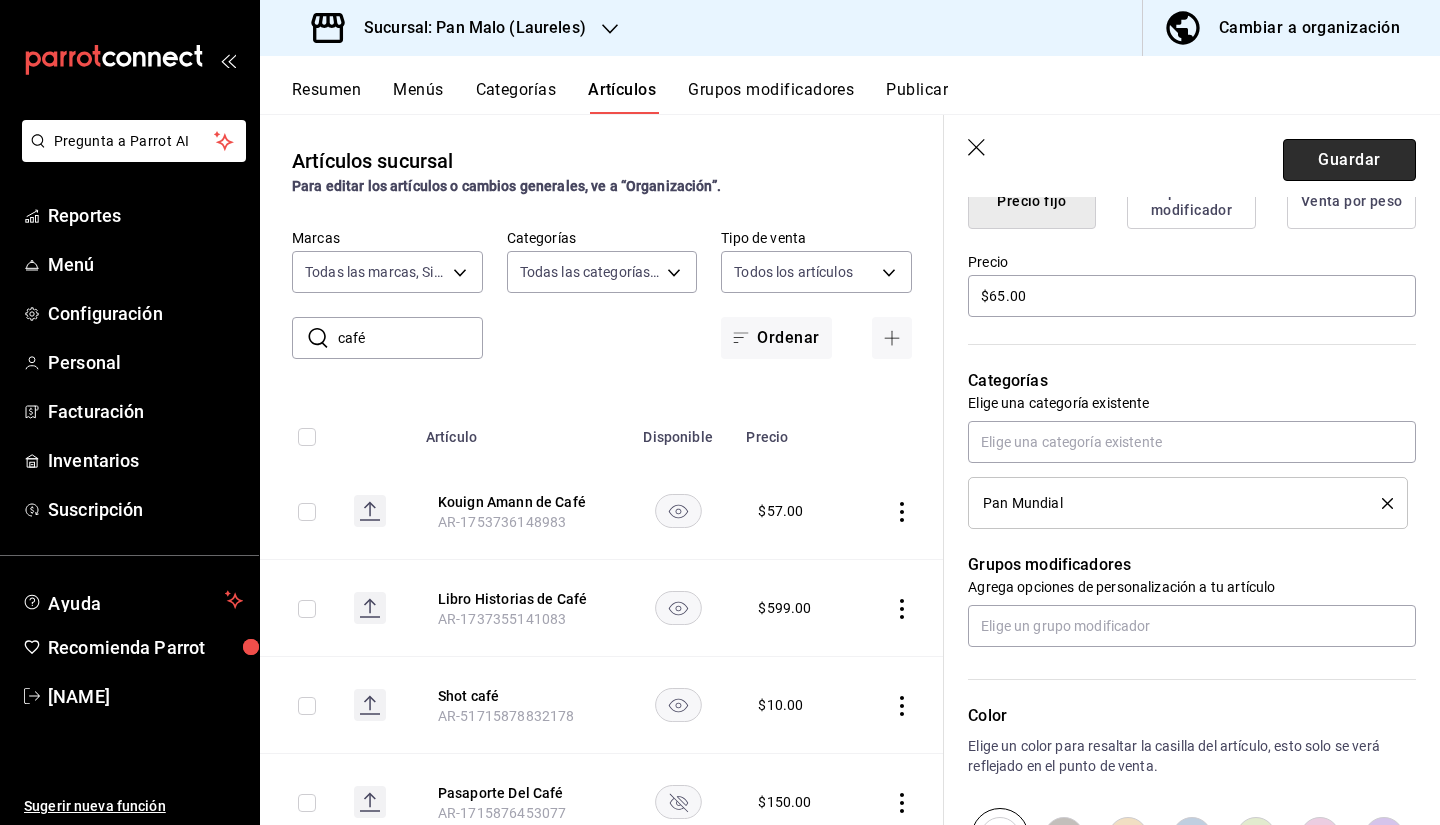 click on "Guardar" at bounding box center (1349, 160) 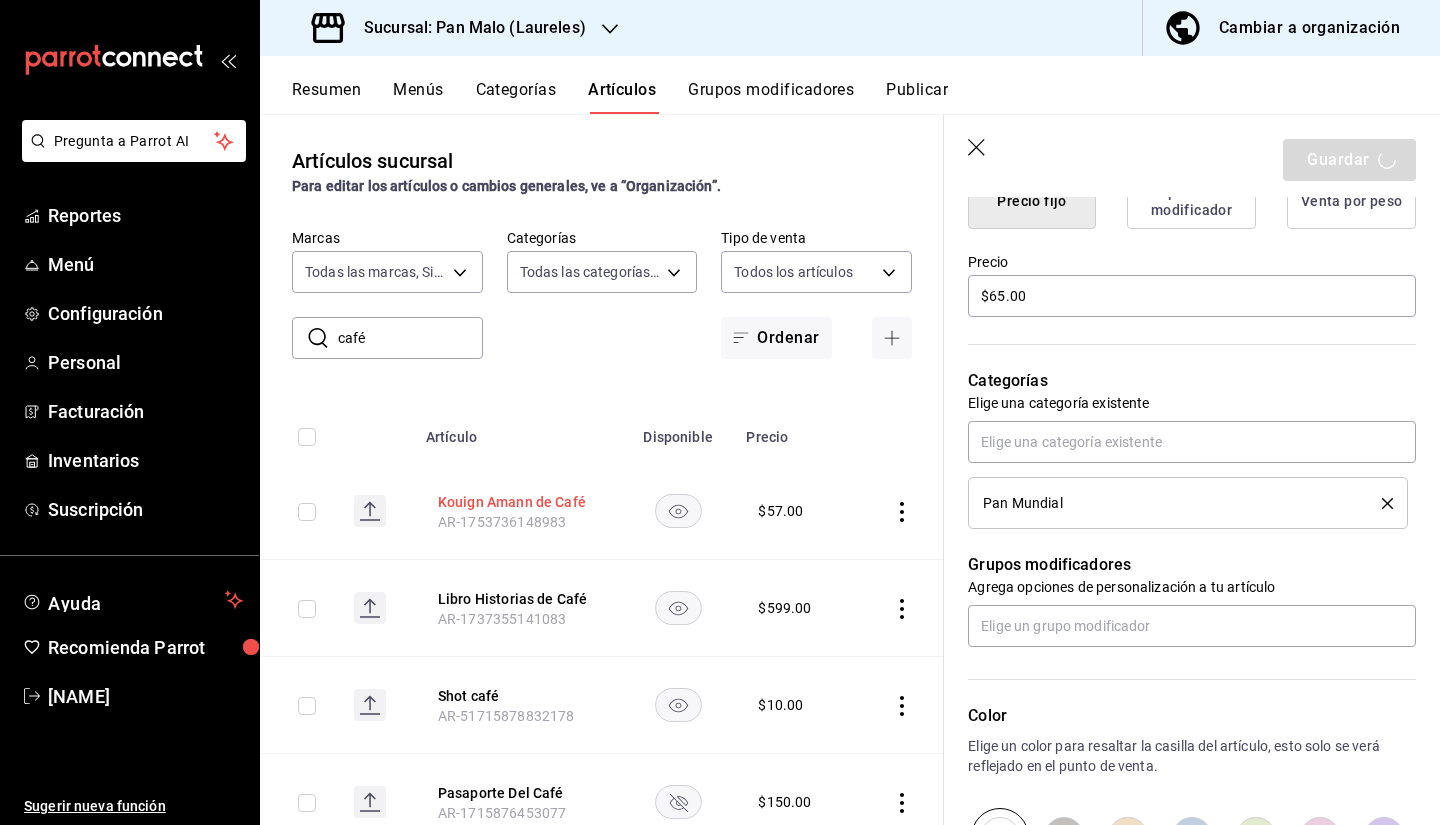 click on "Kouign Amann de Café" at bounding box center [518, 502] 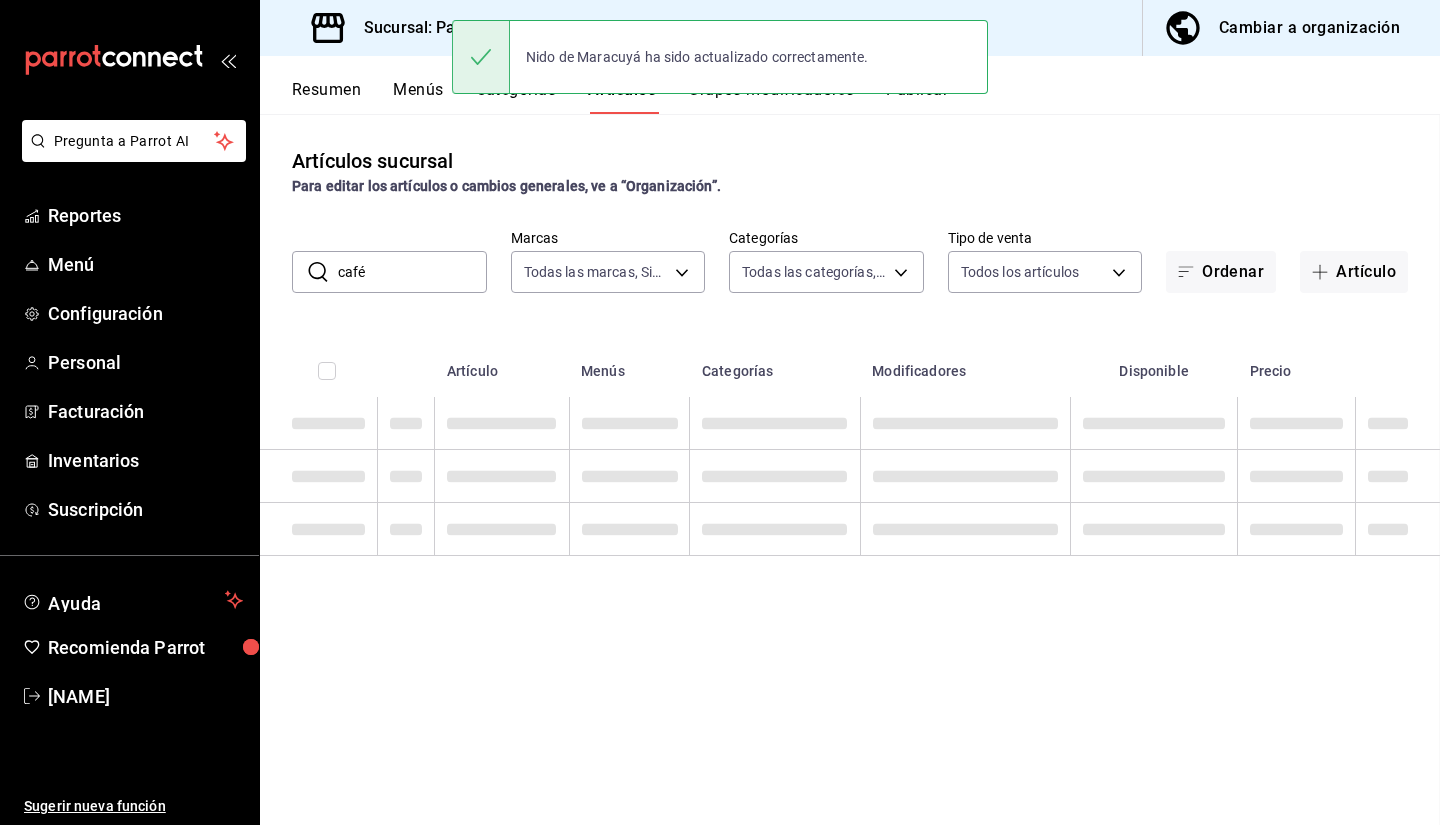 scroll, scrollTop: 0, scrollLeft: 0, axis: both 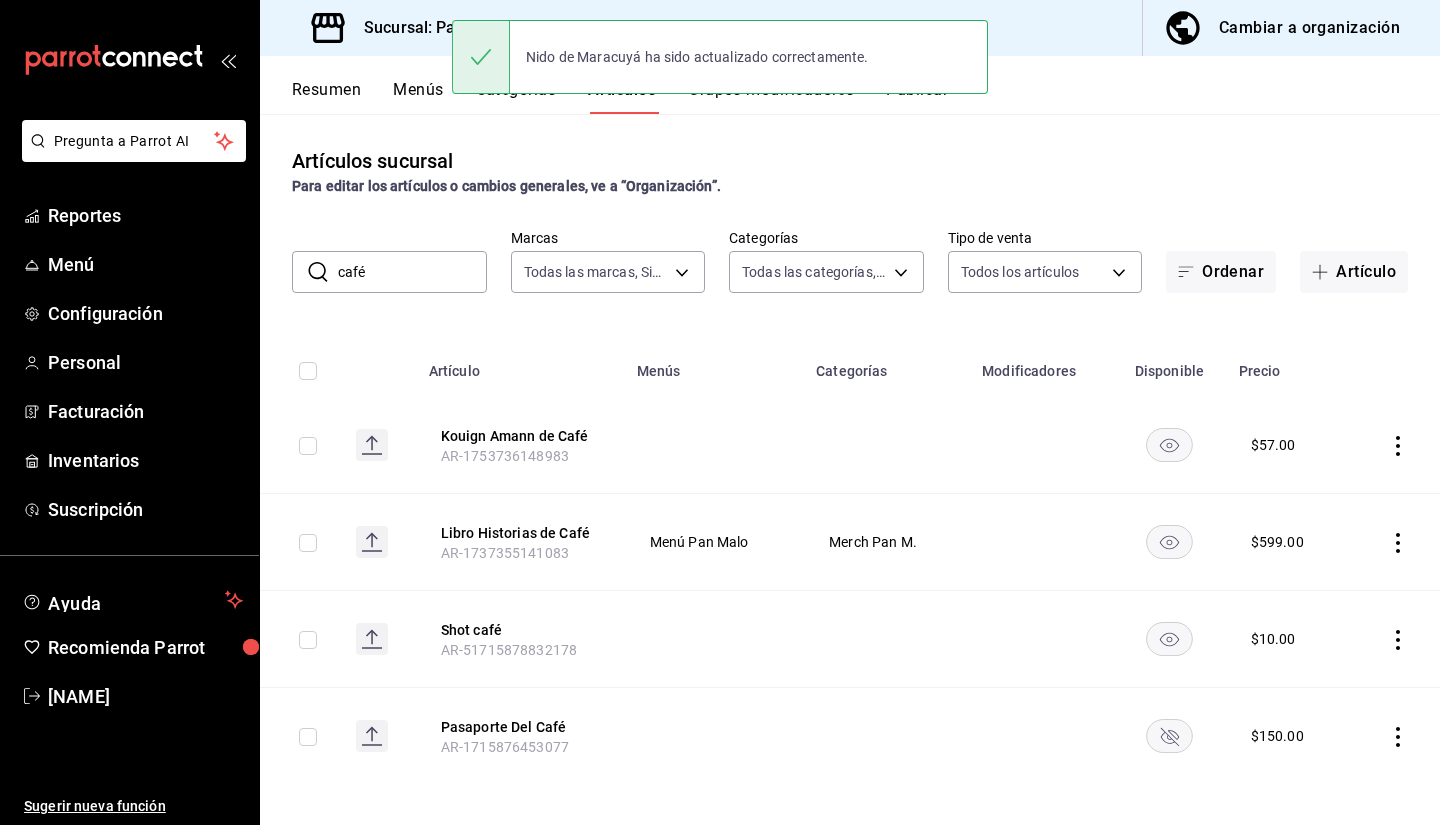 click on "Kouign Amann de Café" at bounding box center (521, 445) 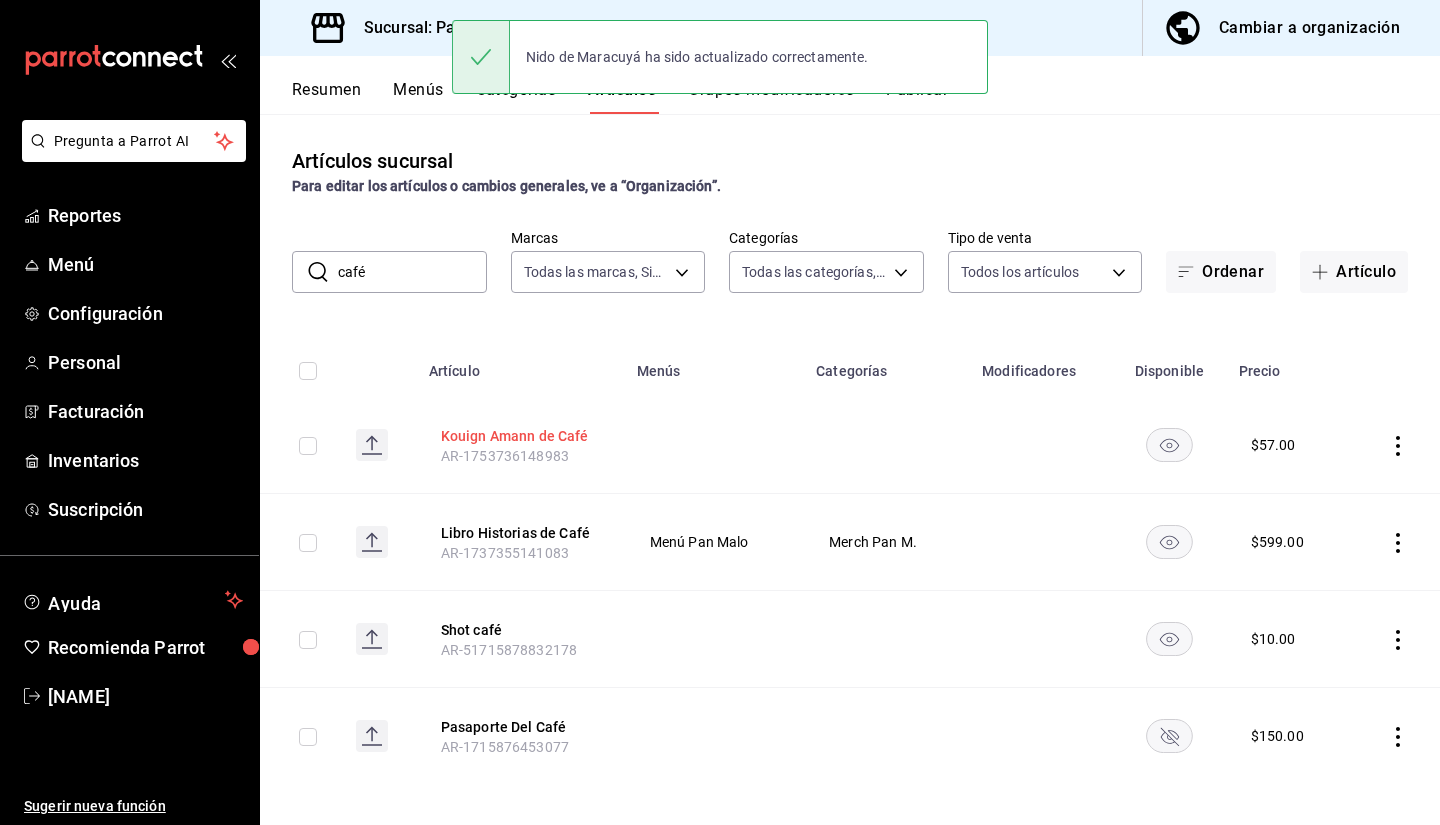 click on "Kouign Amann de Café" at bounding box center [521, 436] 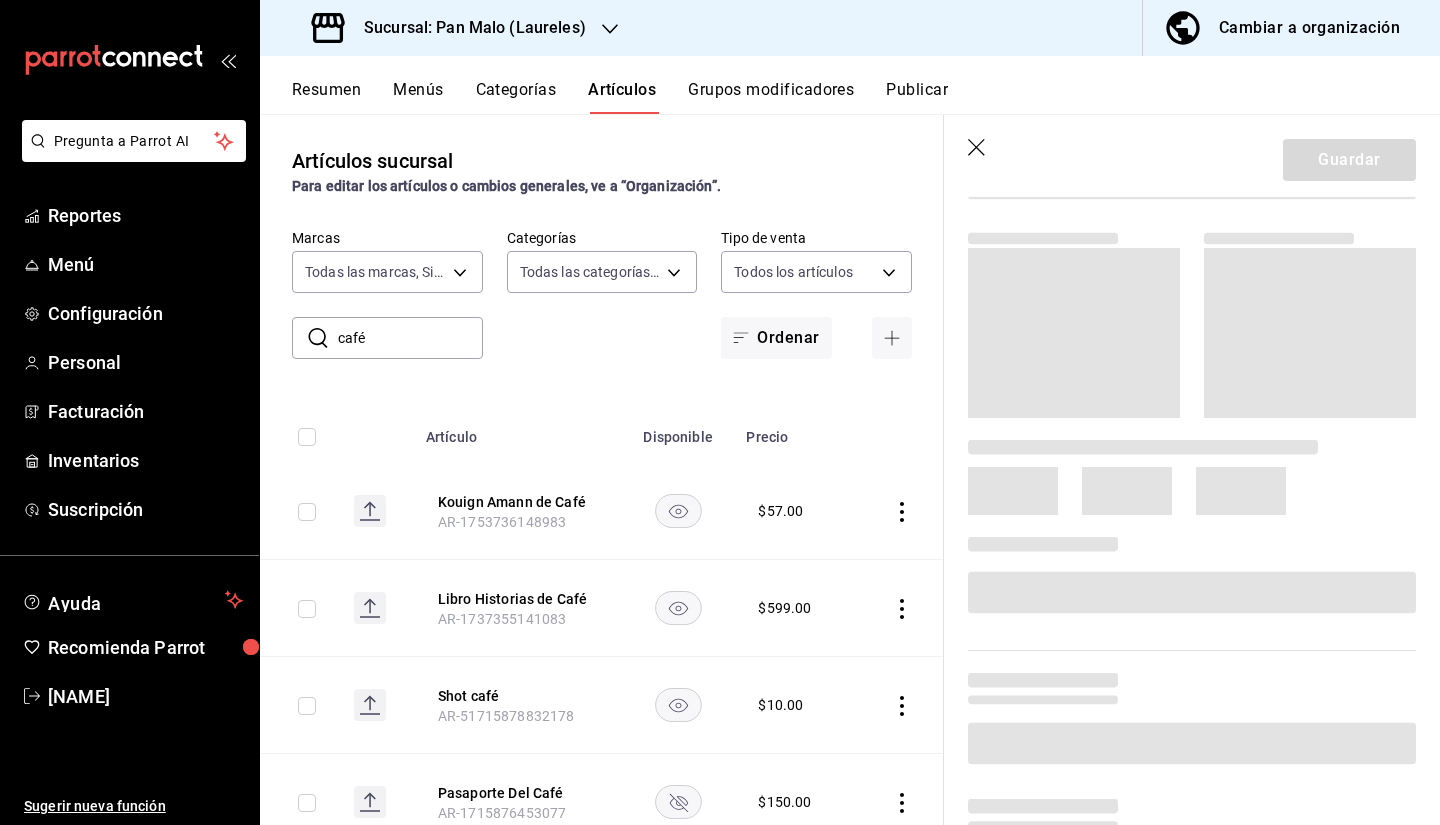 scroll, scrollTop: 270, scrollLeft: 0, axis: vertical 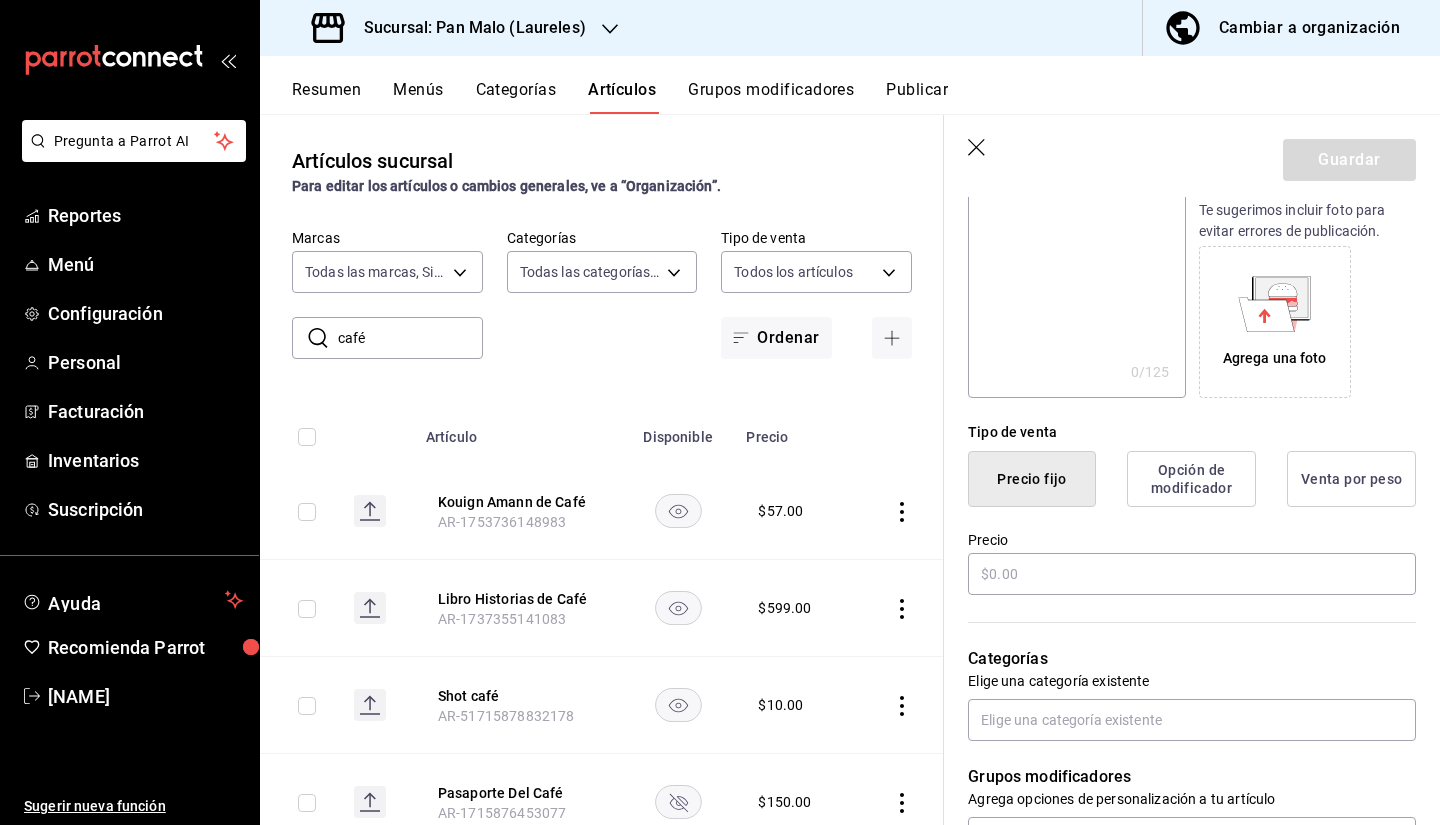 type on "$57.00" 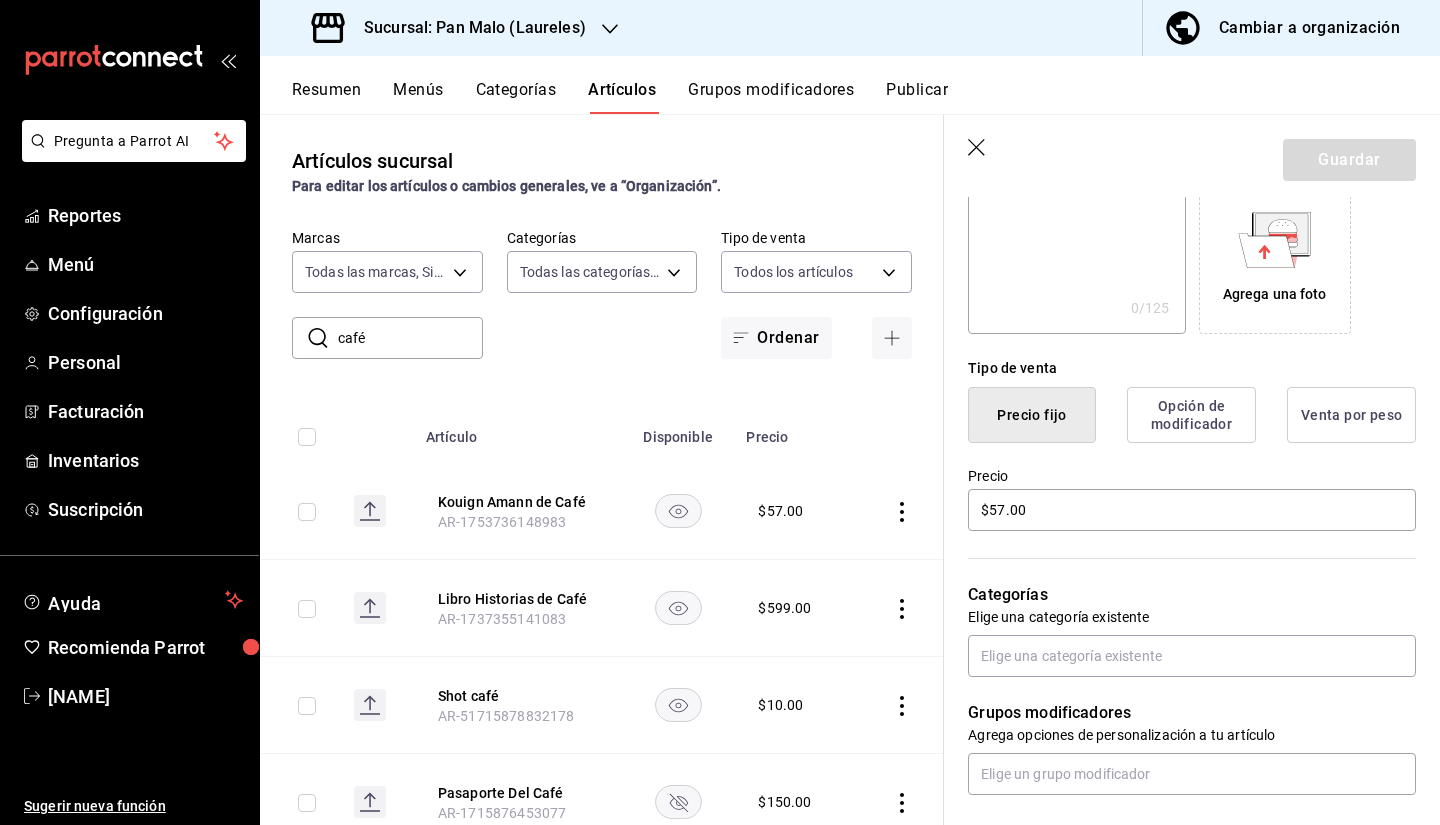 scroll, scrollTop: 559, scrollLeft: 0, axis: vertical 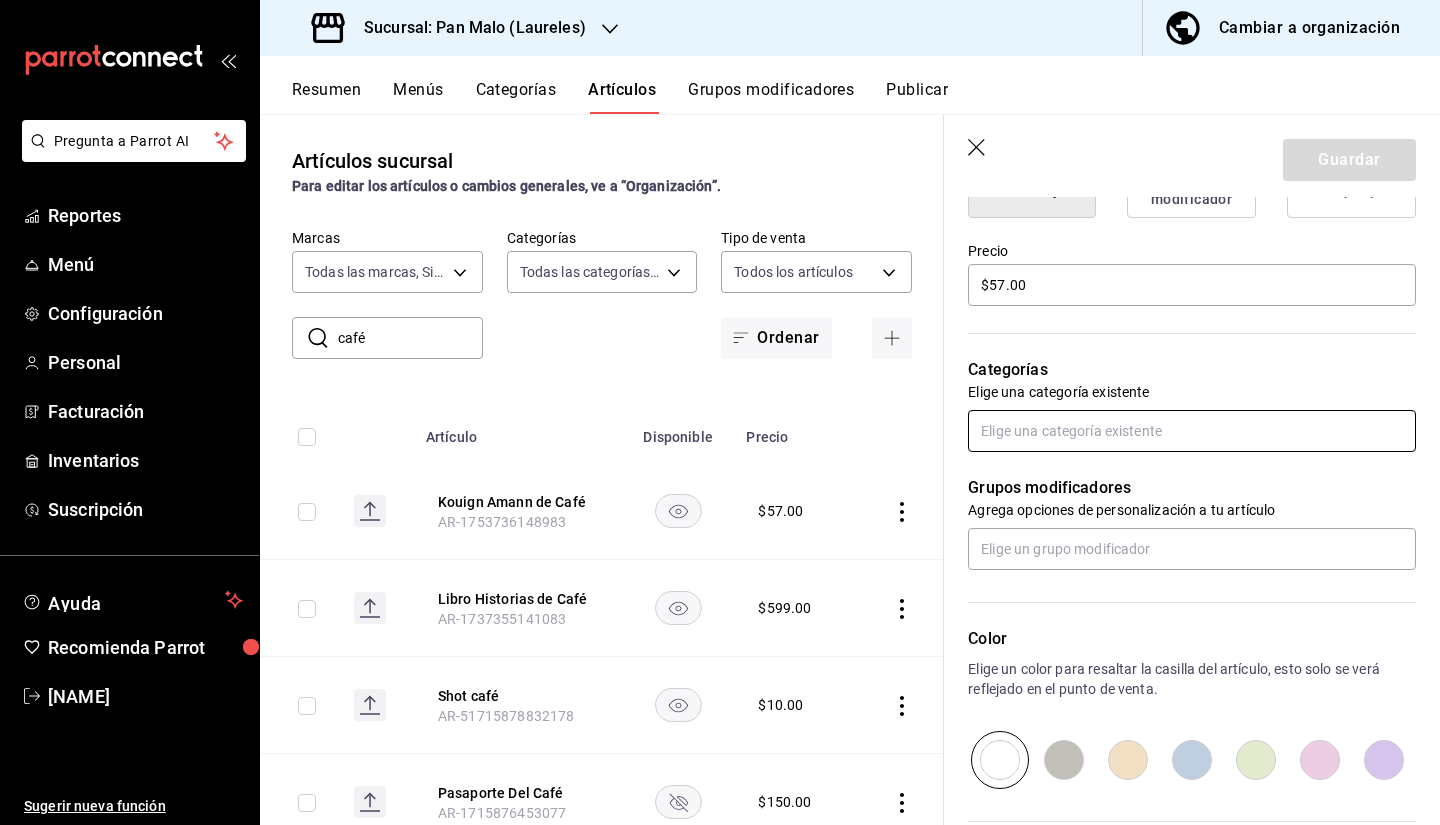 click at bounding box center (1192, 431) 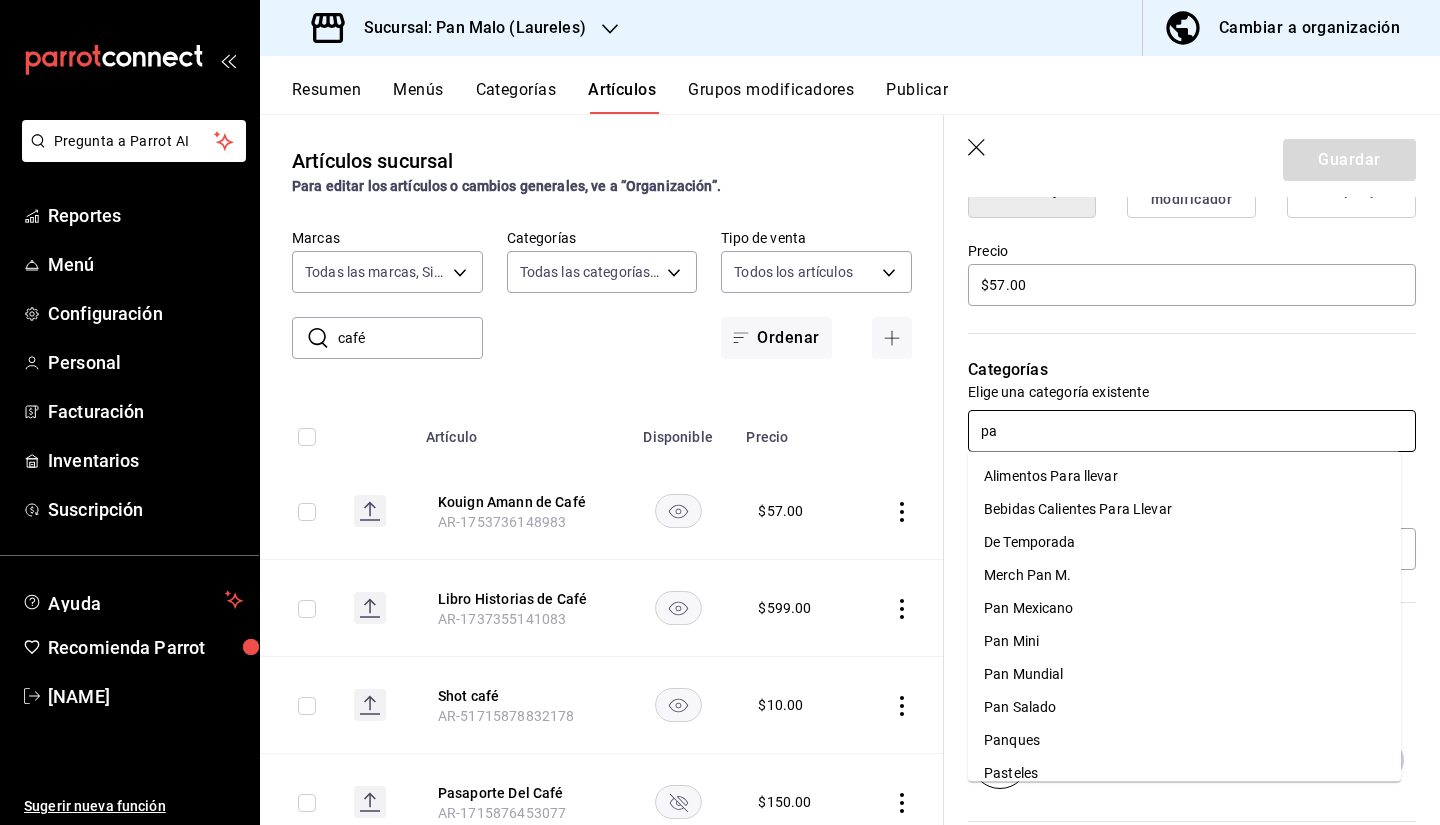 type on "pan" 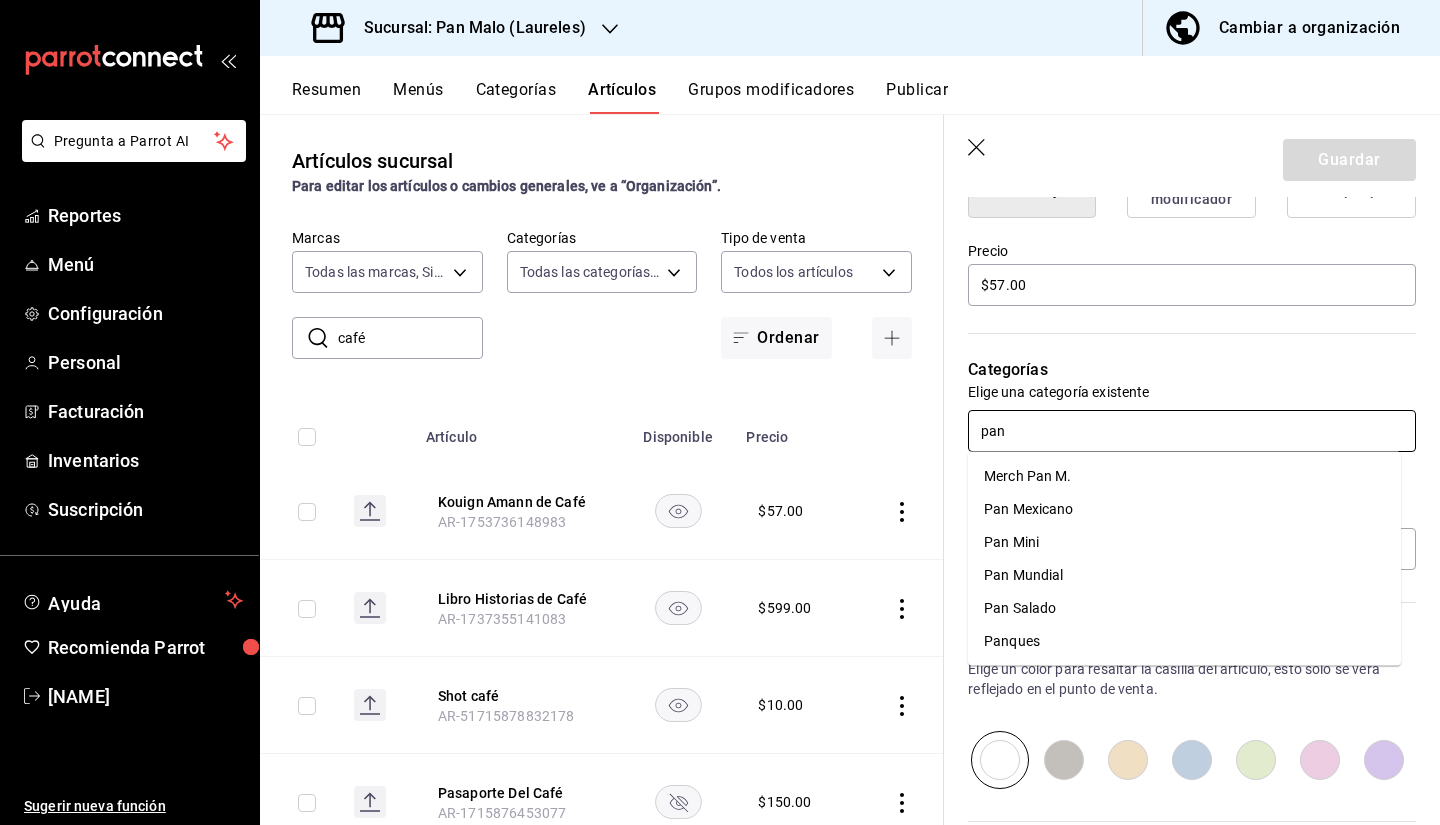 click on "Pan Mundial" at bounding box center (1184, 575) 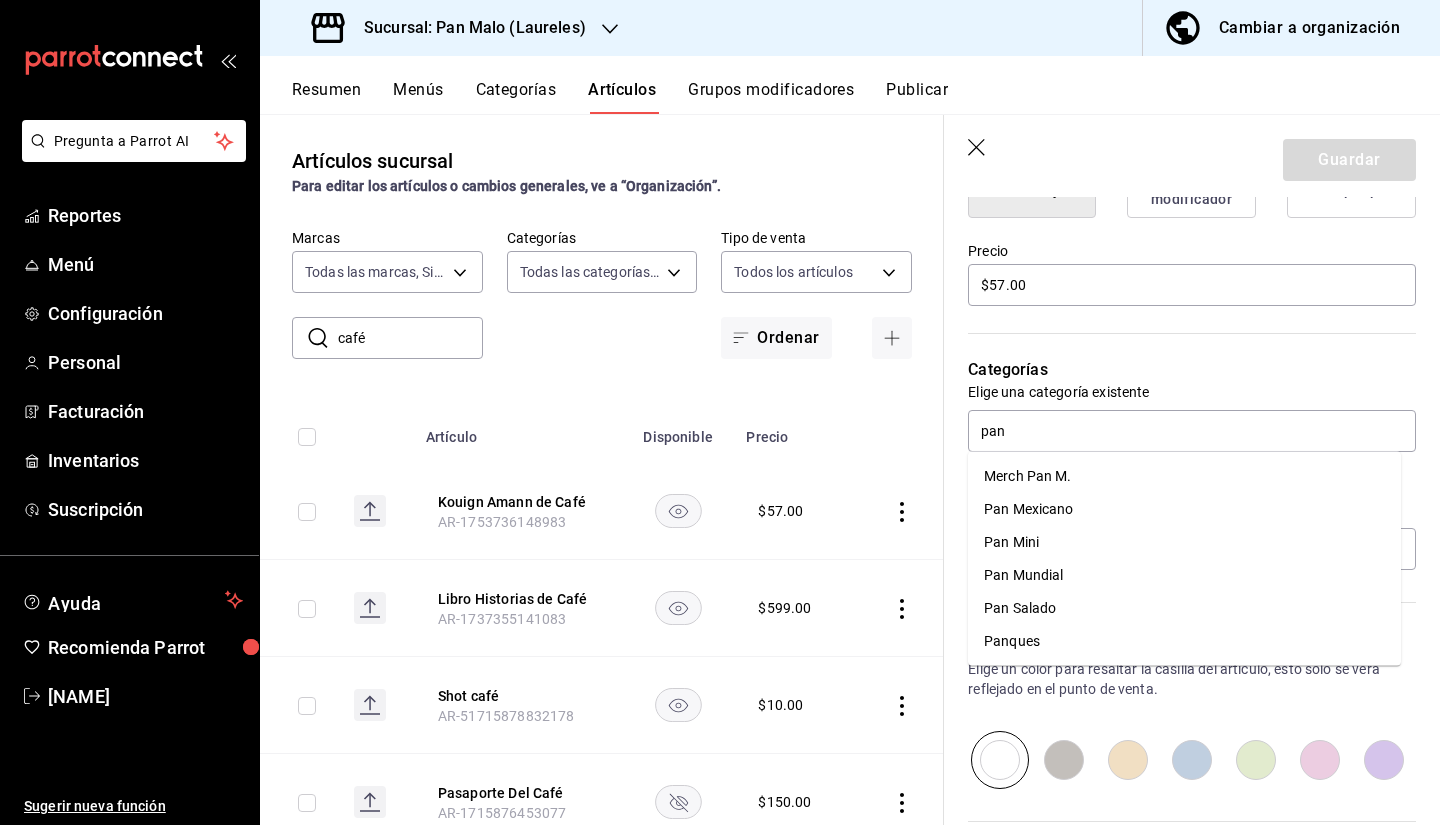 type 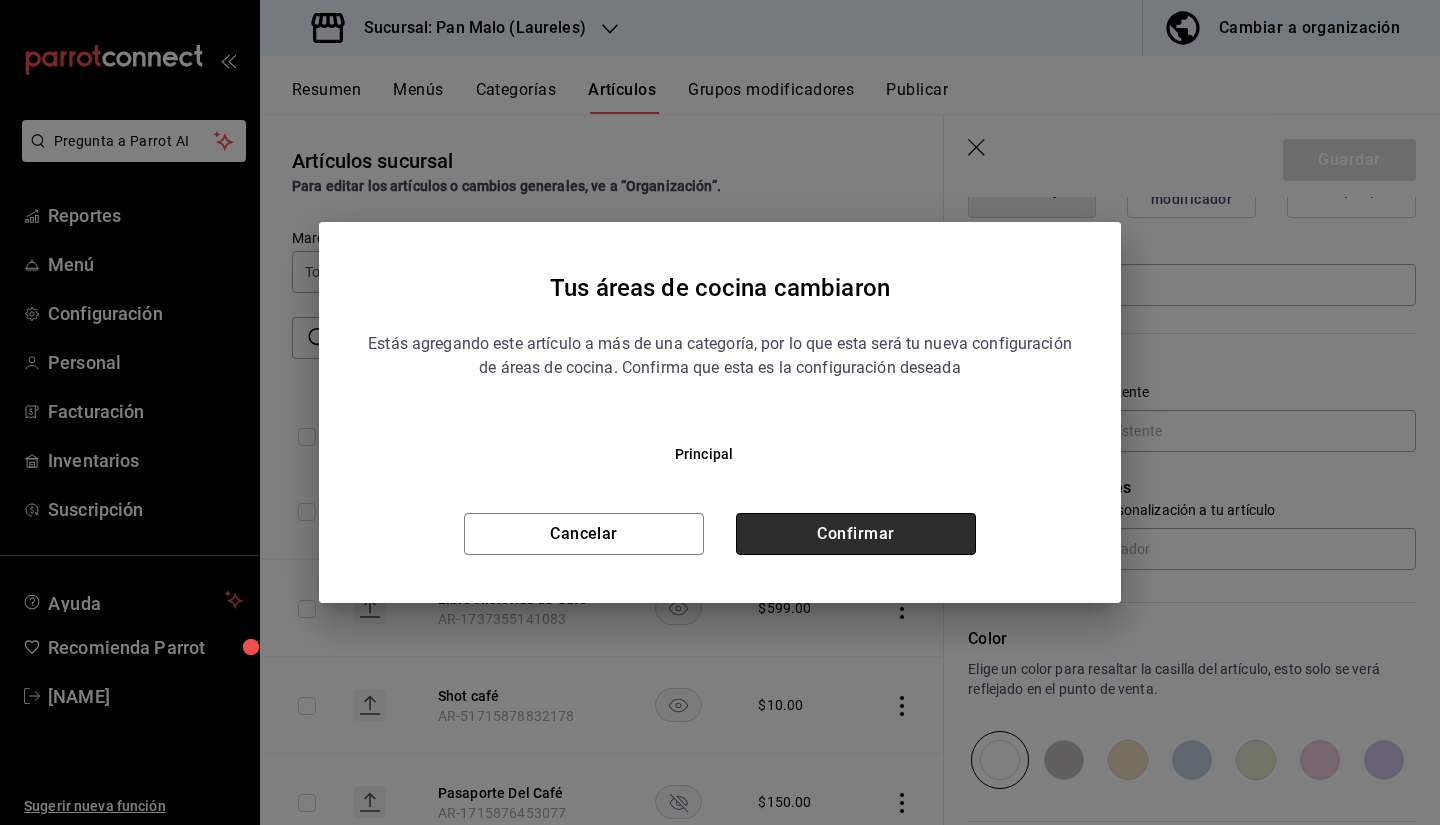 click on "Confirmar" at bounding box center (856, 534) 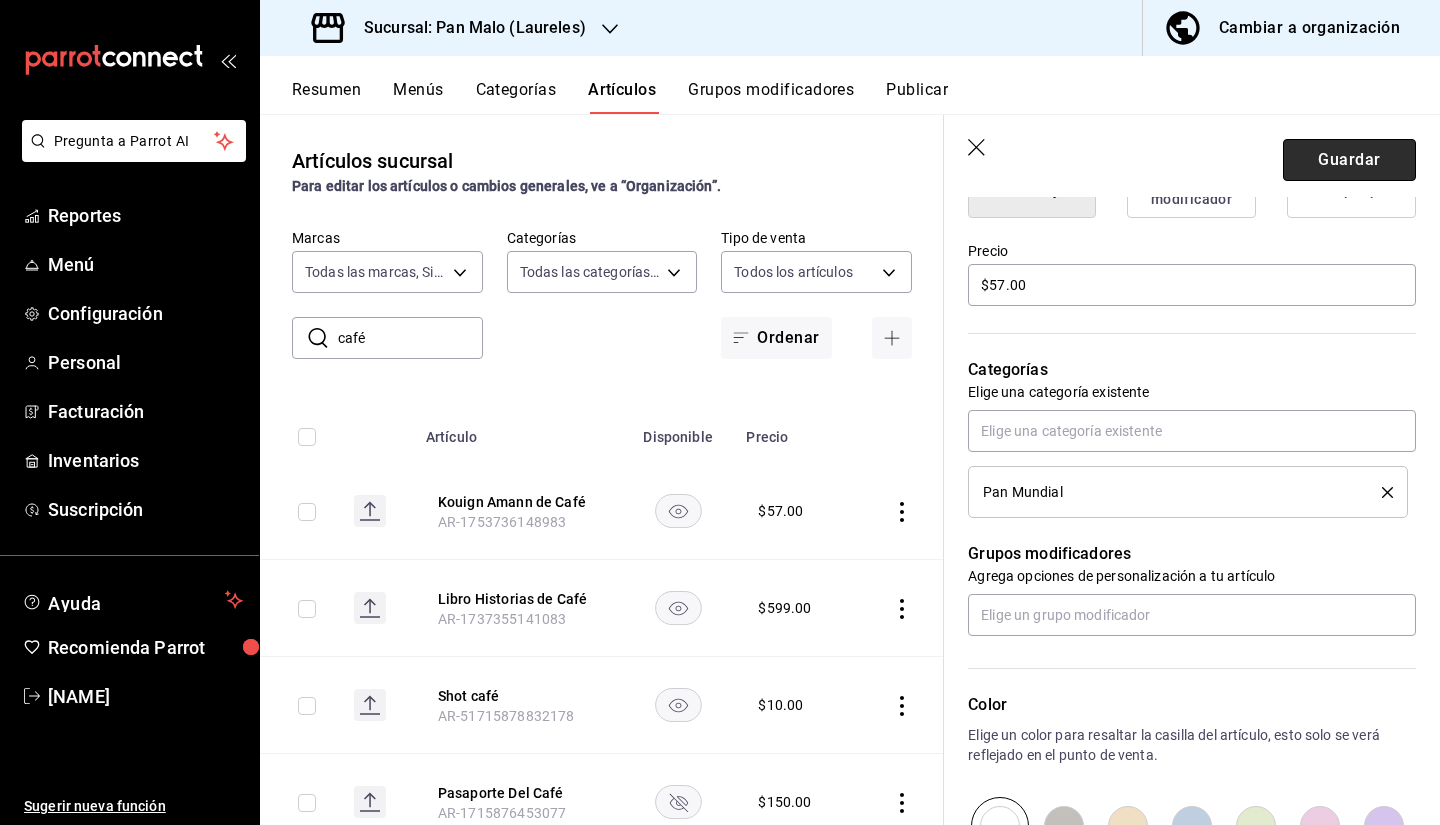 click on "Guardar" at bounding box center [1349, 160] 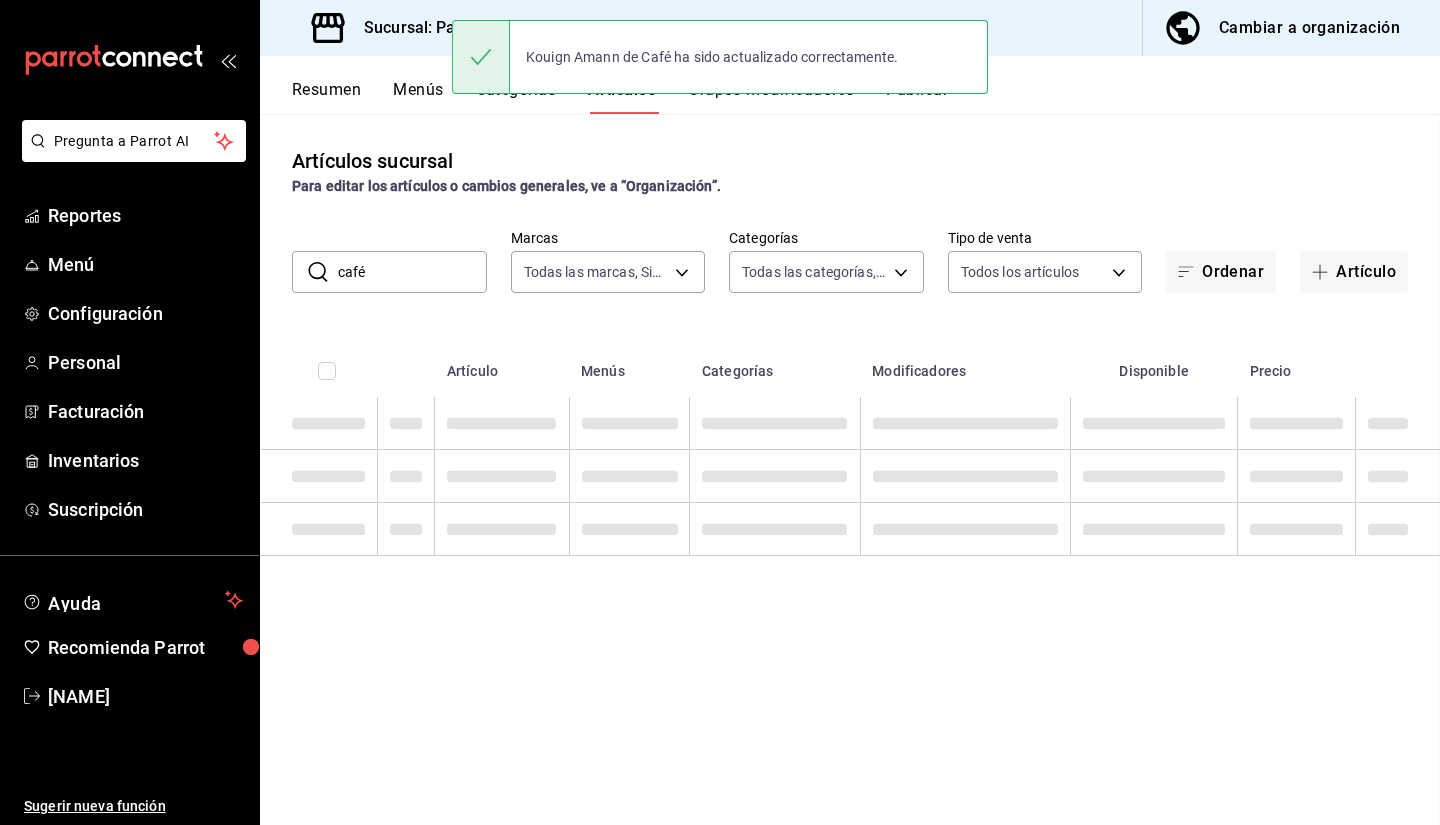 scroll, scrollTop: 0, scrollLeft: 0, axis: both 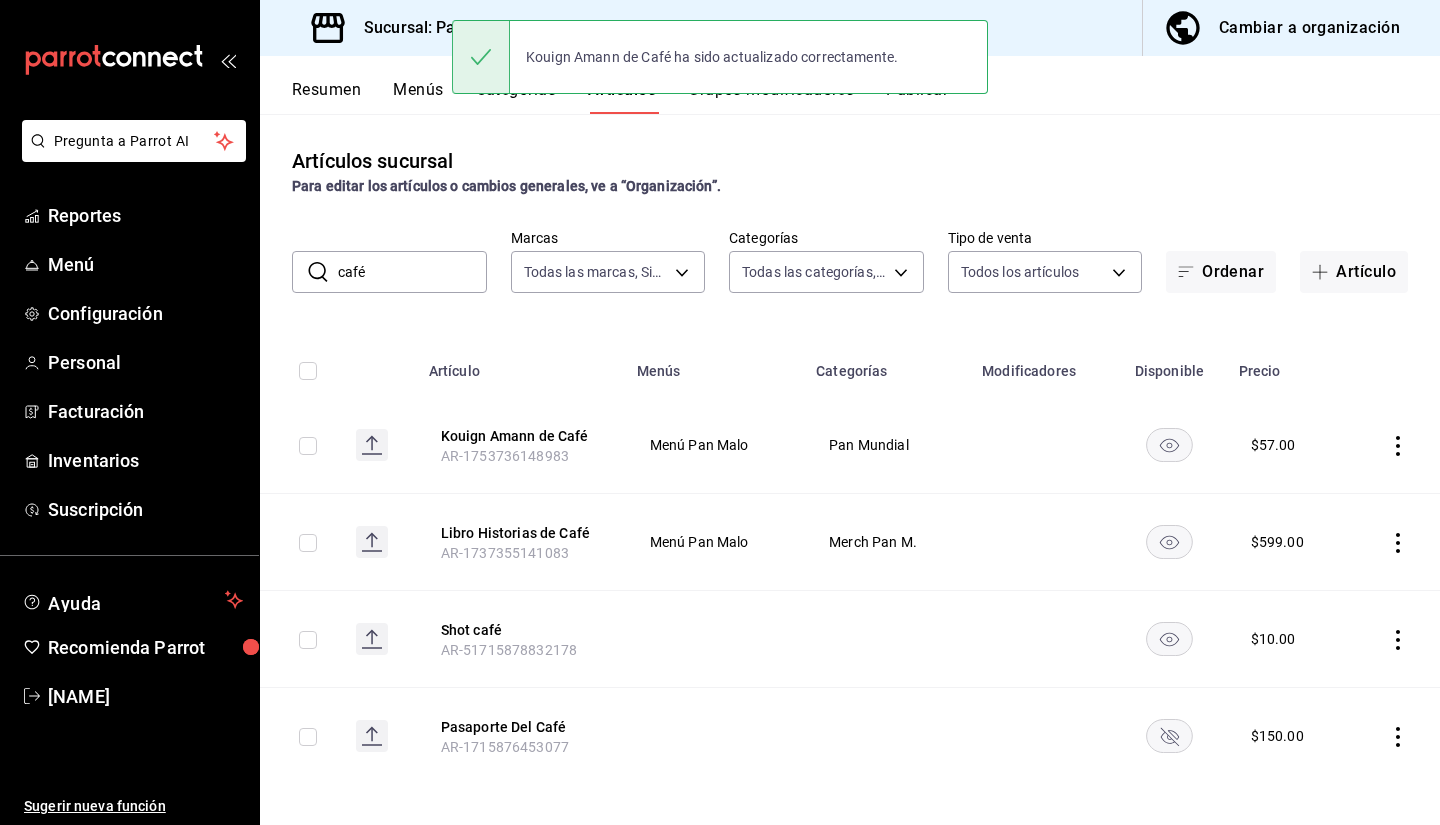 click on "café" at bounding box center (412, 272) 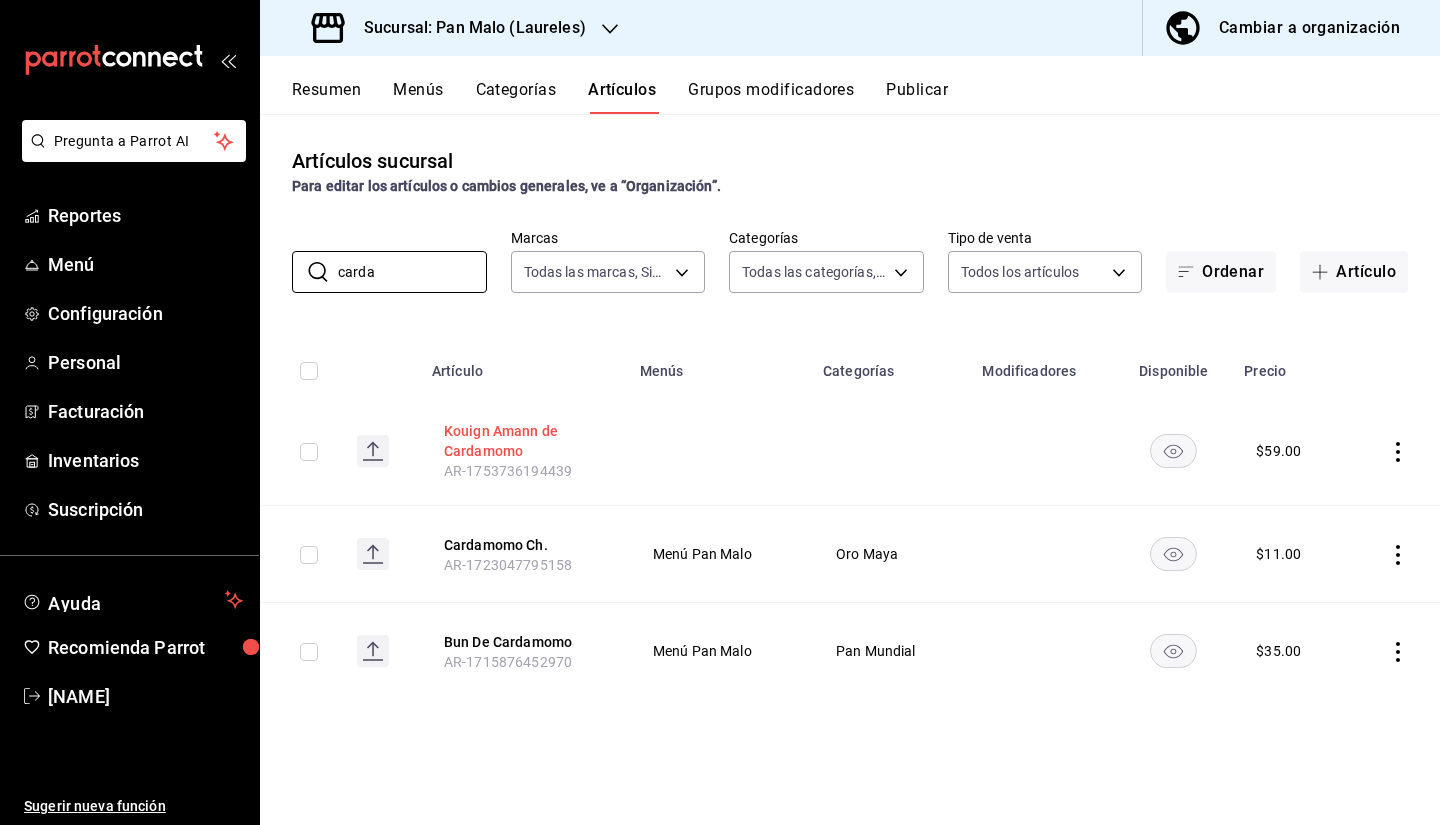 type on "carda" 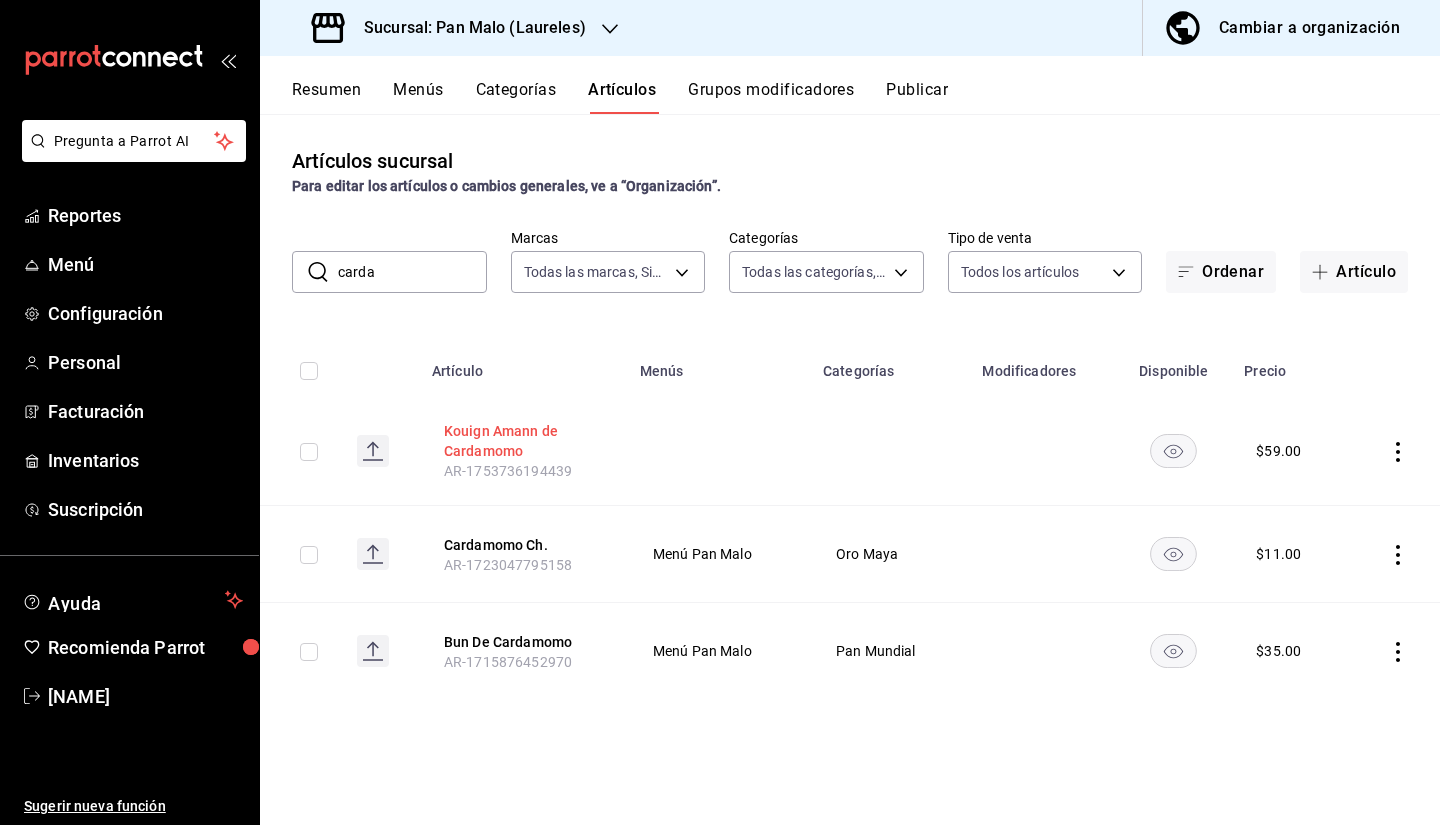click on "Kouign Amann de Cardamomo" at bounding box center [524, 441] 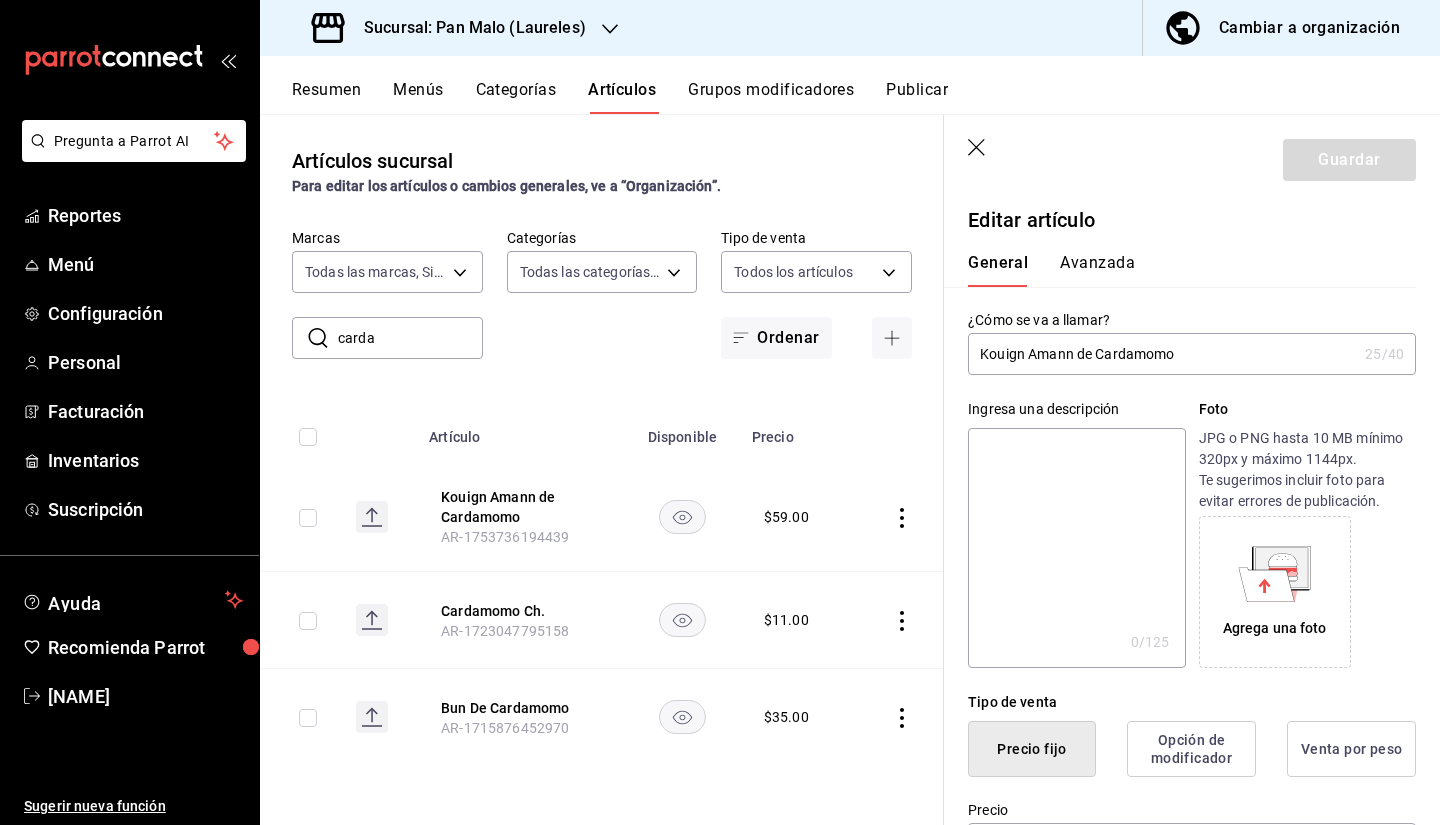 type on "$59.00" 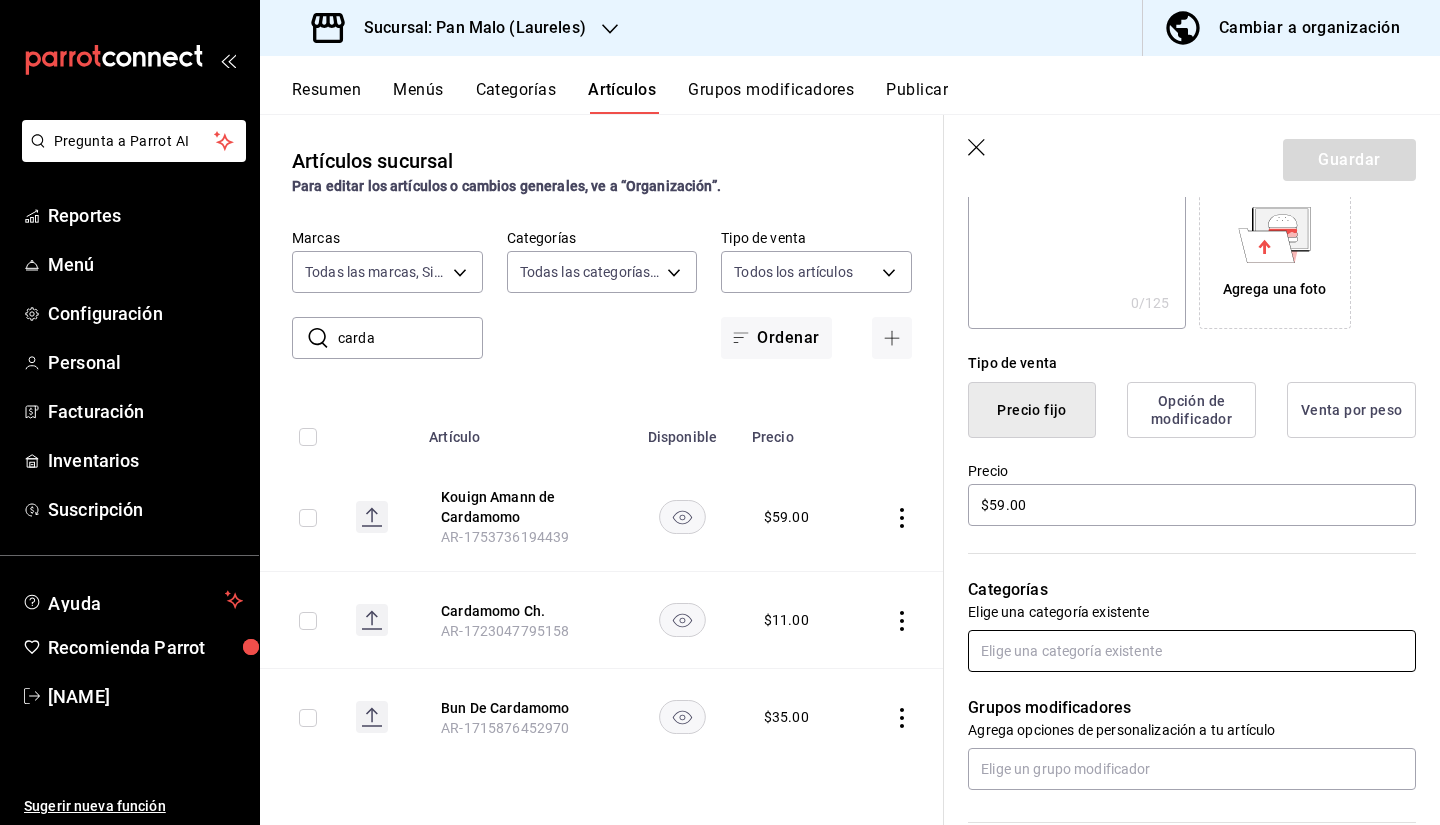 scroll, scrollTop: 350, scrollLeft: 0, axis: vertical 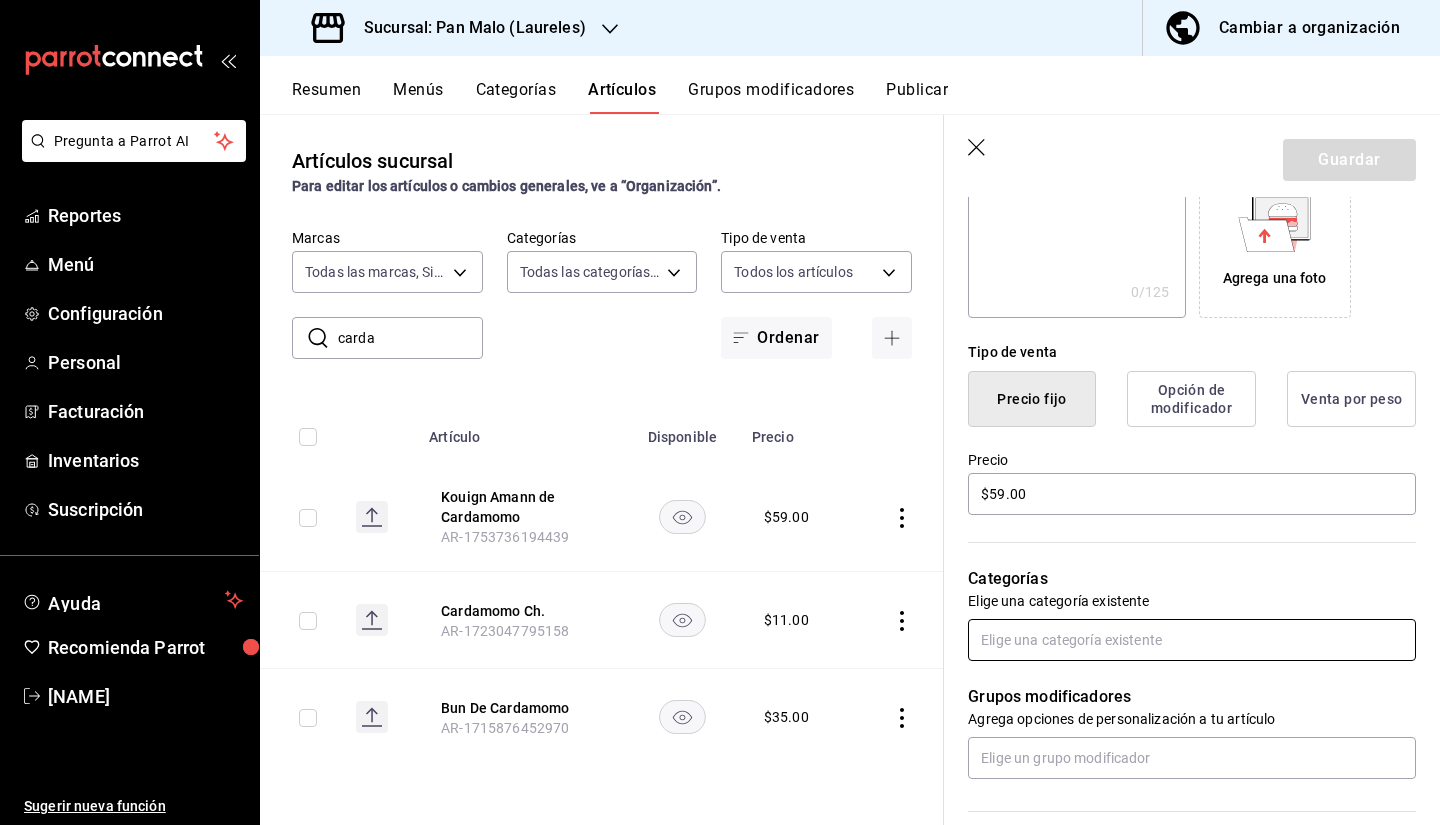 click at bounding box center (1192, 640) 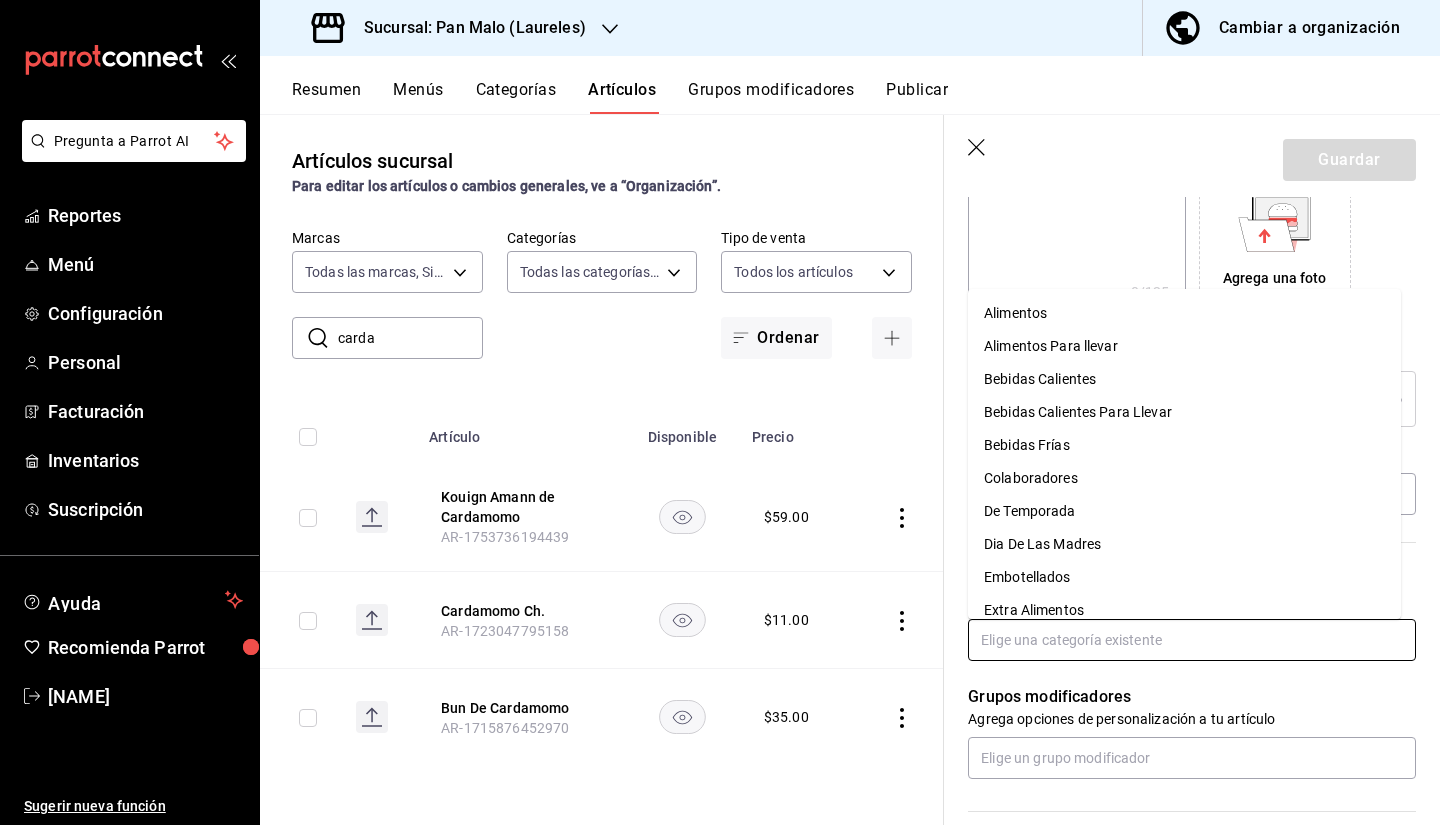 type on "p" 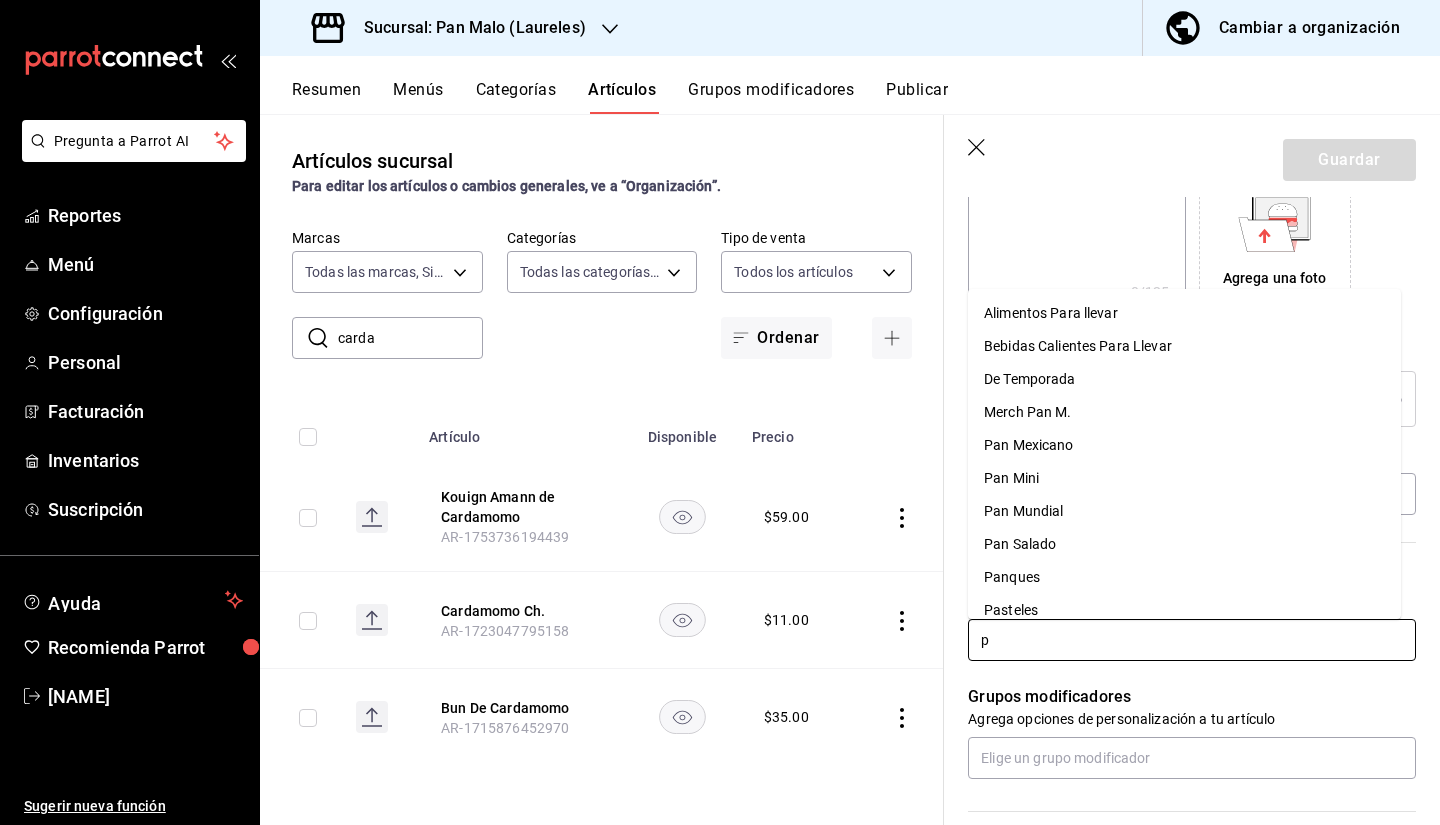 drag, startPoint x: 1073, startPoint y: 494, endPoint x: 1073, endPoint y: 508, distance: 14 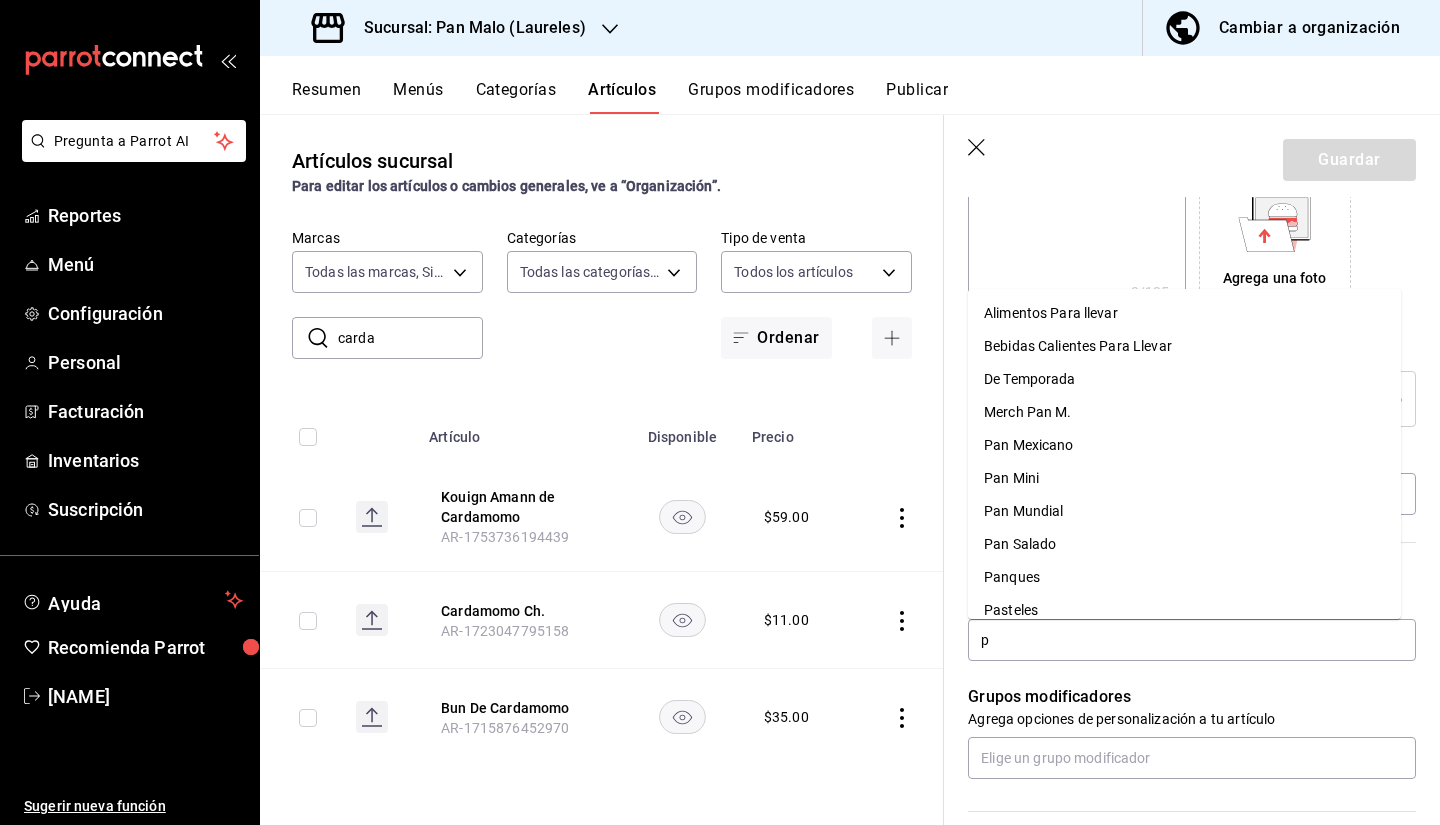 type 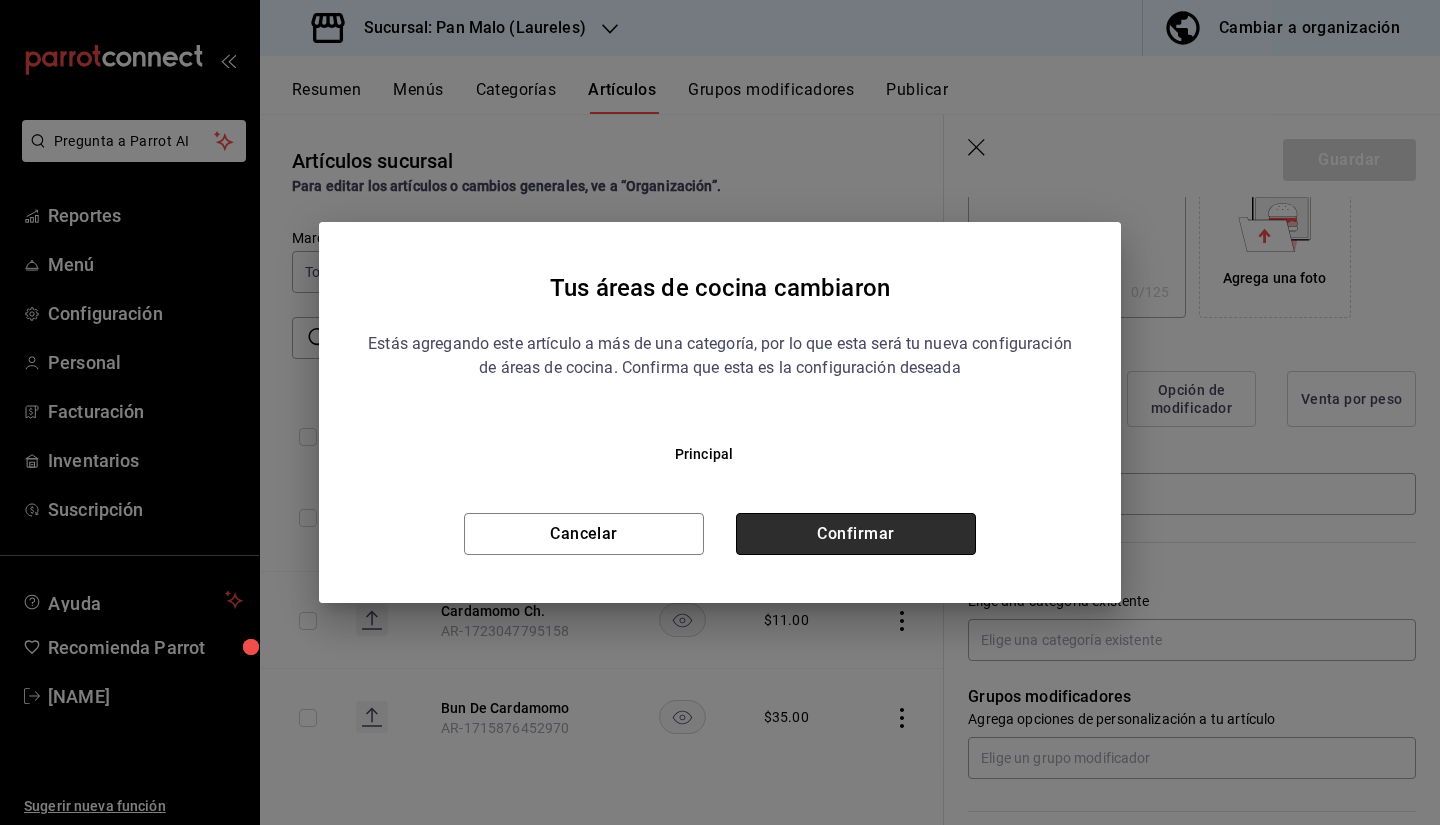 click on "Confirmar" at bounding box center (856, 534) 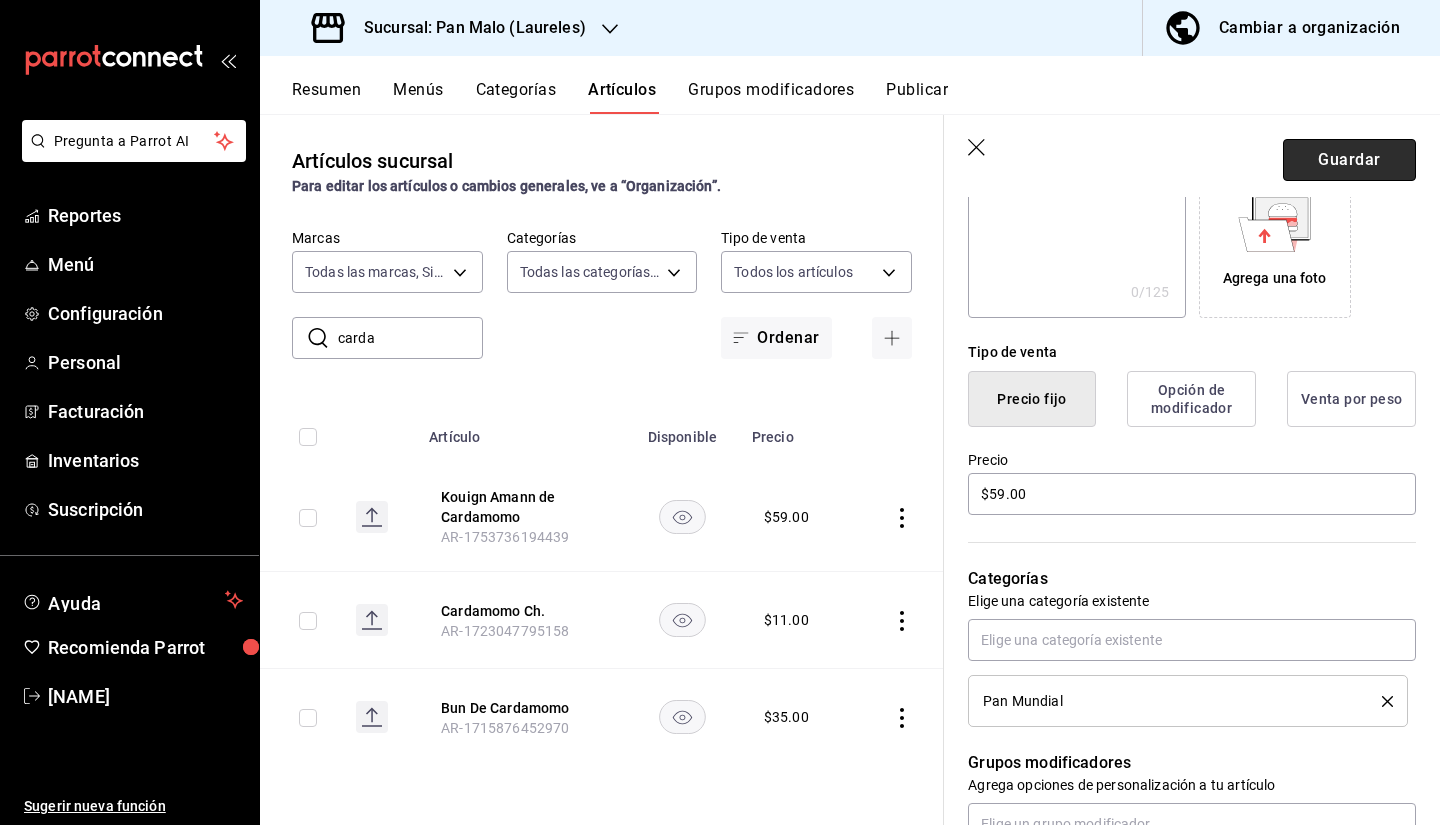 click on "Guardar" at bounding box center [1349, 160] 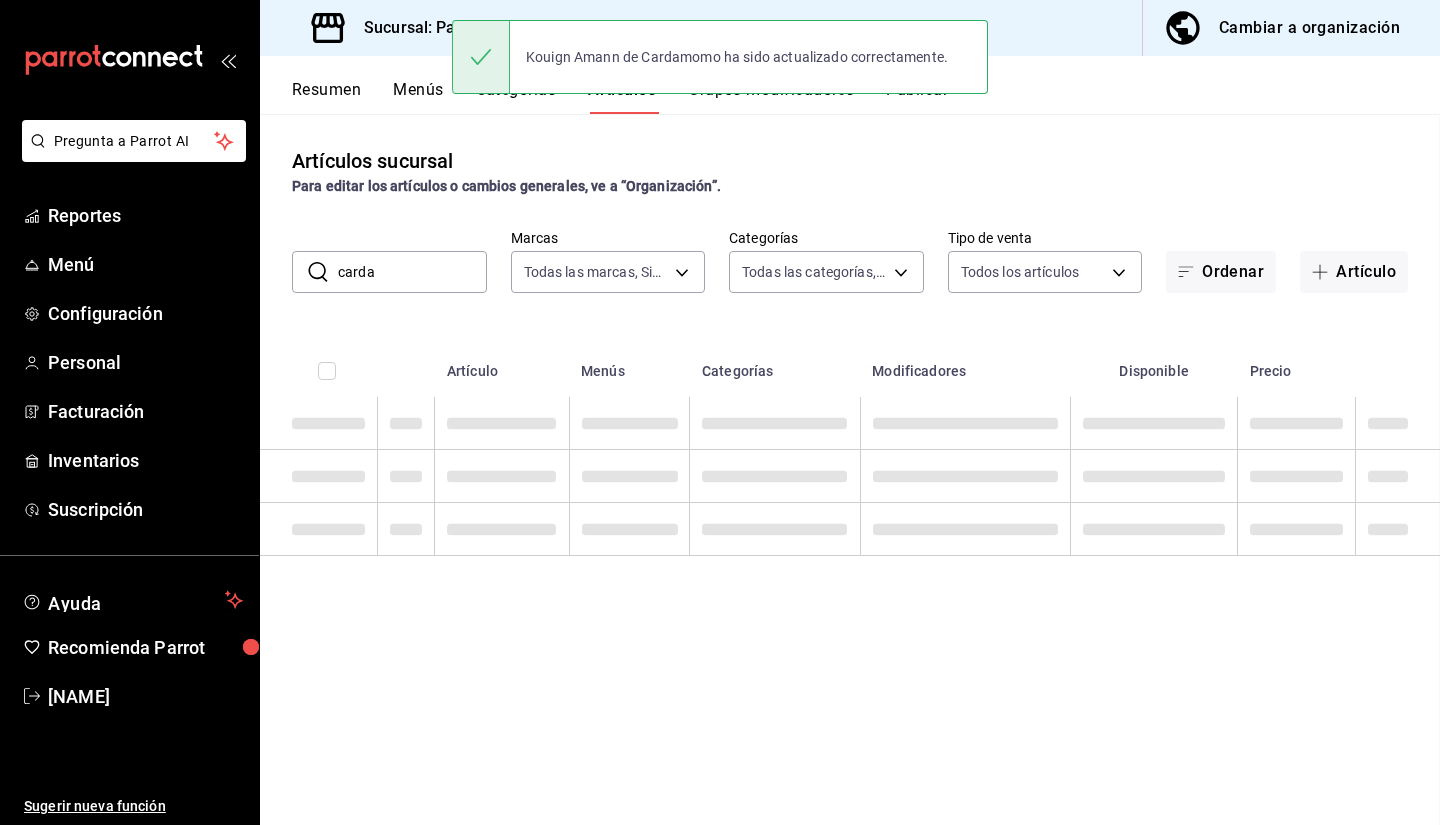 scroll, scrollTop: 0, scrollLeft: 0, axis: both 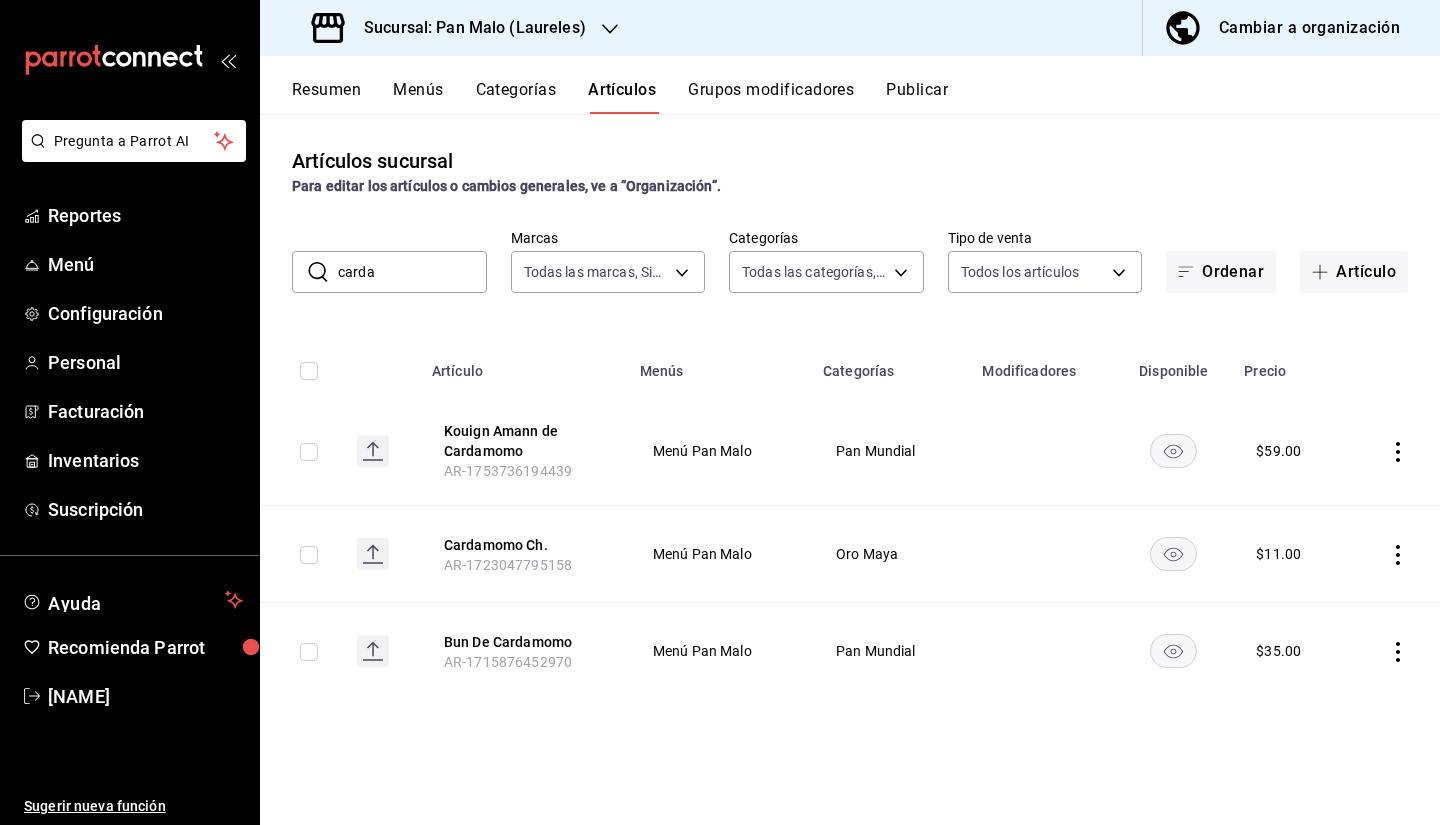 click on "Resumen" at bounding box center [326, 97] 